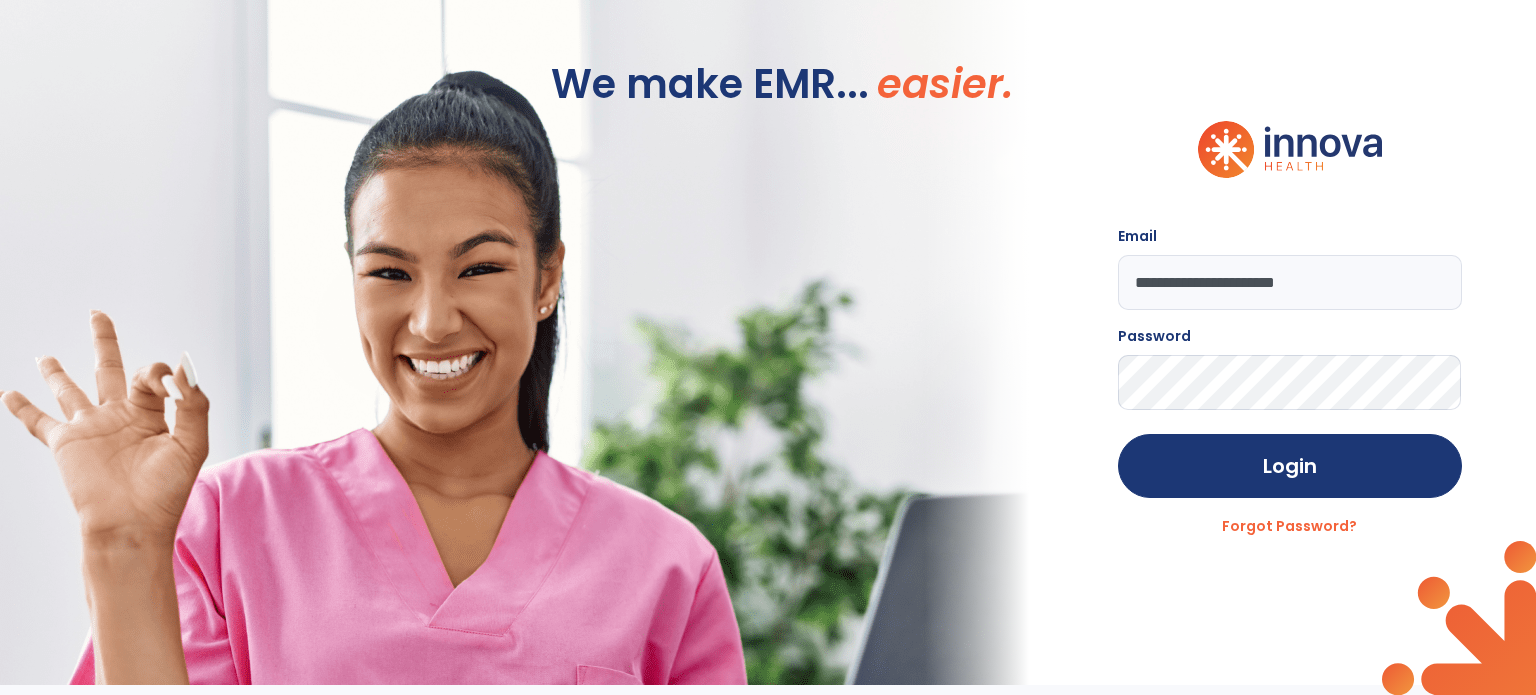 scroll, scrollTop: 0, scrollLeft: 0, axis: both 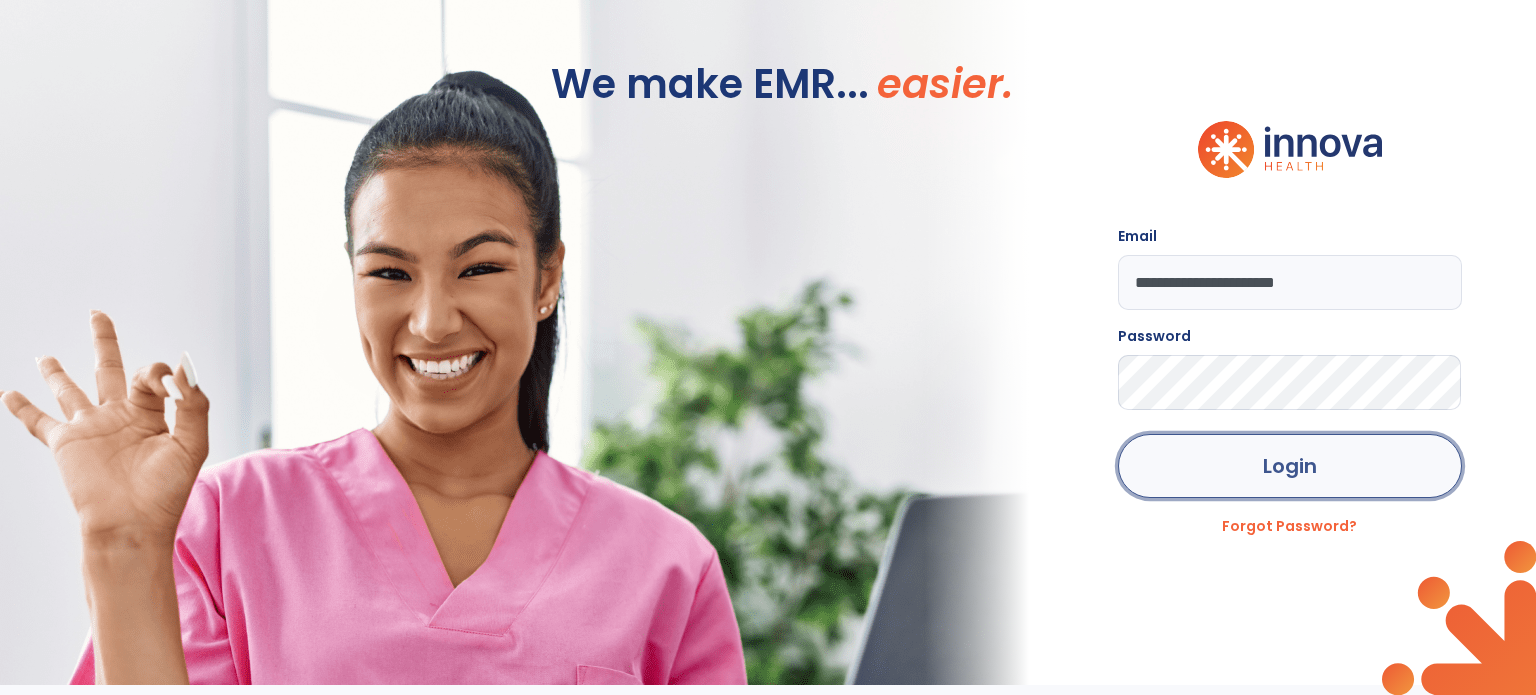 click on "Login" 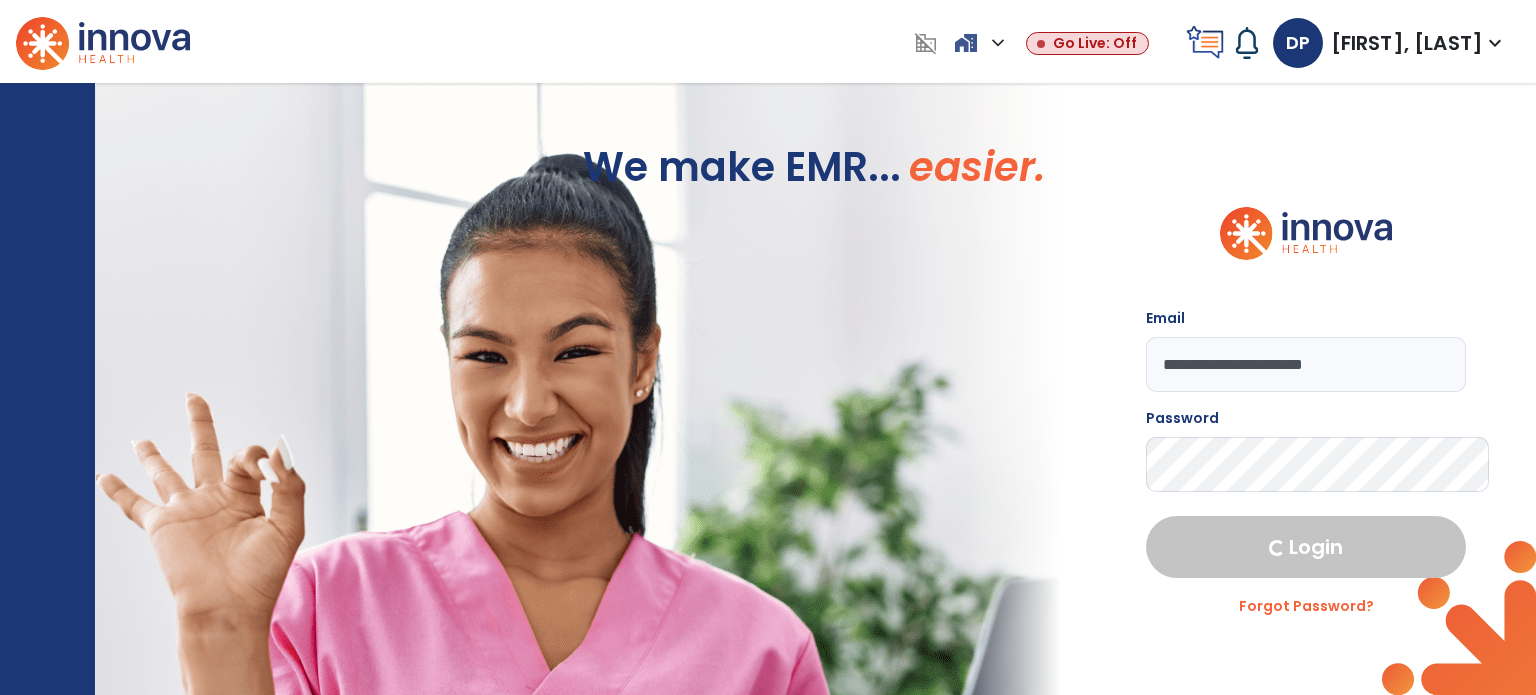select on "****" 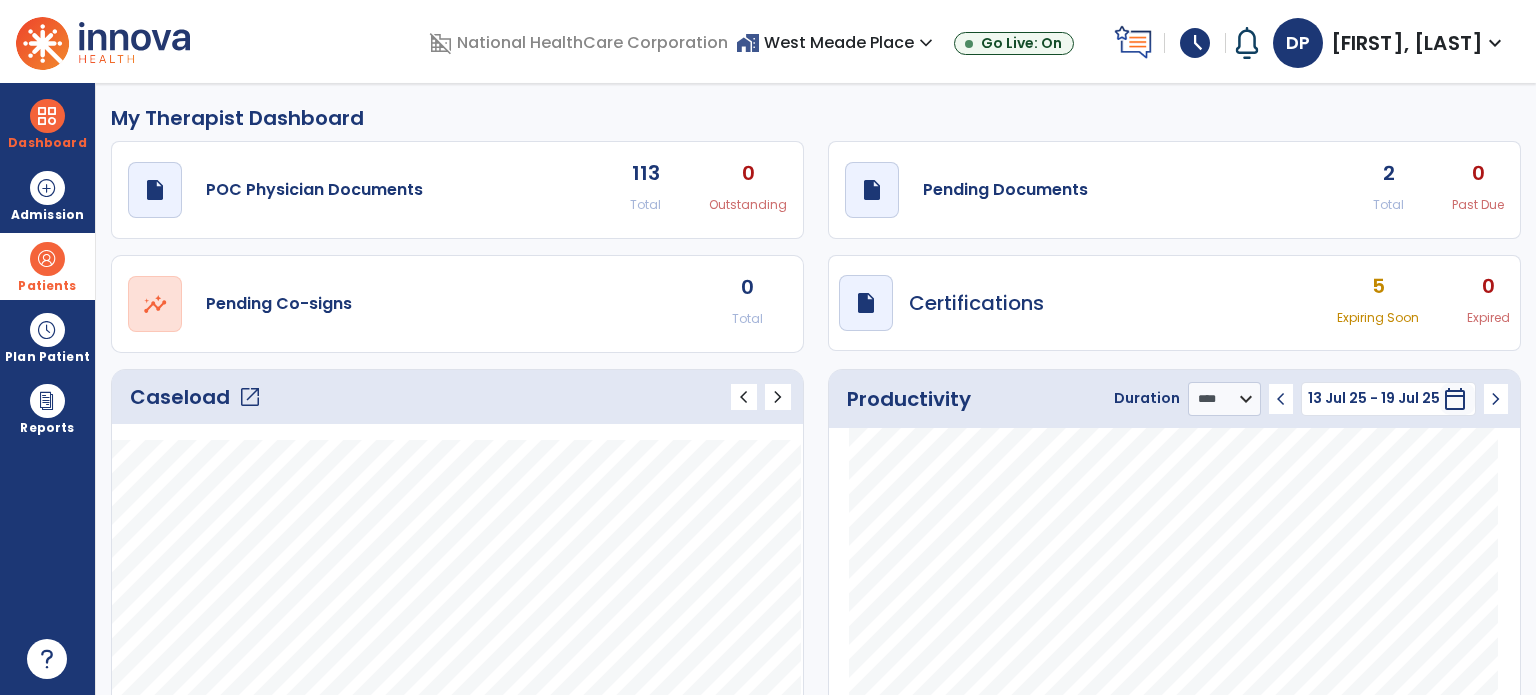 click at bounding box center [47, 259] 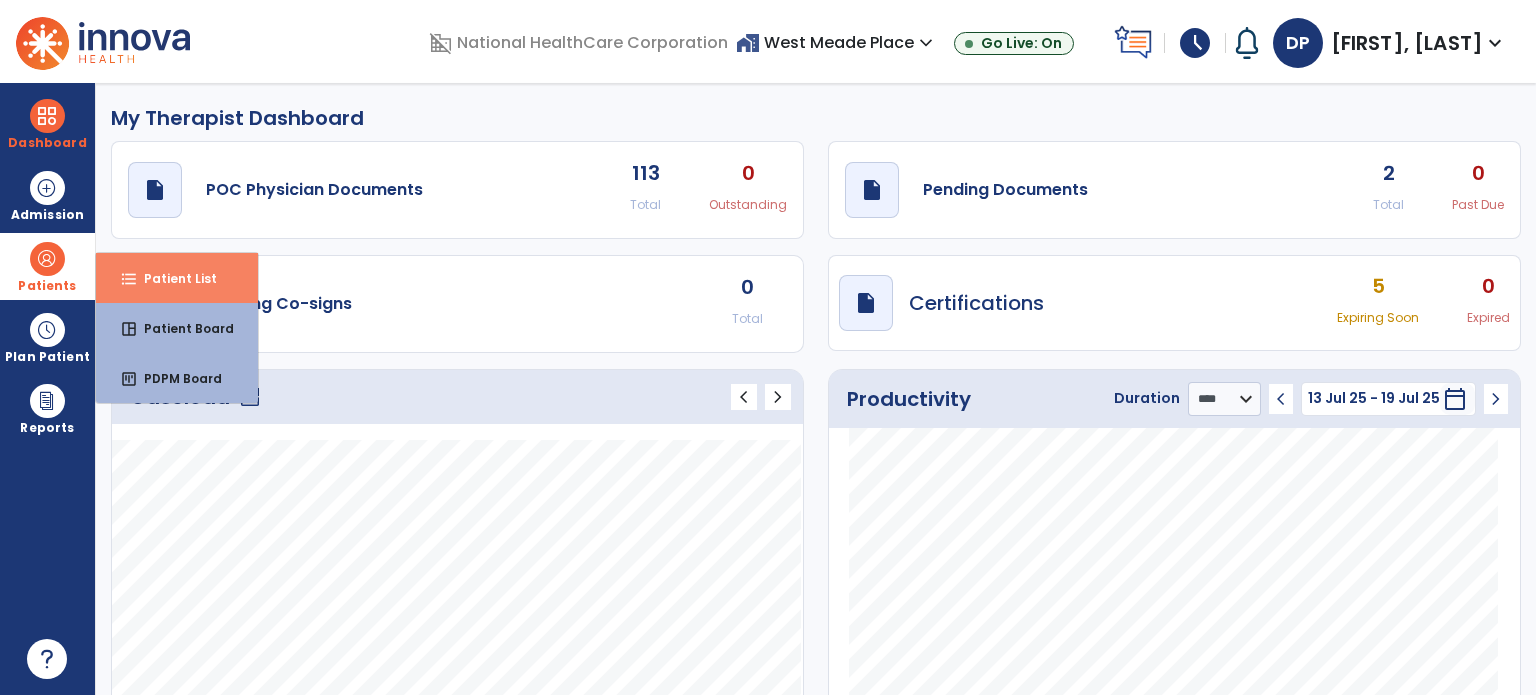 click on "format_list_bulleted  Patient List" at bounding box center [177, 278] 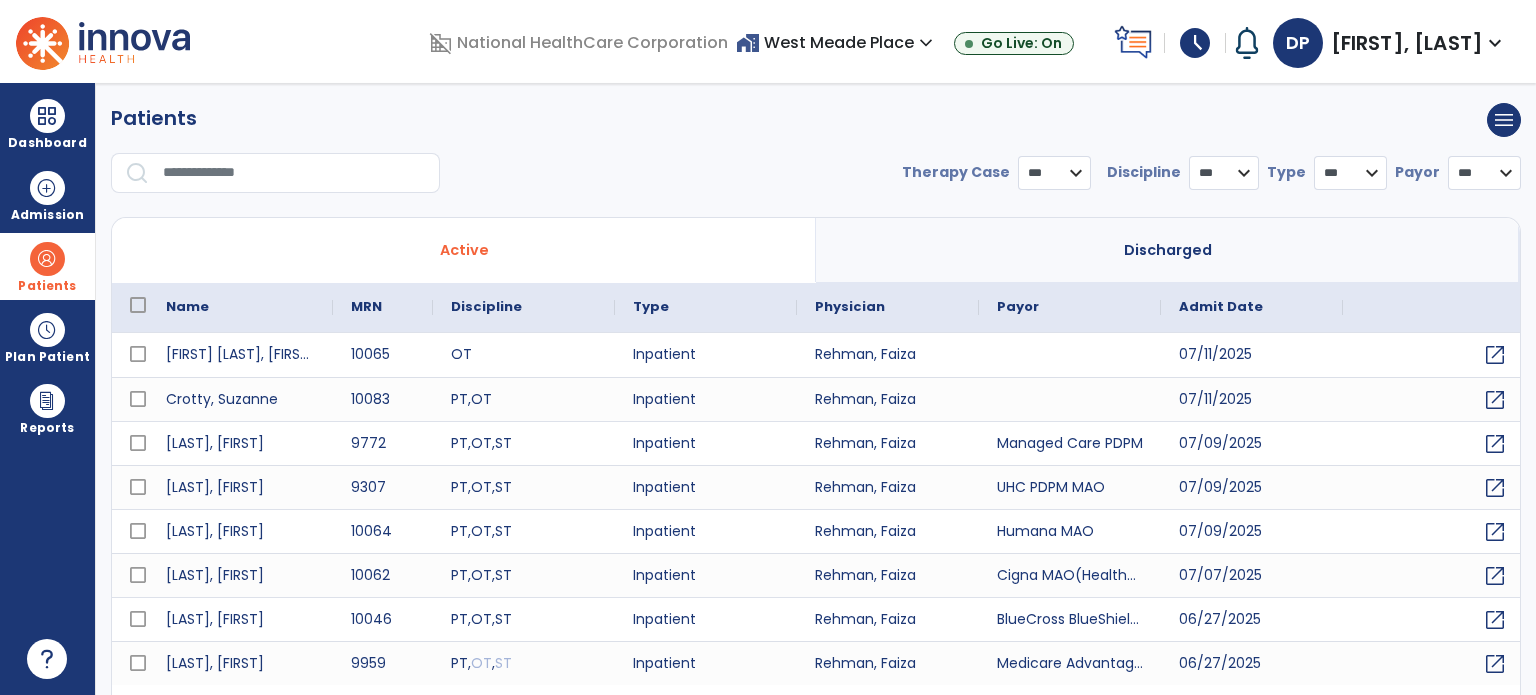 select on "***" 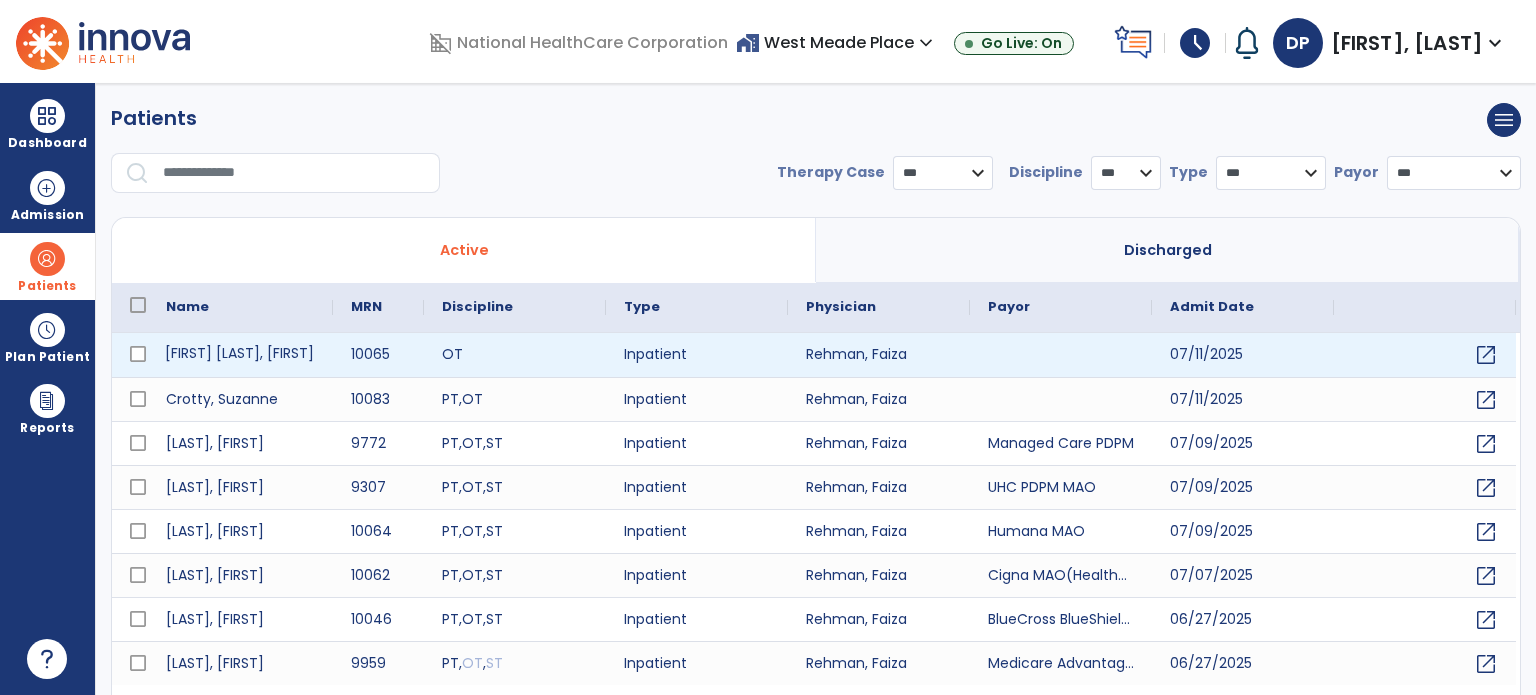 click on "[FIRST] [LAST], [FIRST]" at bounding box center (240, 355) 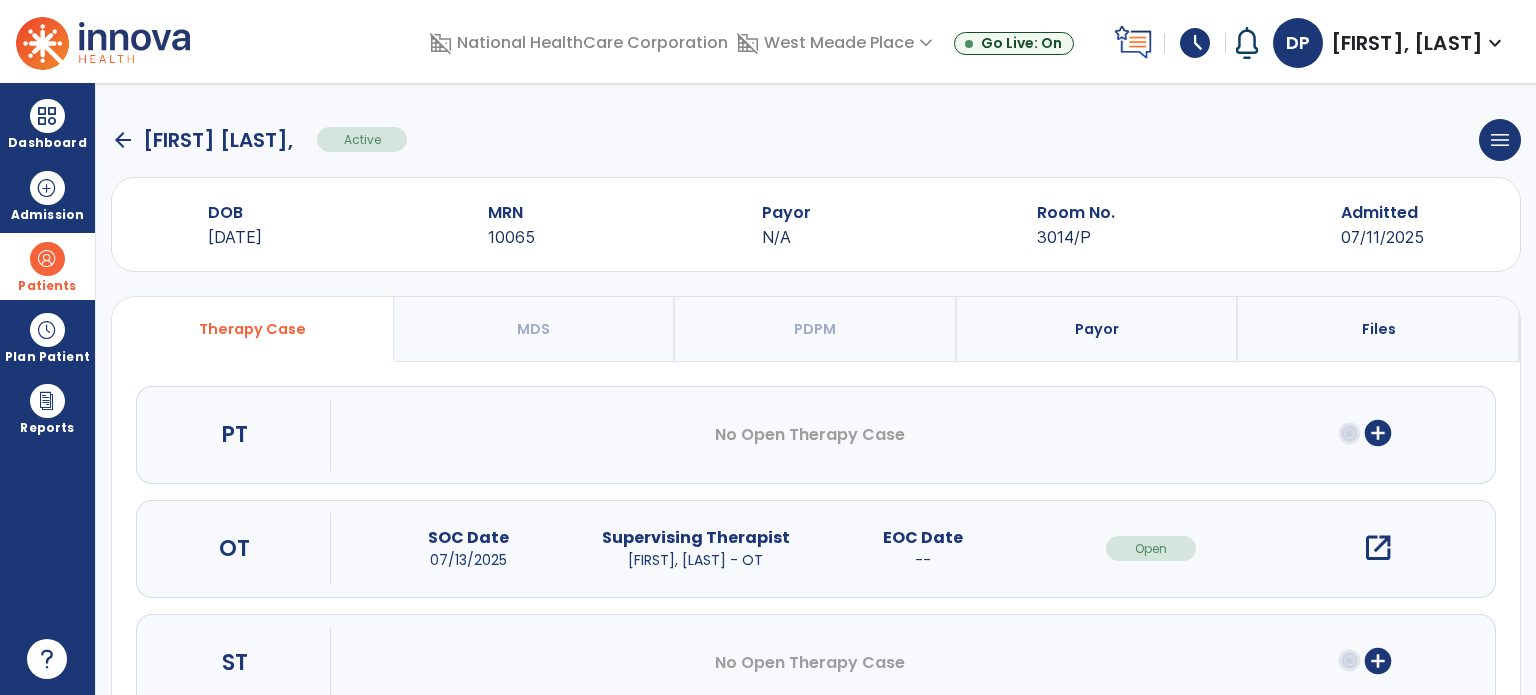 click on "open_in_new" at bounding box center (1378, 548) 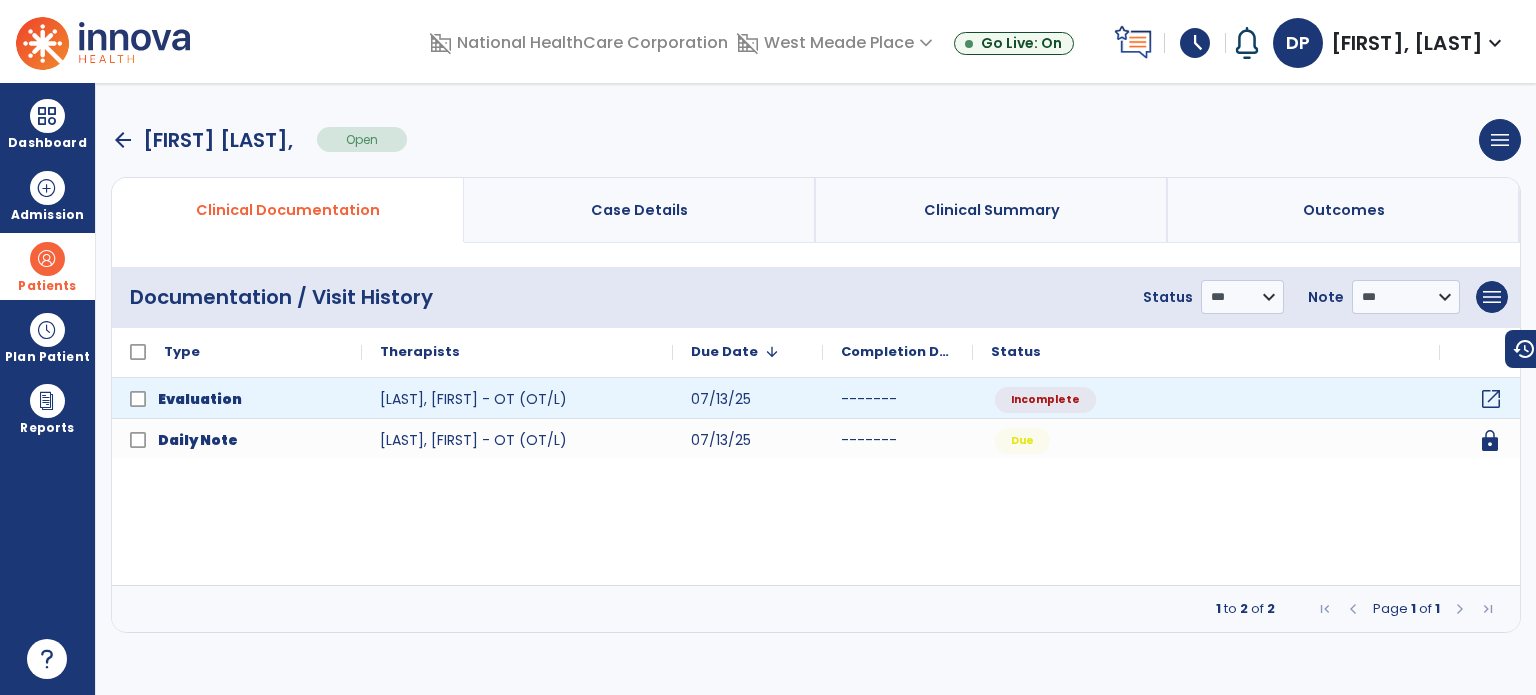 click on "open_in_new" 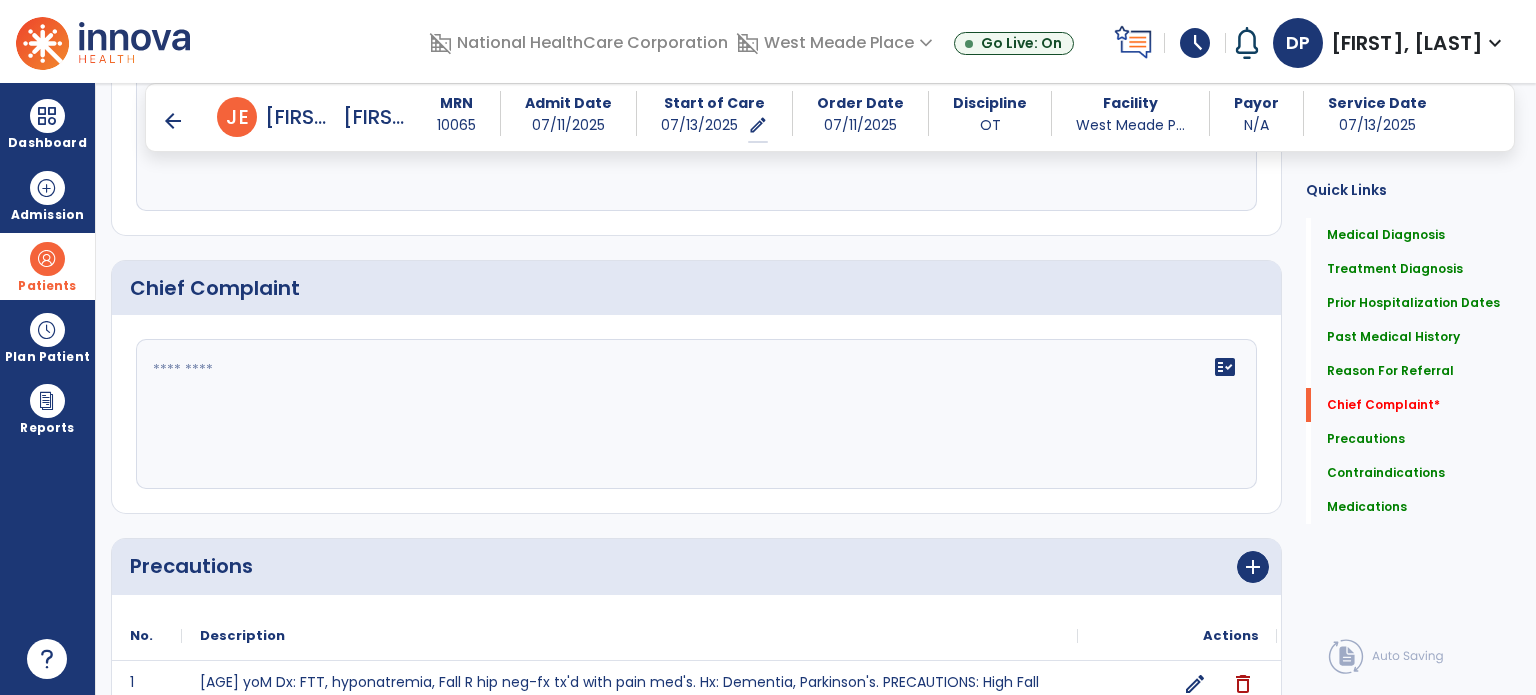 scroll, scrollTop: 1528, scrollLeft: 0, axis: vertical 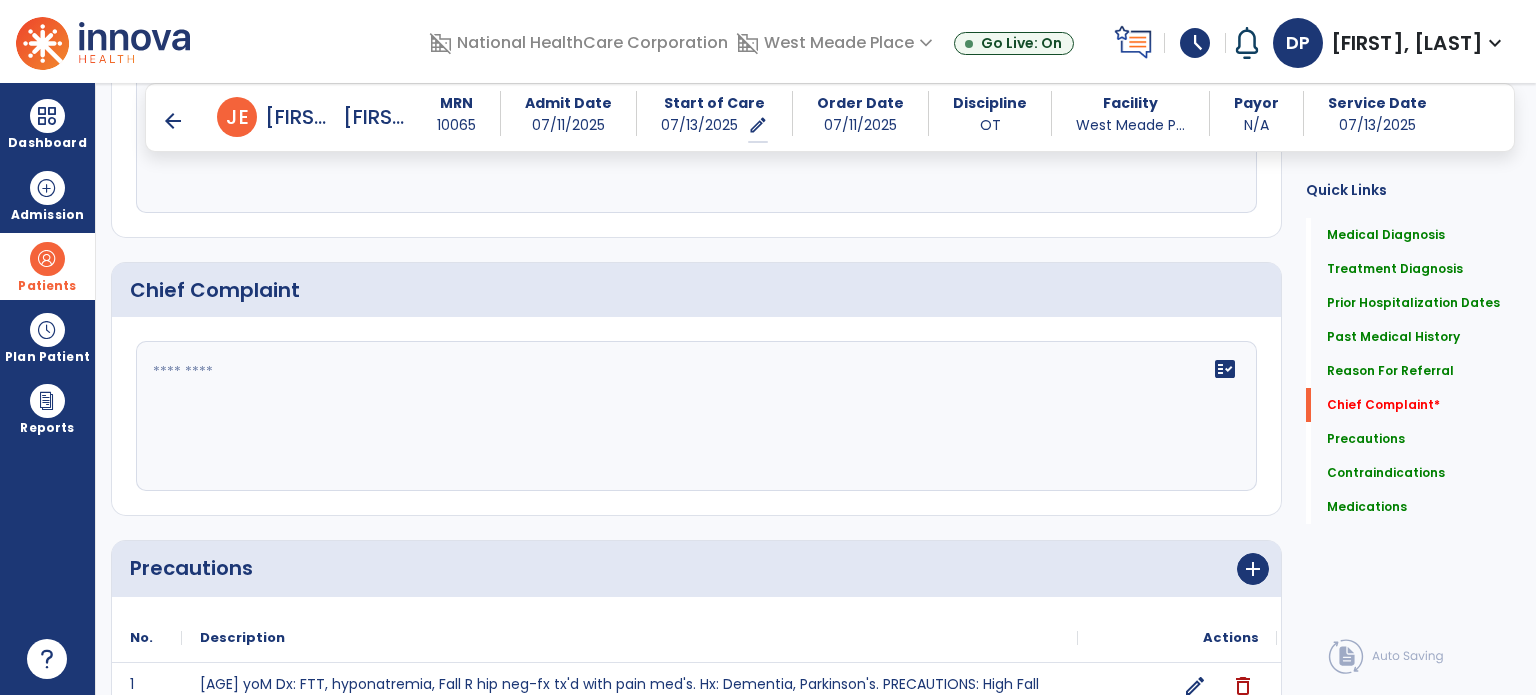 click 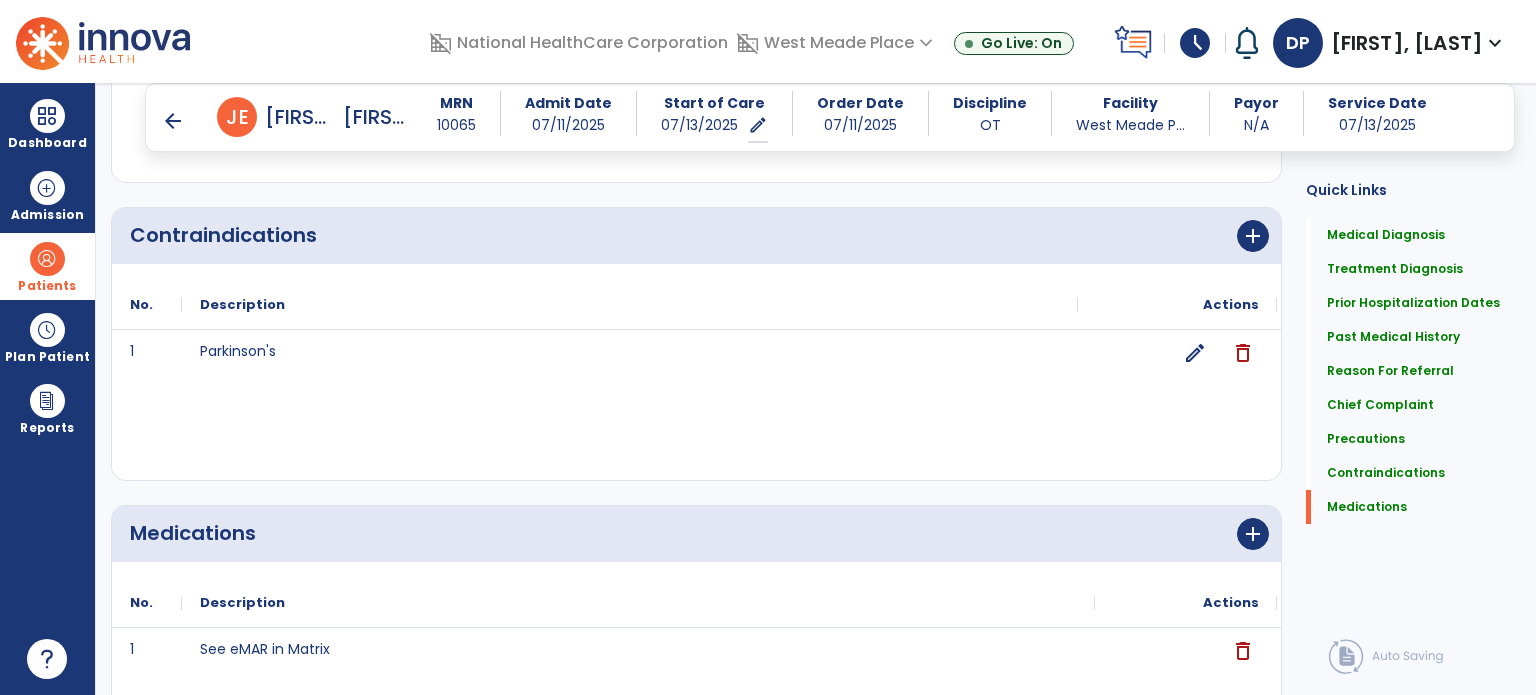 scroll, scrollTop: 2308, scrollLeft: 0, axis: vertical 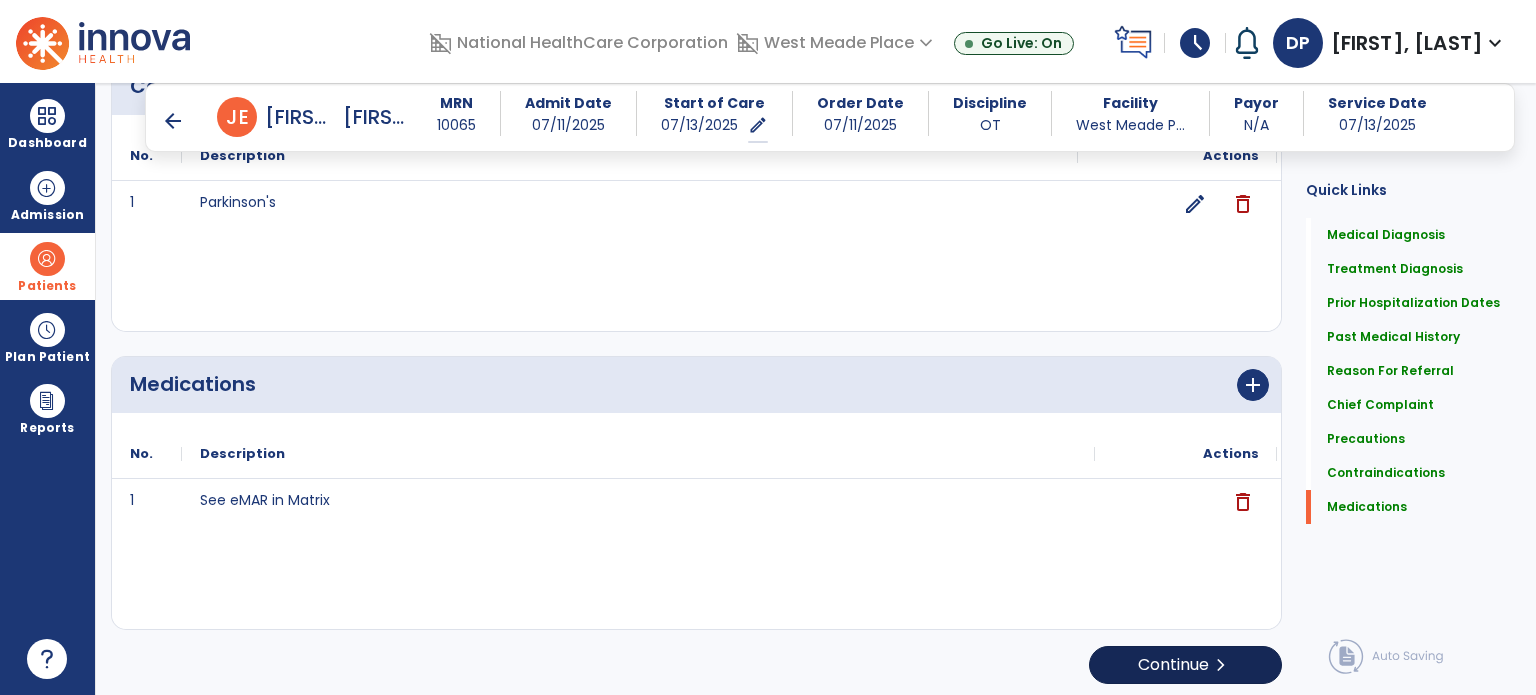 type on "**********" 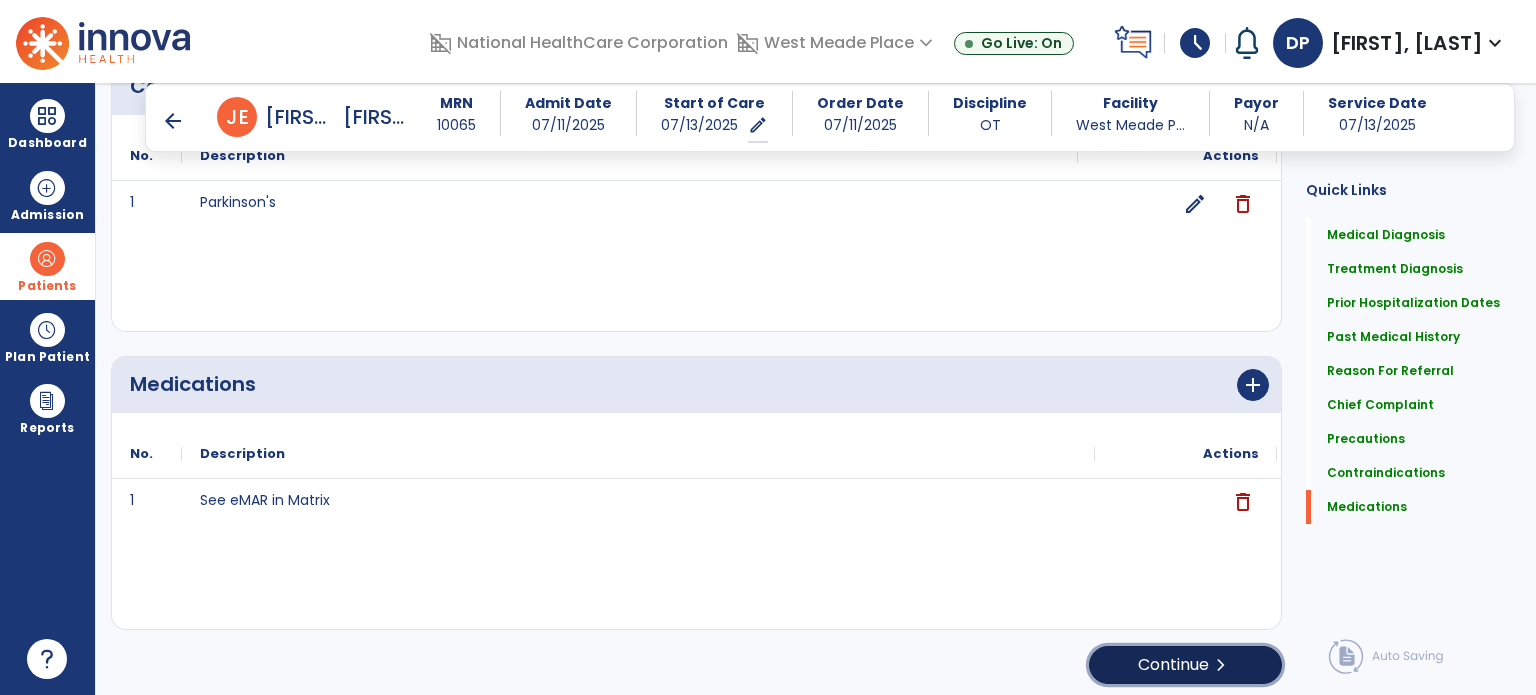 click on "Continue  chevron_right" 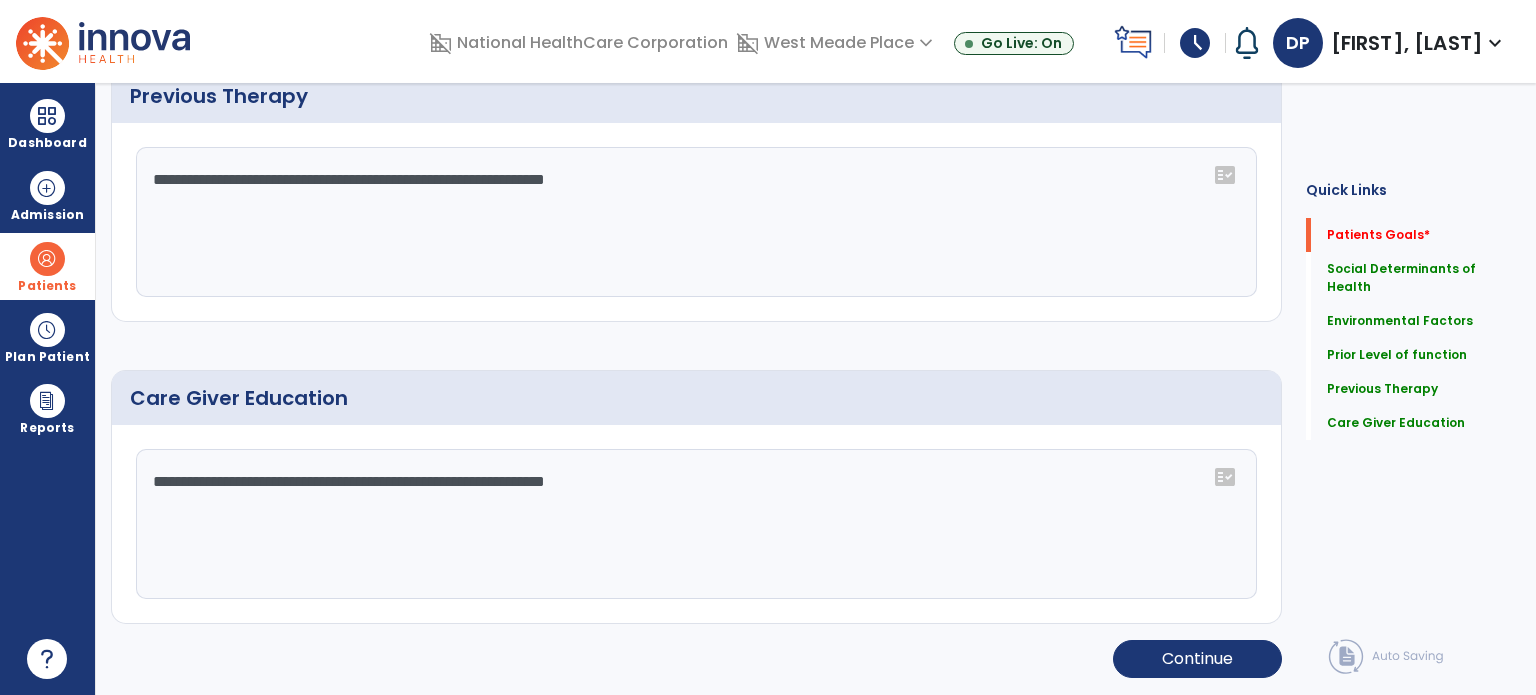 scroll, scrollTop: 8, scrollLeft: 0, axis: vertical 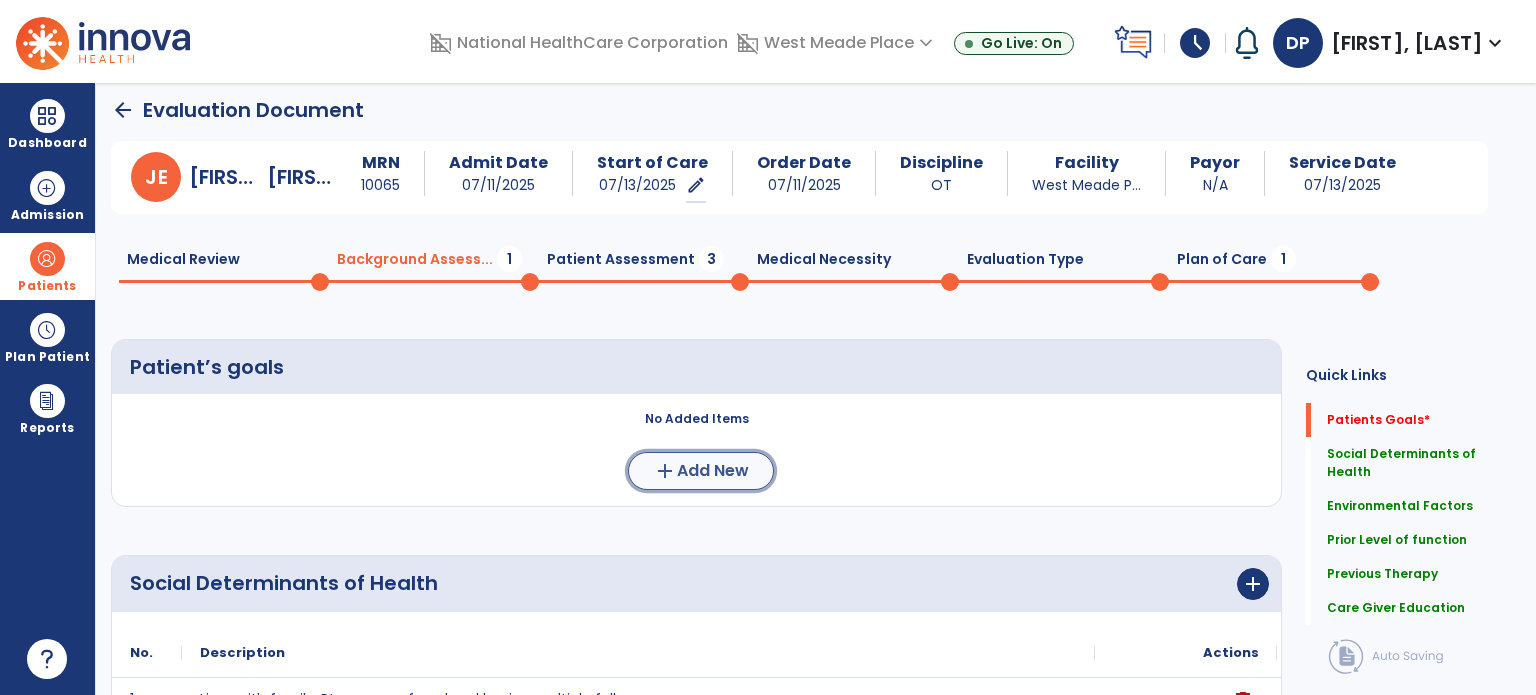 click on "add" 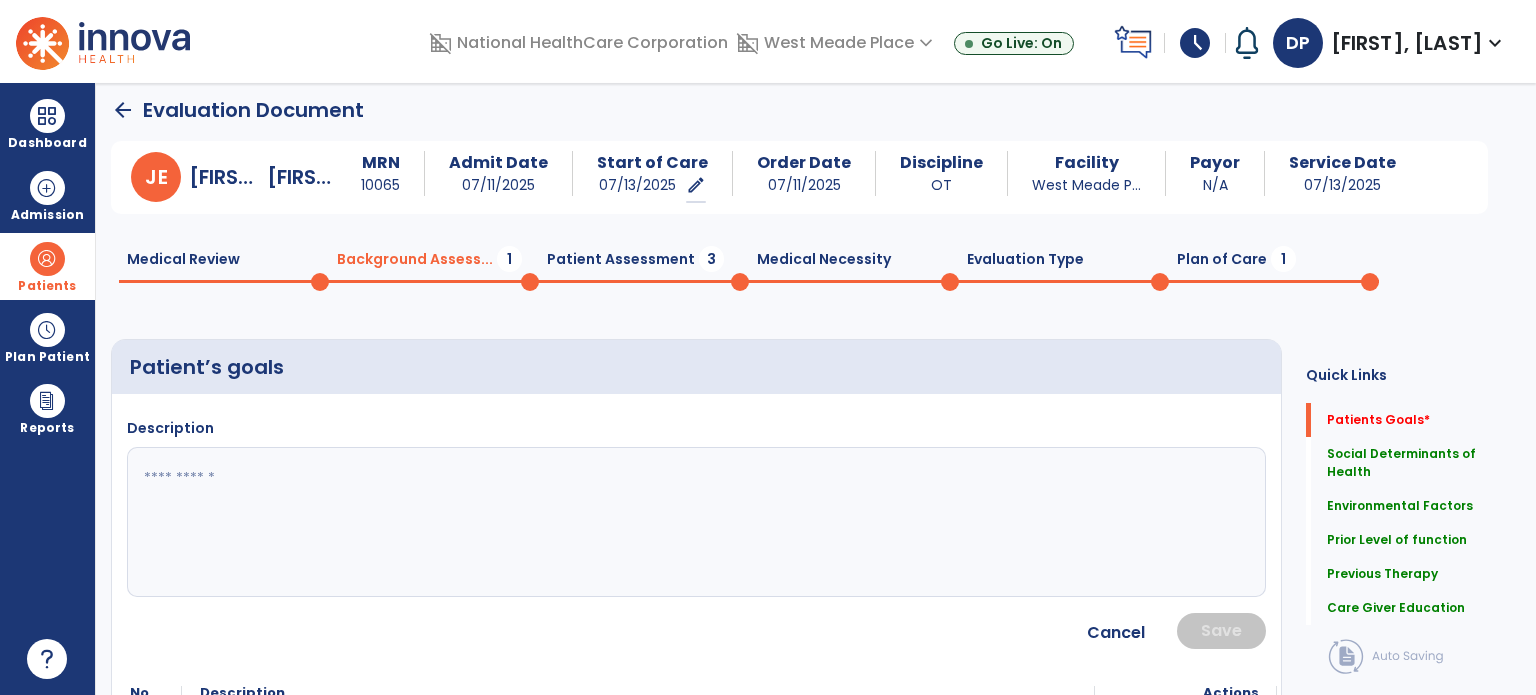 click 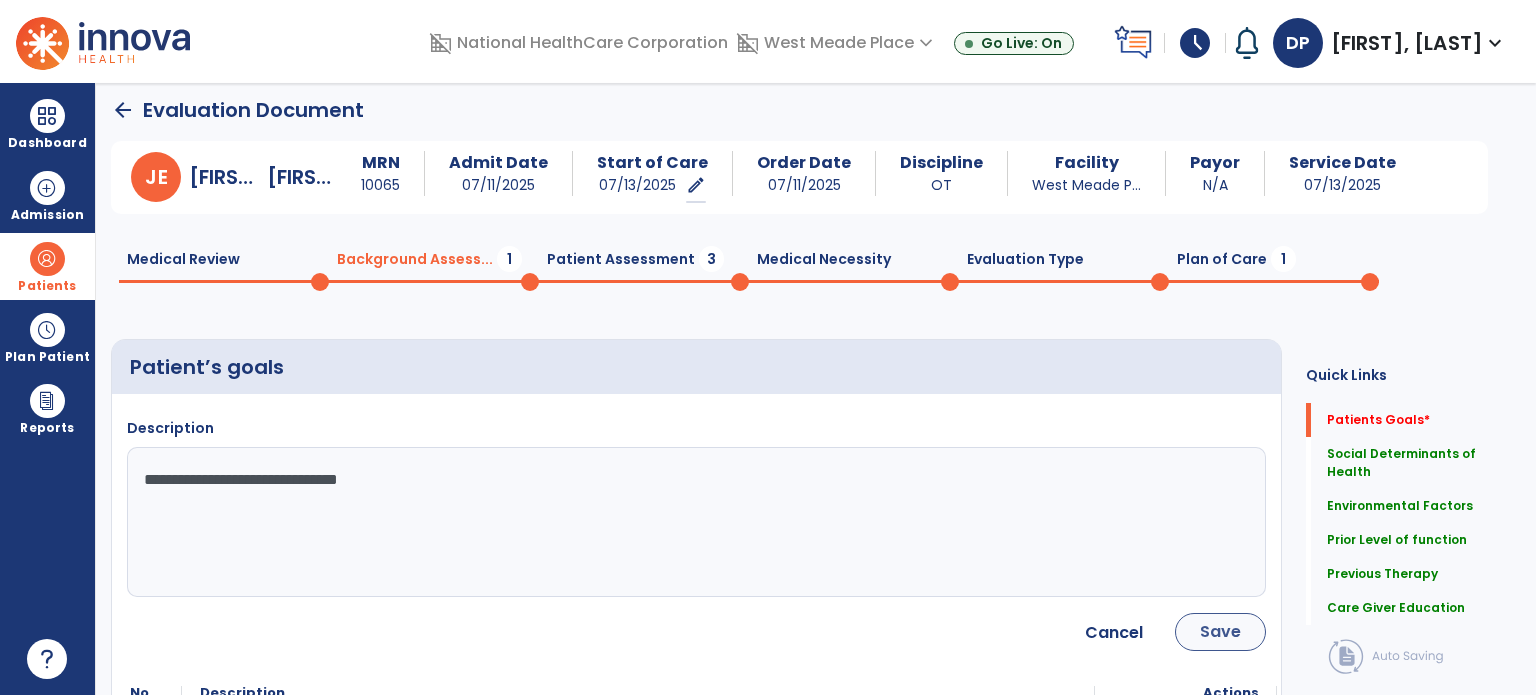 type on "**********" 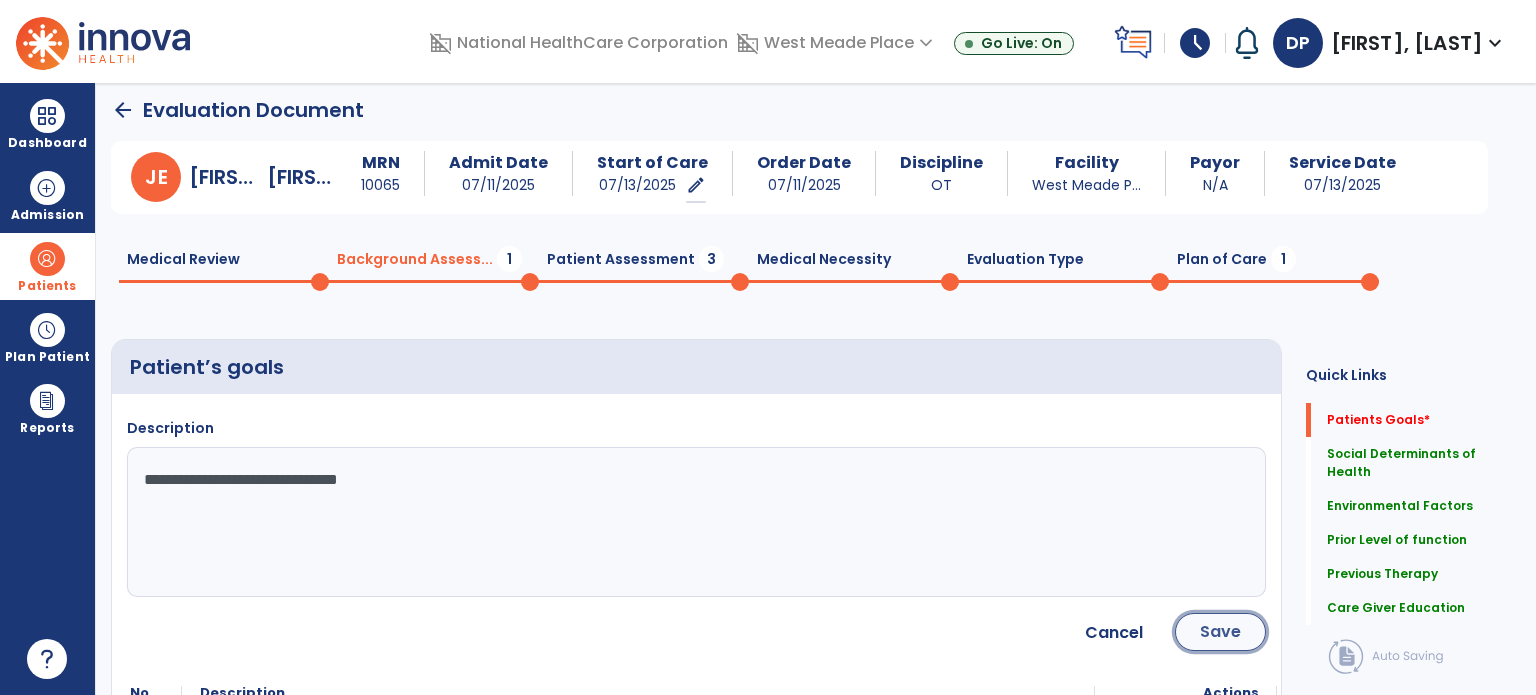 click on "Save" 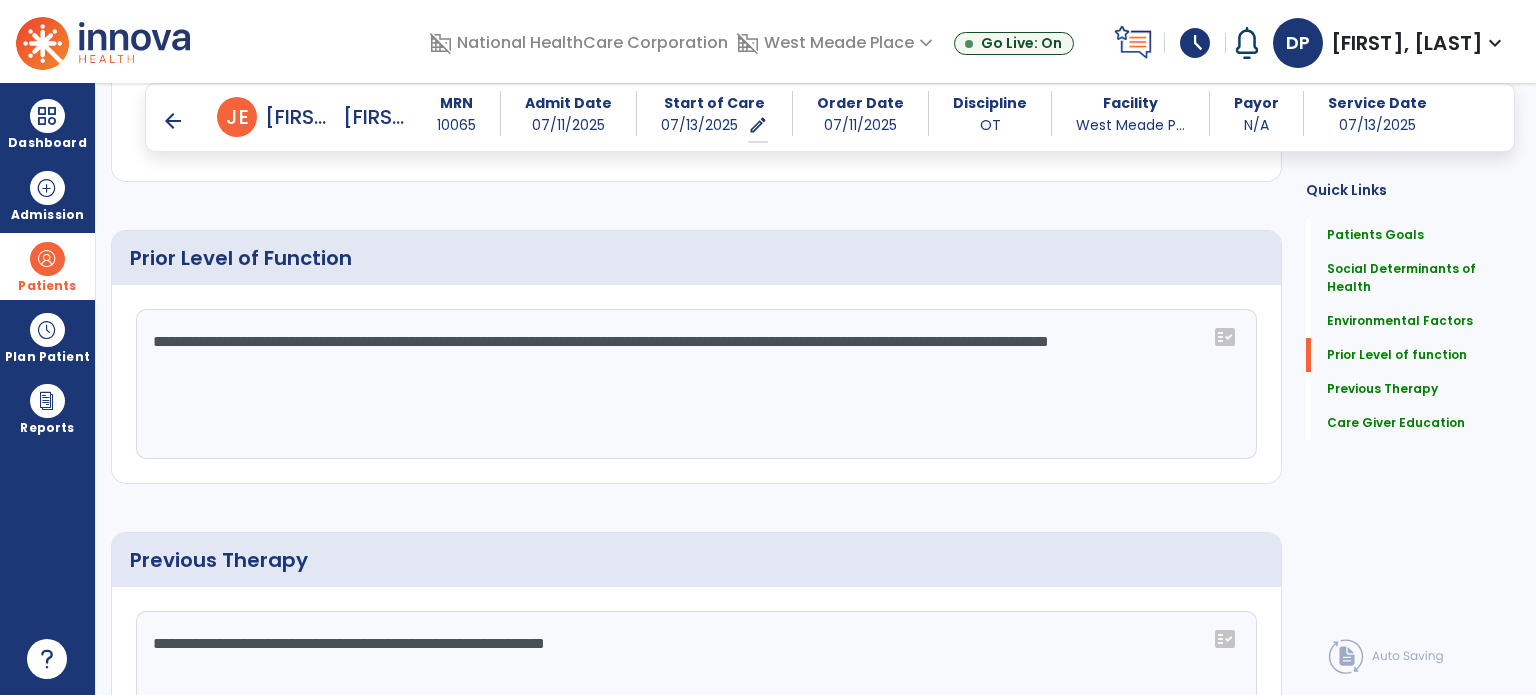 scroll, scrollTop: 1064, scrollLeft: 0, axis: vertical 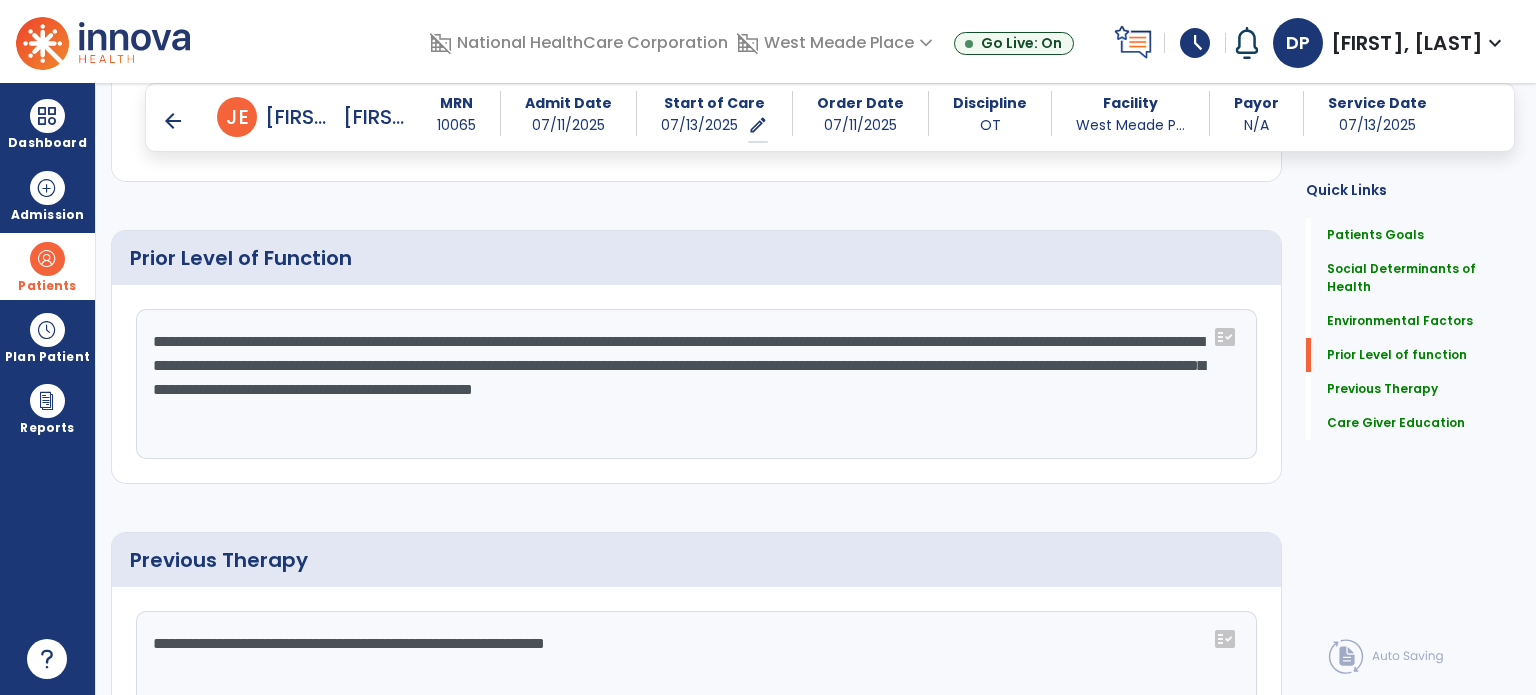 click on "**********" 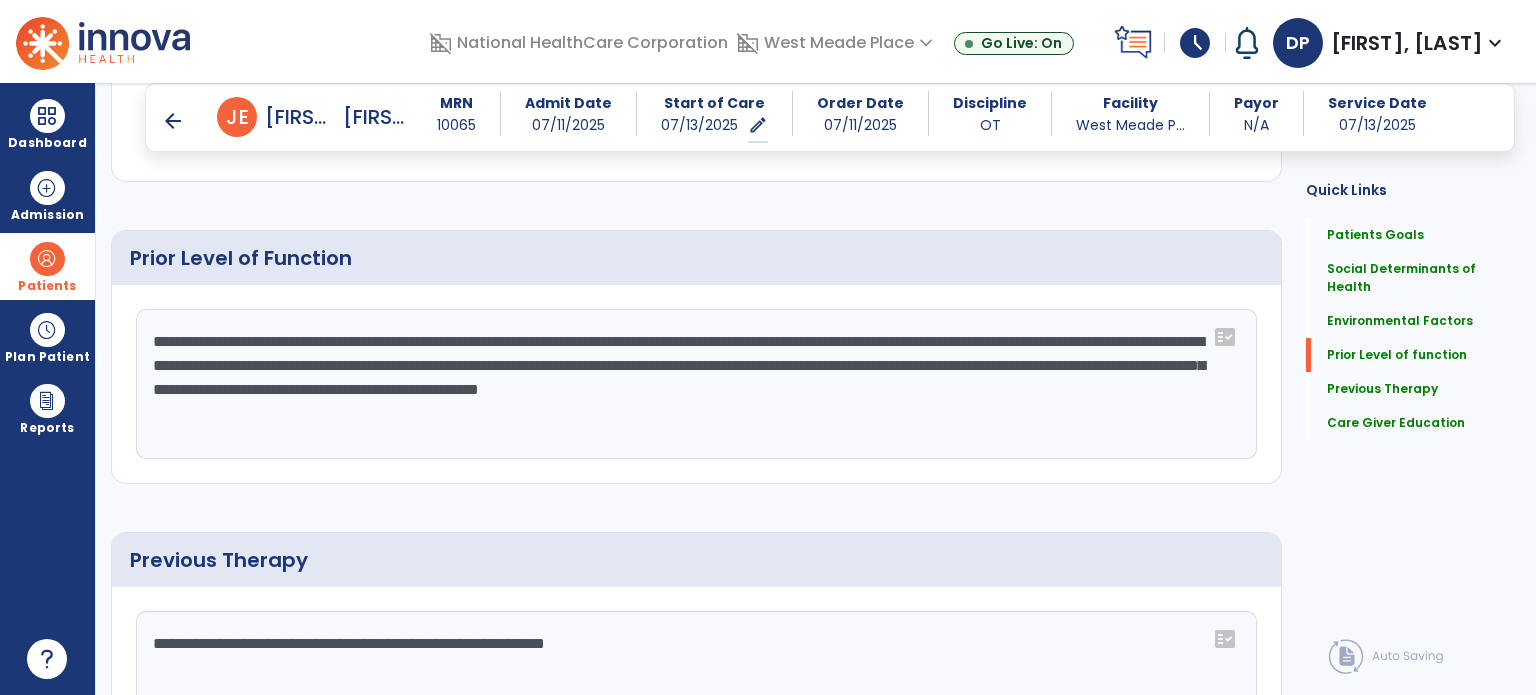 click on "**********" 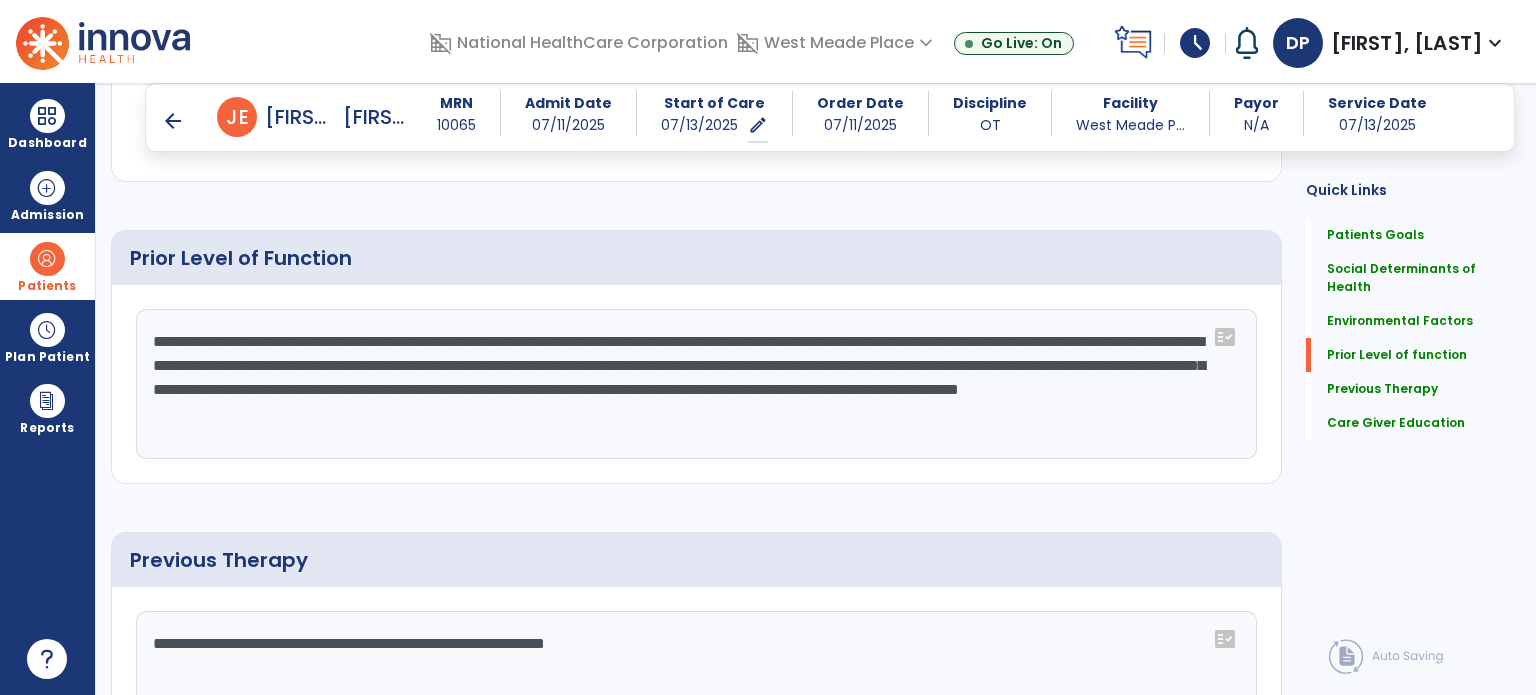 drag, startPoint x: 600, startPoint y: 411, endPoint x: 436, endPoint y: 412, distance: 164.00305 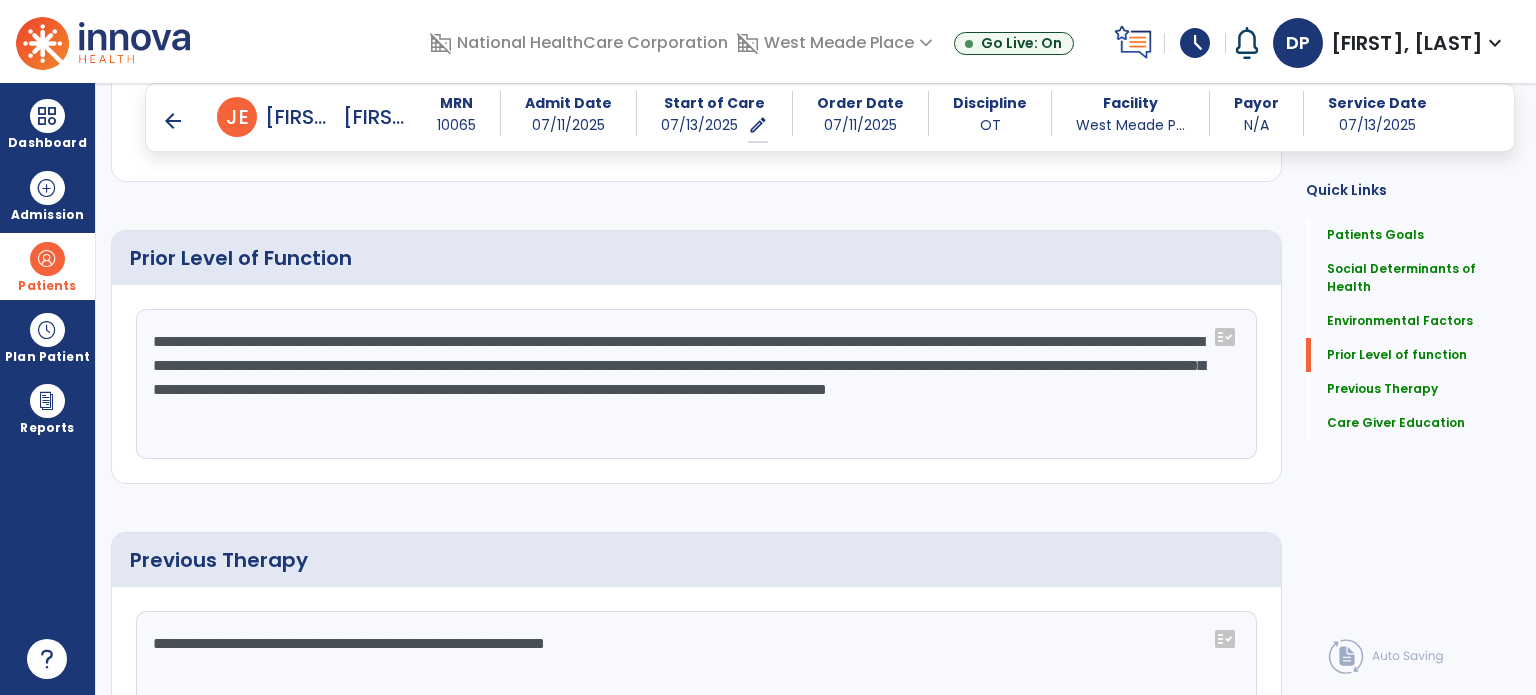 click on "**********" 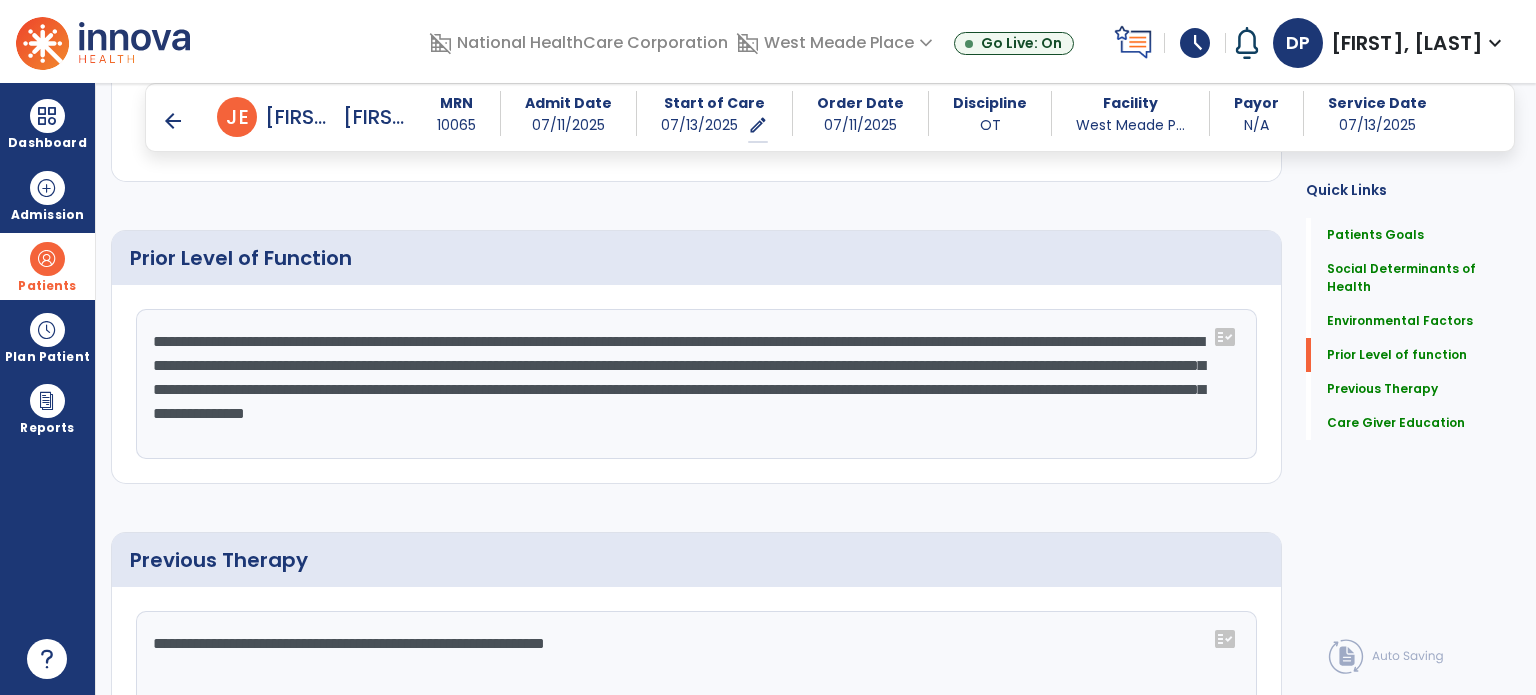 click on "**********" 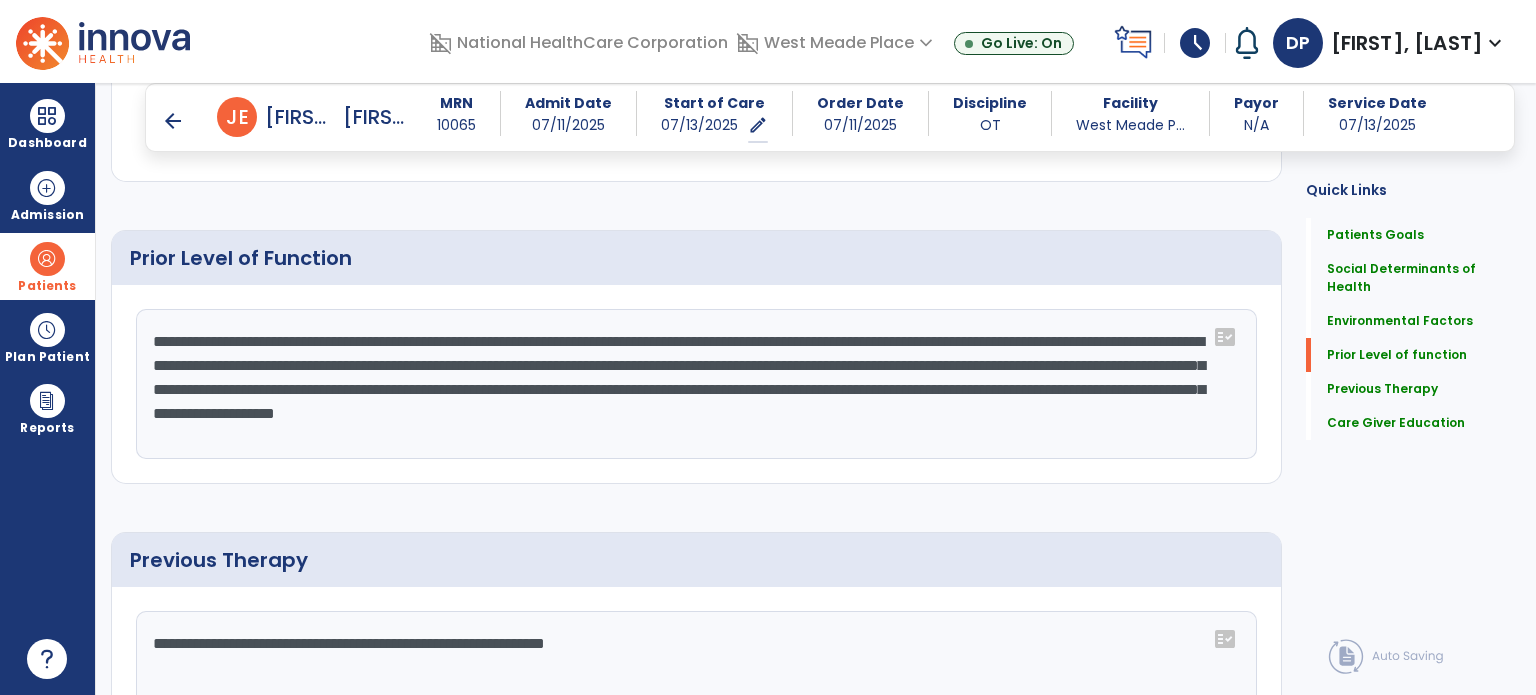 click on "**********" 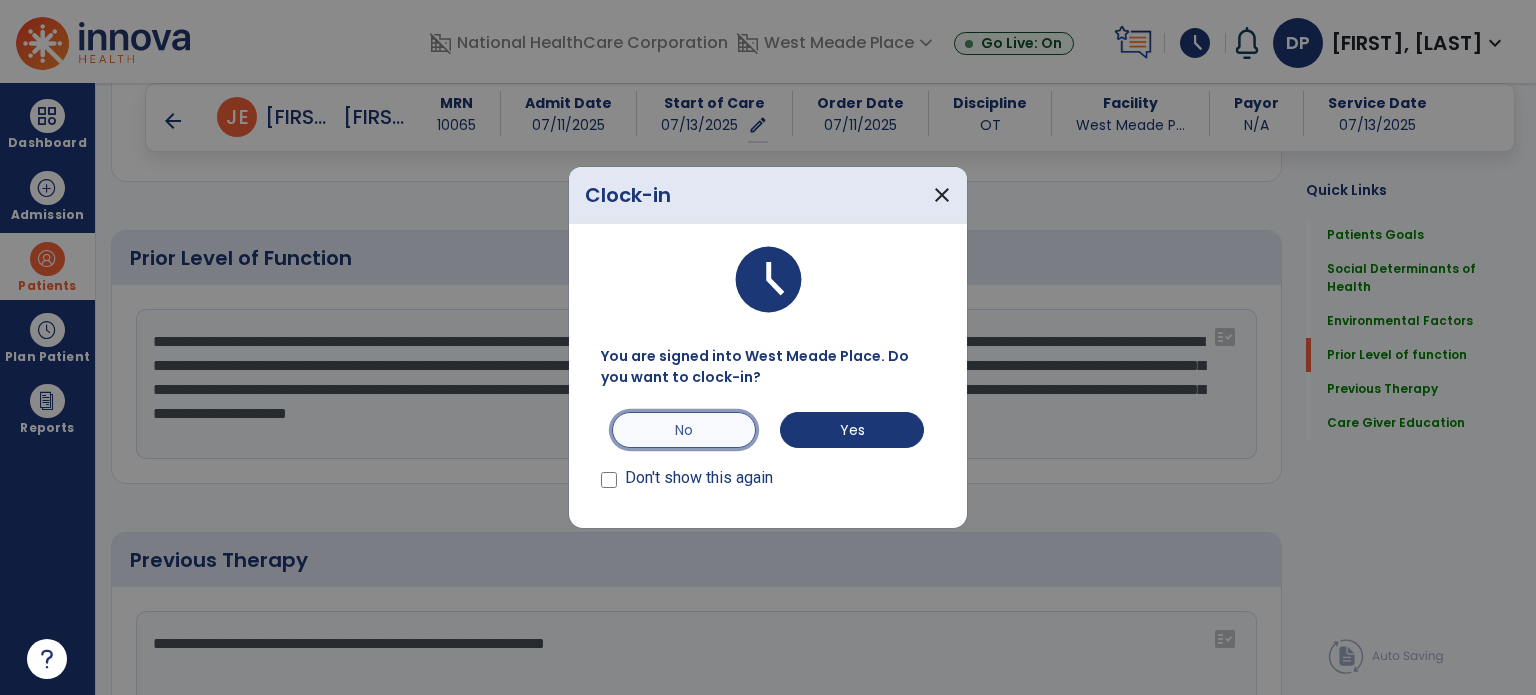 click on "No" at bounding box center (684, 430) 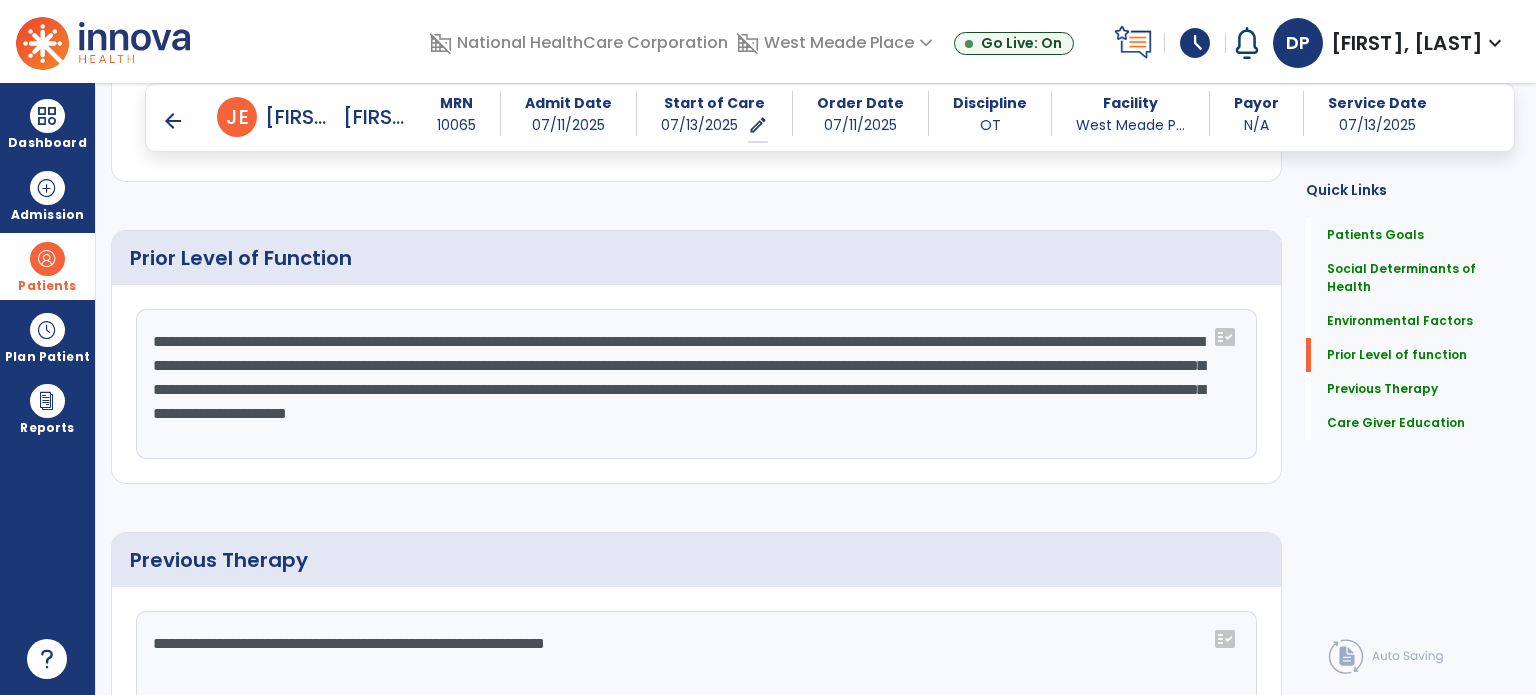 click on "**********" 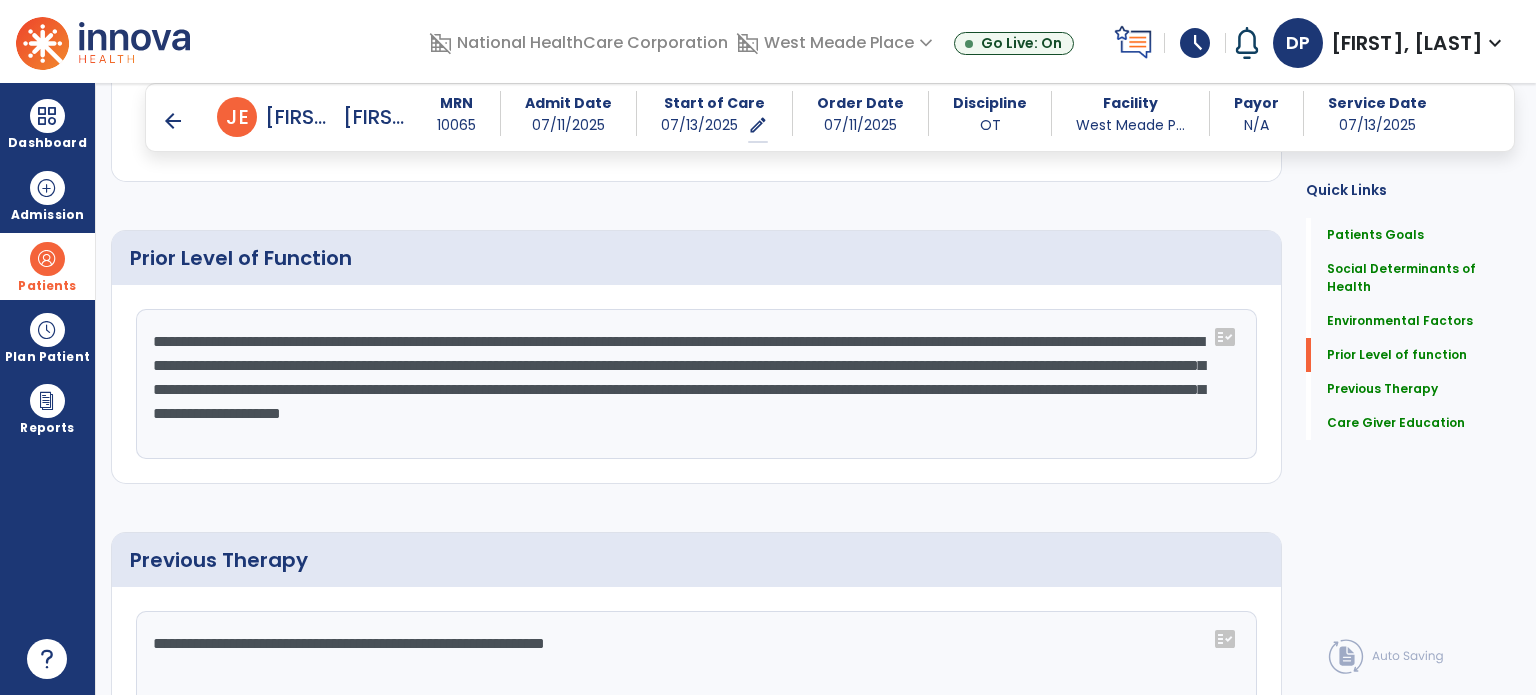 click on "**********" 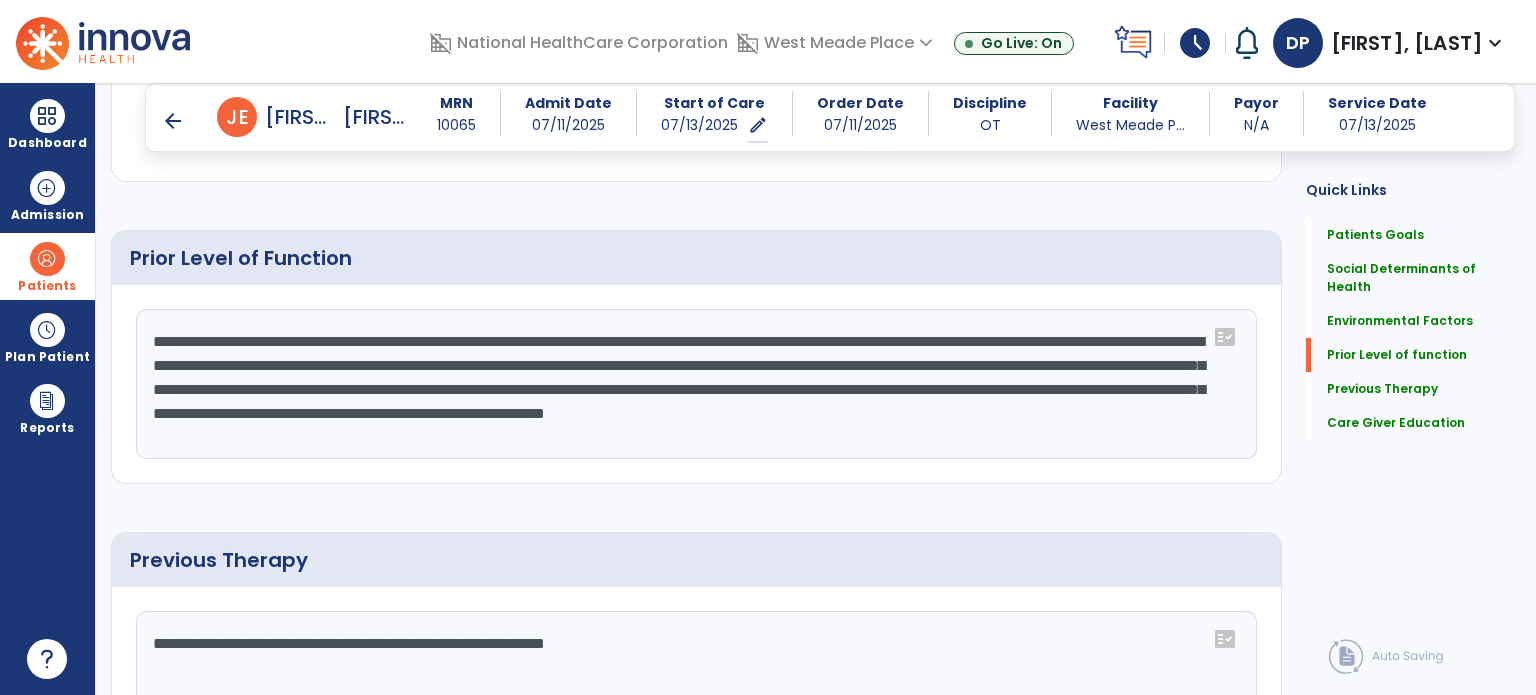 click on "**********" 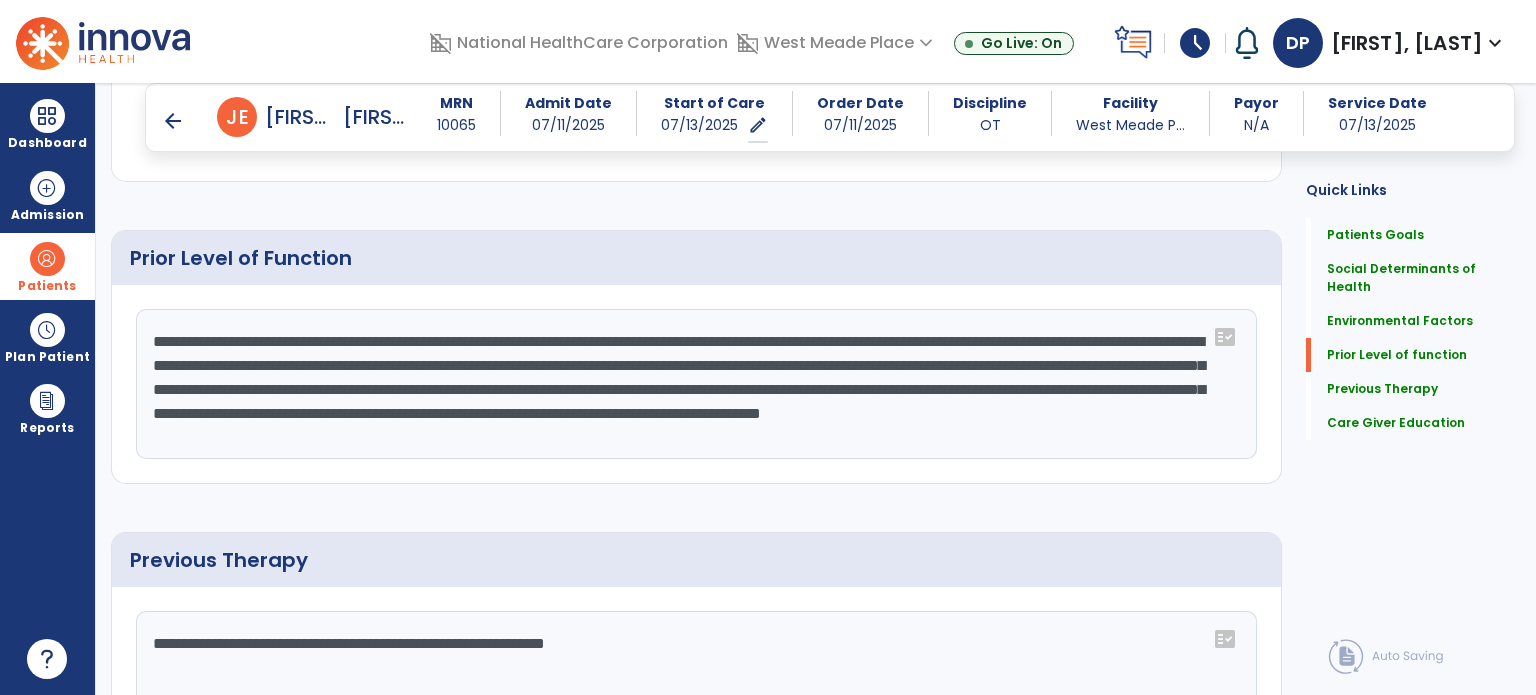 click on "**********" 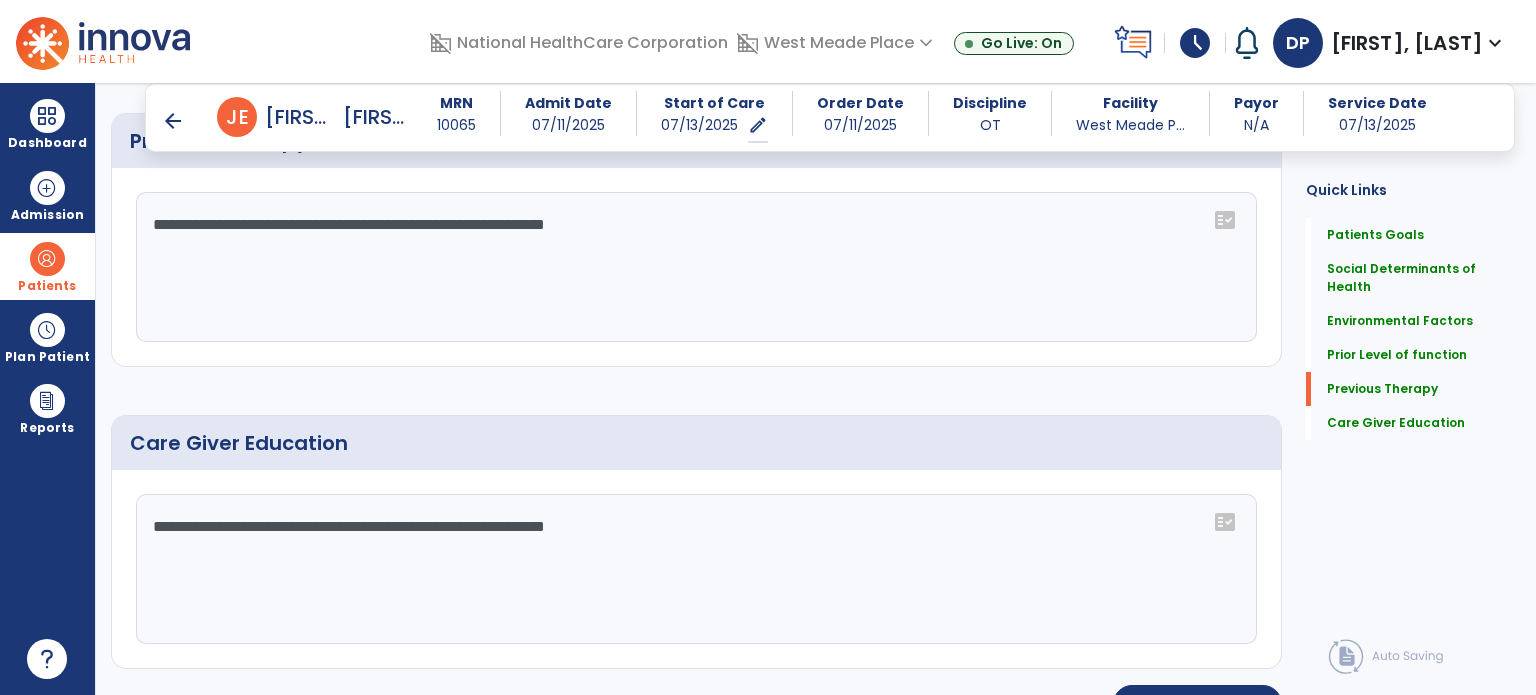 scroll, scrollTop: 1523, scrollLeft: 0, axis: vertical 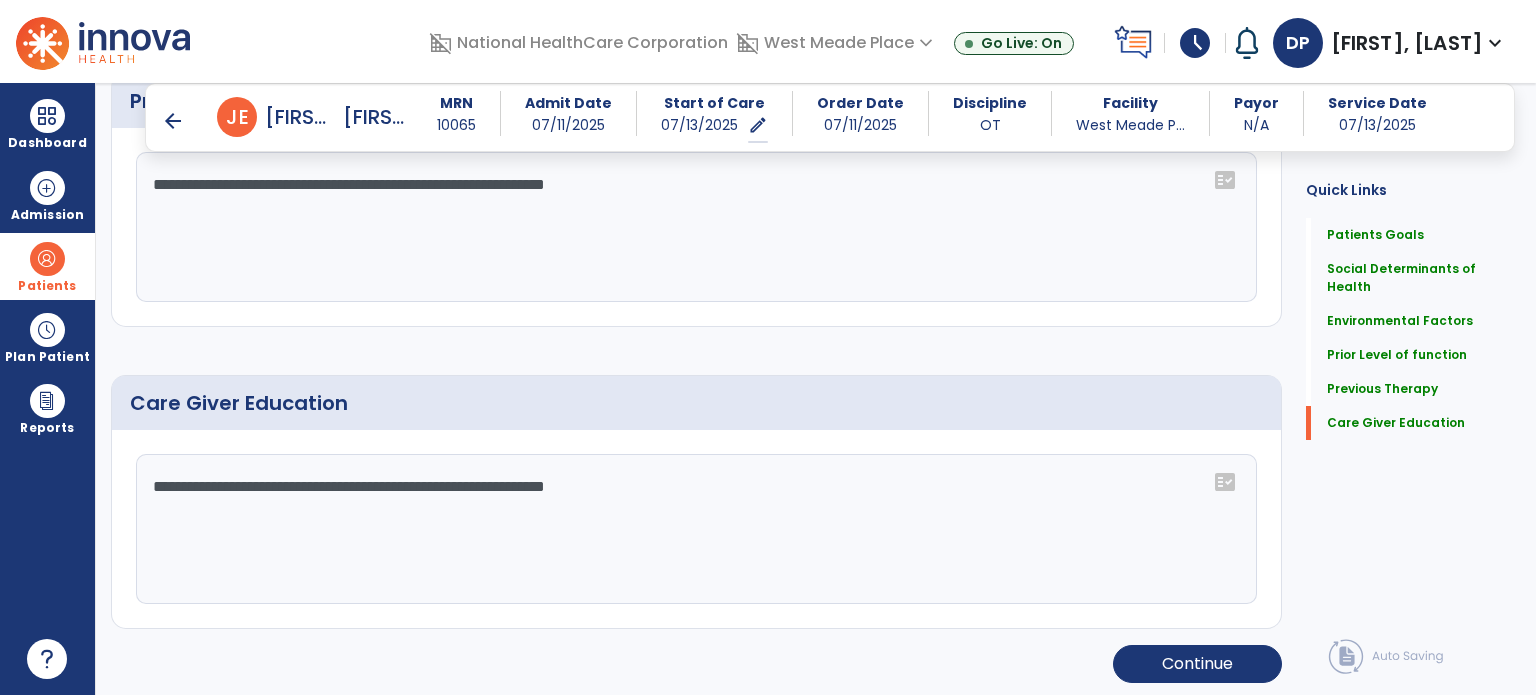 type on "**********" 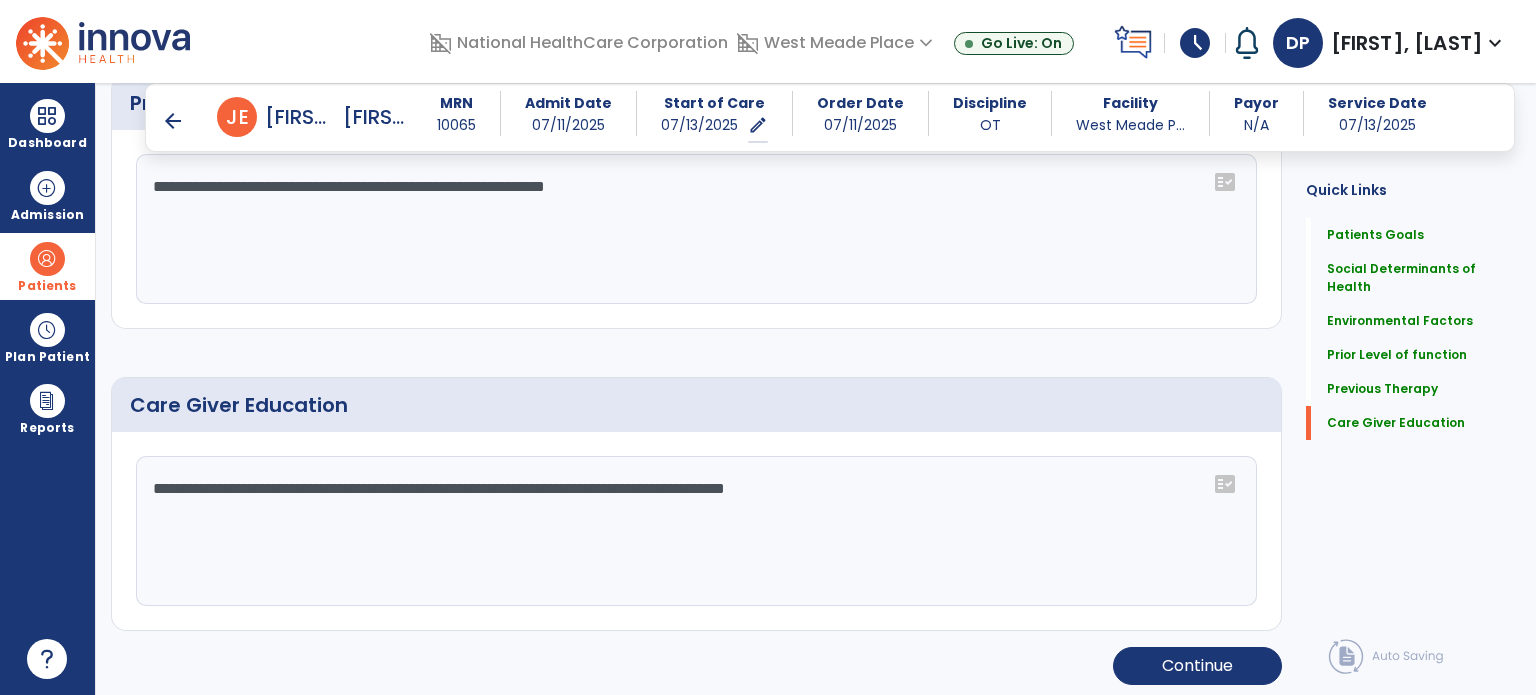 scroll, scrollTop: 1523, scrollLeft: 0, axis: vertical 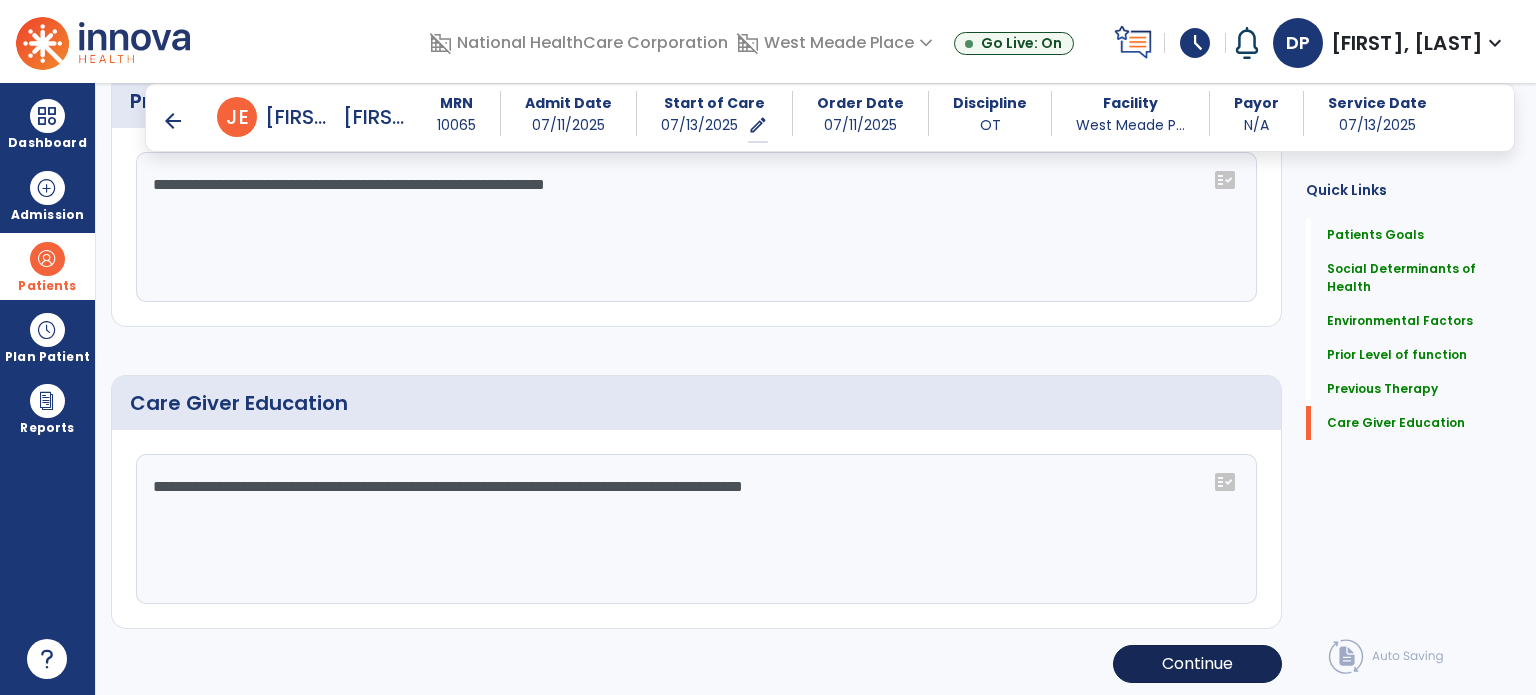type on "**********" 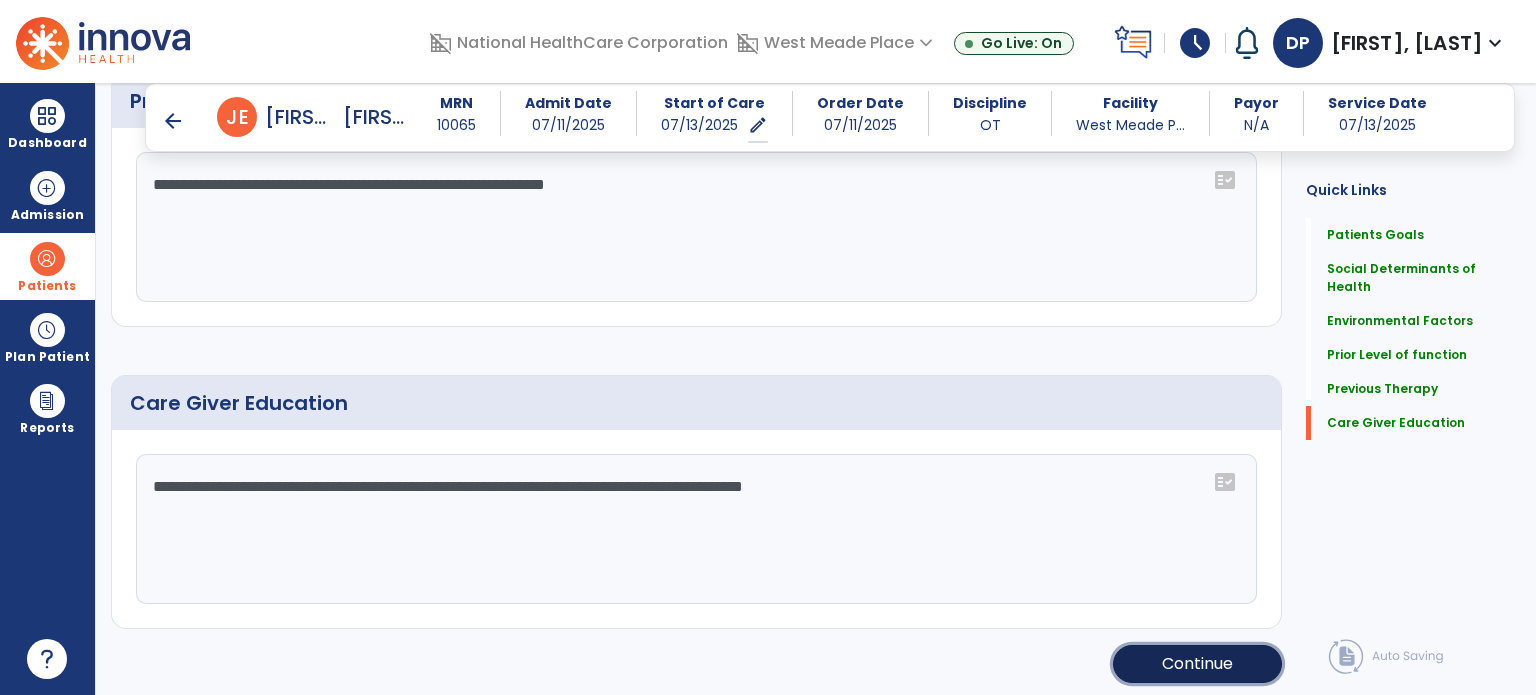 click on "Continue" 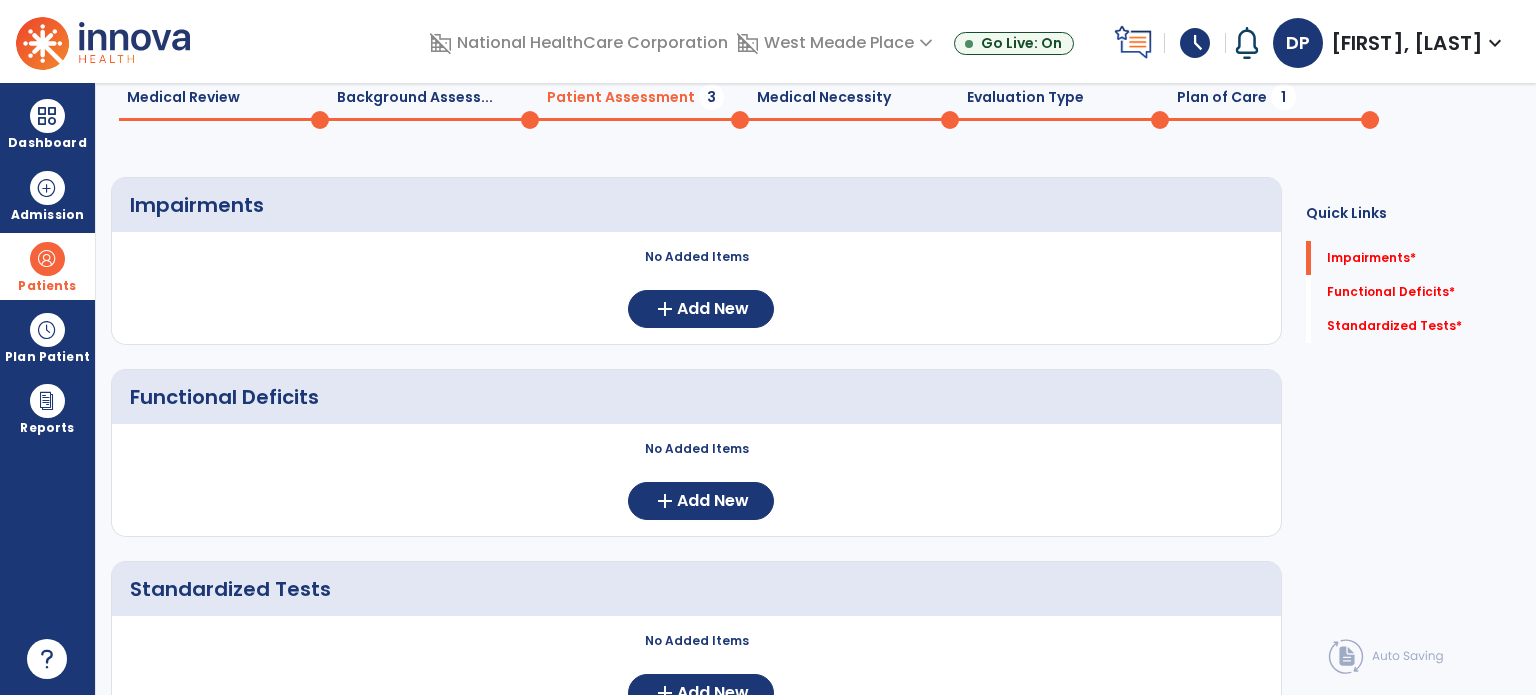 scroll, scrollTop: 0, scrollLeft: 0, axis: both 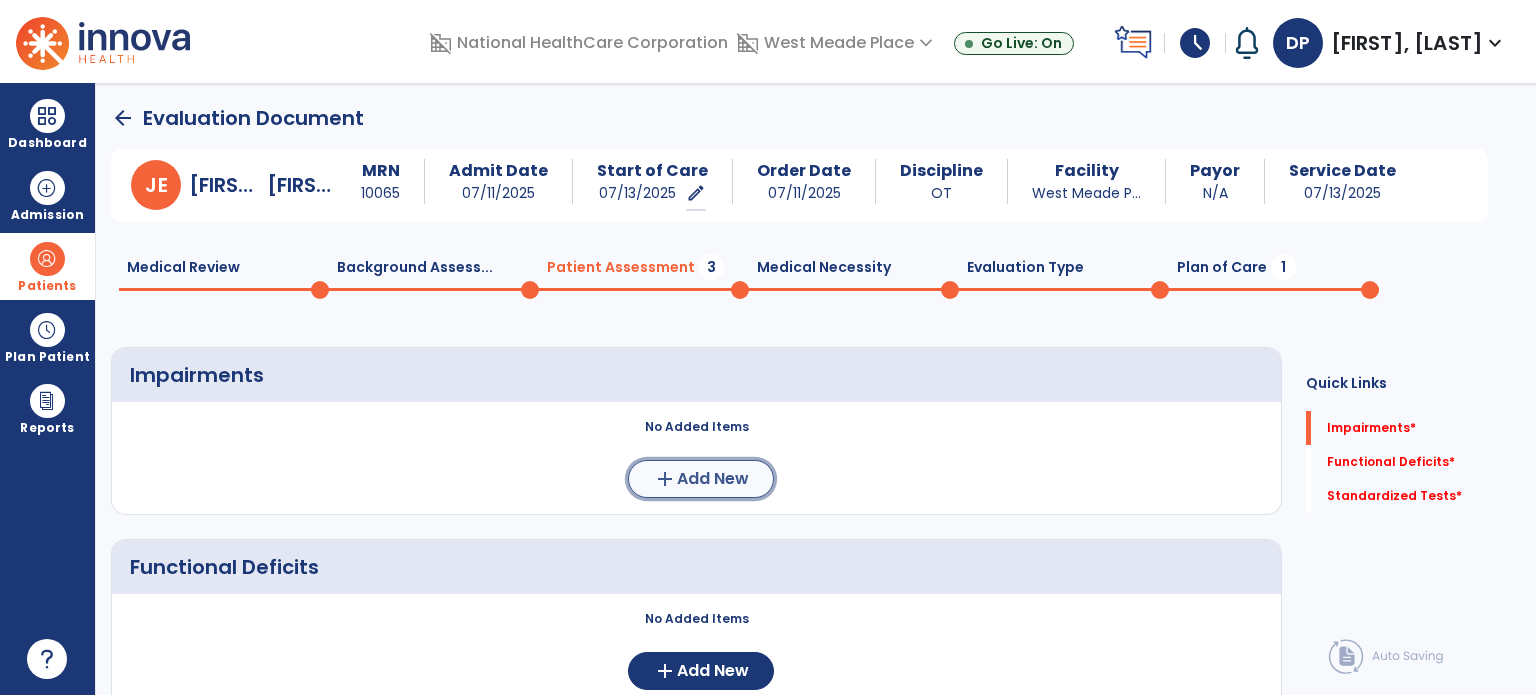 click on "add" 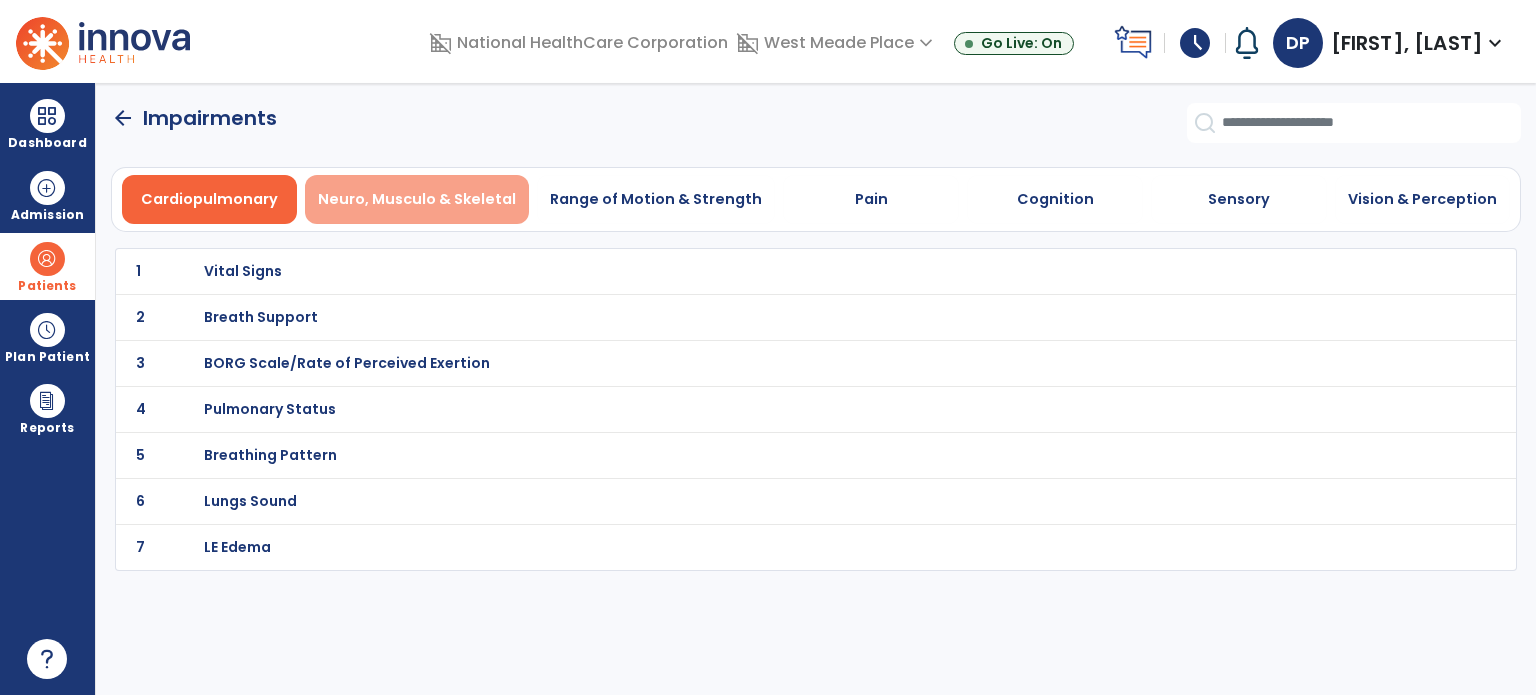 click on "Neuro, Musculo & Skeletal" at bounding box center [417, 199] 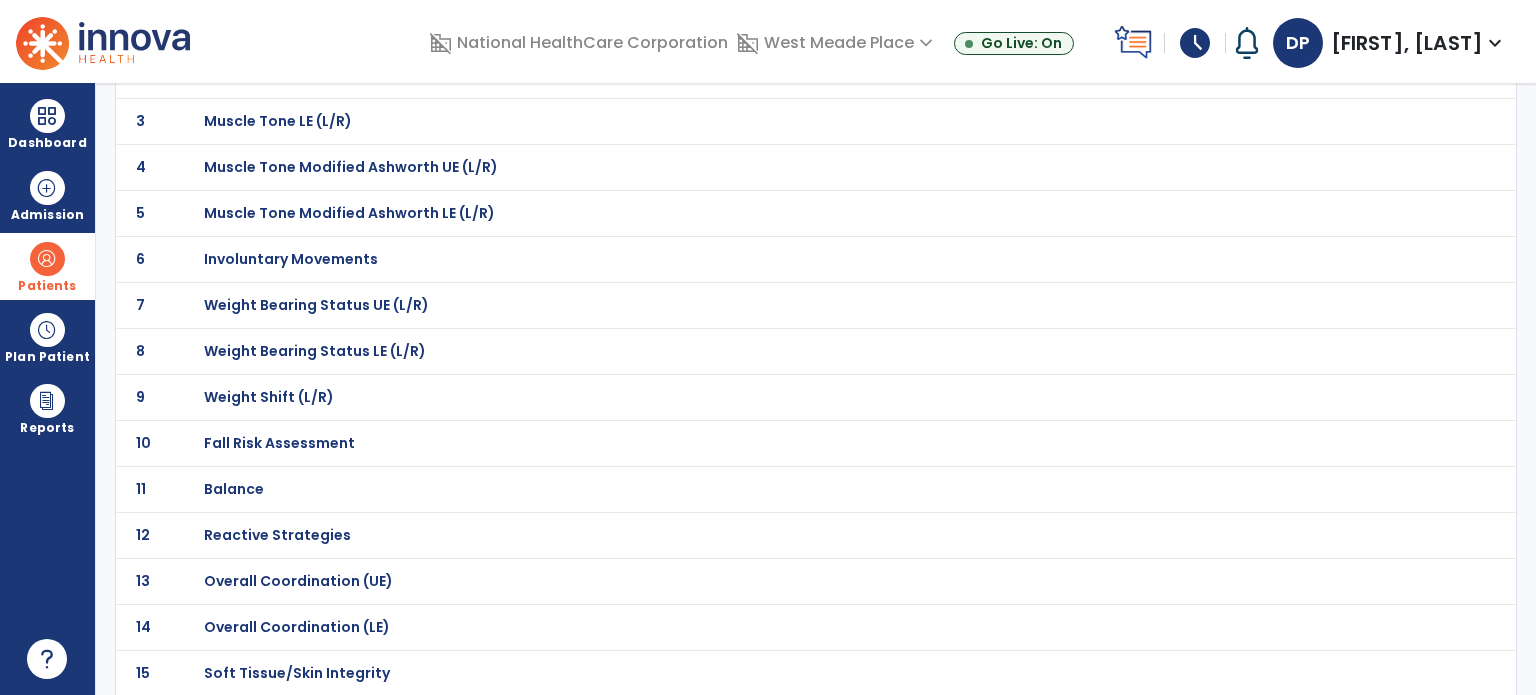 scroll, scrollTop: 300, scrollLeft: 0, axis: vertical 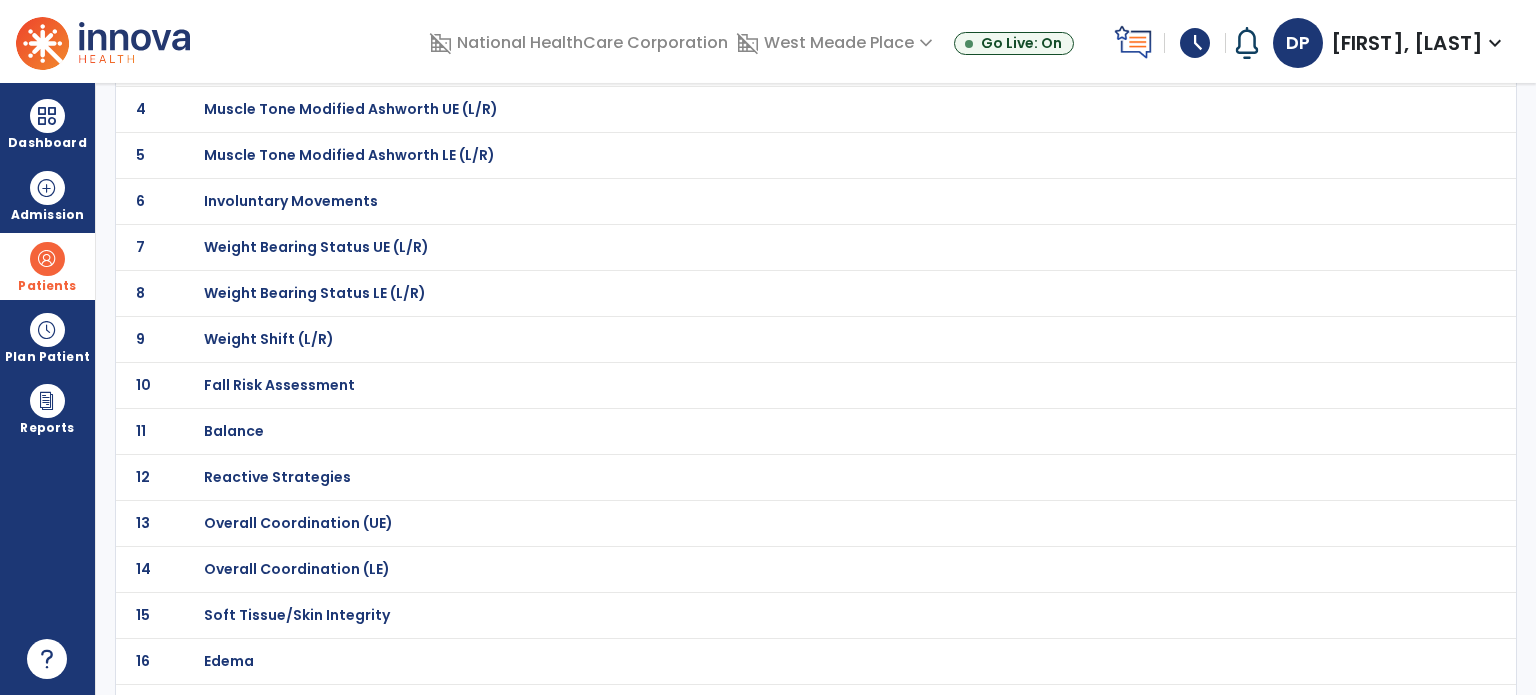 click on "Fall Risk Assessment" at bounding box center (275, -29) 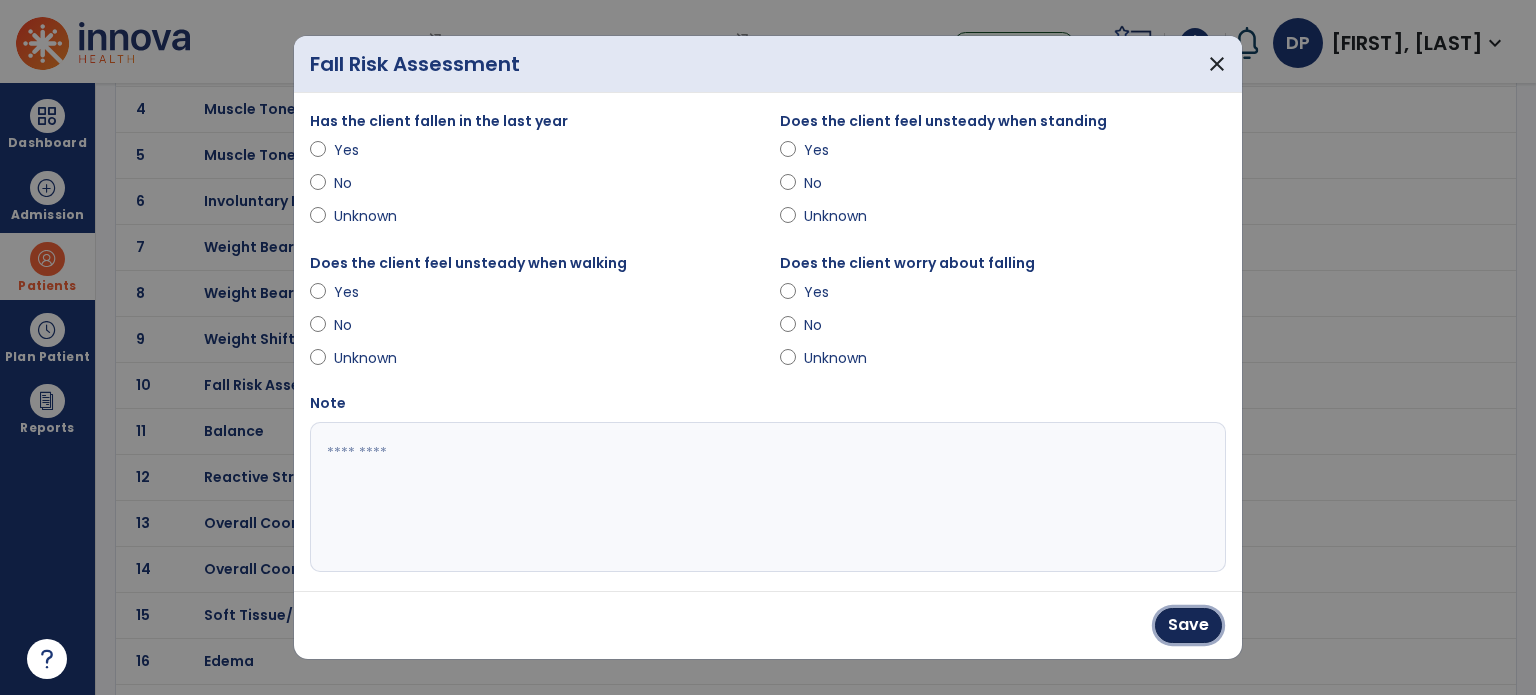 click on "Save" at bounding box center [1188, 625] 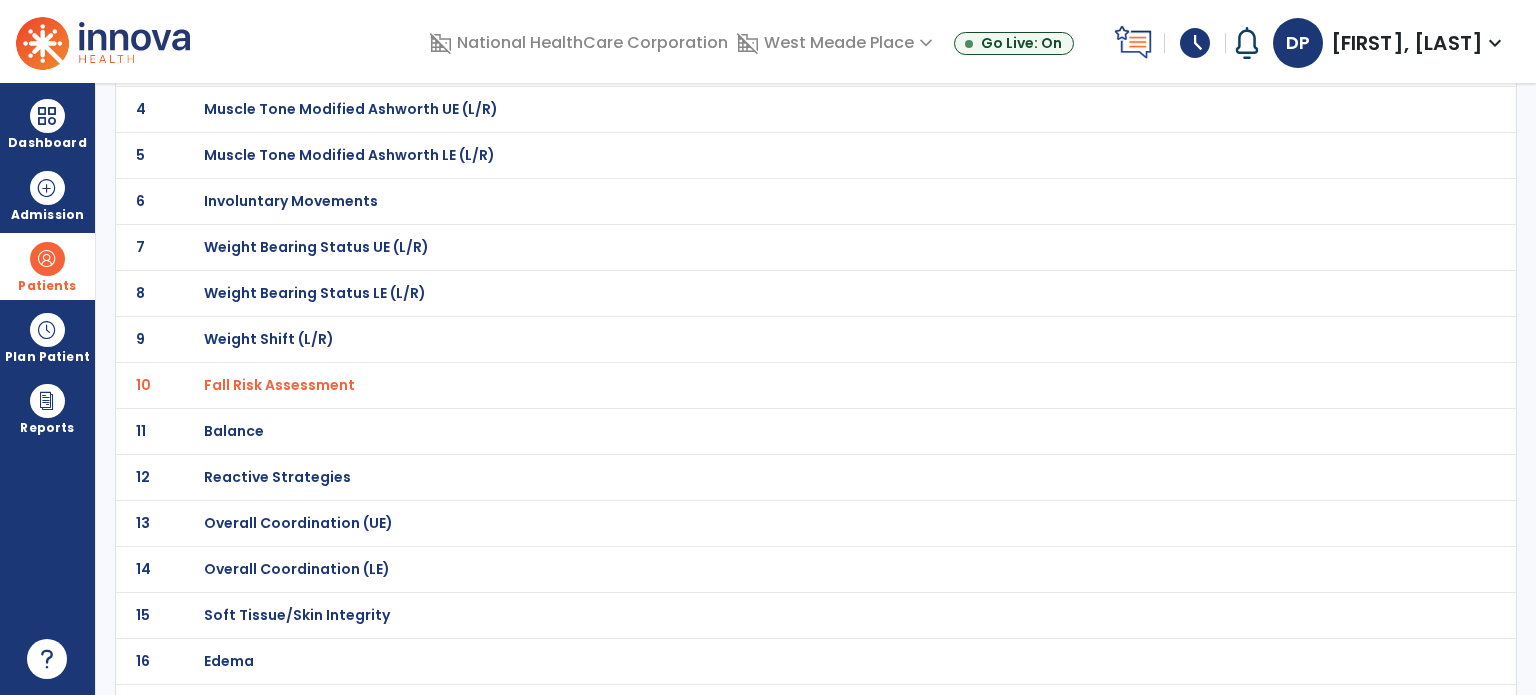 click on "Overall Coordination (UE)" at bounding box center [275, -29] 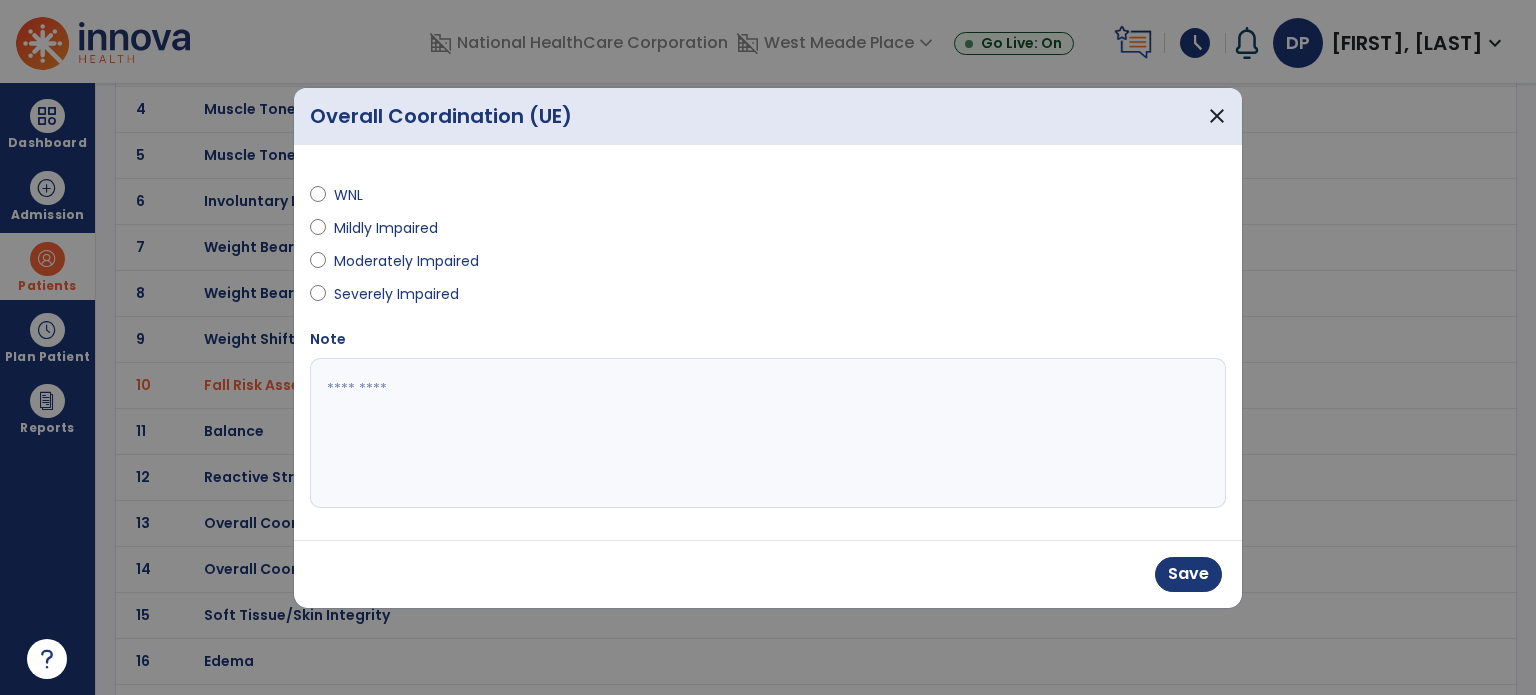 click at bounding box center [768, 433] 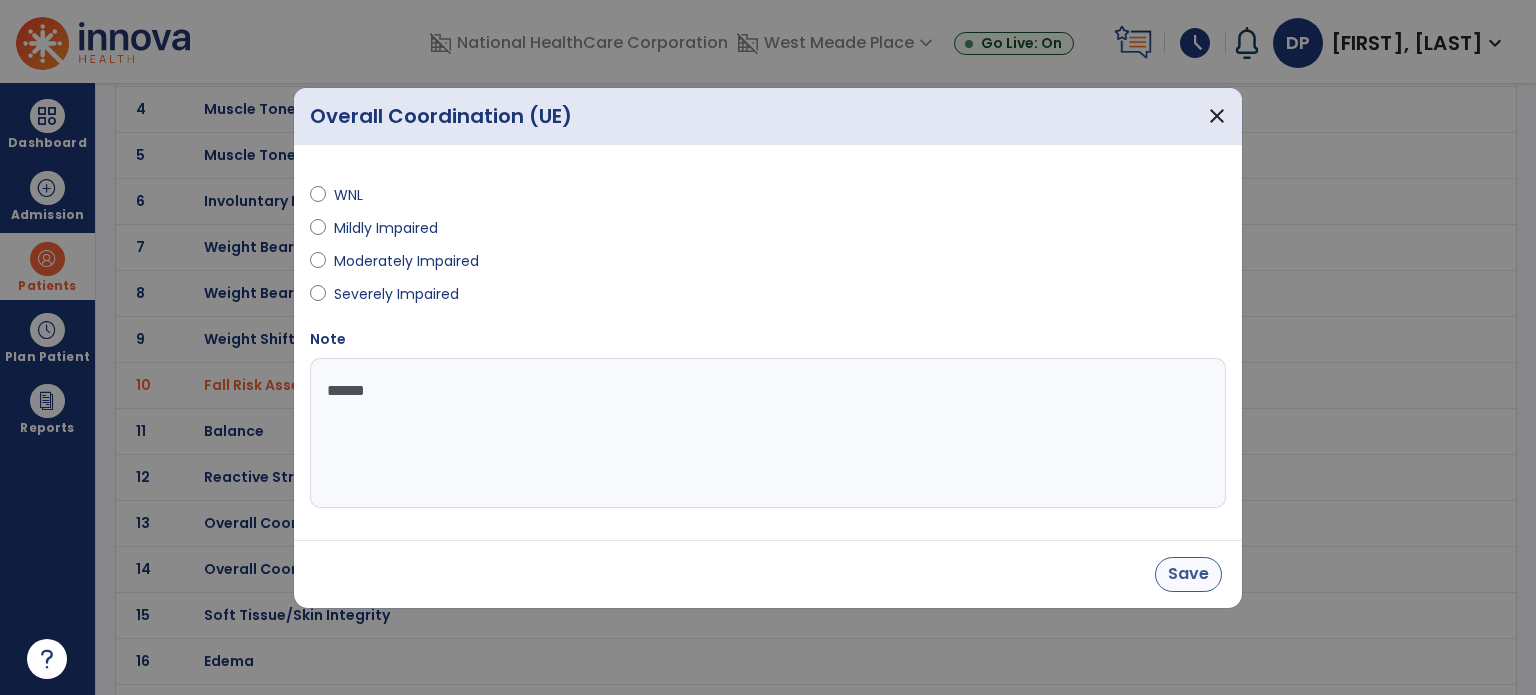 type on "******" 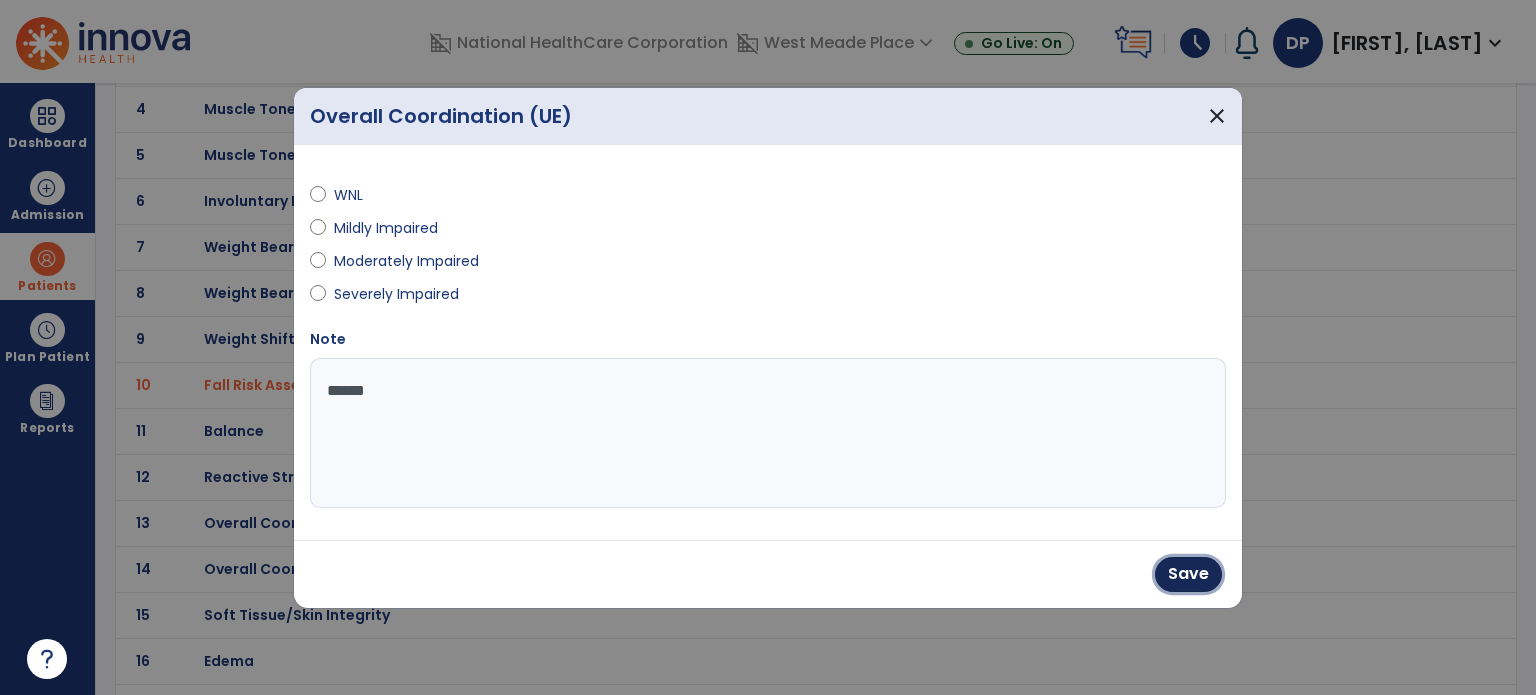 click on "Save" at bounding box center [1188, 574] 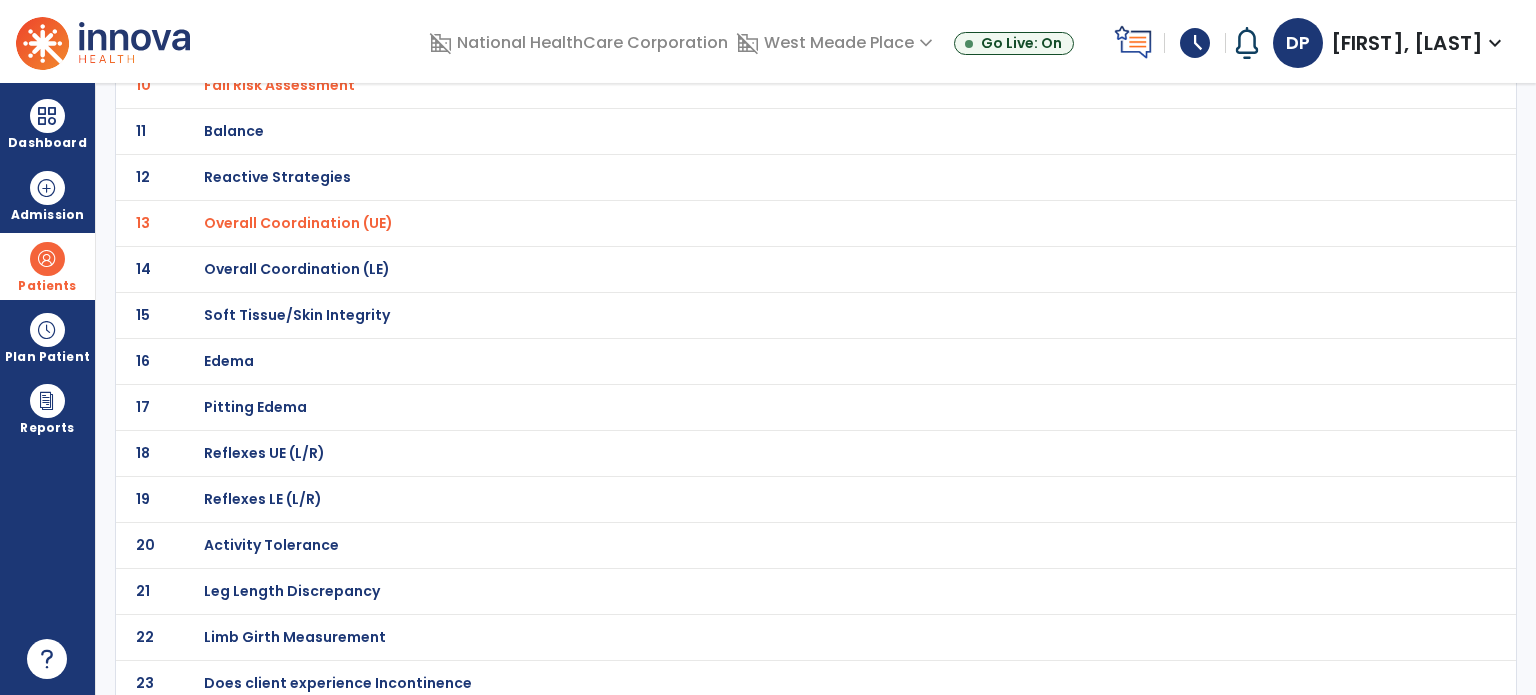 scroll, scrollTop: 606, scrollLeft: 0, axis: vertical 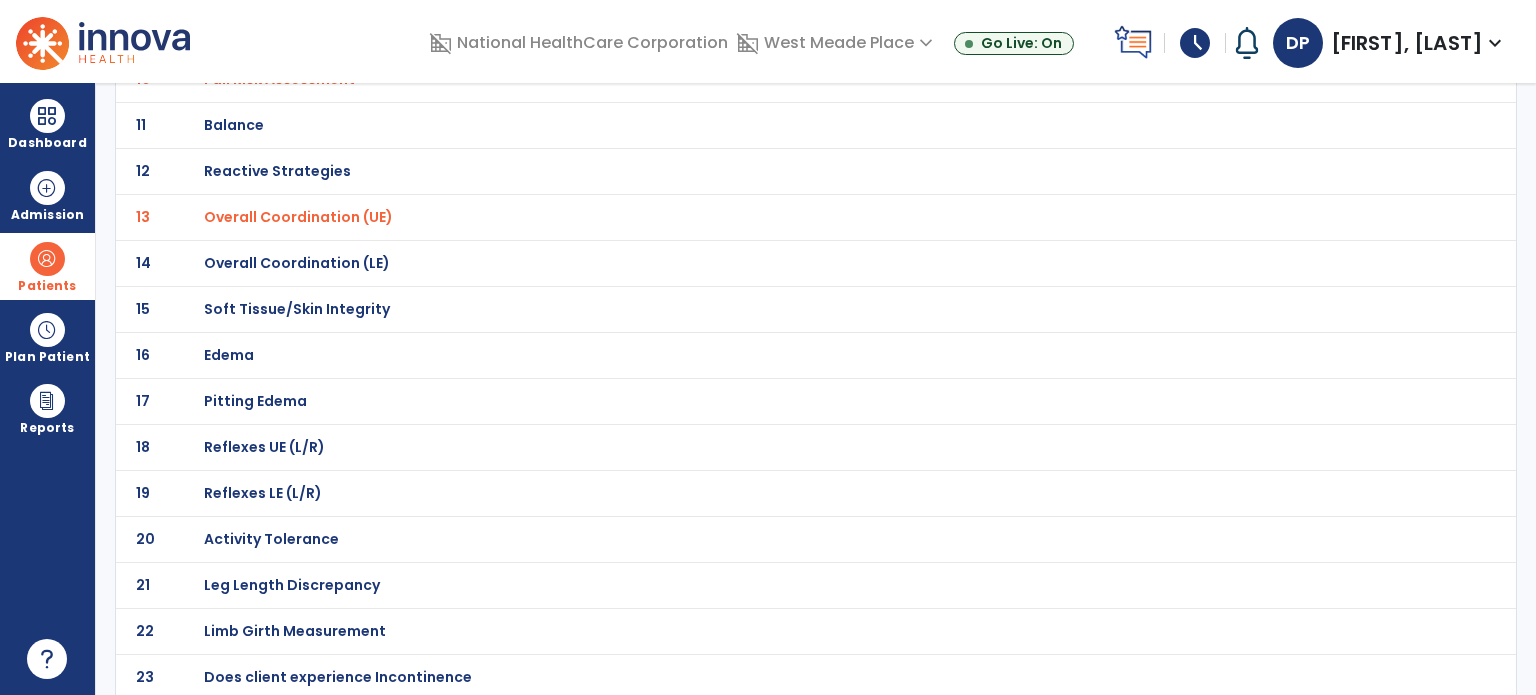 click on "Edema" at bounding box center (275, -335) 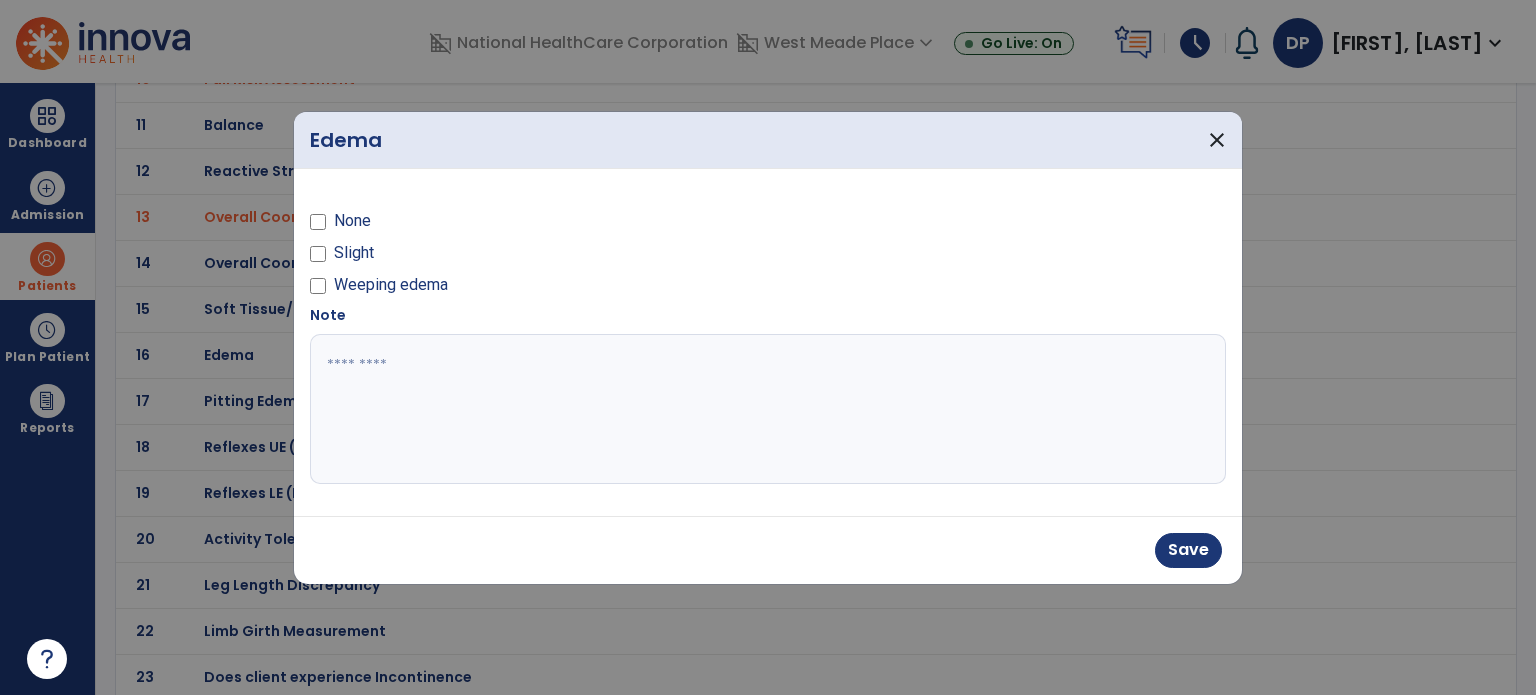 click at bounding box center [768, 409] 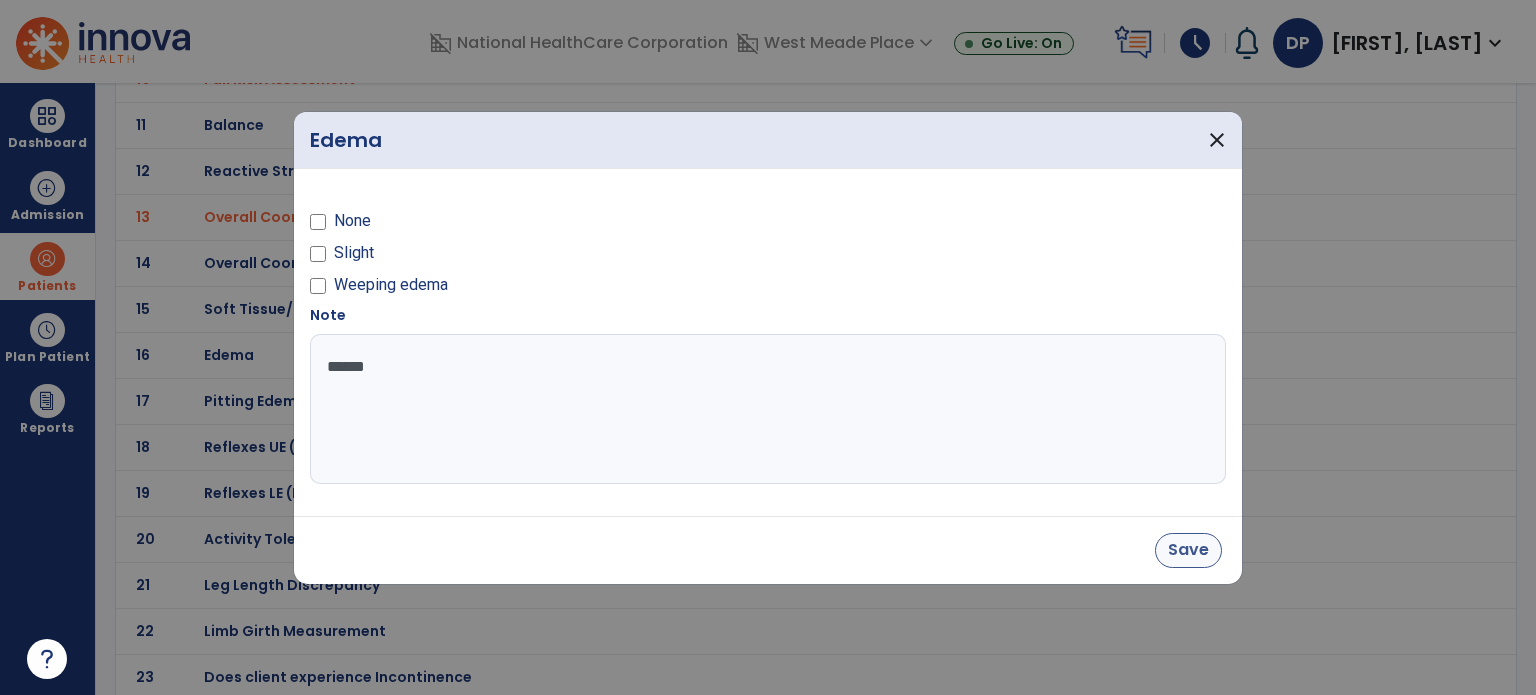 type on "******" 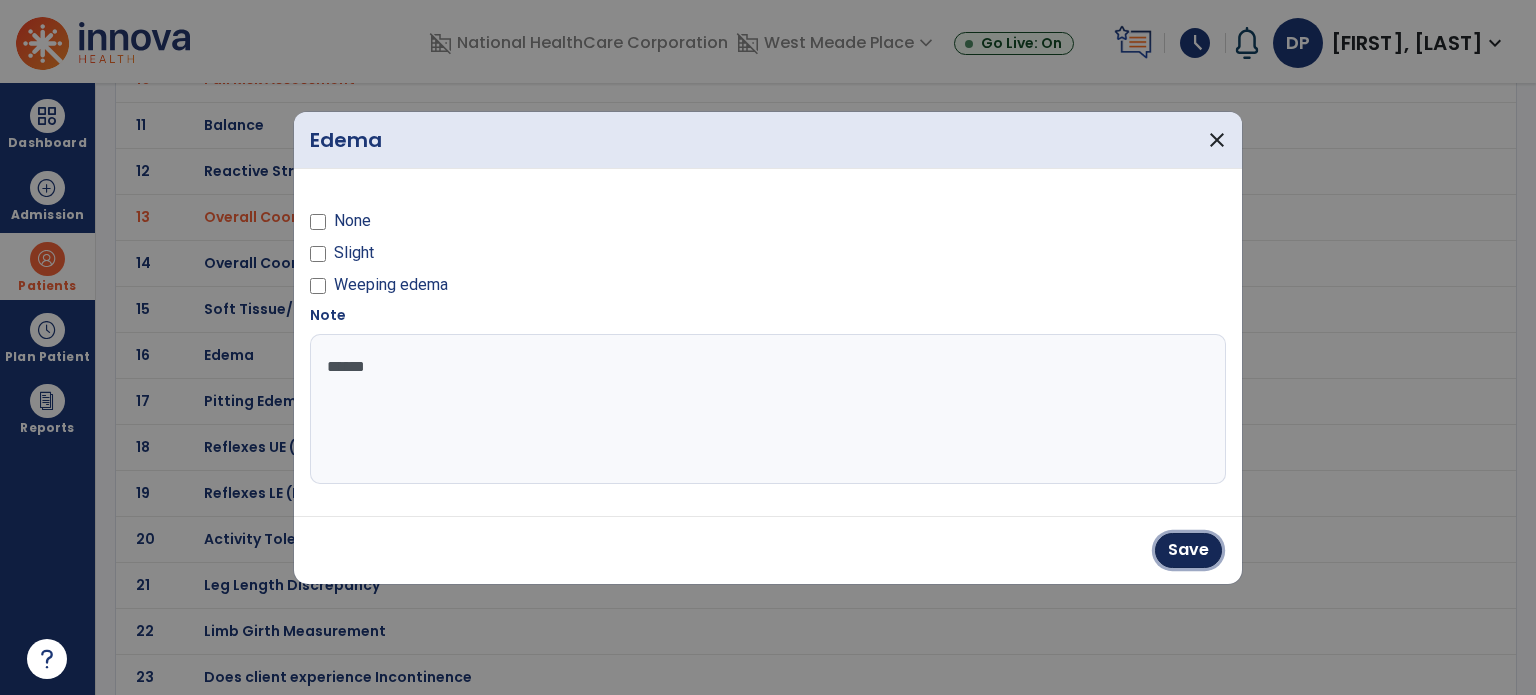 click on "Save" at bounding box center (1188, 550) 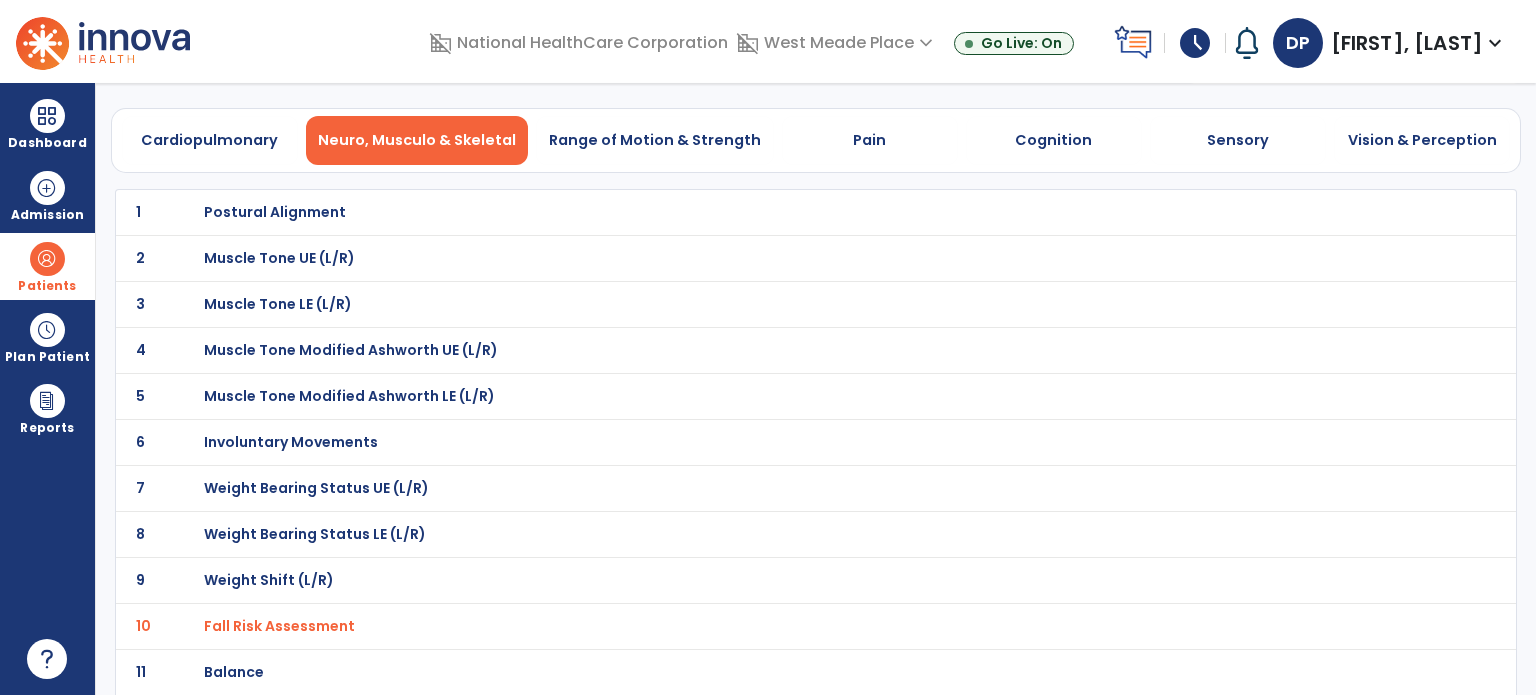 scroll, scrollTop: 0, scrollLeft: 0, axis: both 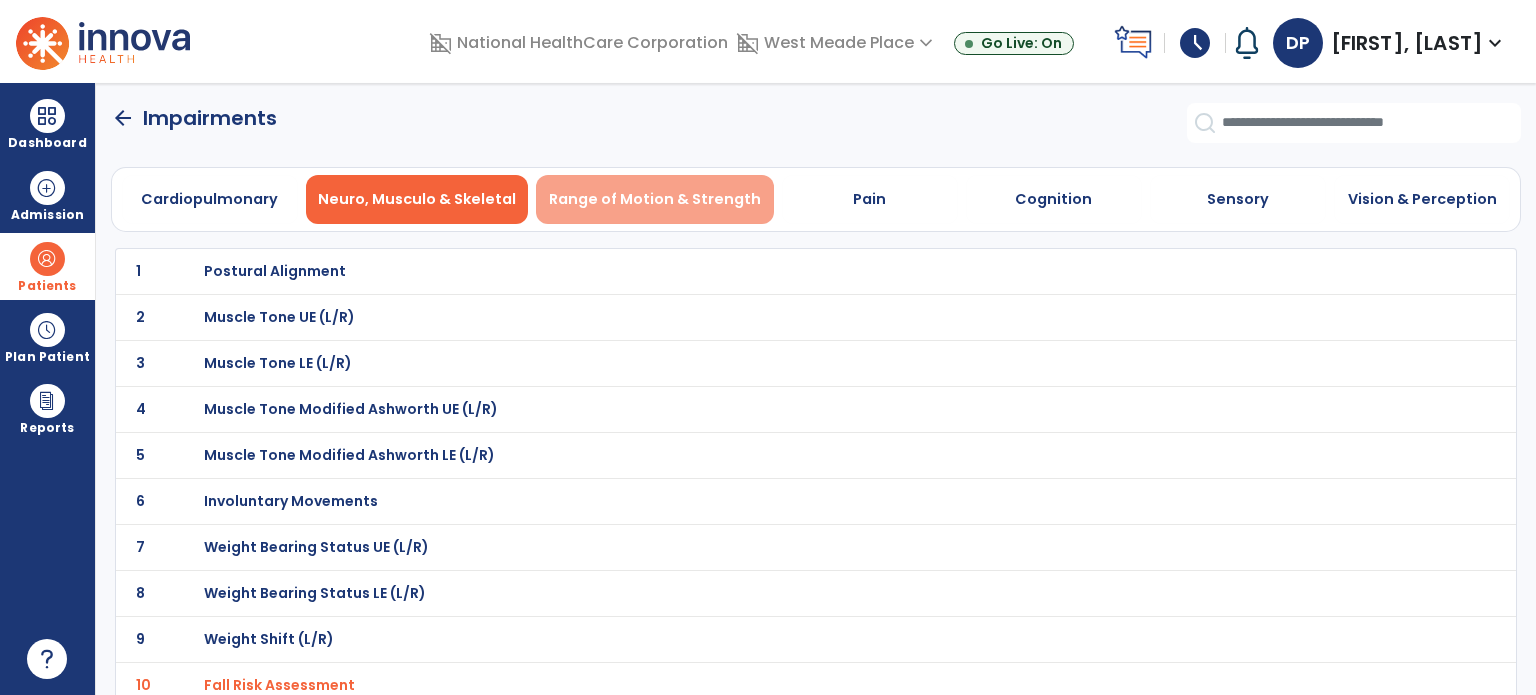 click on "Range of Motion & Strength" at bounding box center (655, 199) 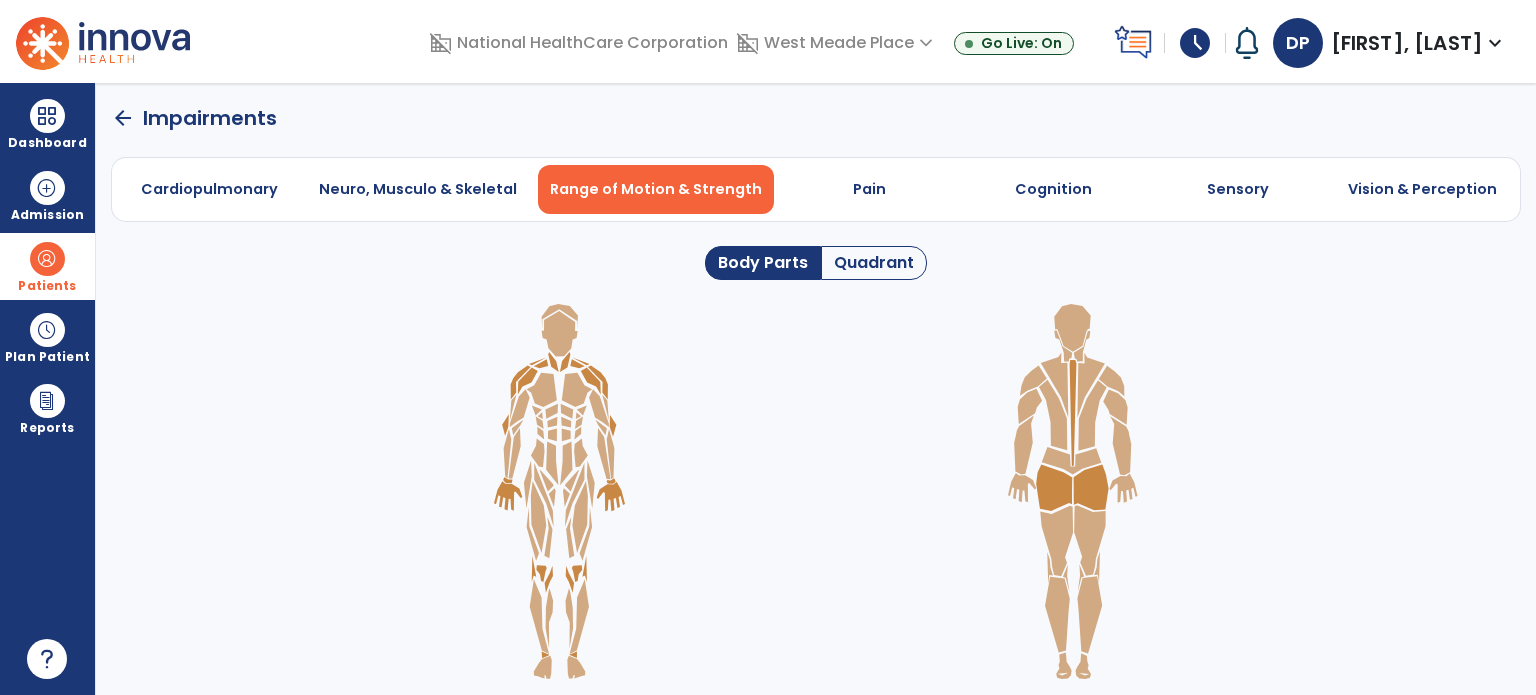 click on "Quadrant" 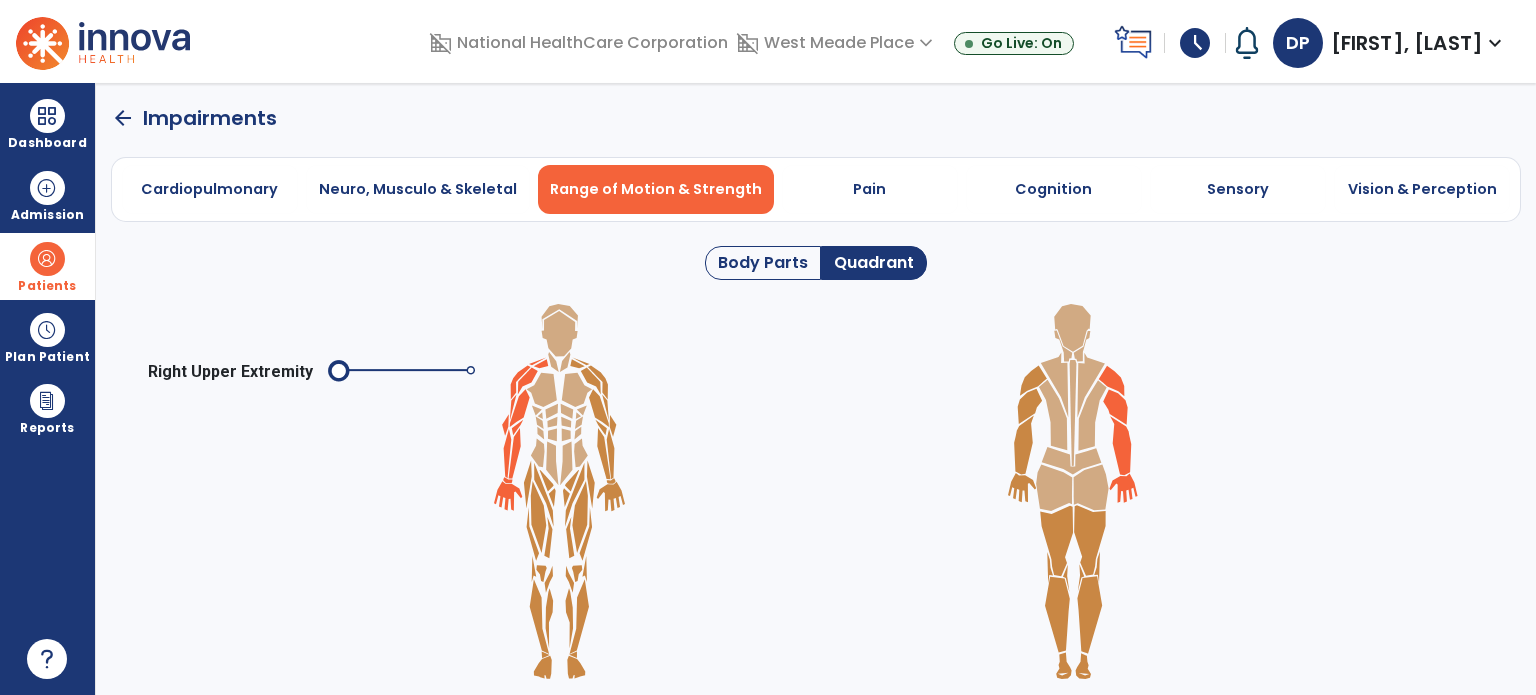click 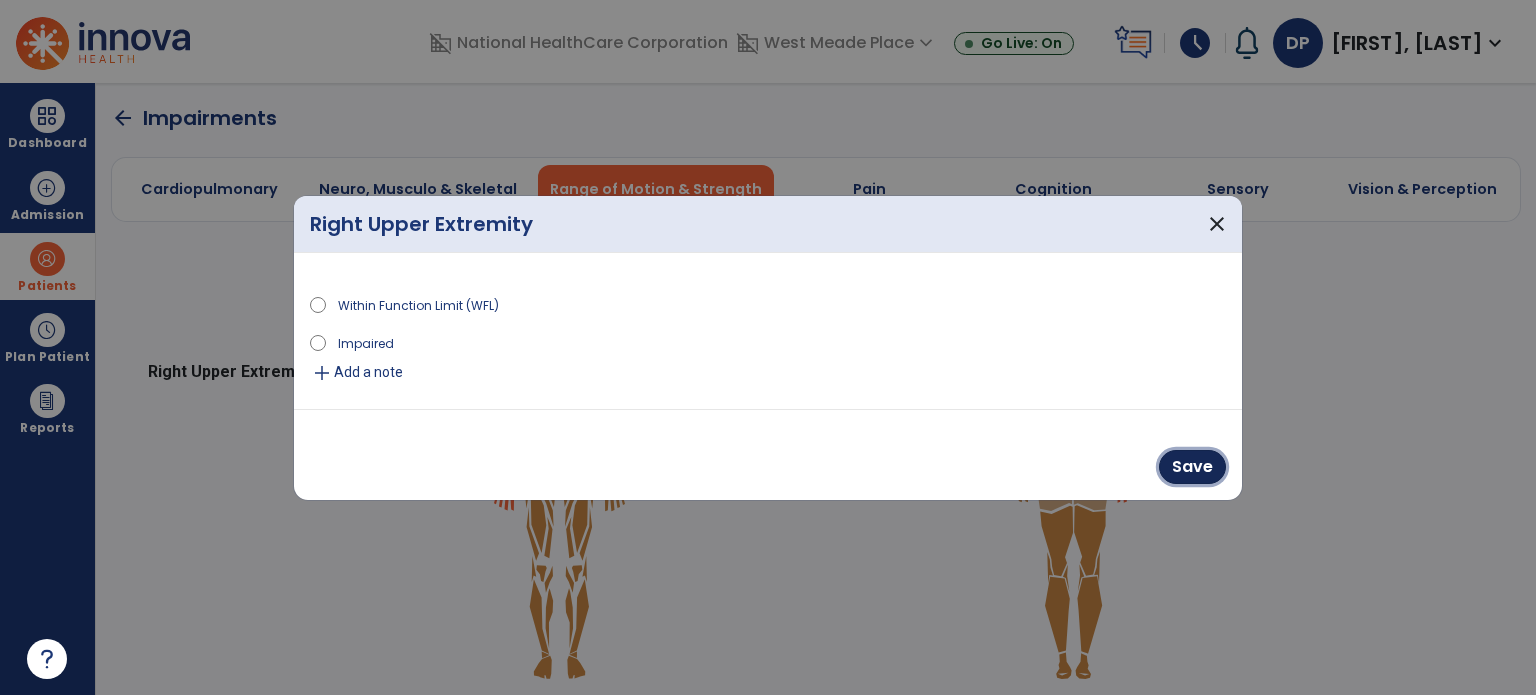 click on "Save" at bounding box center [1192, 467] 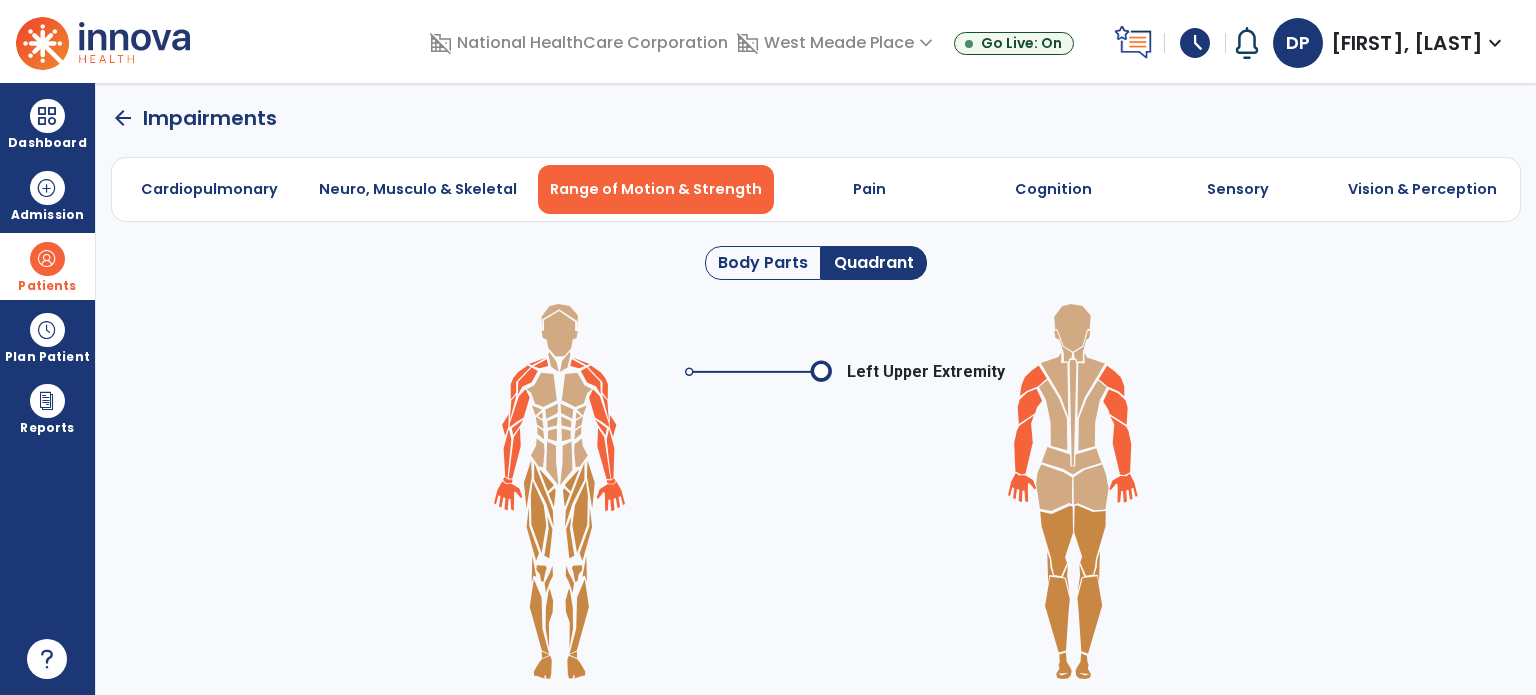click 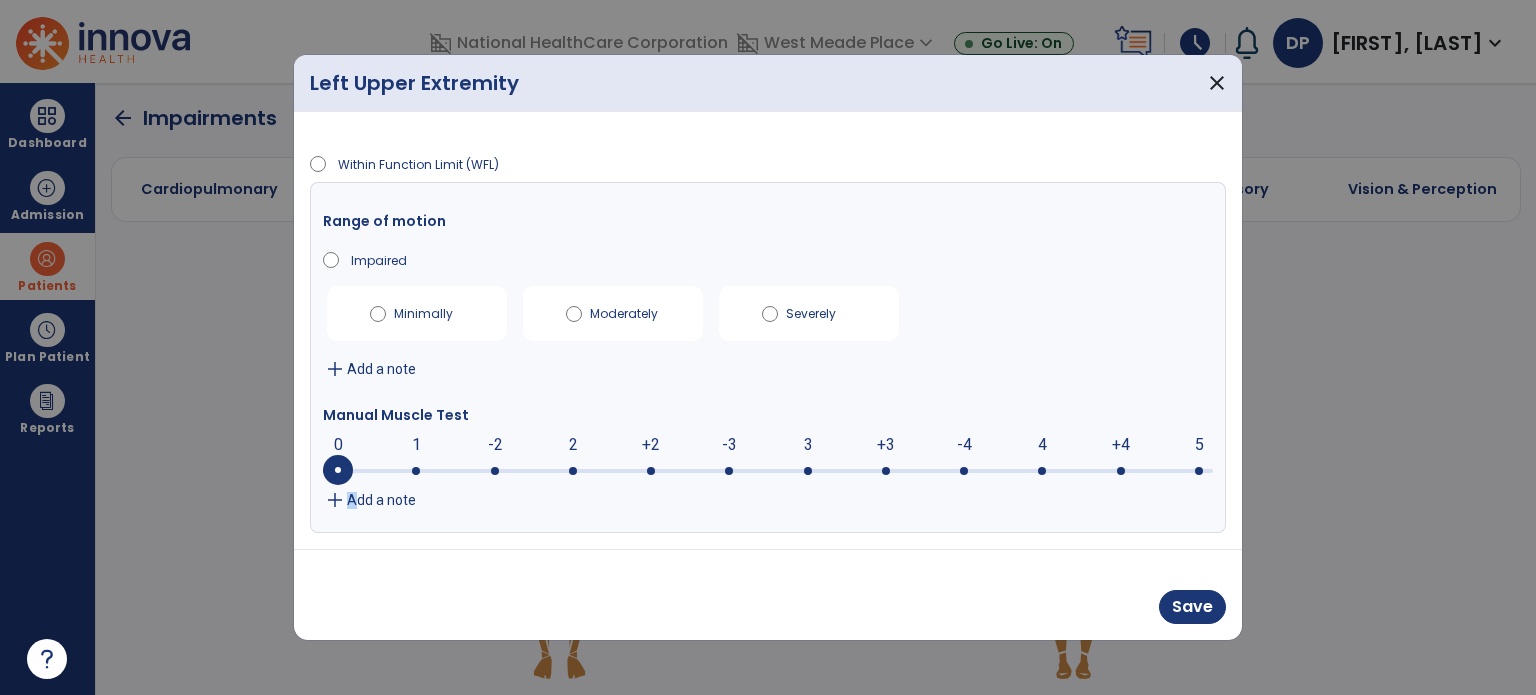 click on "Add a note" at bounding box center [381, 500] 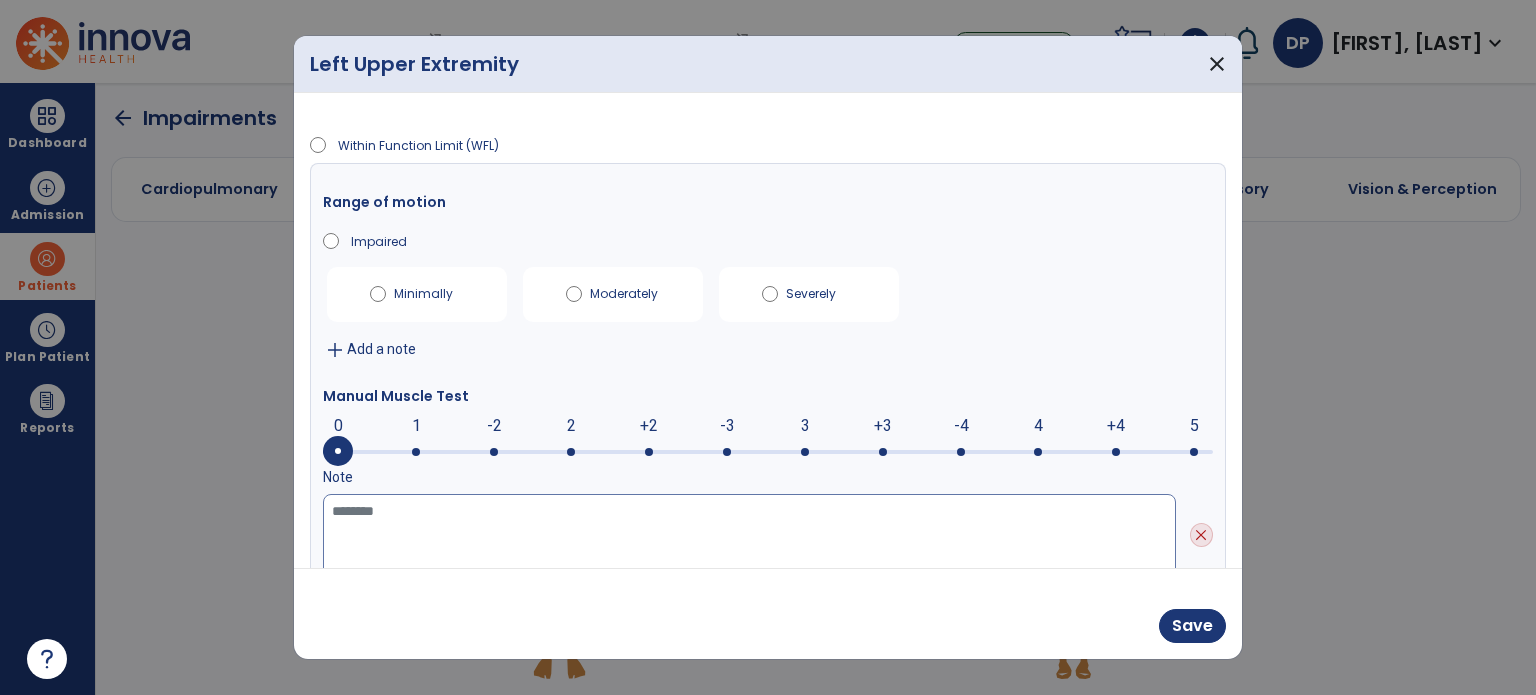 click at bounding box center (749, 535) 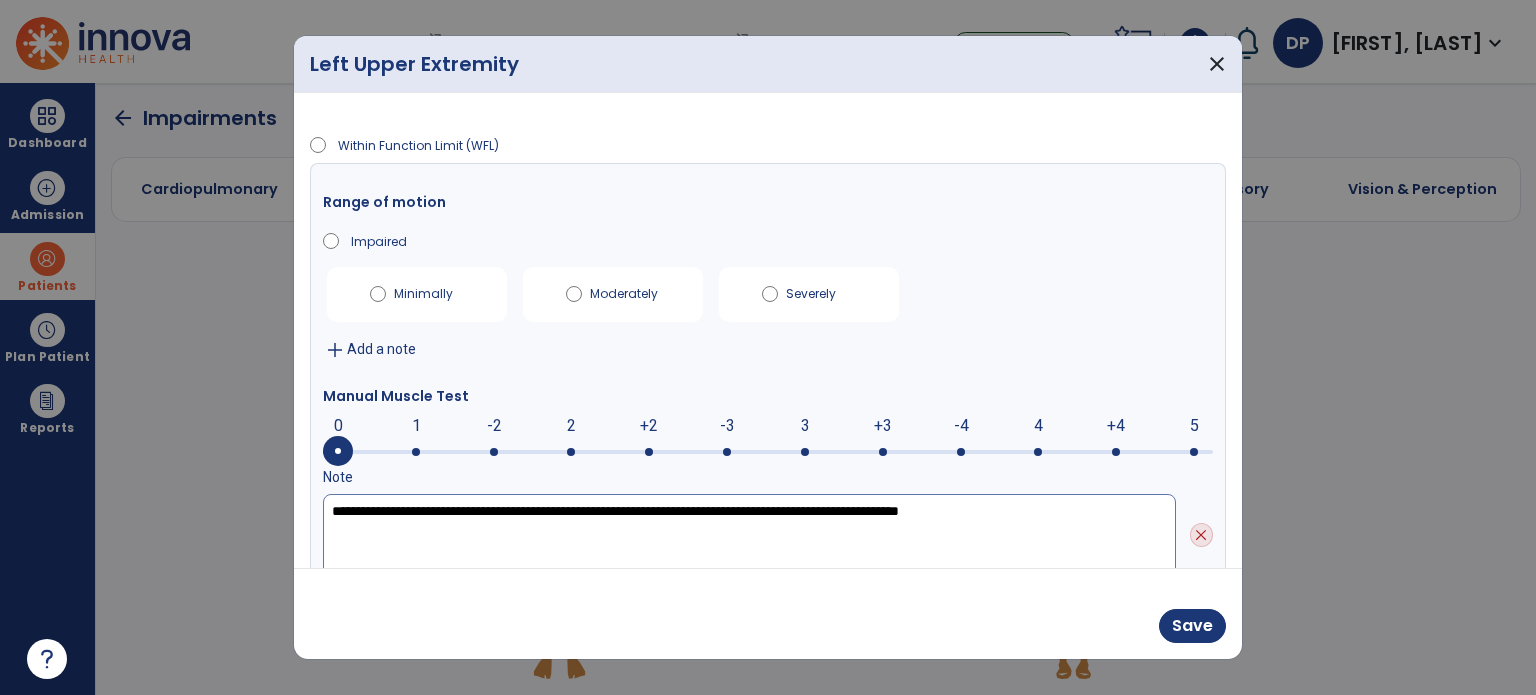 click on "**********" at bounding box center (749, 535) 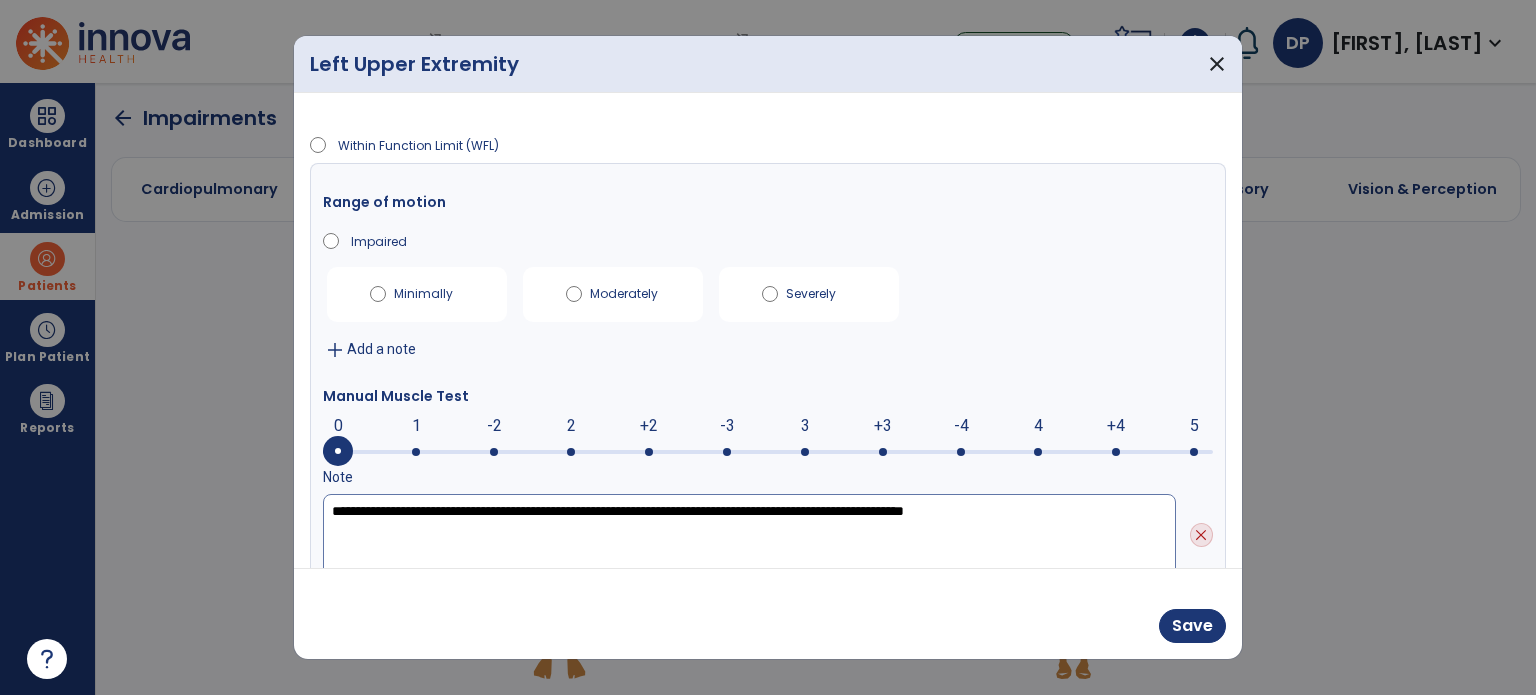 click on "**********" at bounding box center (749, 535) 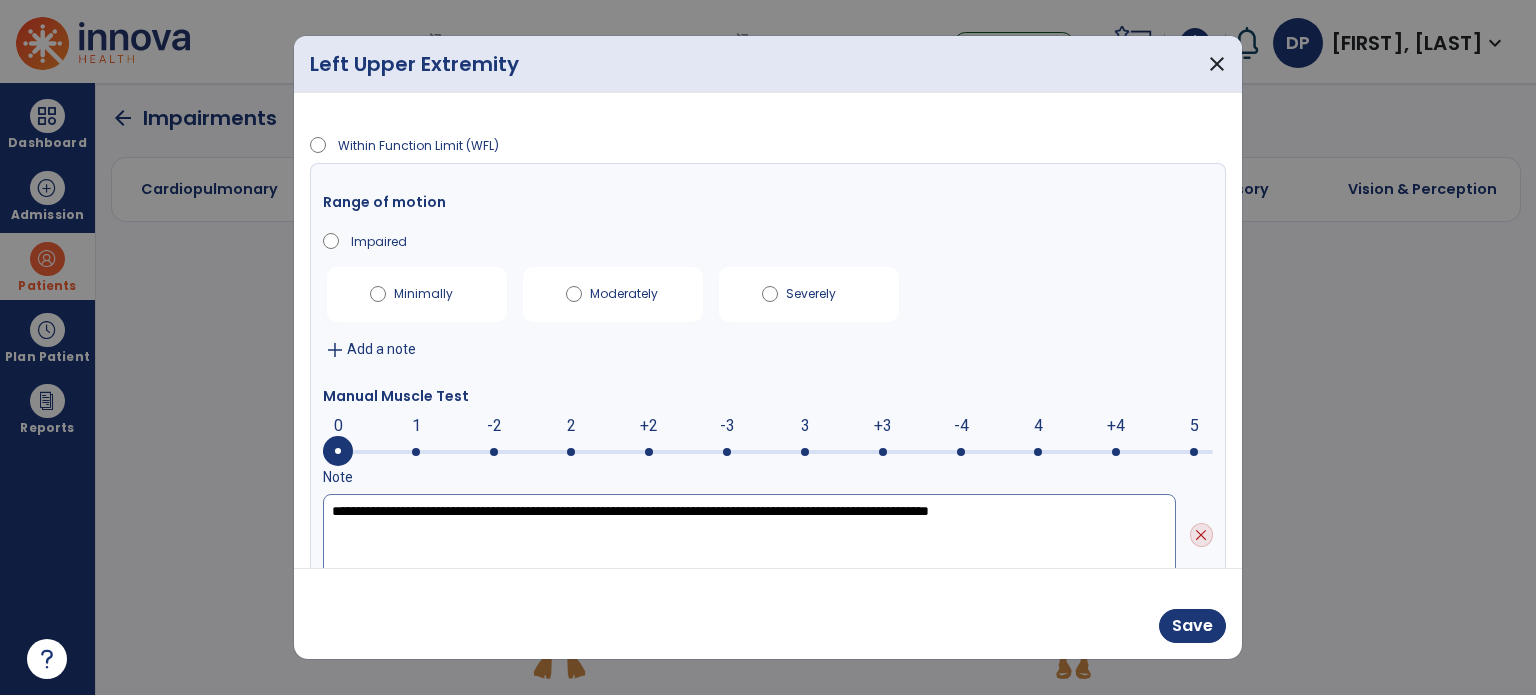 type on "**********" 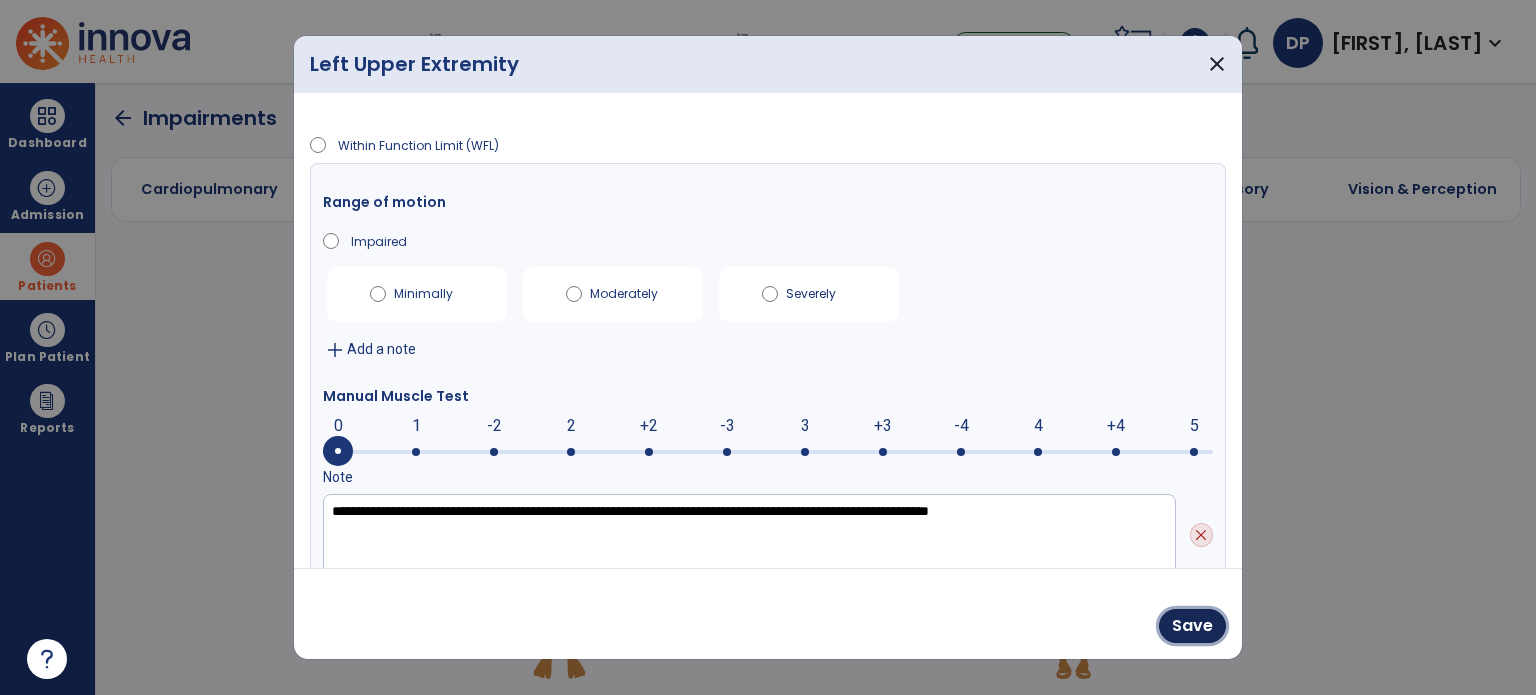 click on "Save" at bounding box center [1192, 626] 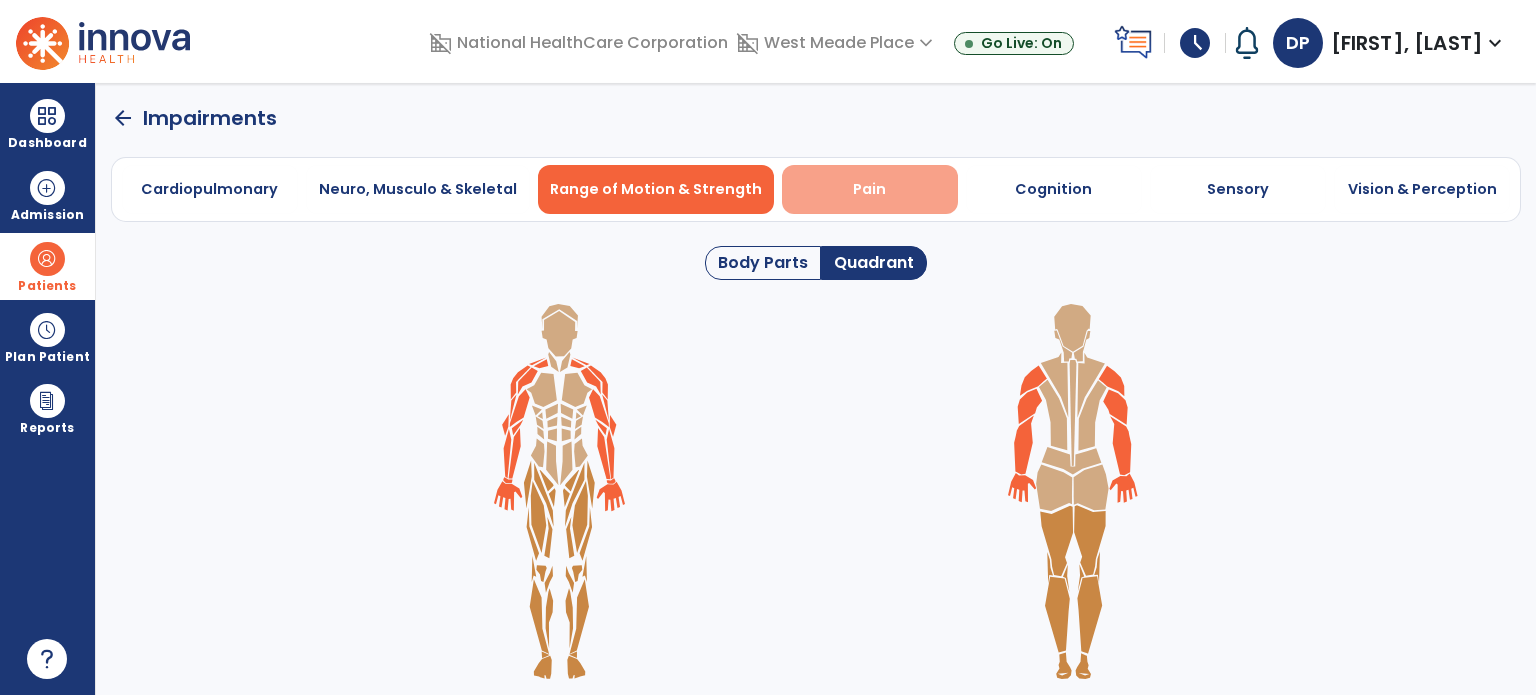 click on "Pain" at bounding box center [869, 189] 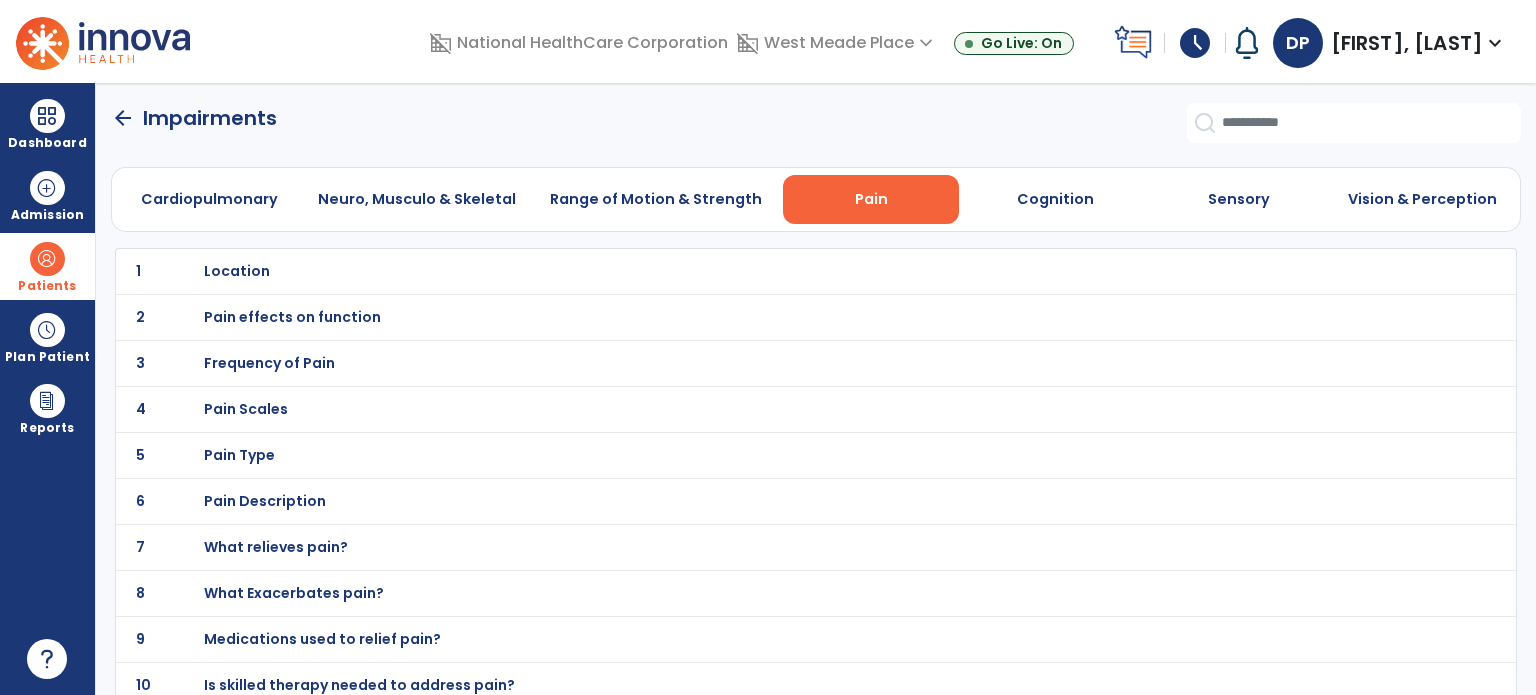 click on "Pain Scales" at bounding box center (237, 271) 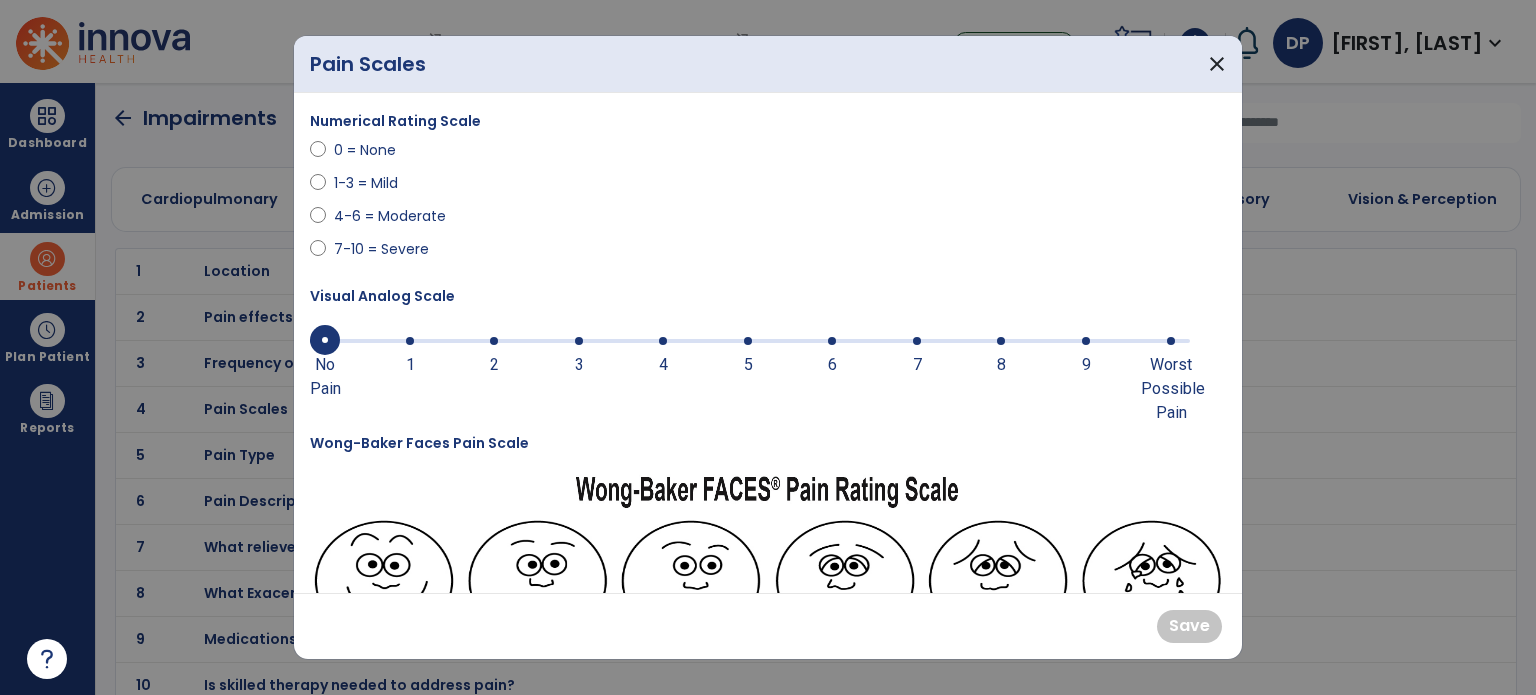 click at bounding box center [748, 341] 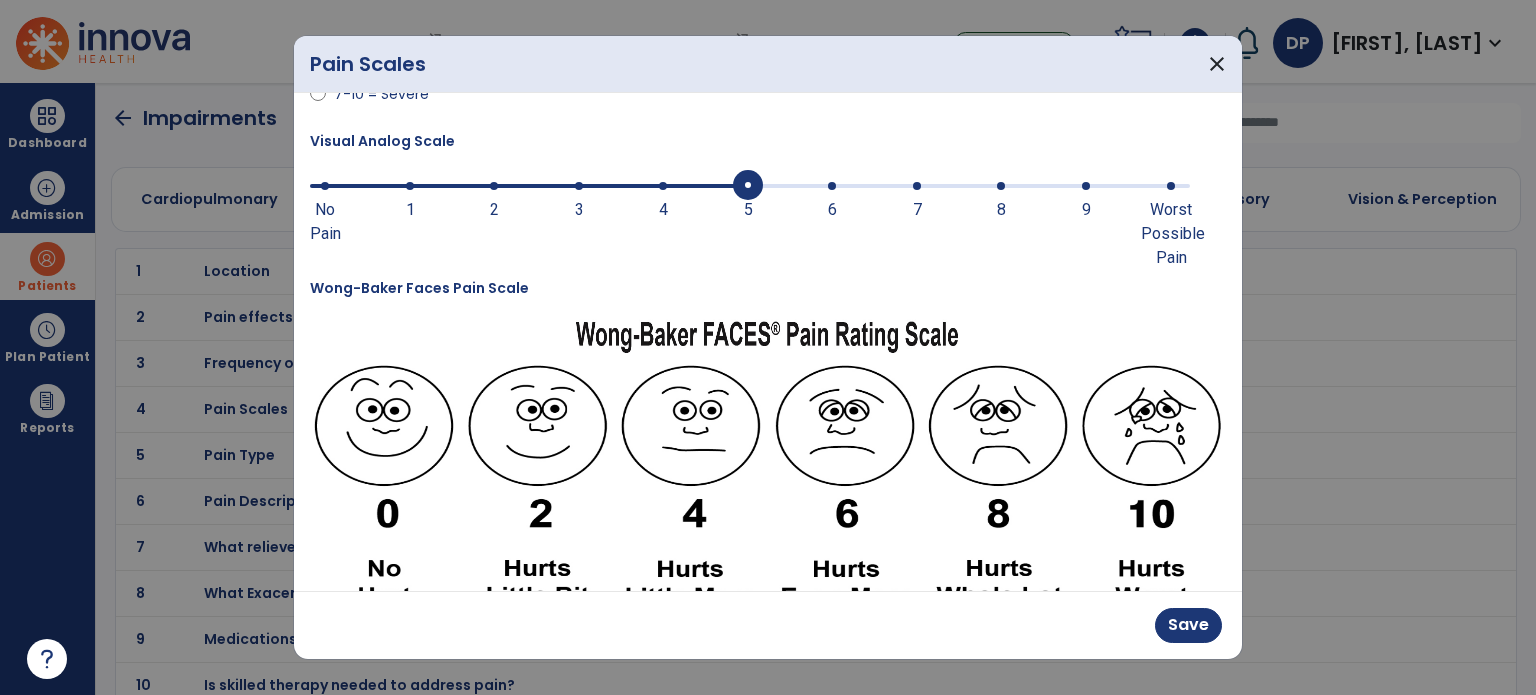 scroll, scrollTop: 300, scrollLeft: 0, axis: vertical 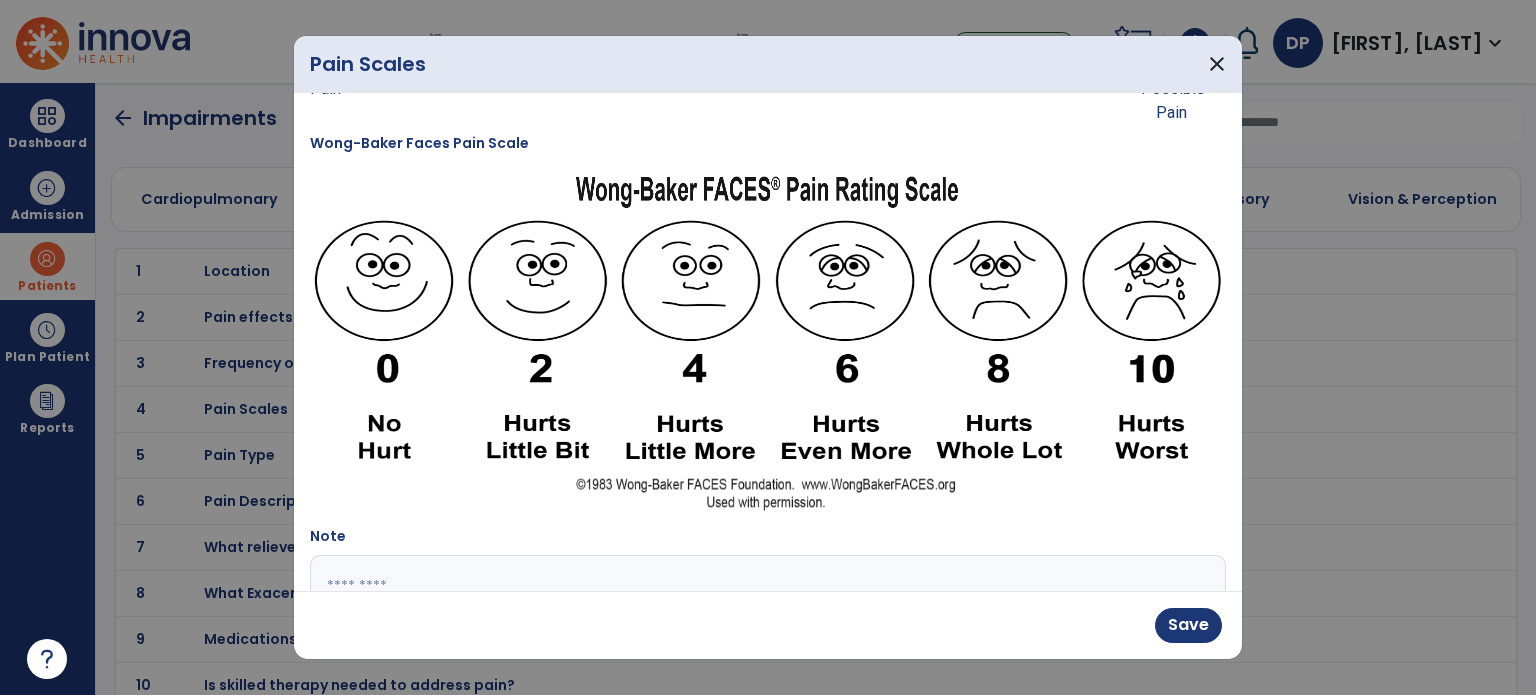 click at bounding box center (766, 630) 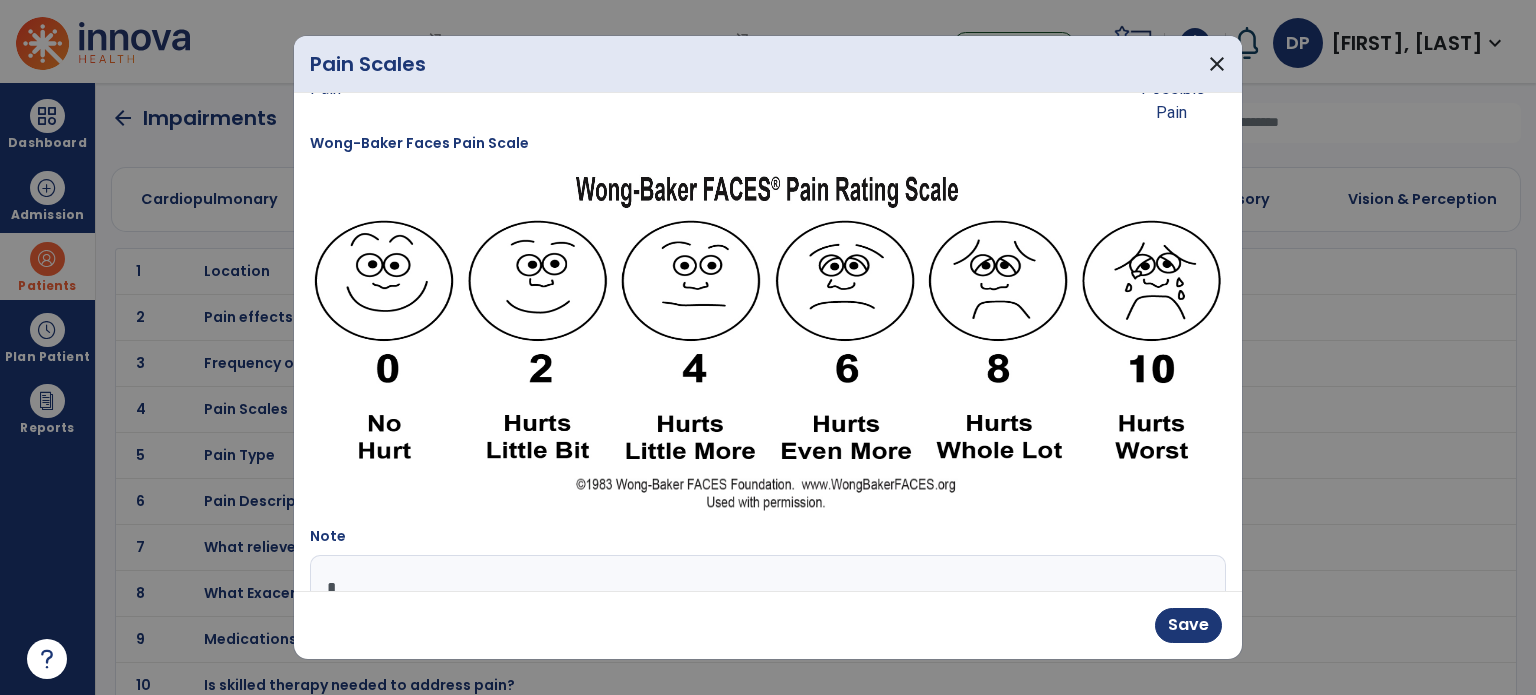 scroll, scrollTop: 309, scrollLeft: 0, axis: vertical 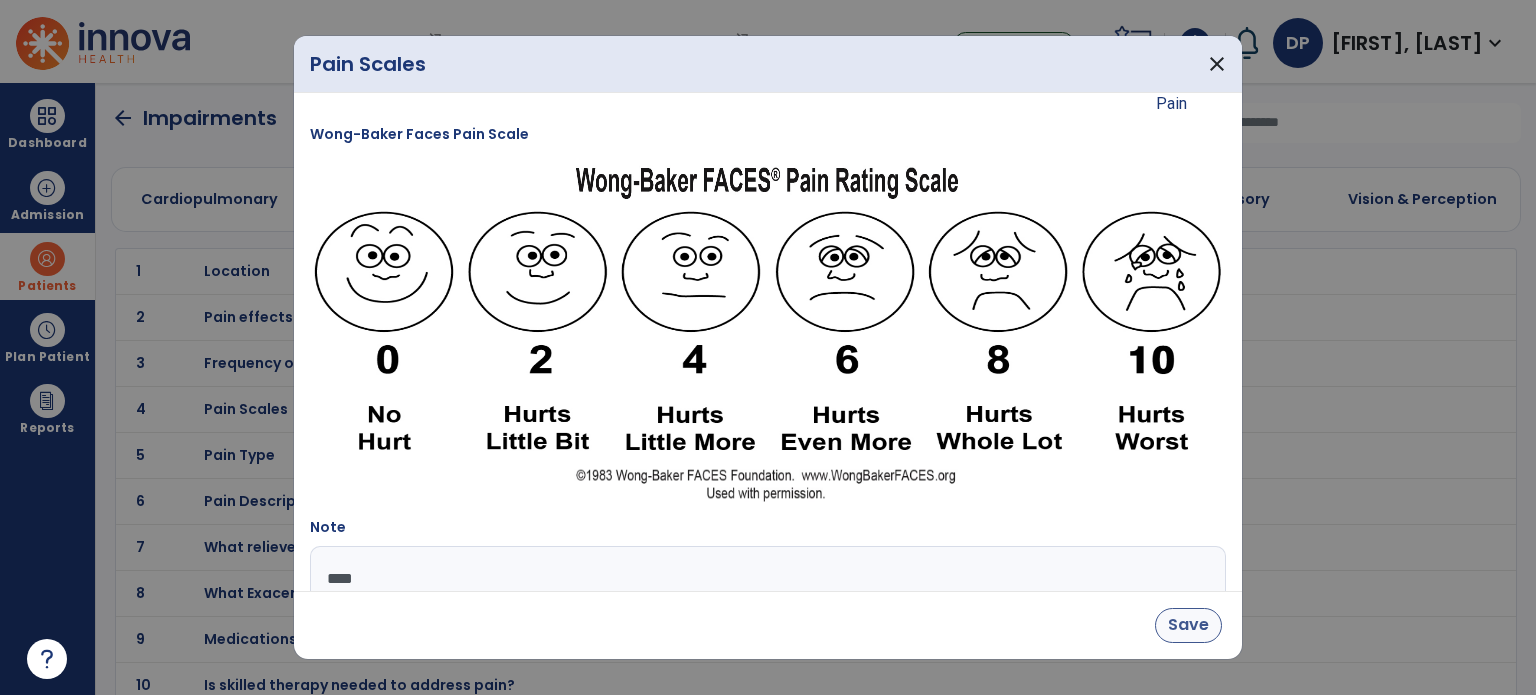 type on "****" 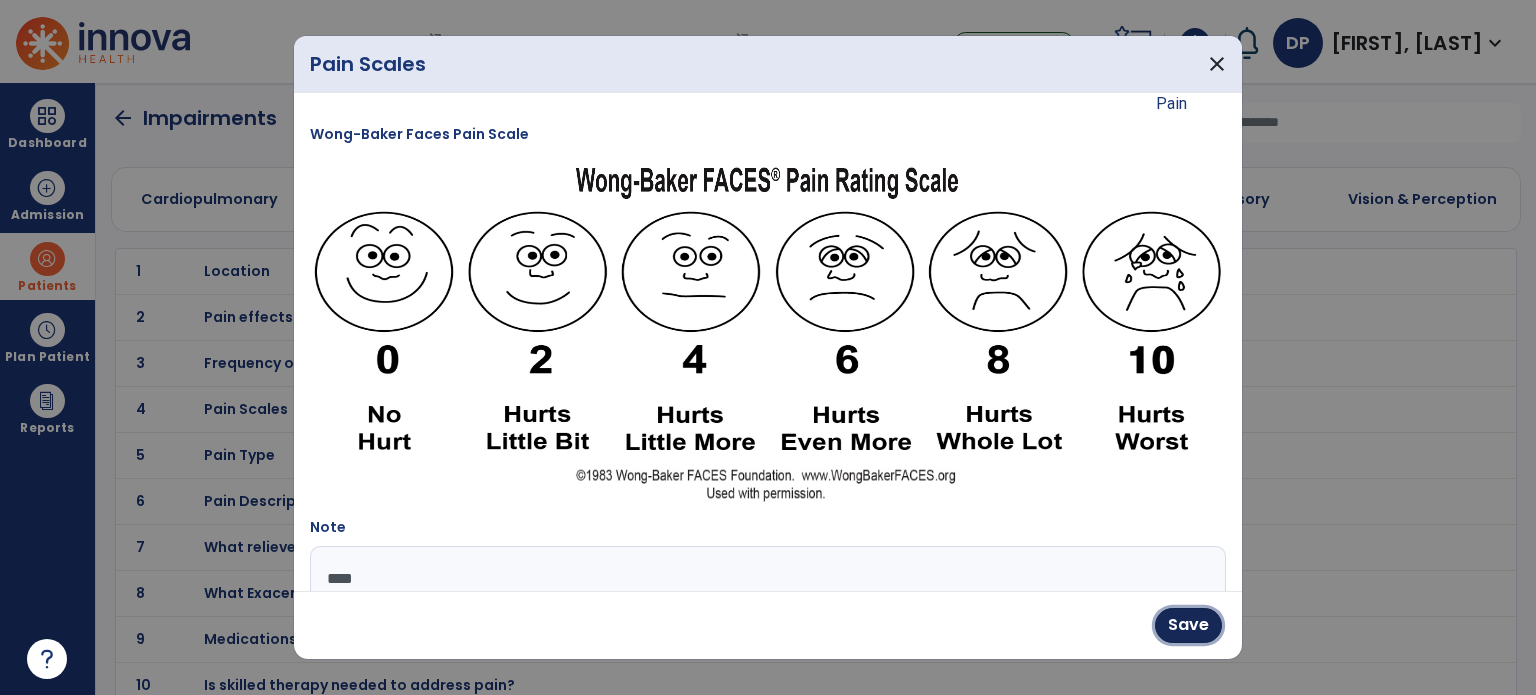 click on "Save" at bounding box center (1188, 625) 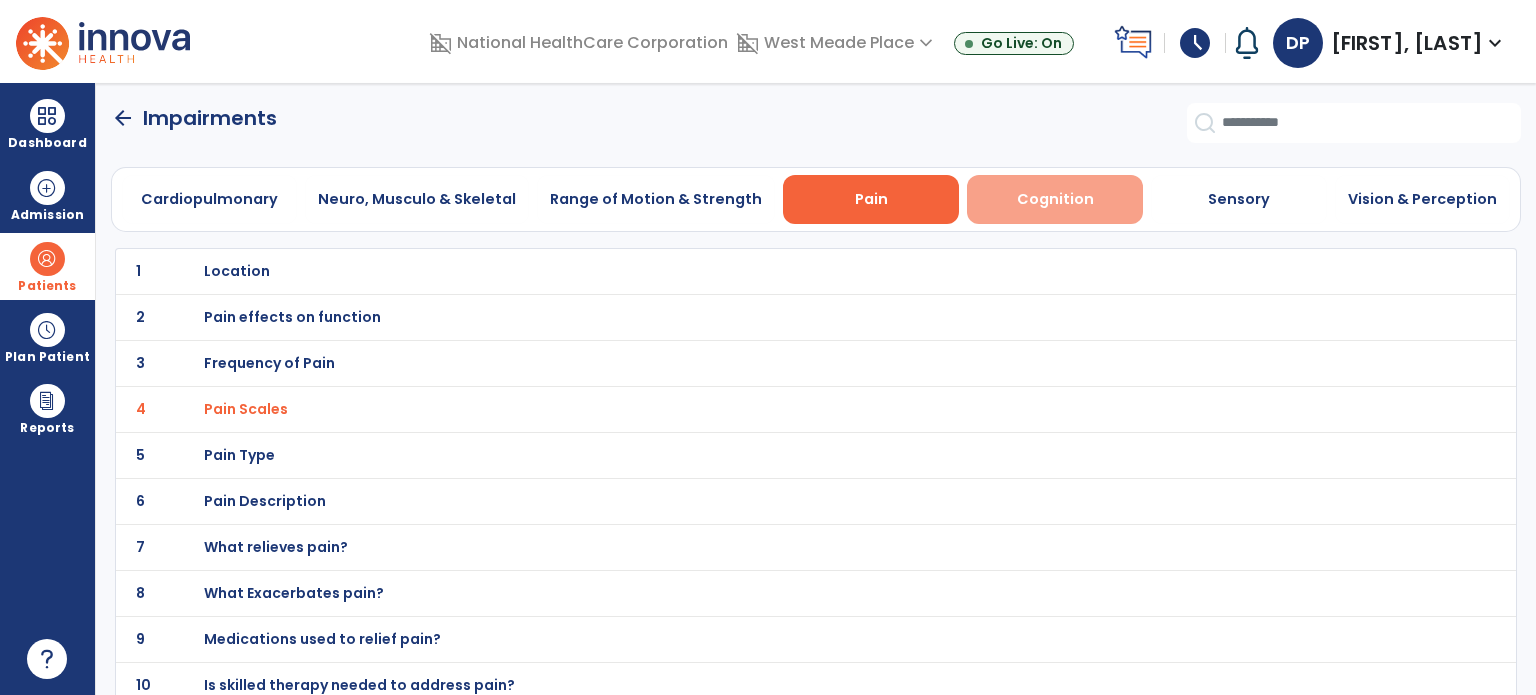 click on "Cognition" at bounding box center [1055, 199] 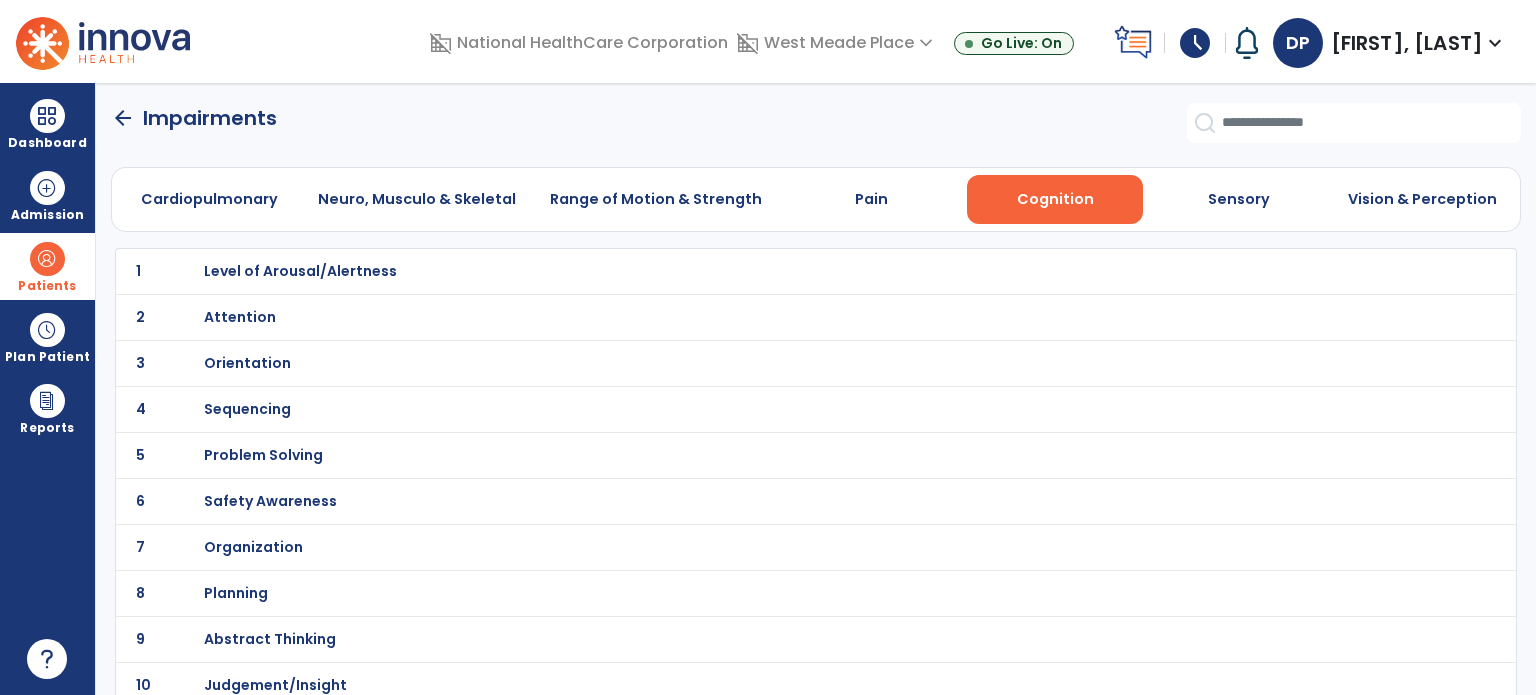 click on "Orientation" at bounding box center [300, 271] 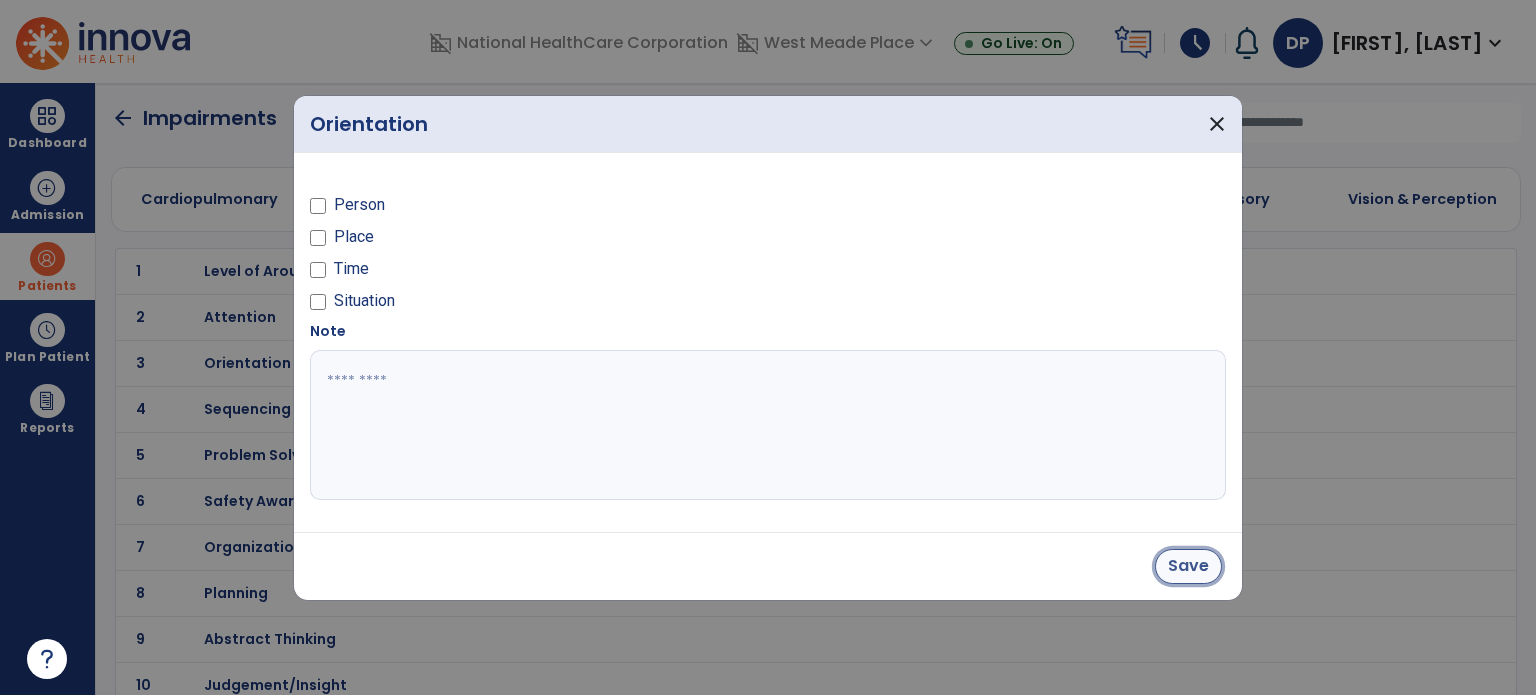 click on "Save" at bounding box center [1188, 566] 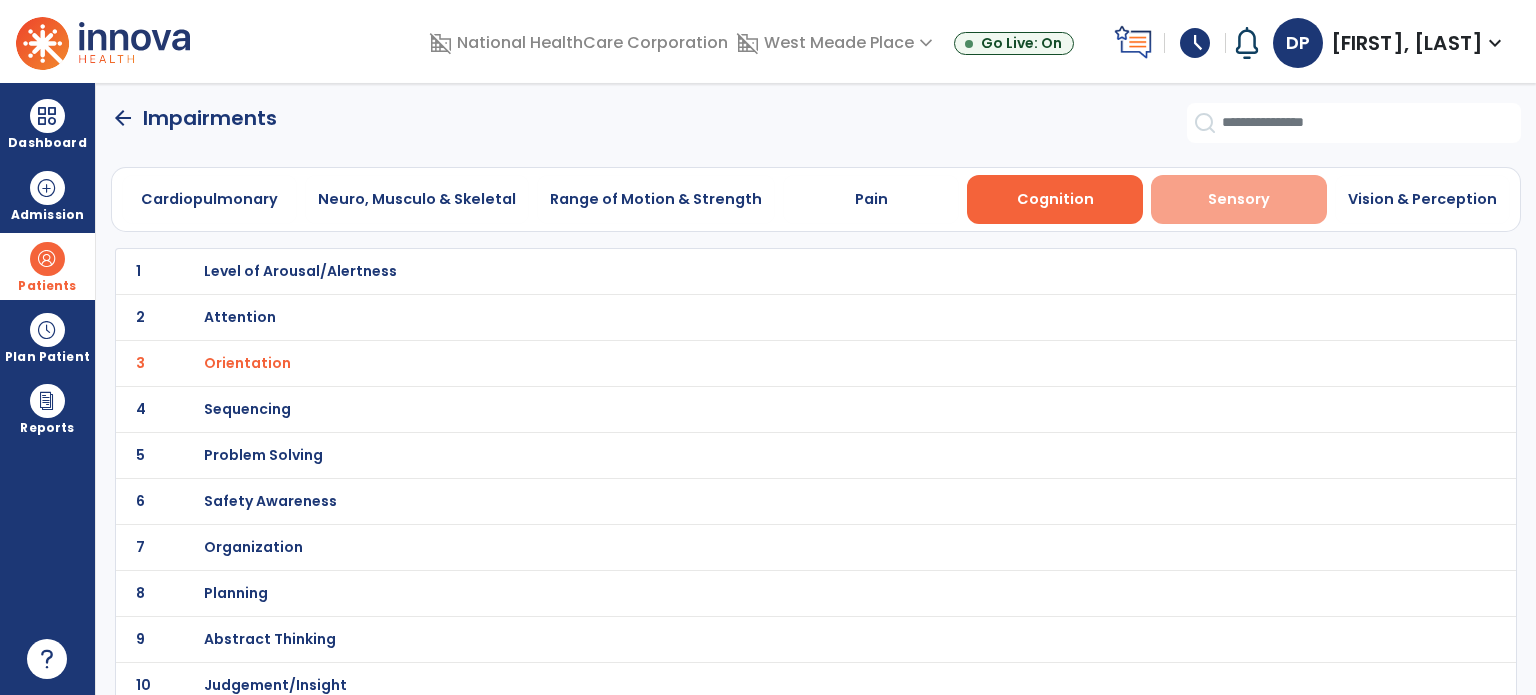 click on "Sensory" at bounding box center [1239, 199] 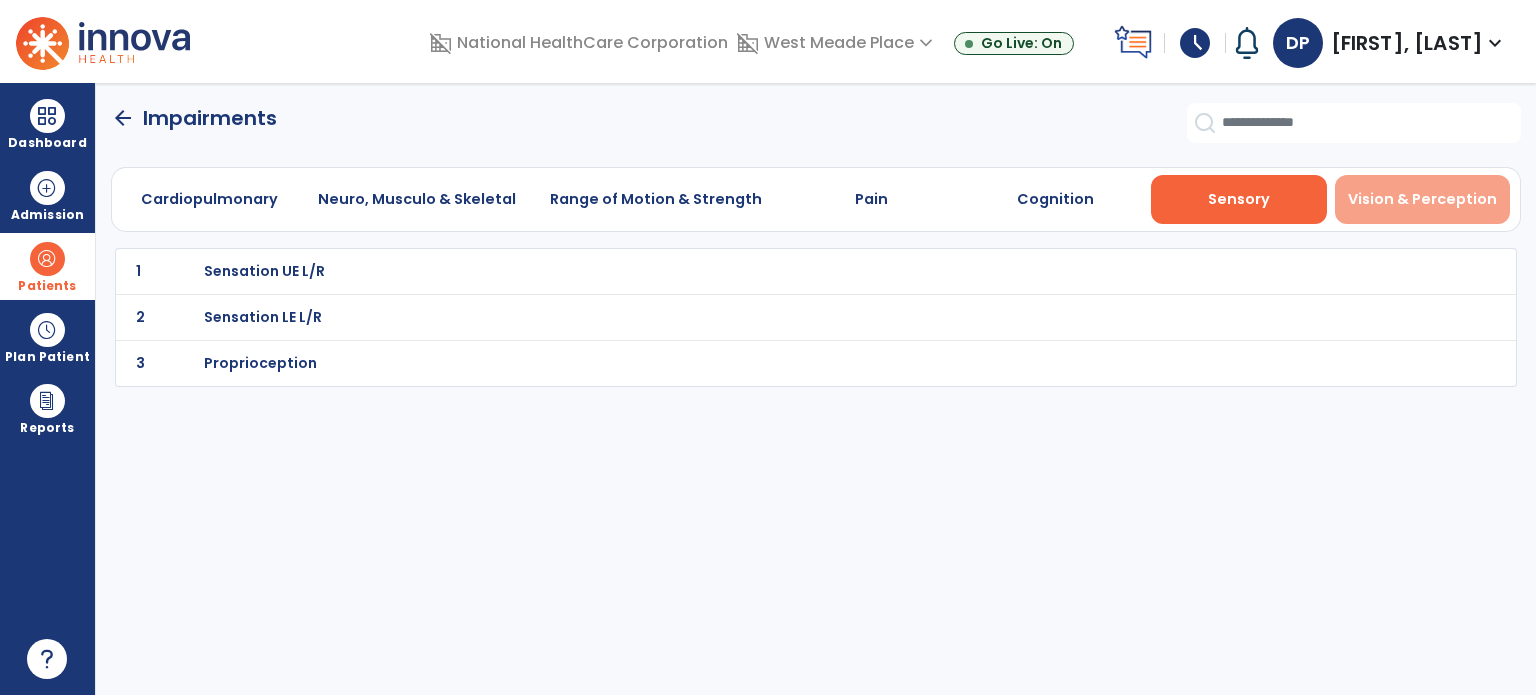 click on "Vision & Perception" at bounding box center [1422, 199] 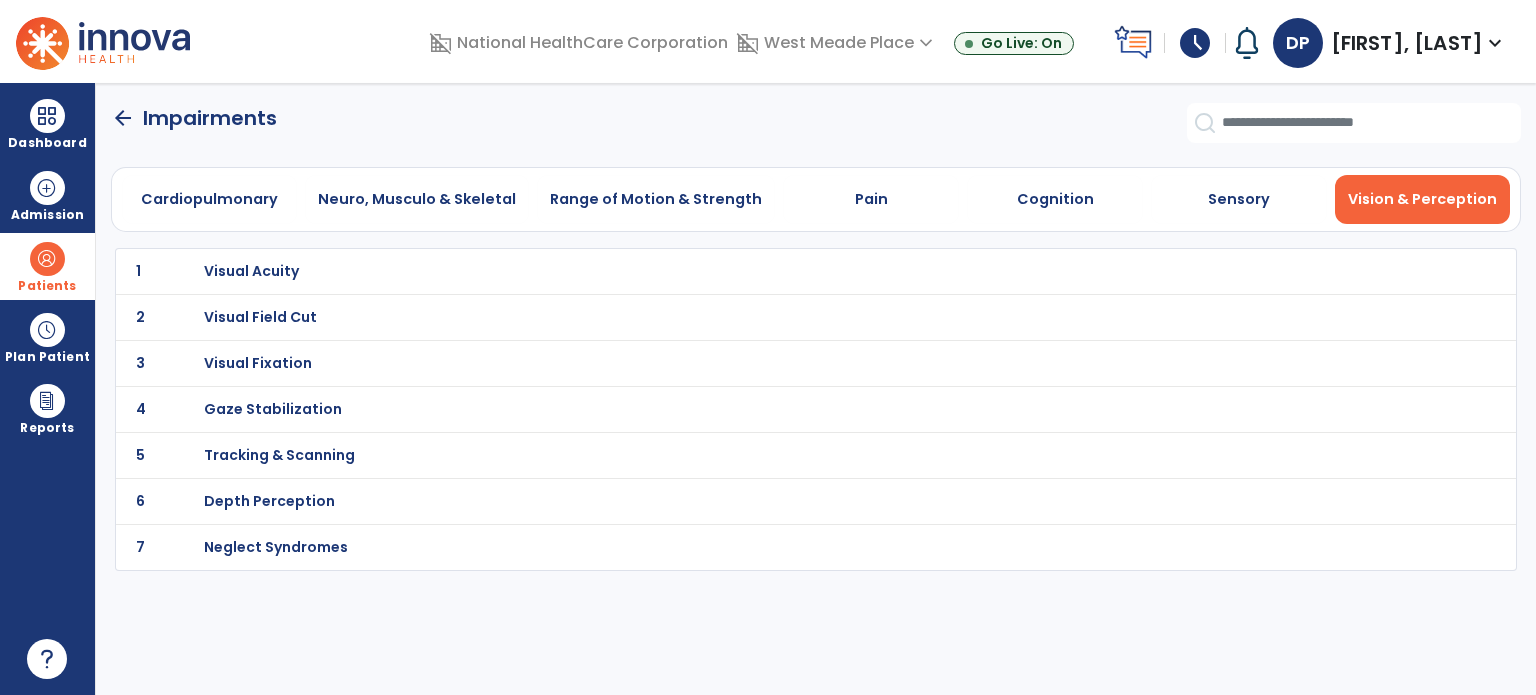 click on "Visual Acuity" at bounding box center [251, 271] 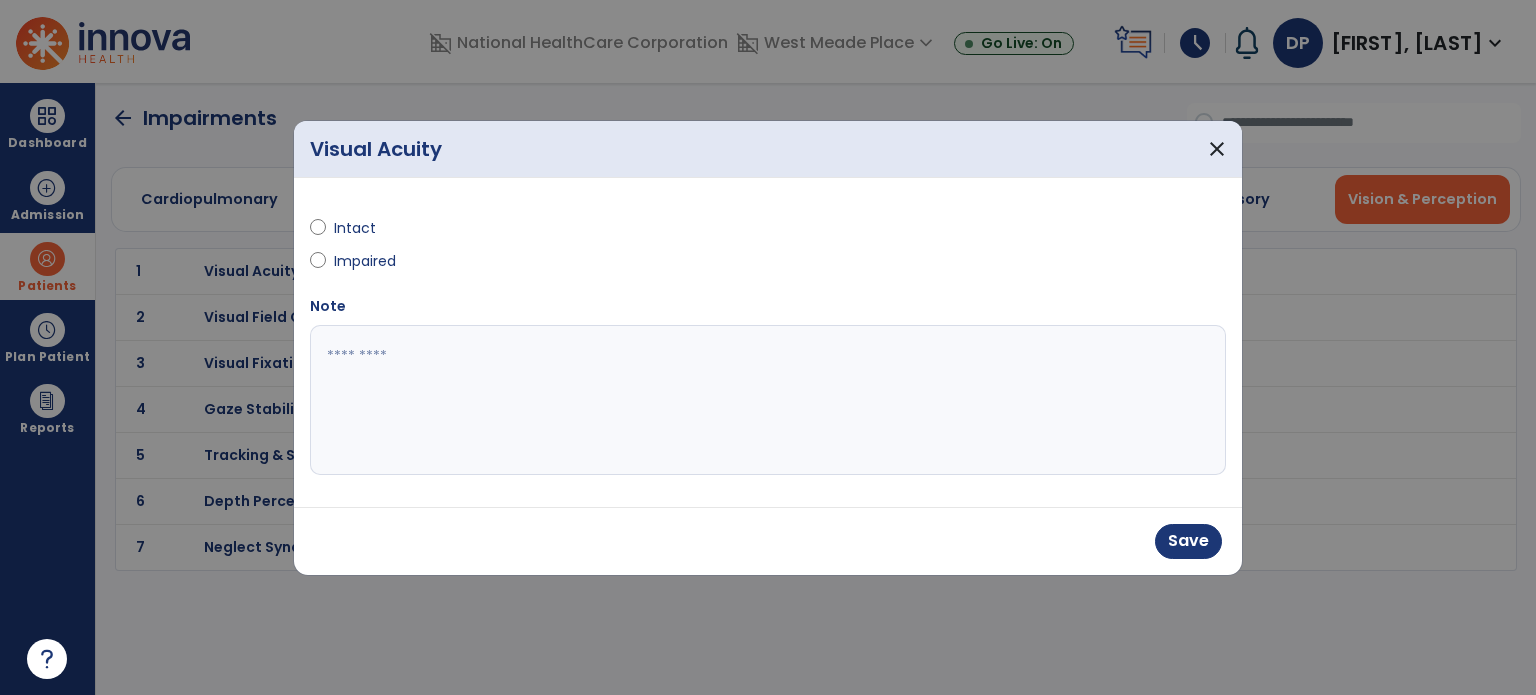 click at bounding box center (768, 400) 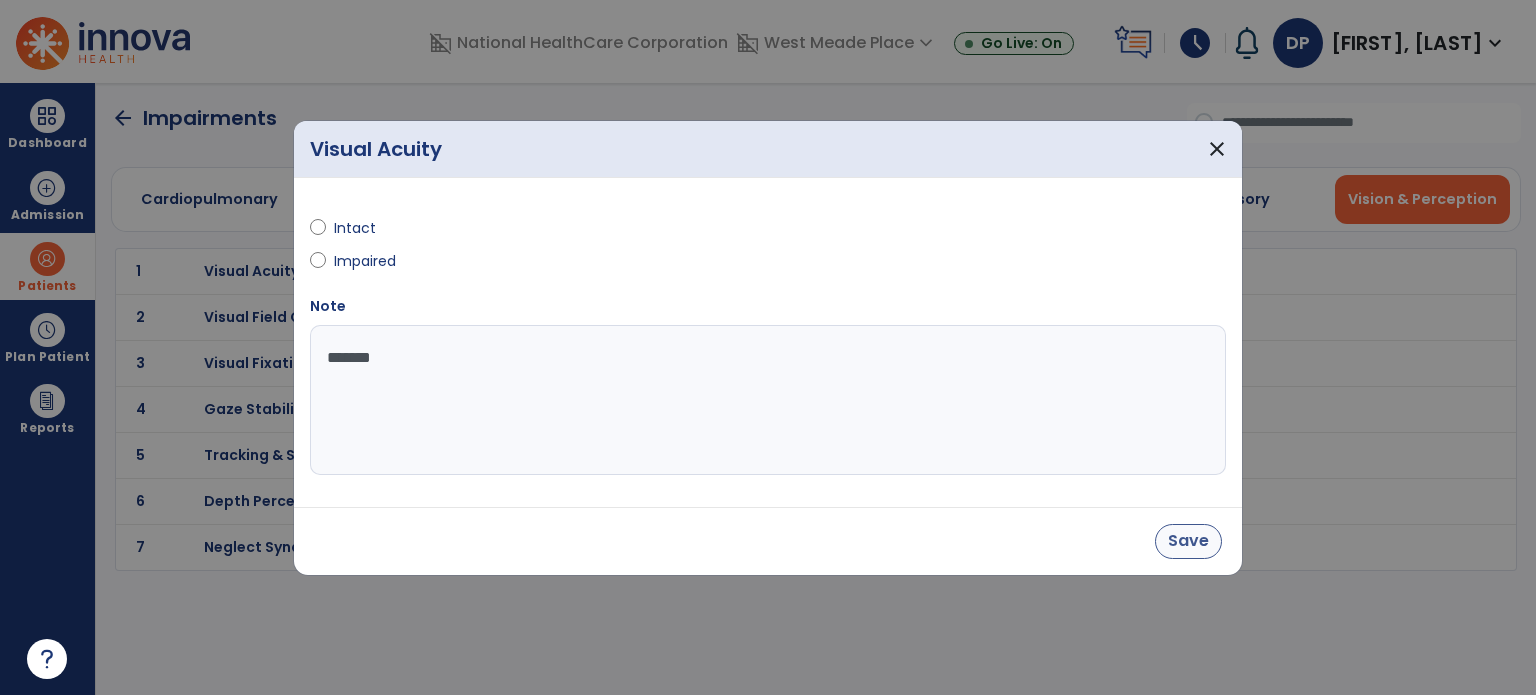 type on "*******" 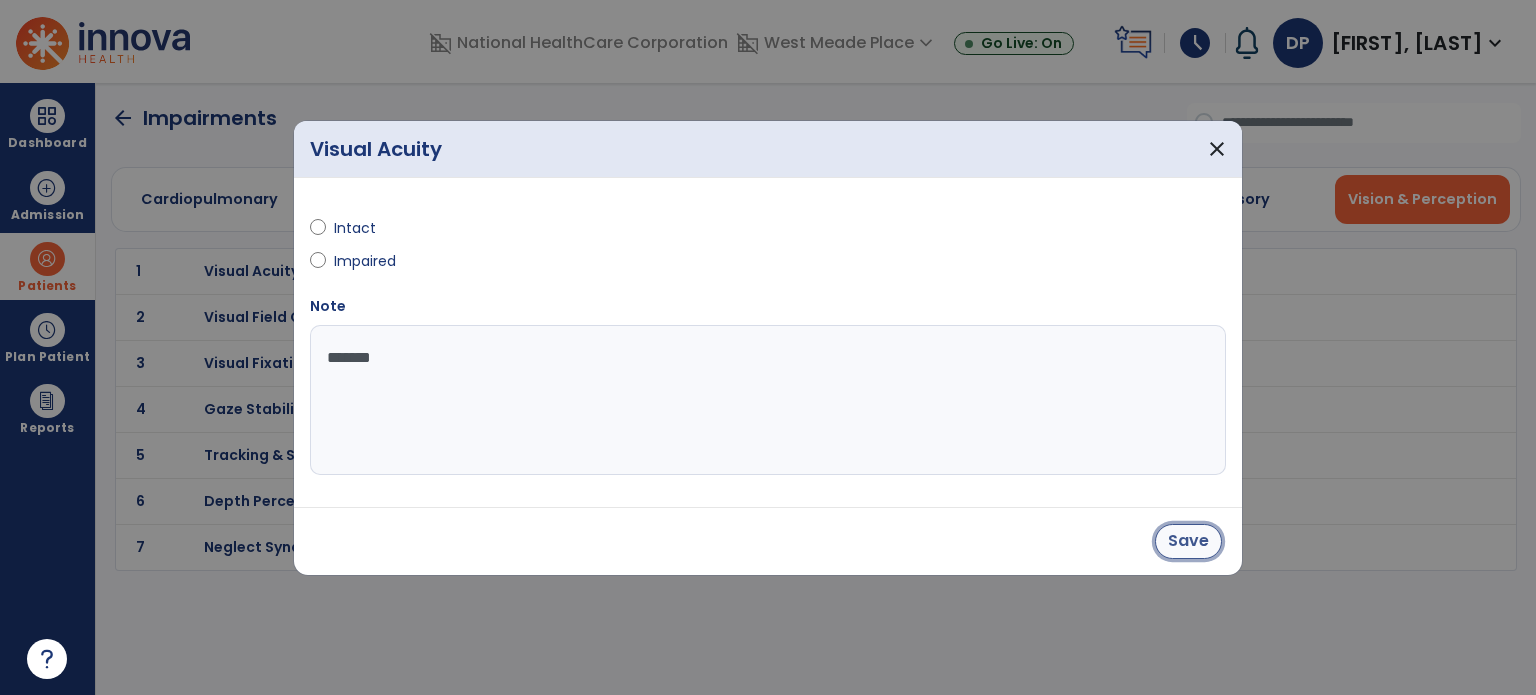 click on "Save" at bounding box center [1188, 541] 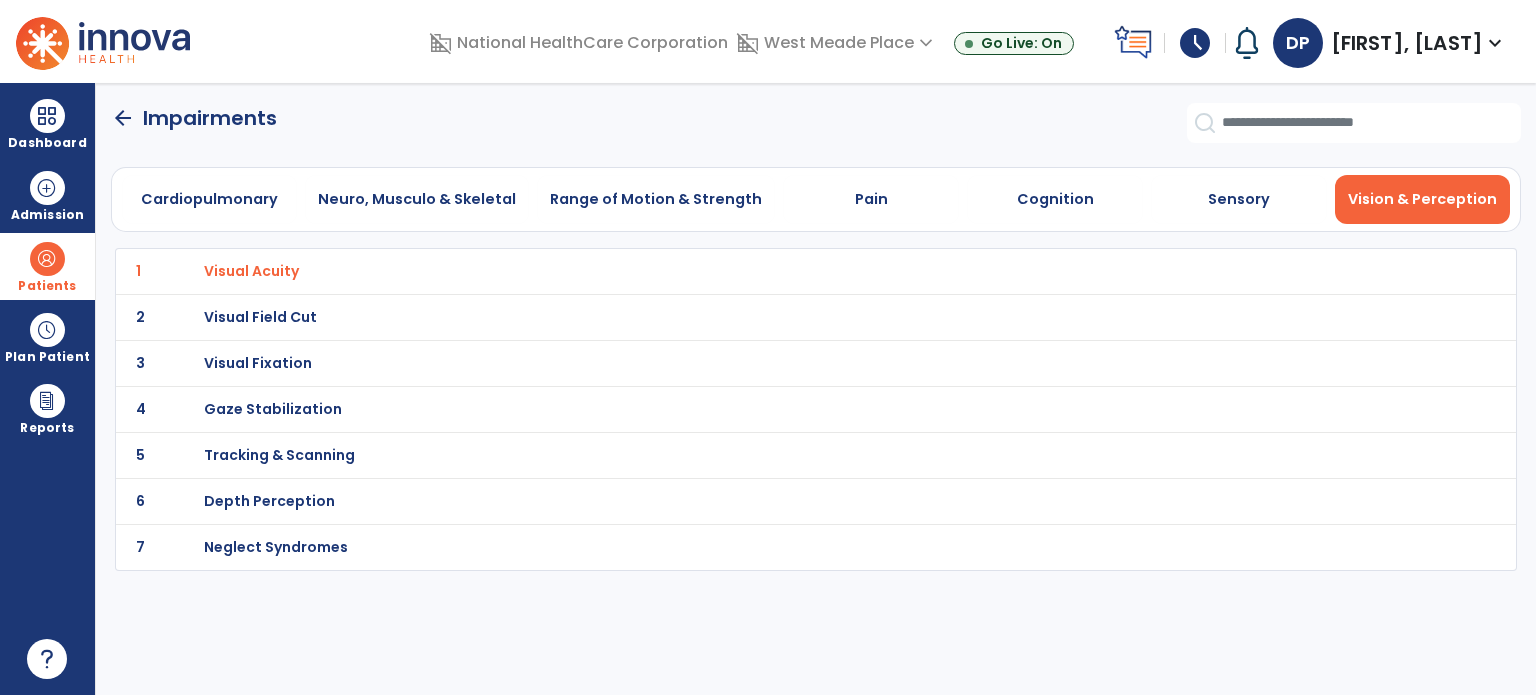 click on "arrow_back" 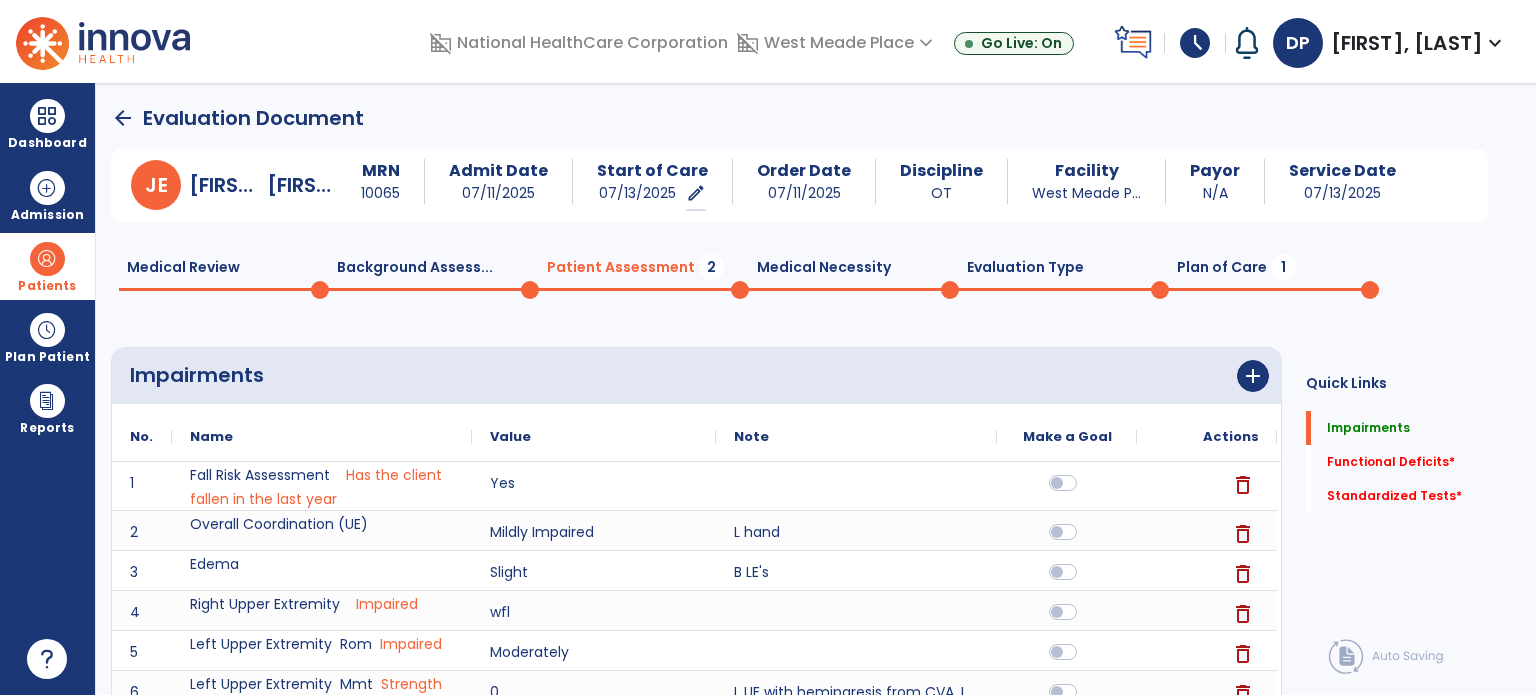 click on "Background Assess...  0" 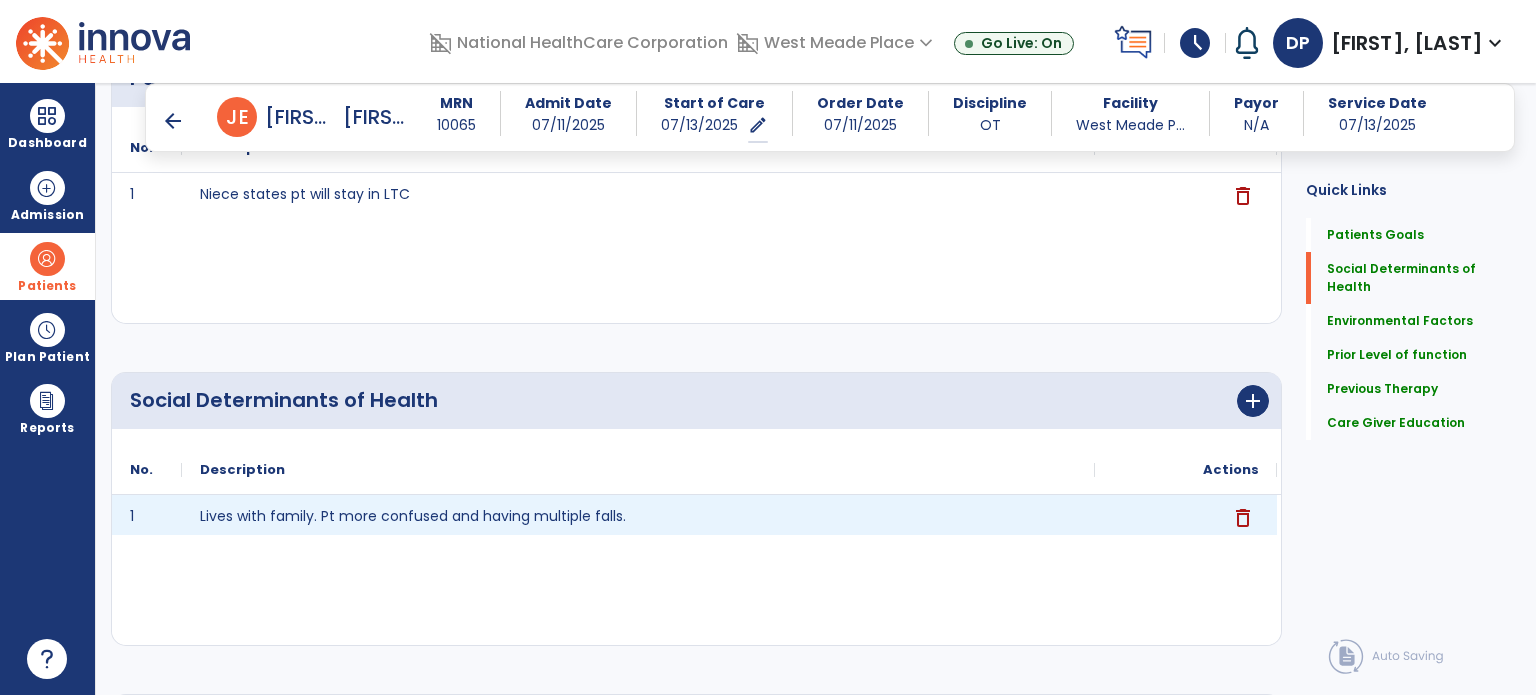 scroll, scrollTop: 300, scrollLeft: 0, axis: vertical 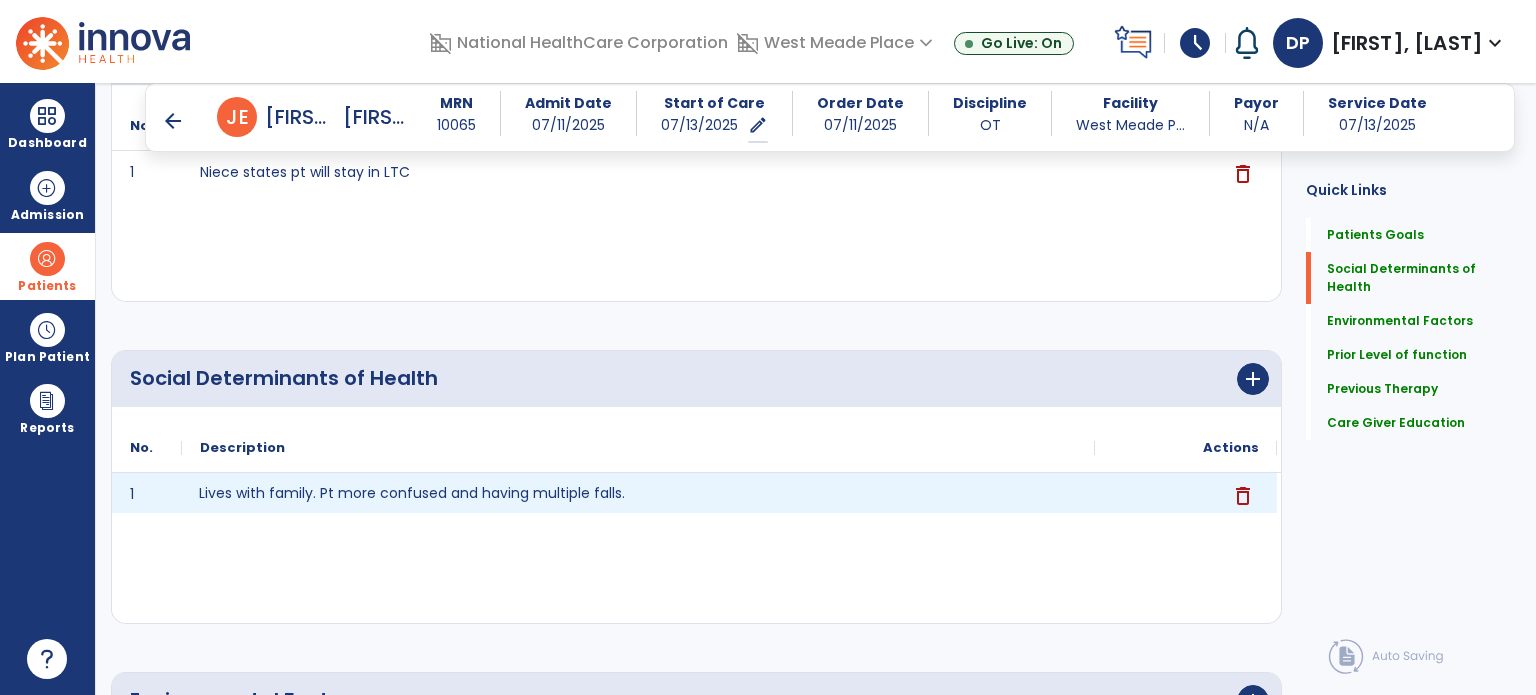 click on "Lives with family. Pt more confused and having multiple falls." 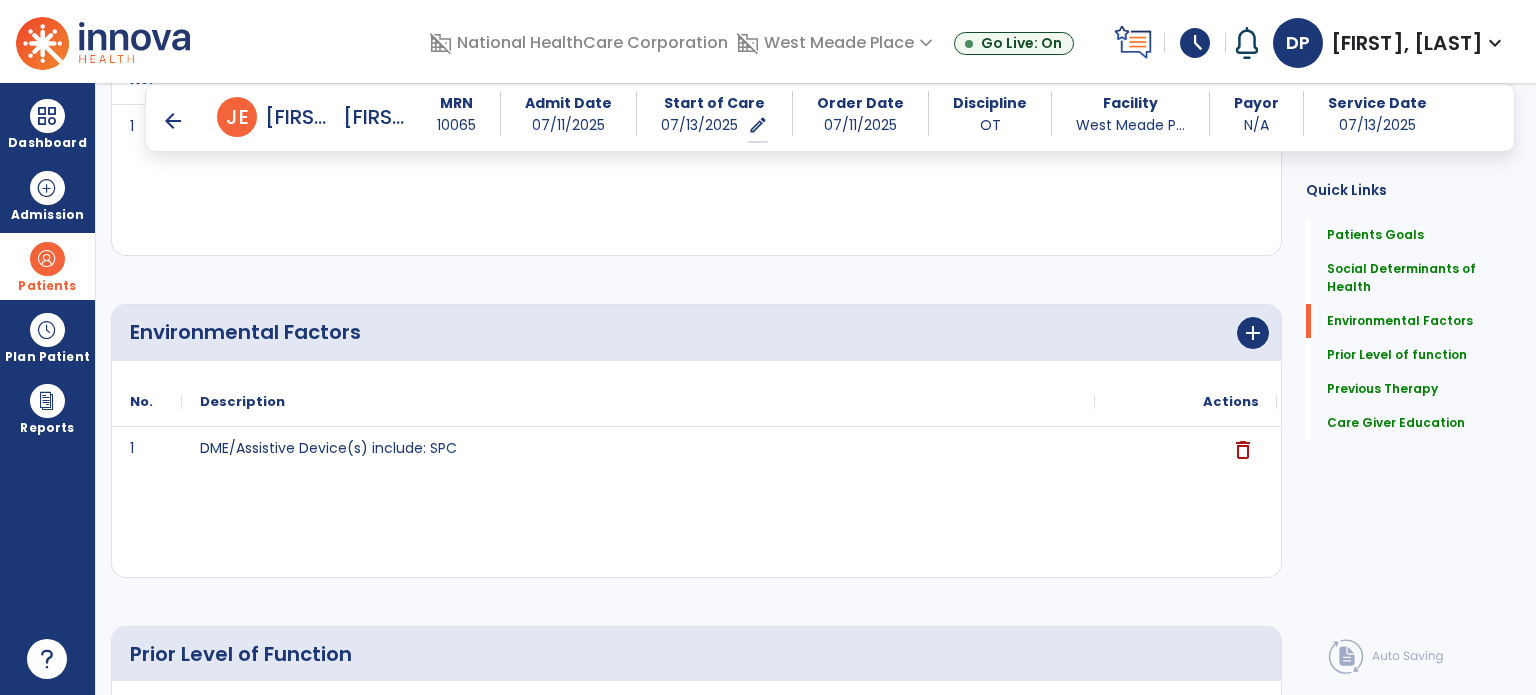 scroll, scrollTop: 700, scrollLeft: 0, axis: vertical 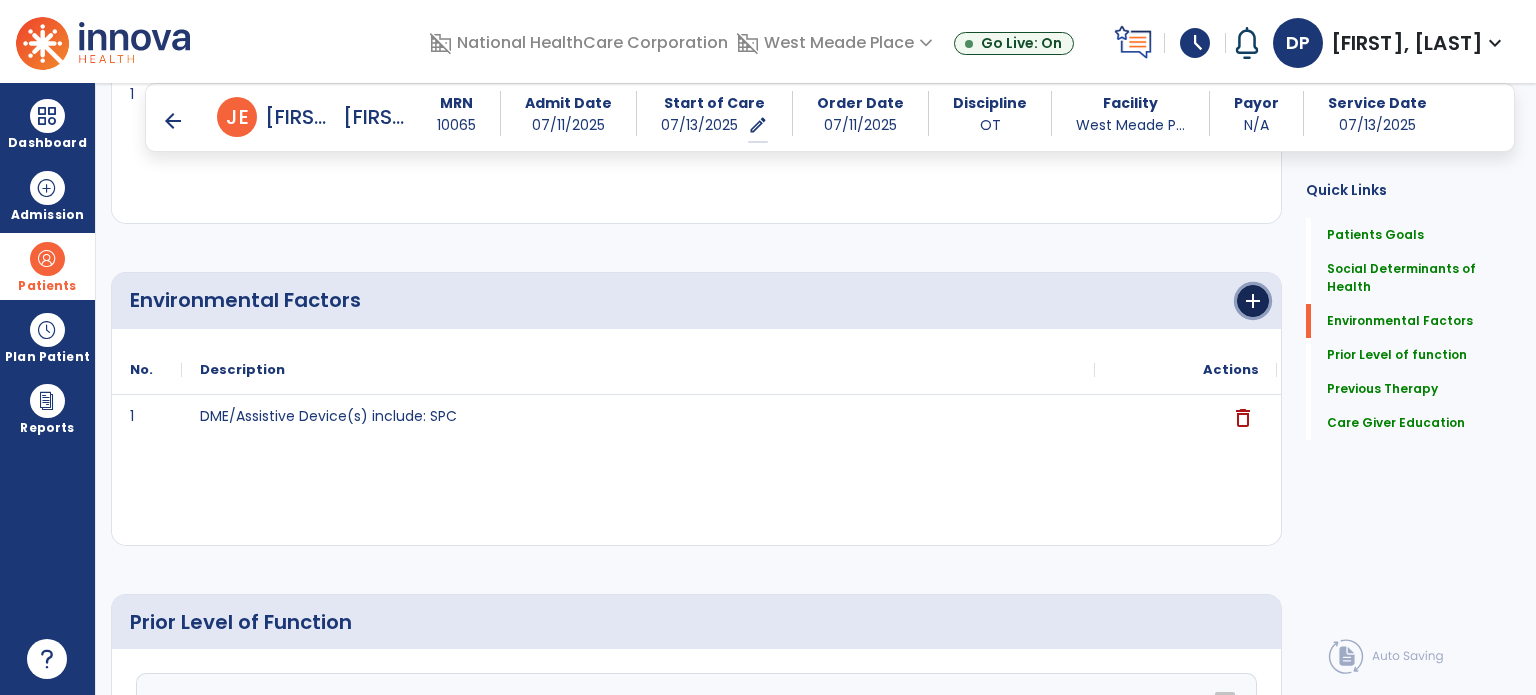 click on "add" 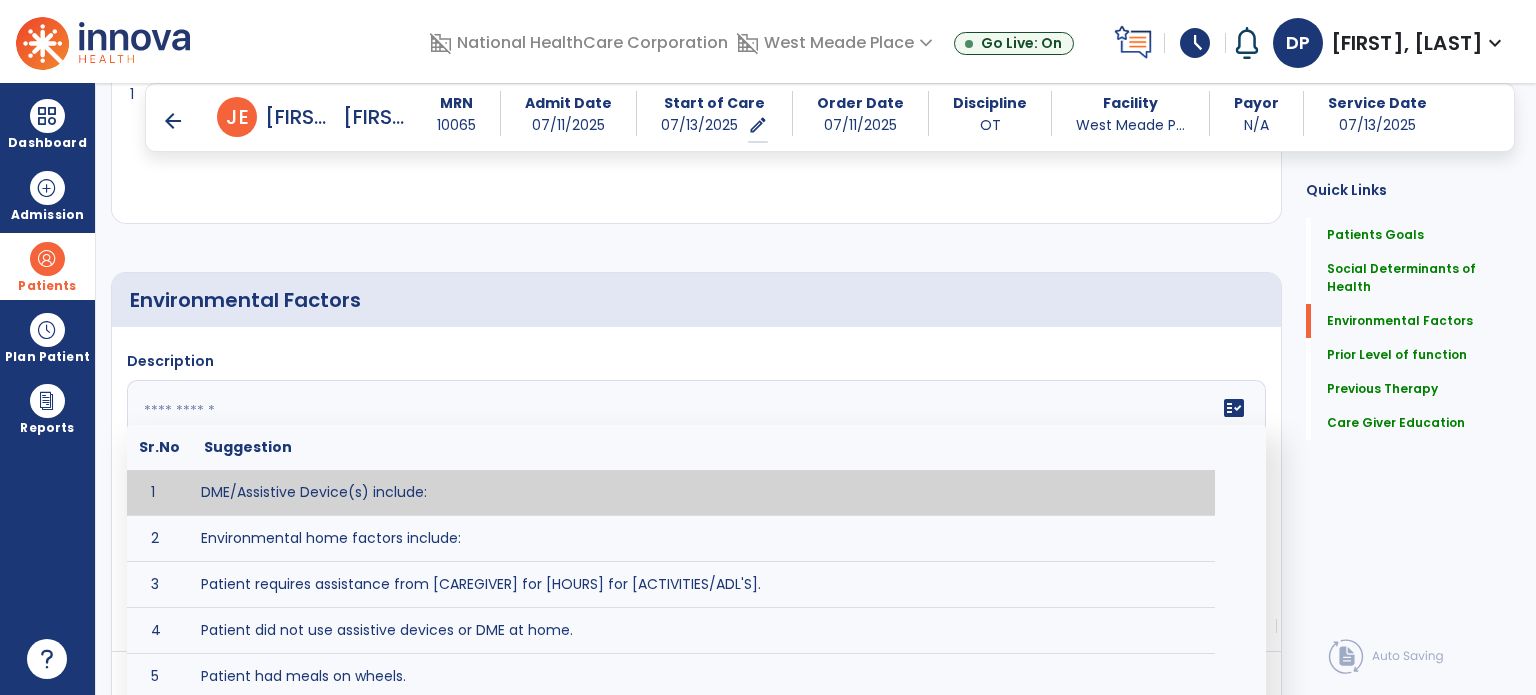 click 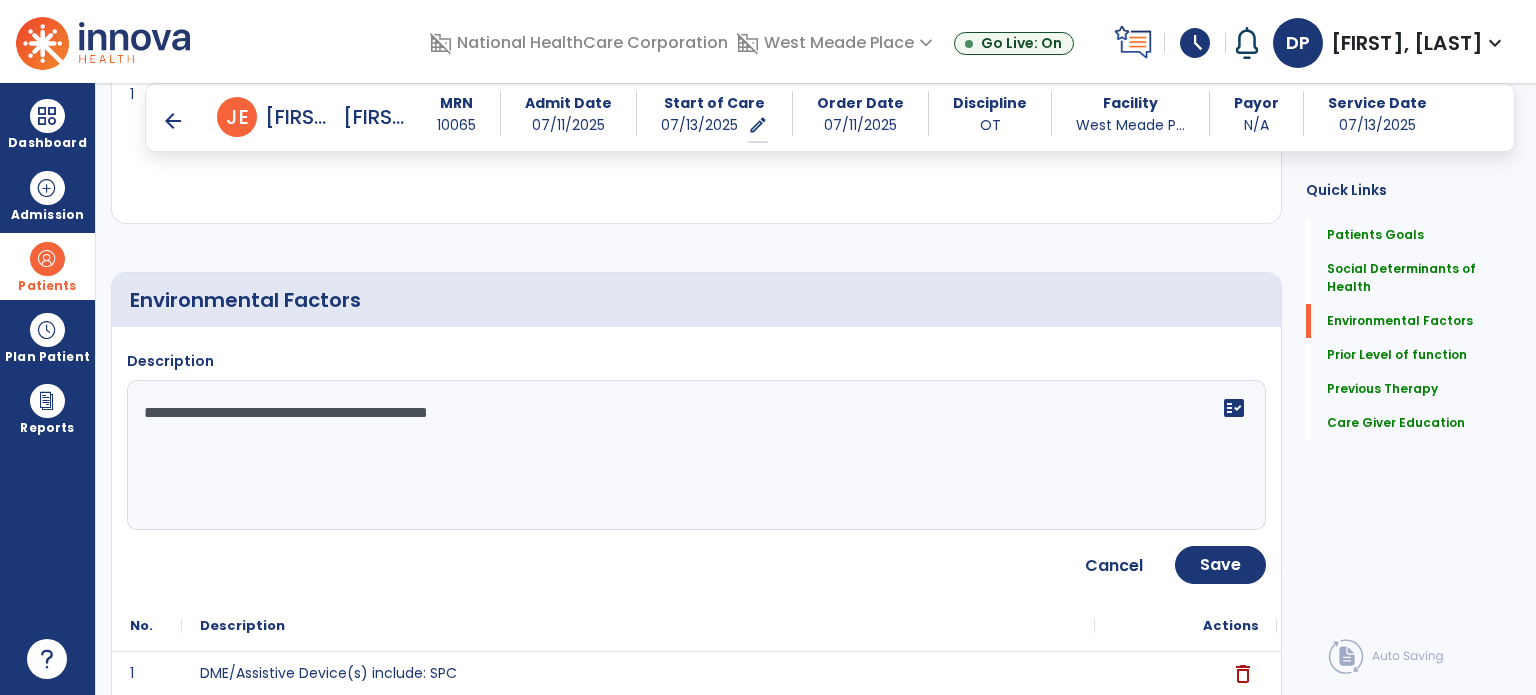 click on "**********" 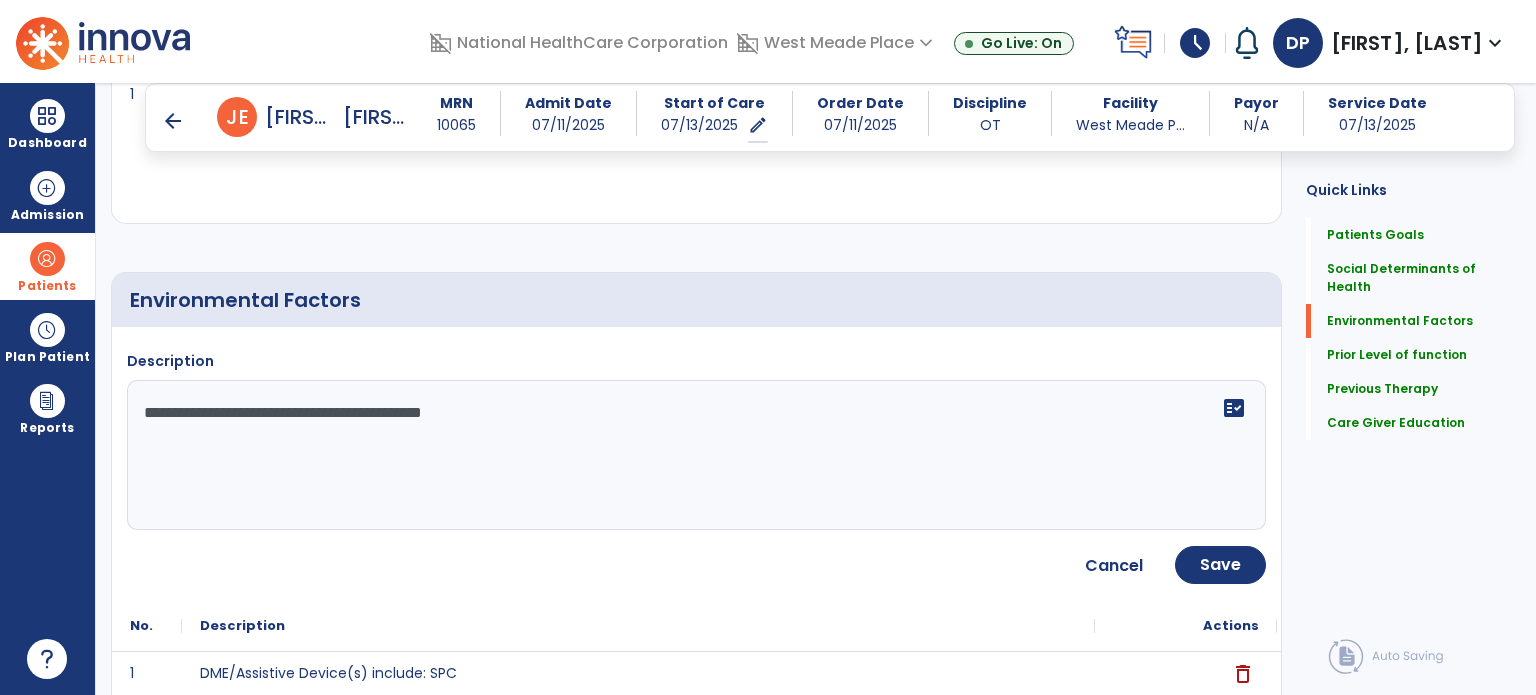 click on "**********" 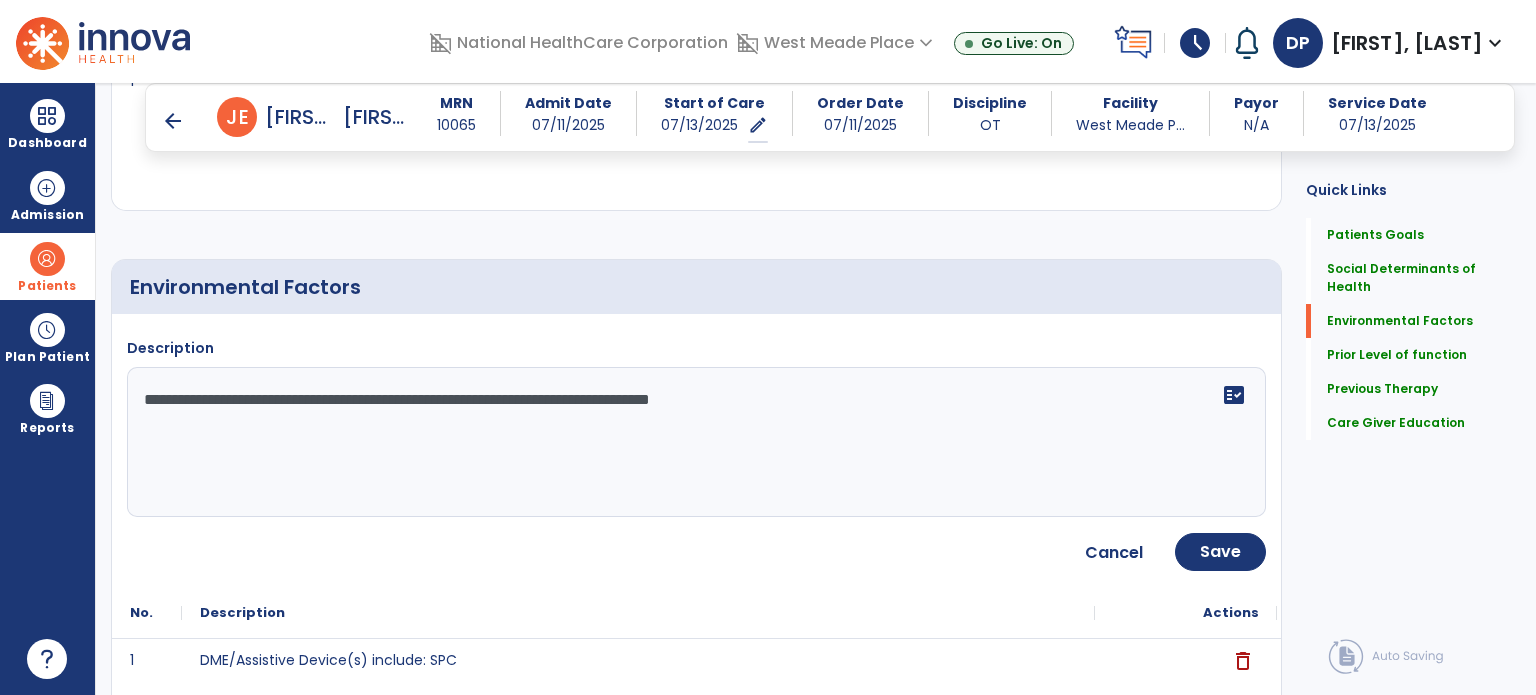 scroll, scrollTop: 600, scrollLeft: 0, axis: vertical 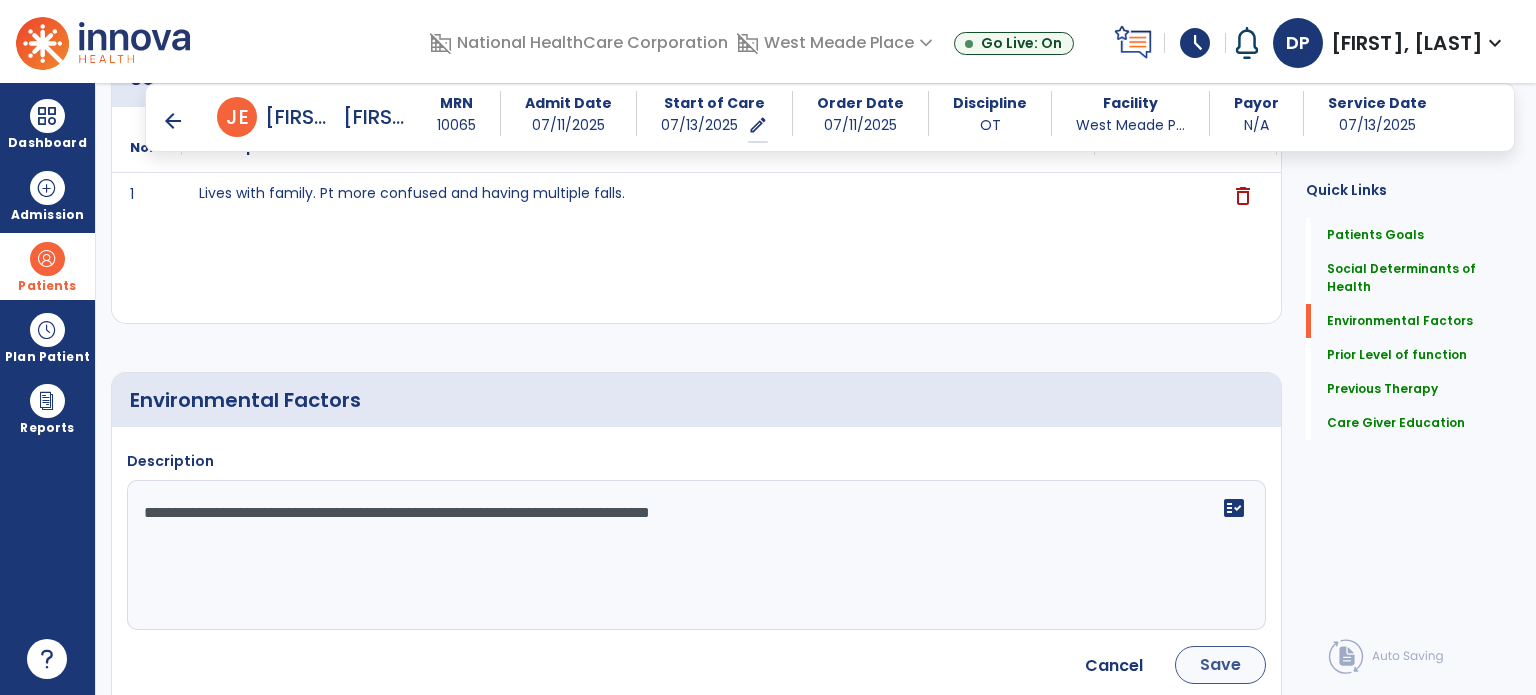 type on "**********" 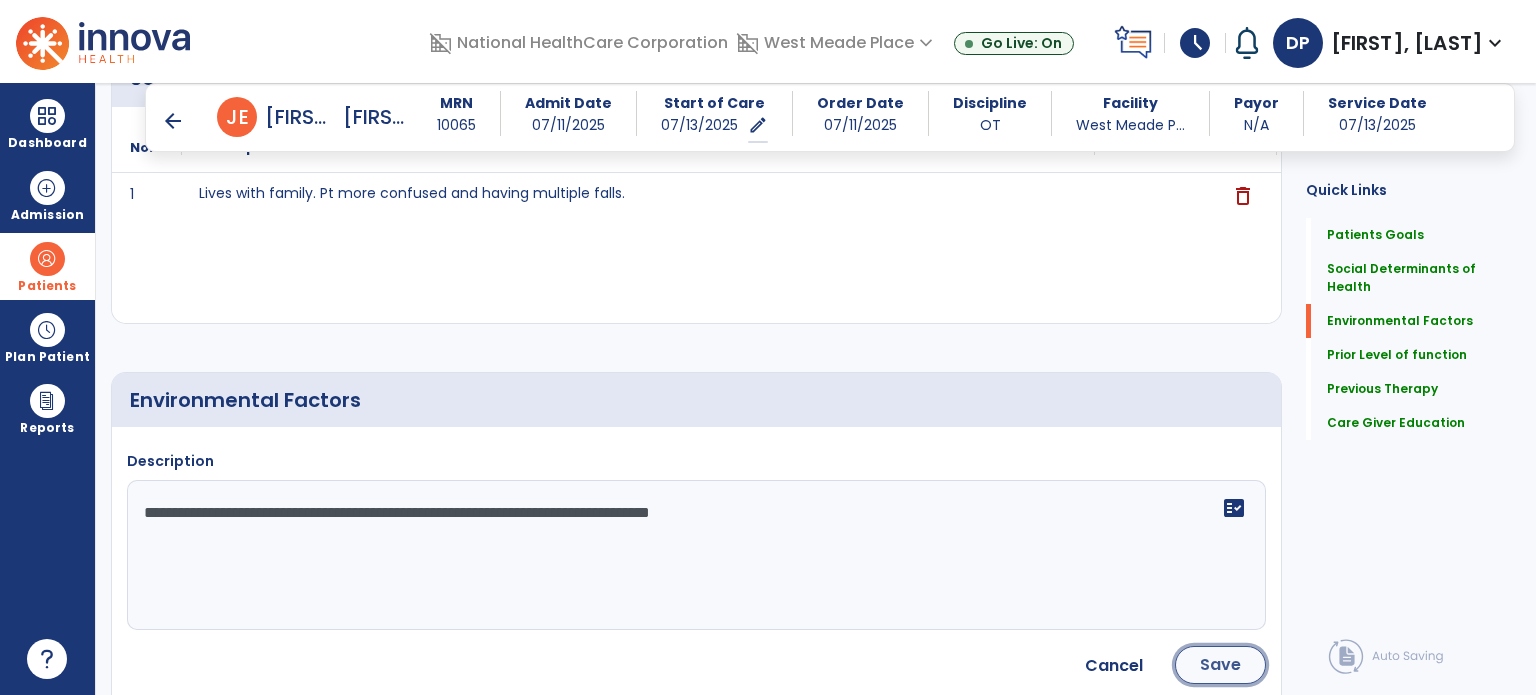 click on "Save" 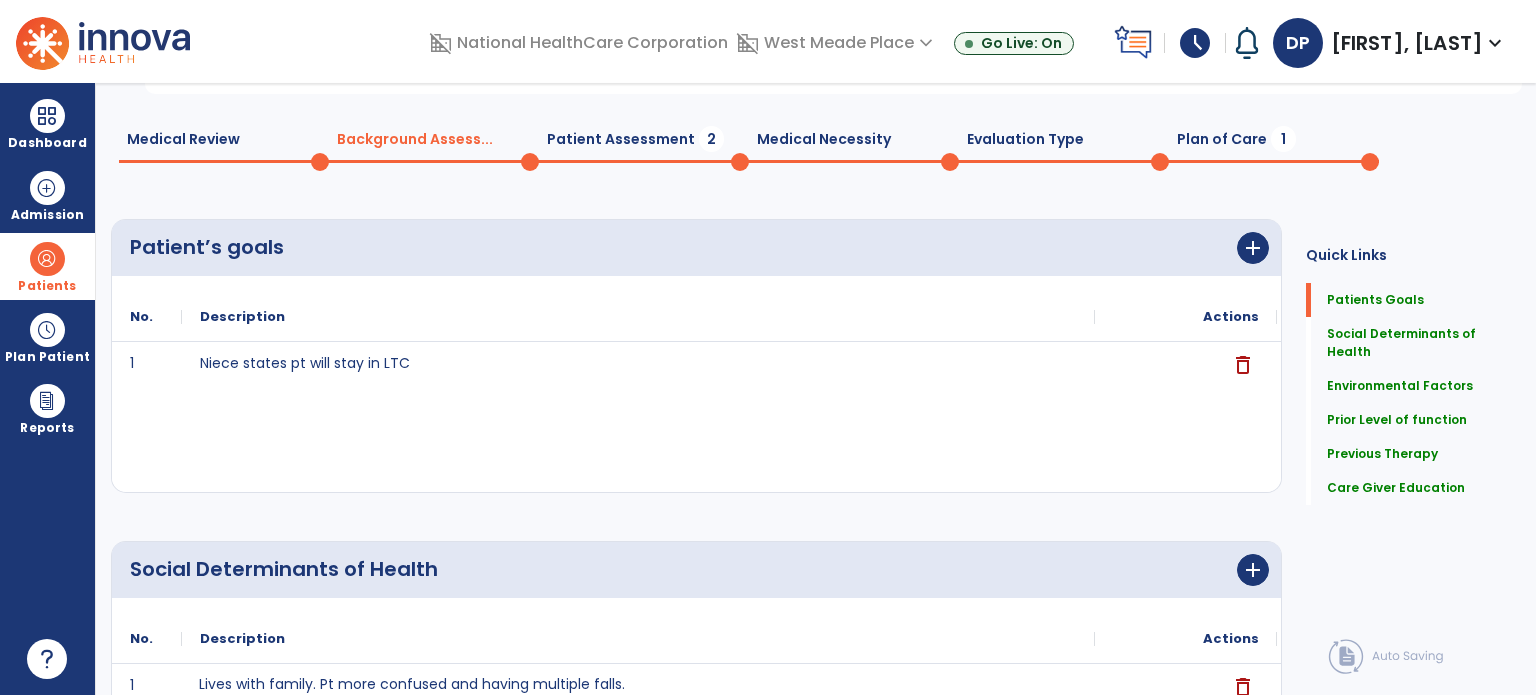 scroll, scrollTop: 0, scrollLeft: 0, axis: both 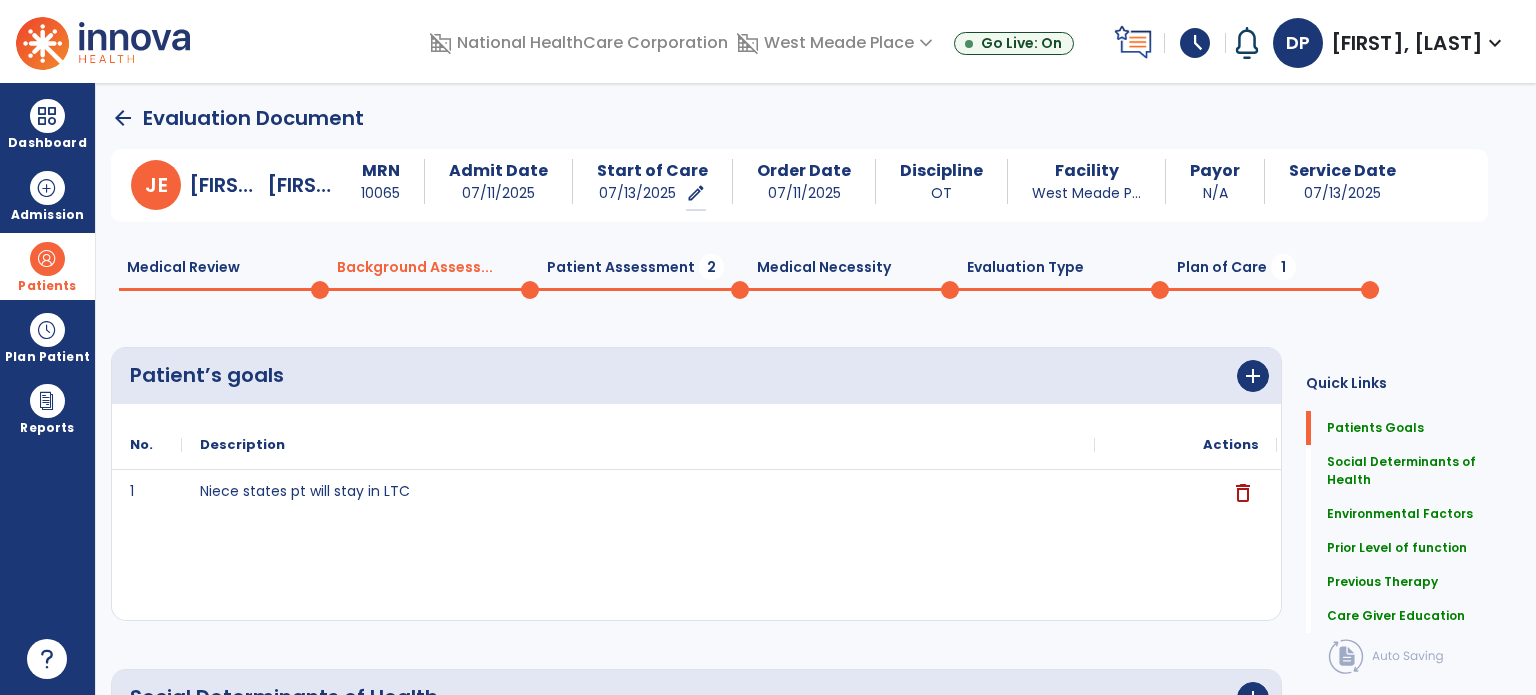 click on "Patient Assessment  2" 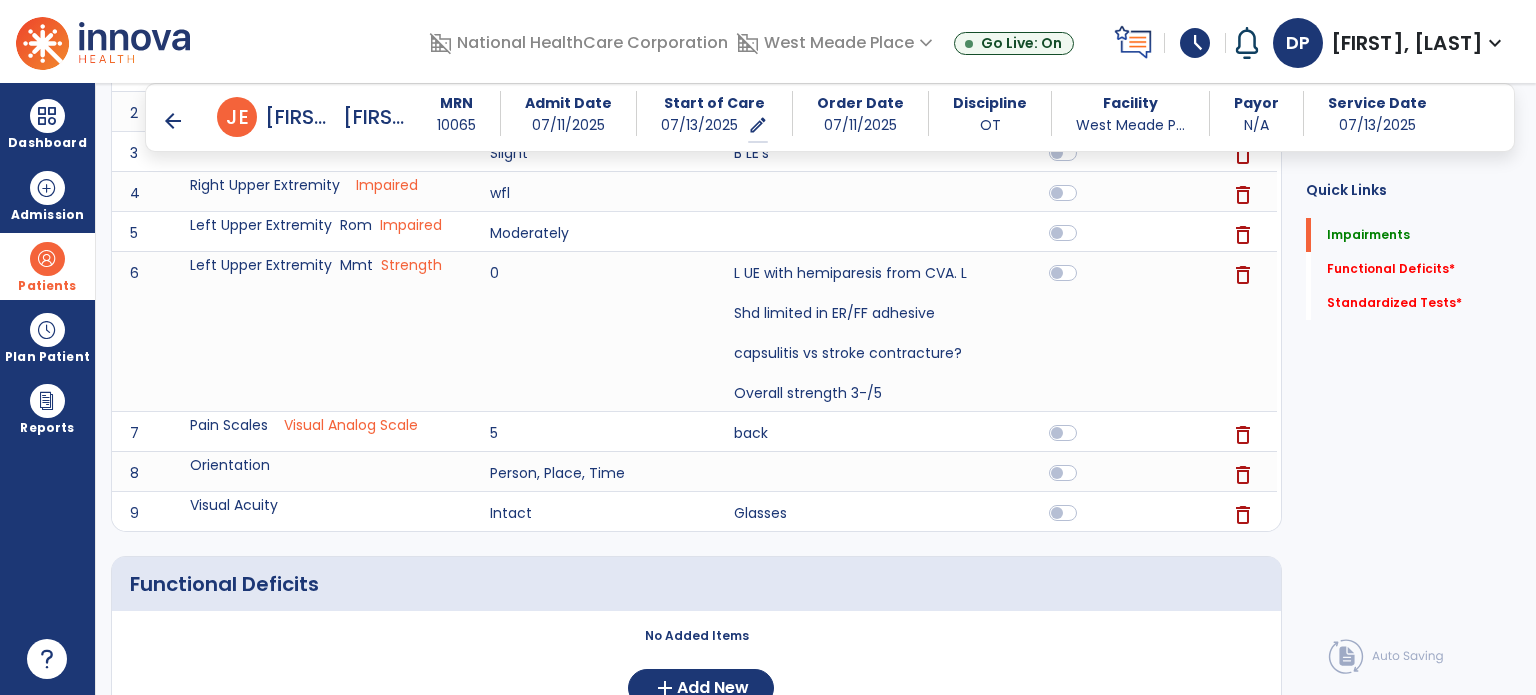scroll, scrollTop: 100, scrollLeft: 0, axis: vertical 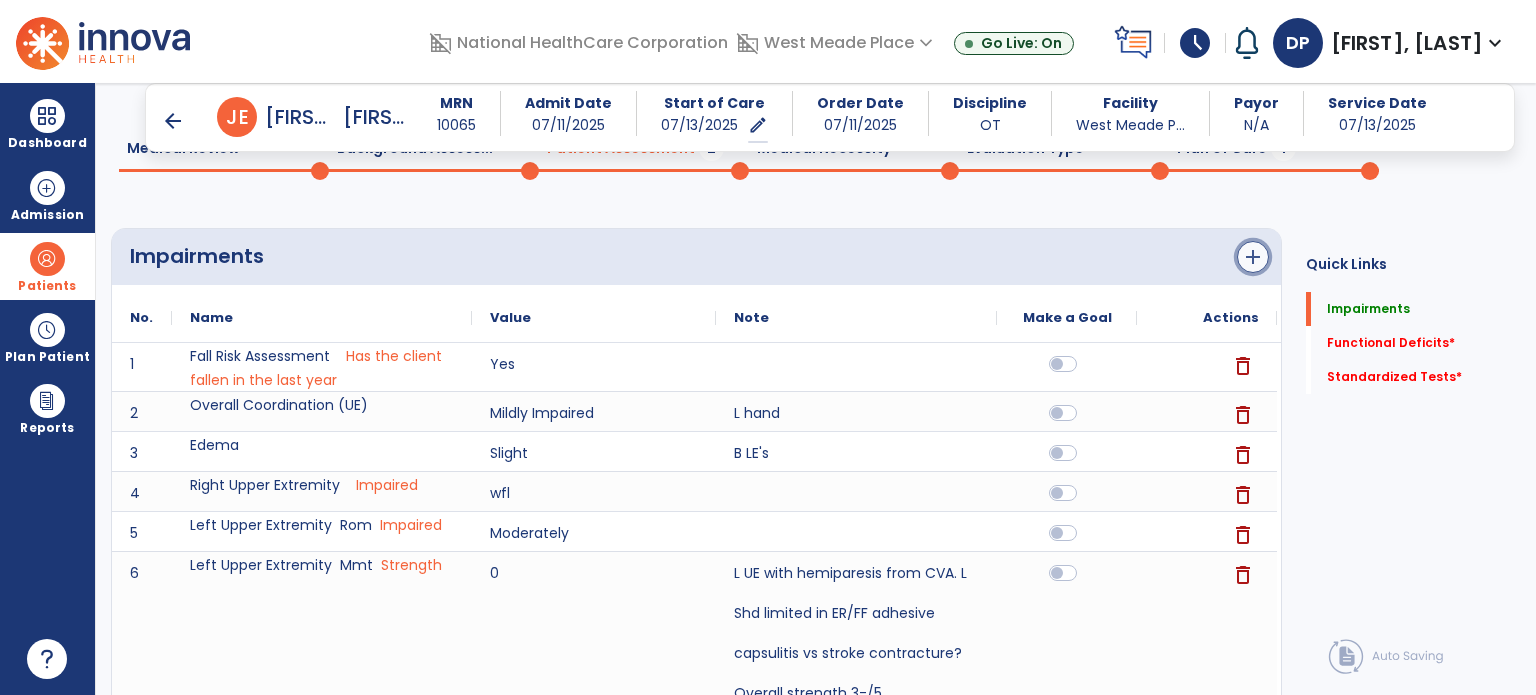 click on "add" 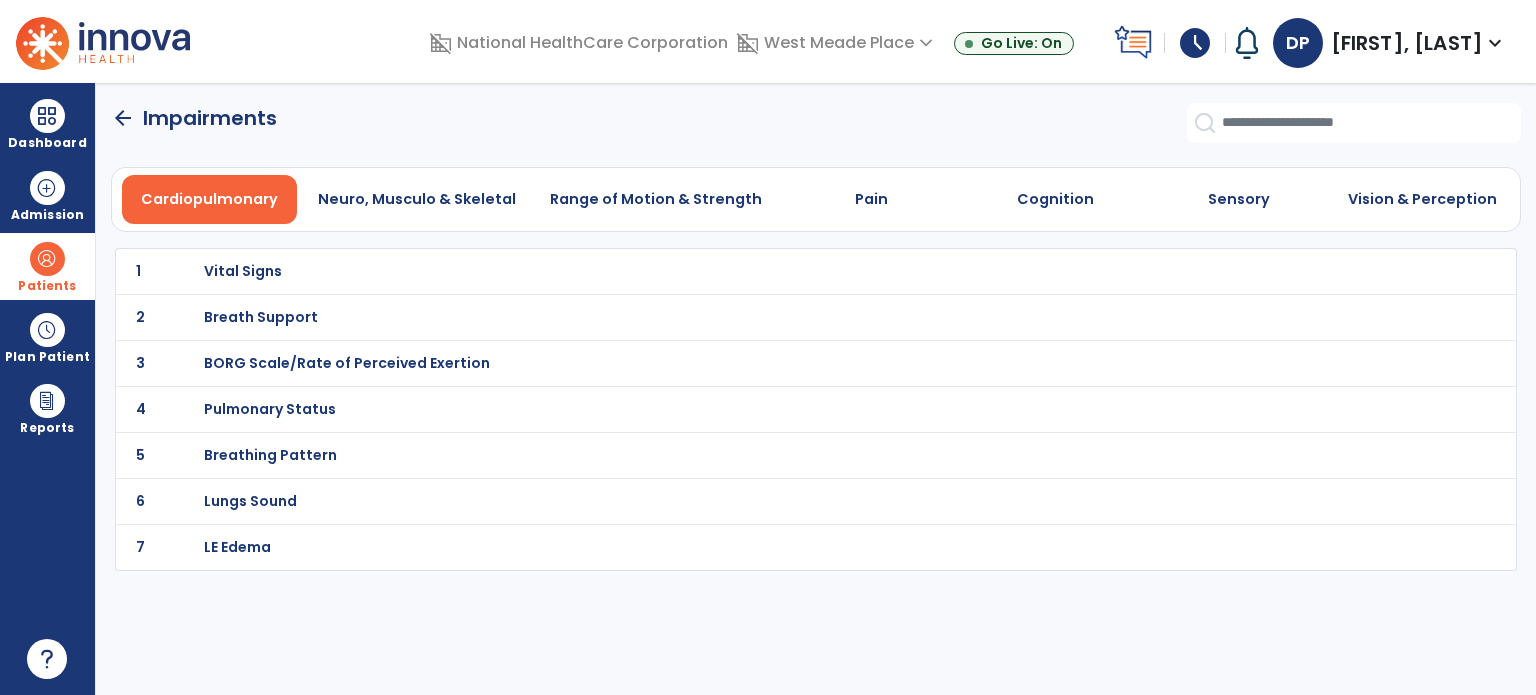 scroll, scrollTop: 0, scrollLeft: 0, axis: both 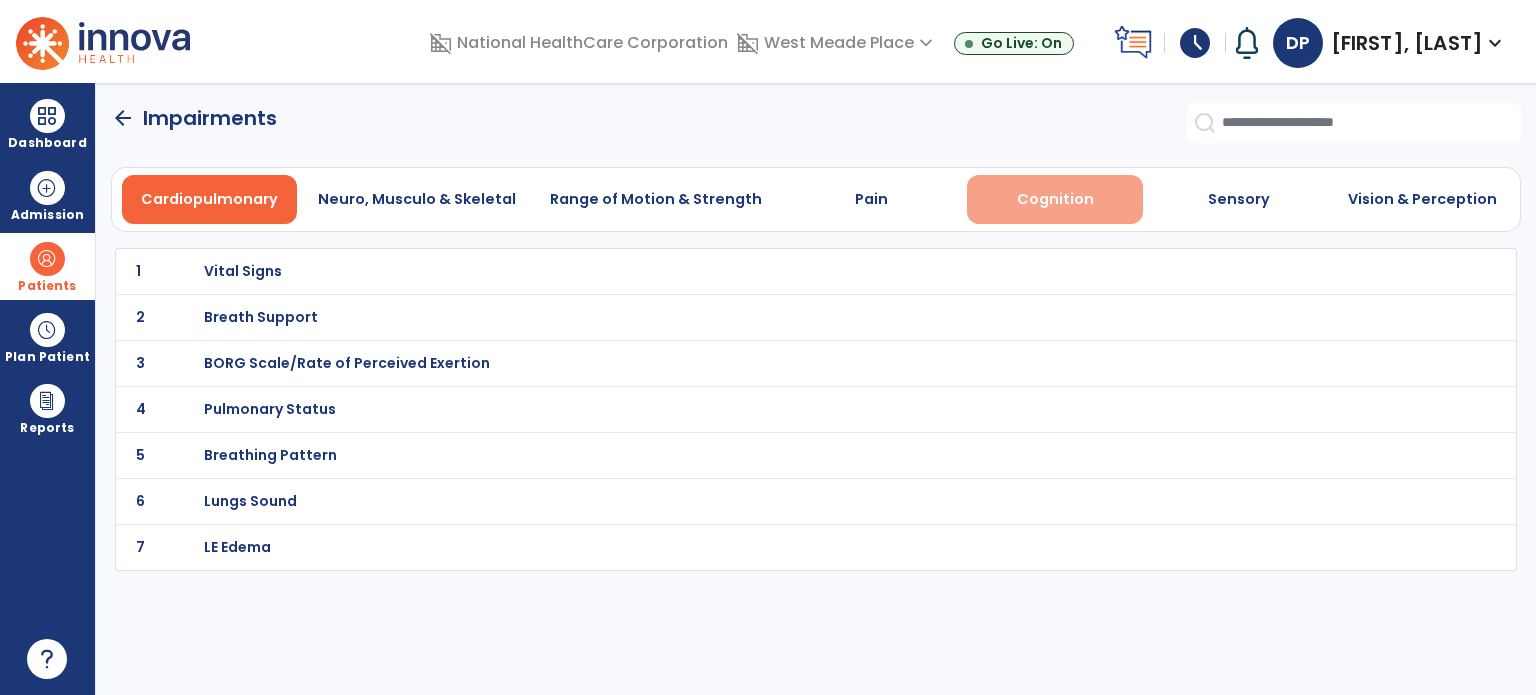 click on "Cognition" at bounding box center [1055, 199] 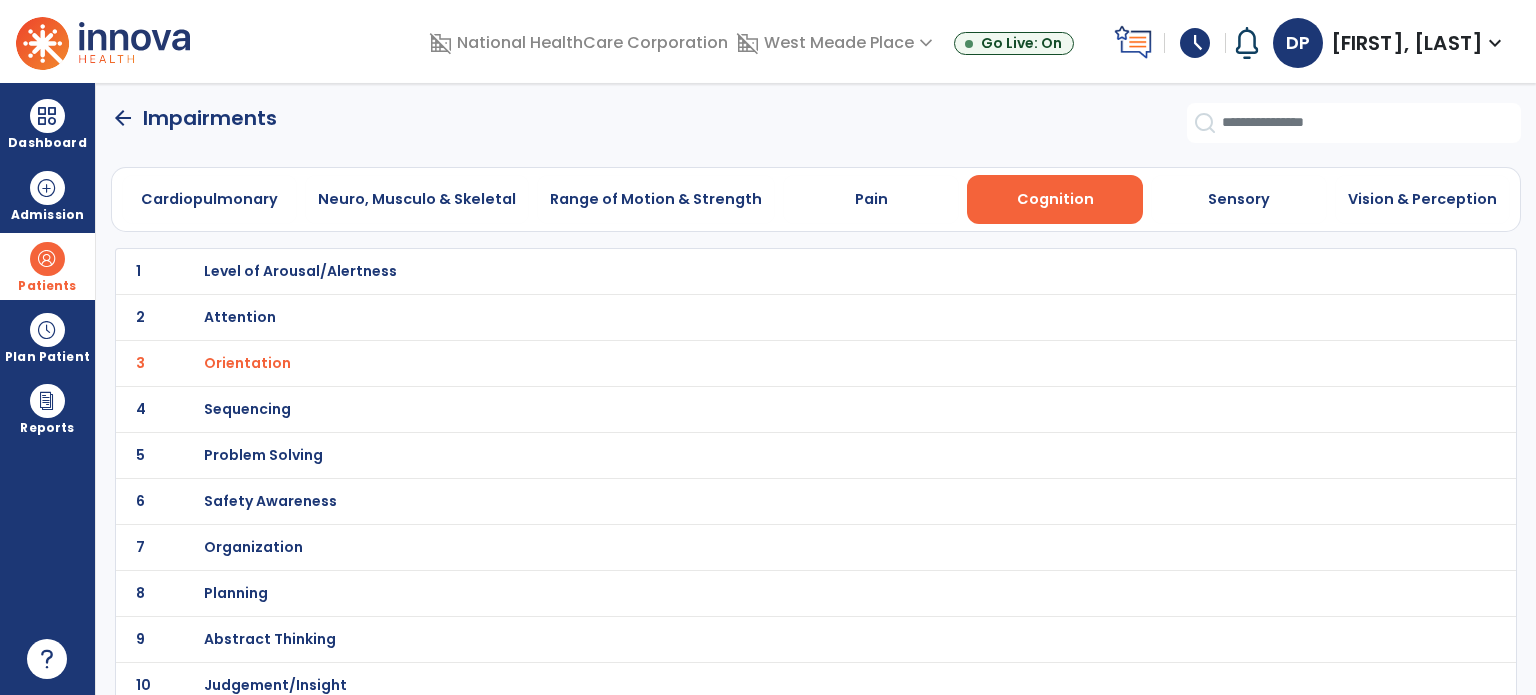 click on "Level of Arousal/Alertness" at bounding box center [300, 271] 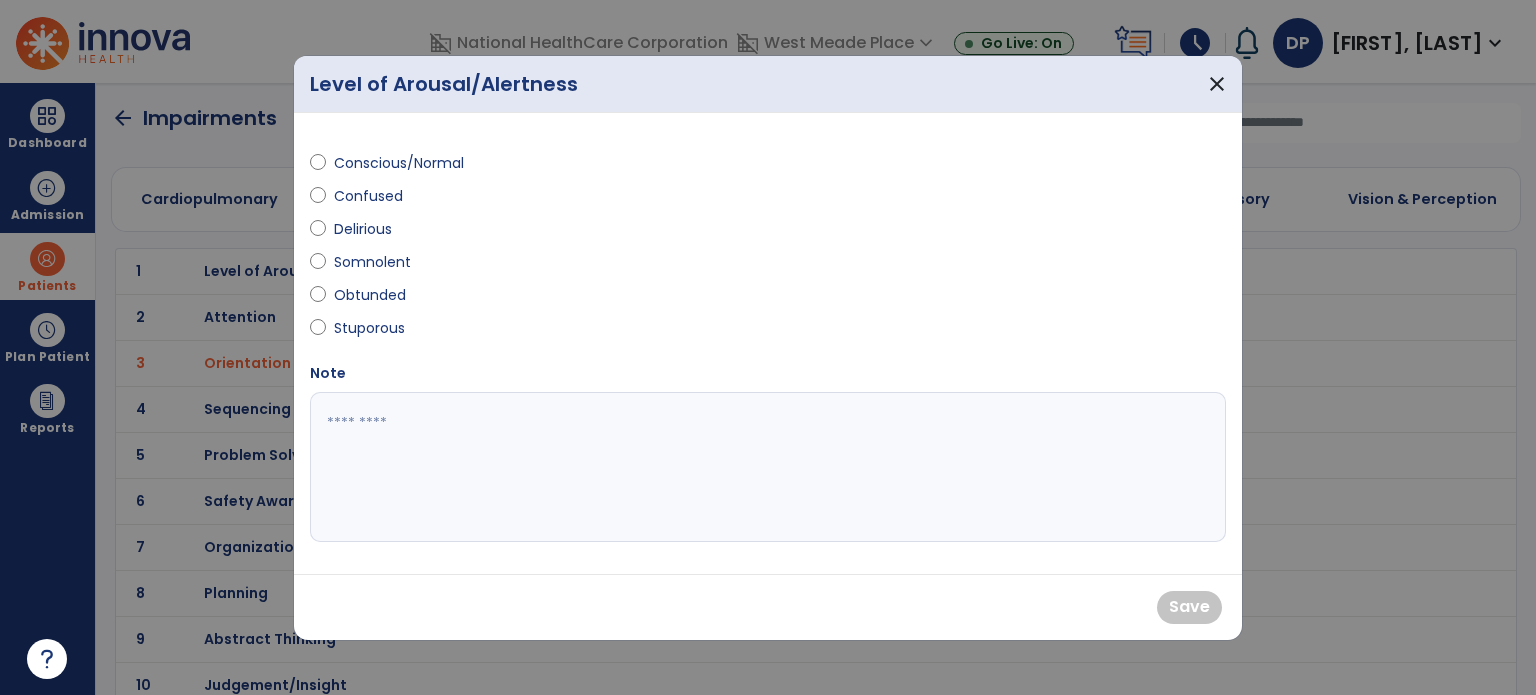 click on "Note" at bounding box center (768, 452) 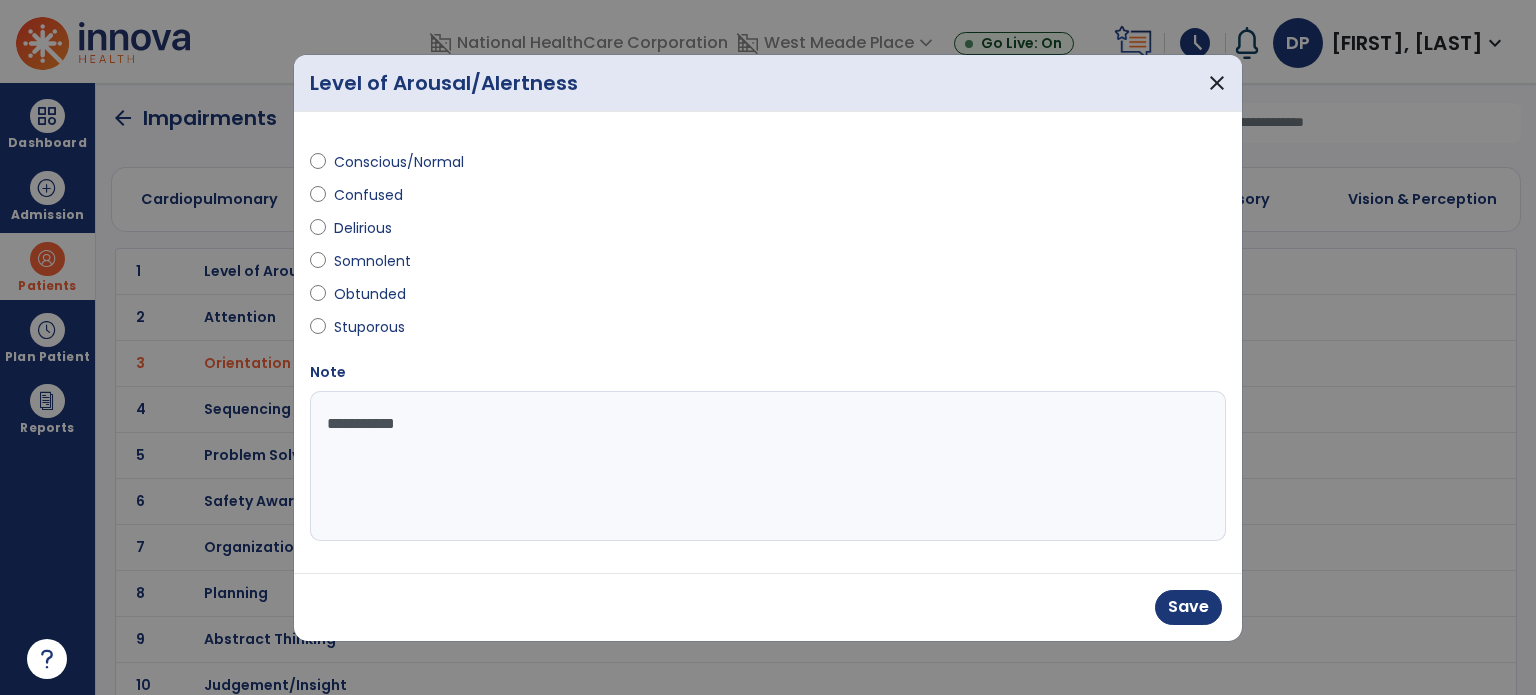 click on "**********" at bounding box center (768, 466) 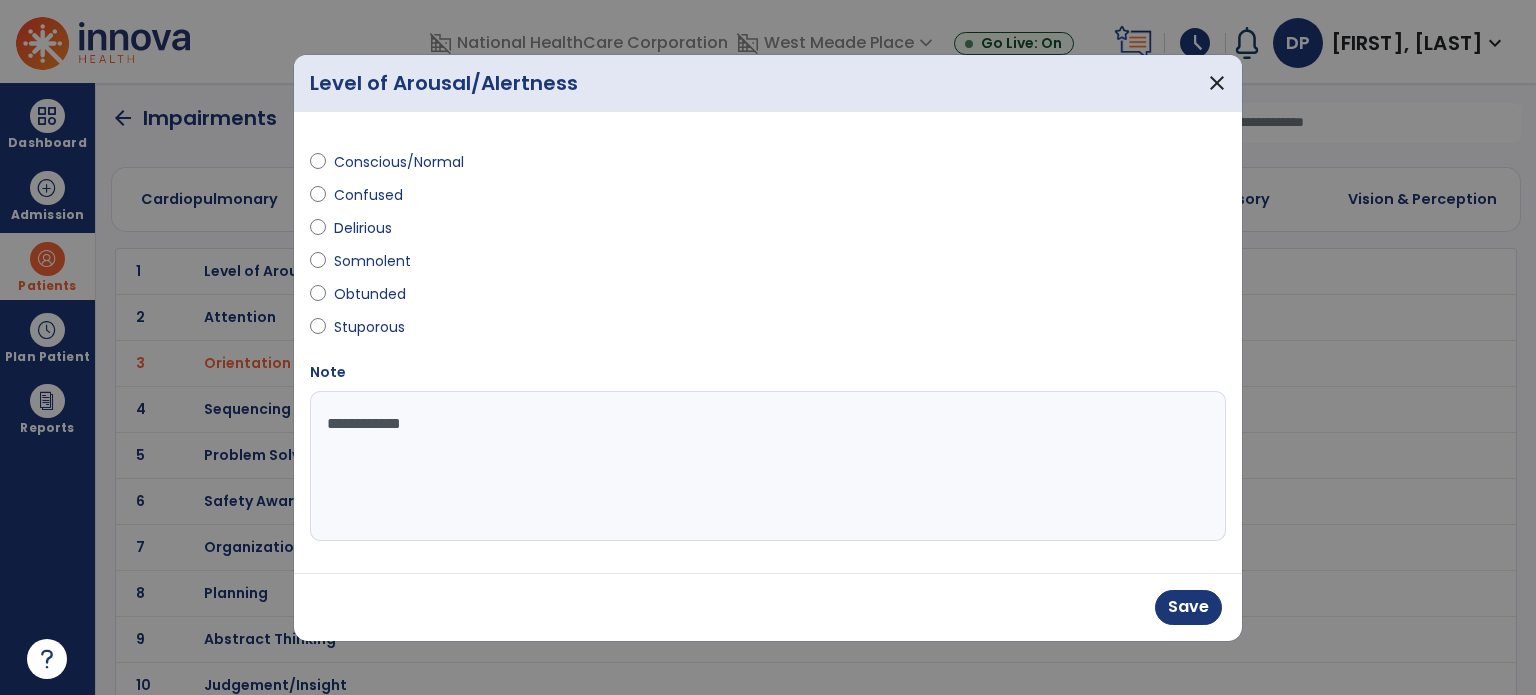 type on "**********" 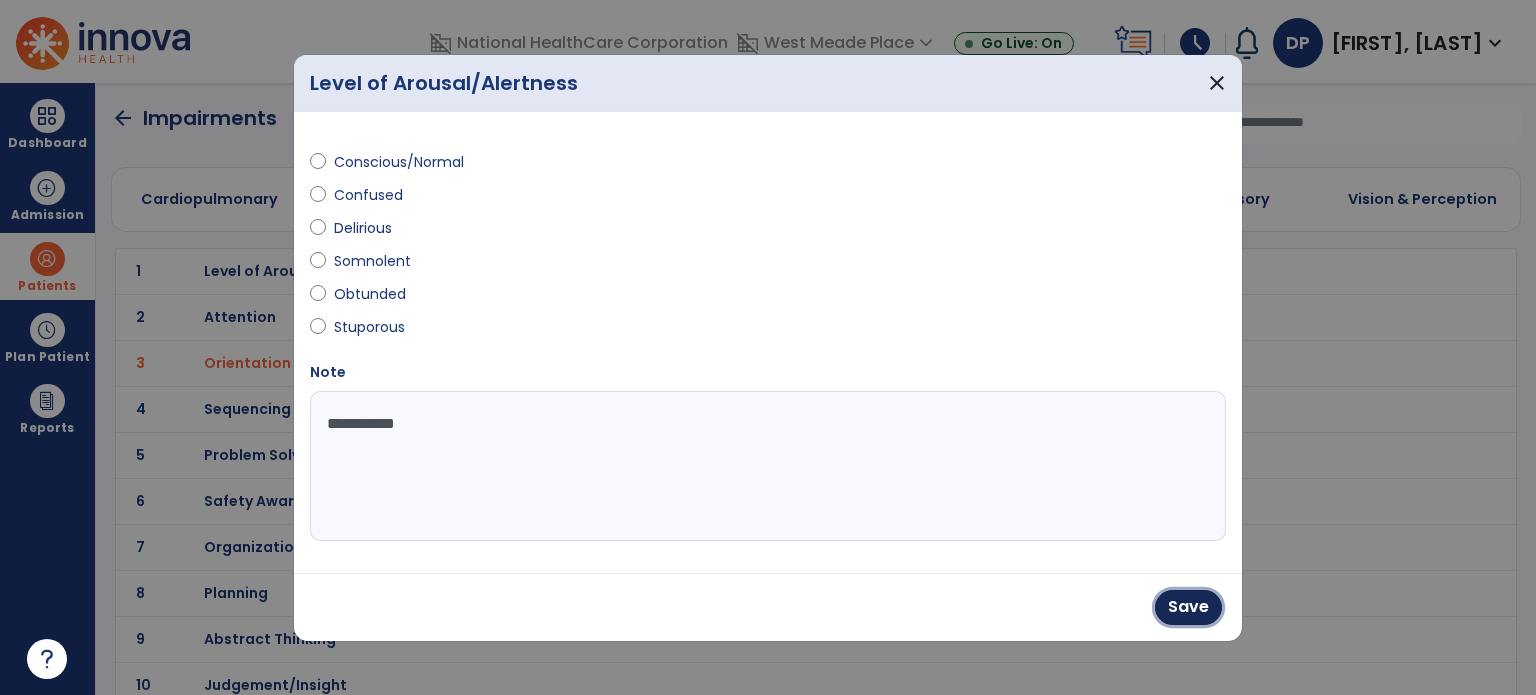 click on "Save" at bounding box center [1188, 607] 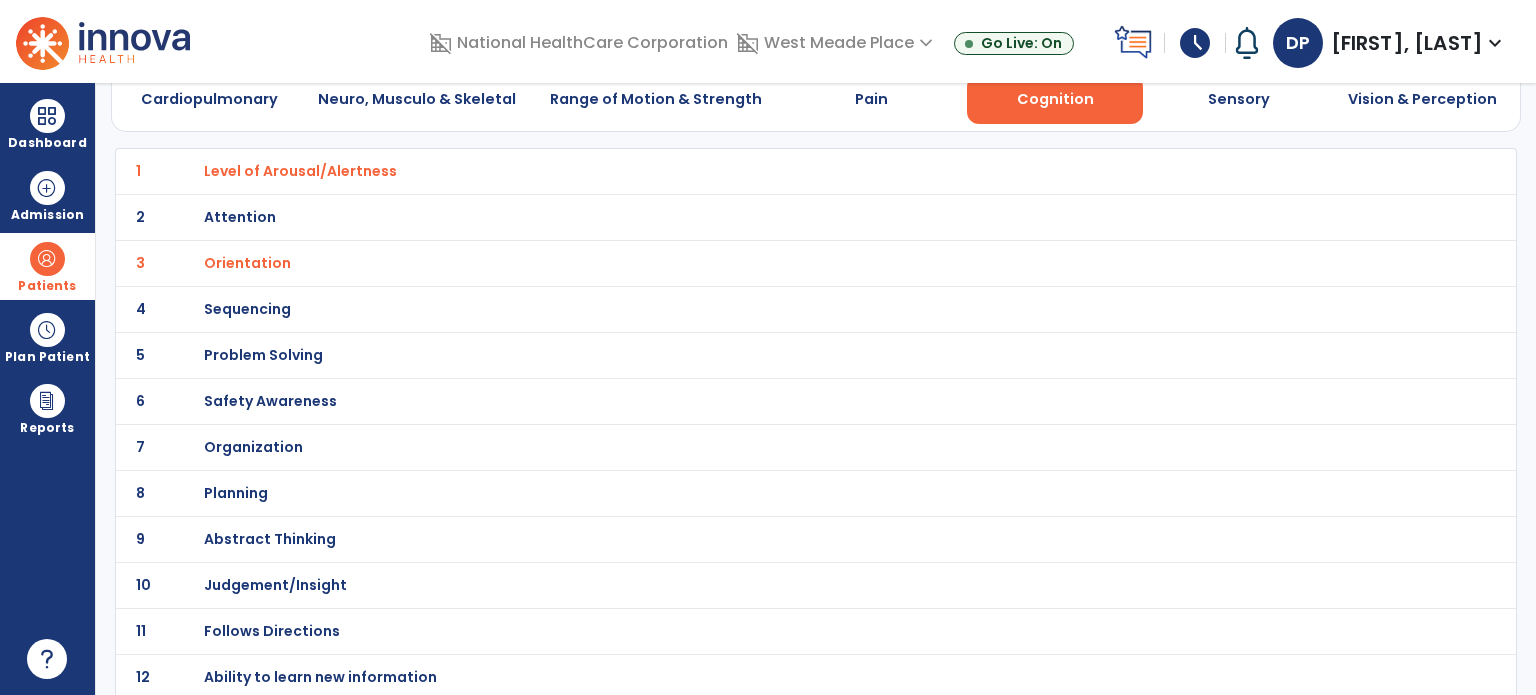 scroll, scrollTop: 200, scrollLeft: 0, axis: vertical 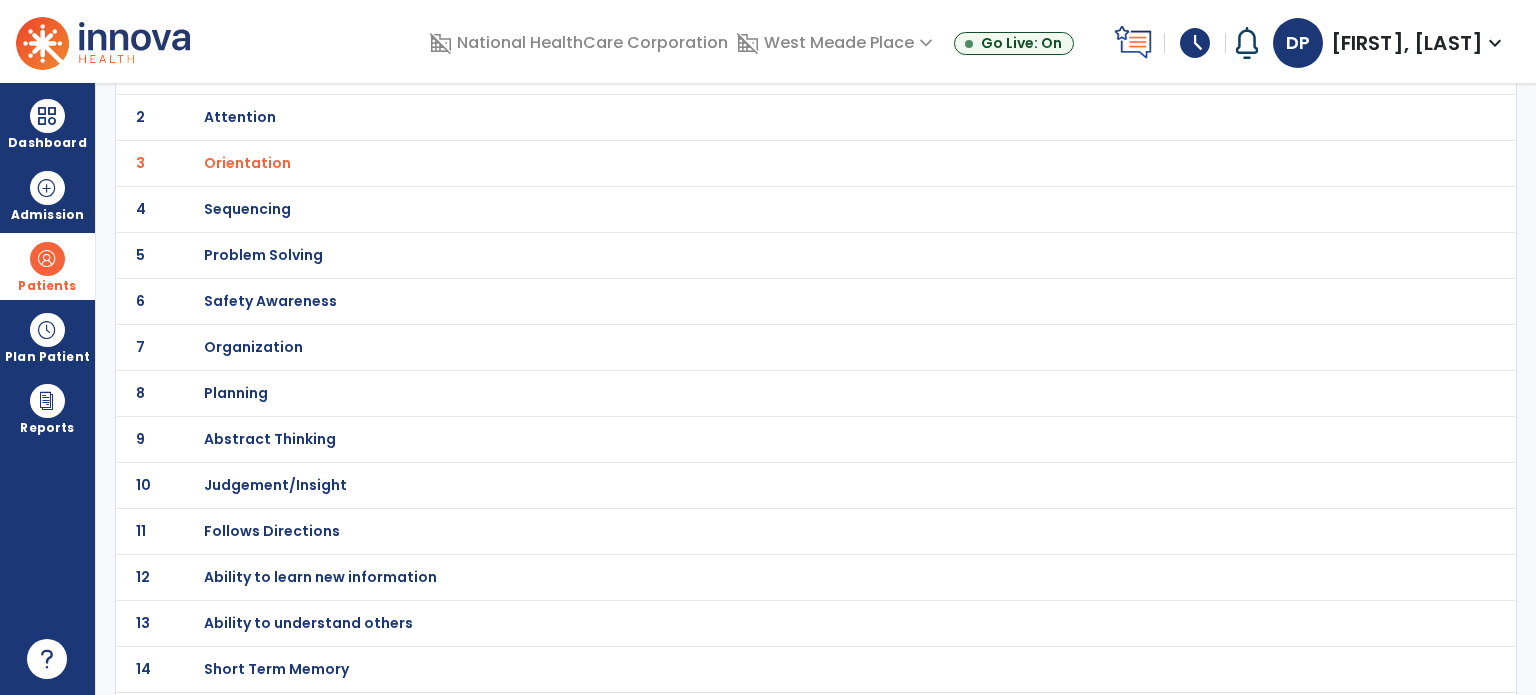 click on "Judgement/Insight" at bounding box center (300, 71) 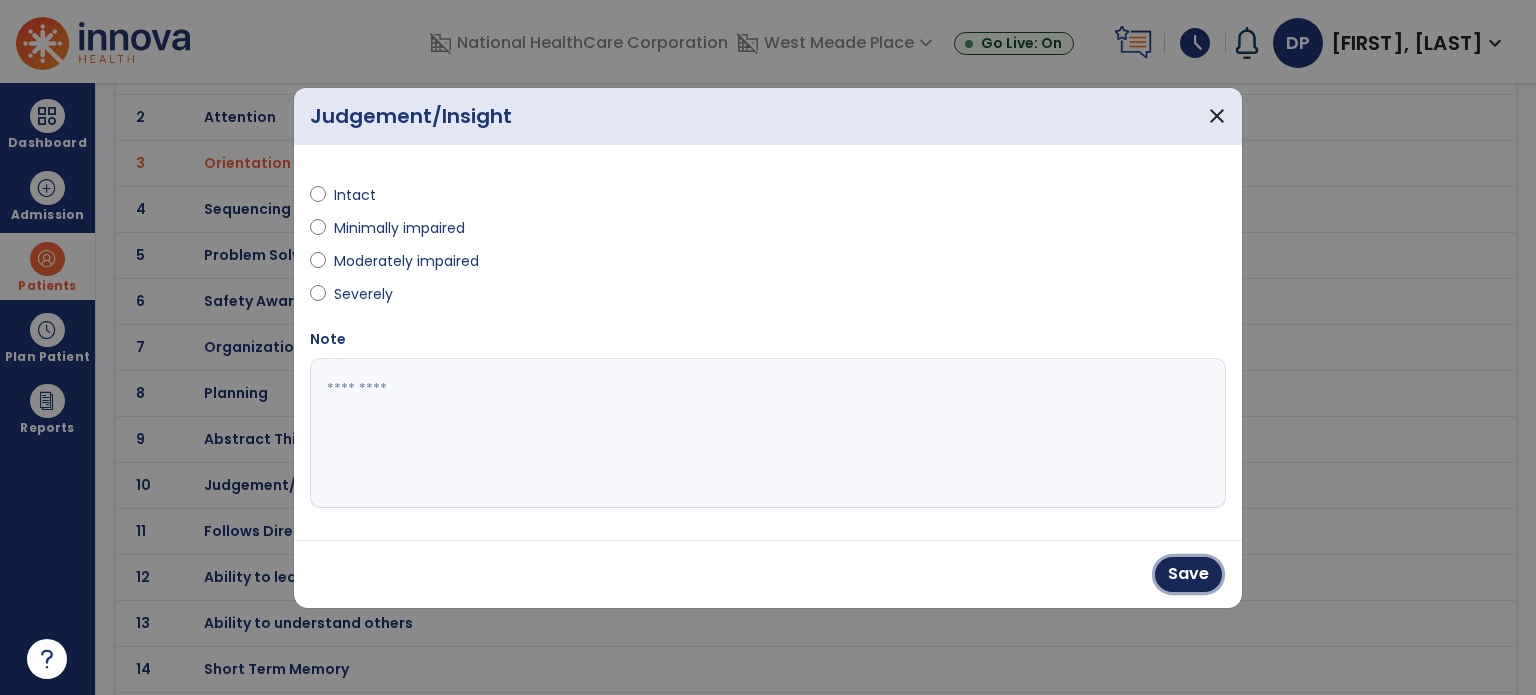 click on "Save" at bounding box center [1188, 574] 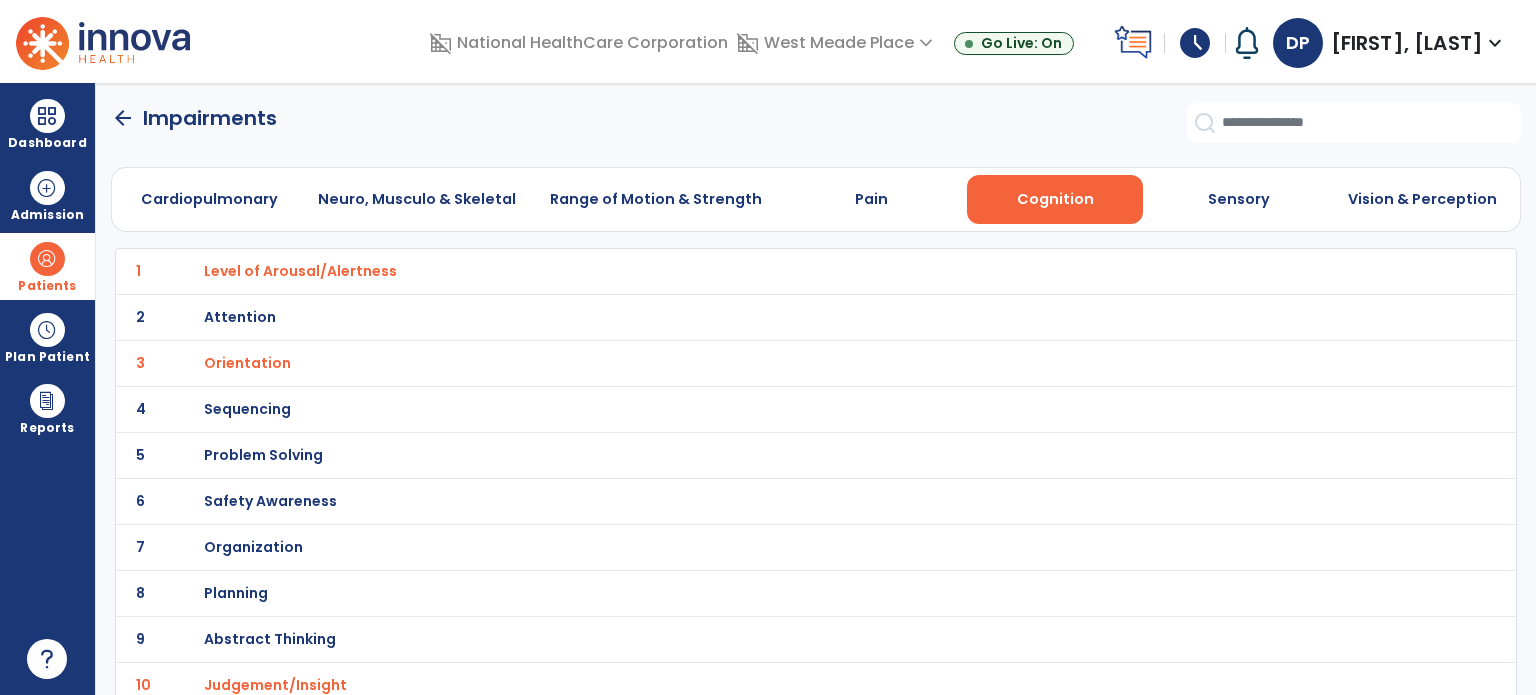 scroll, scrollTop: 0, scrollLeft: 0, axis: both 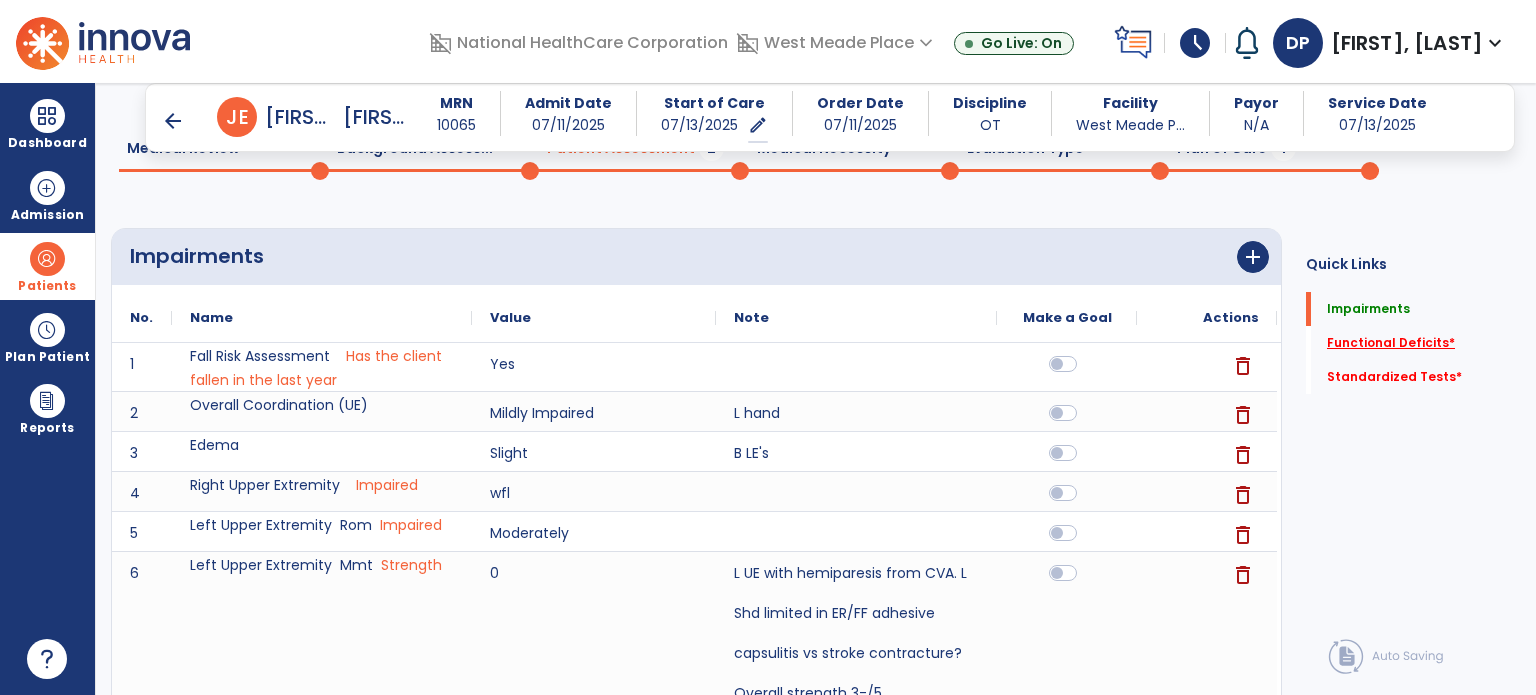click on "Functional Deficits   *" 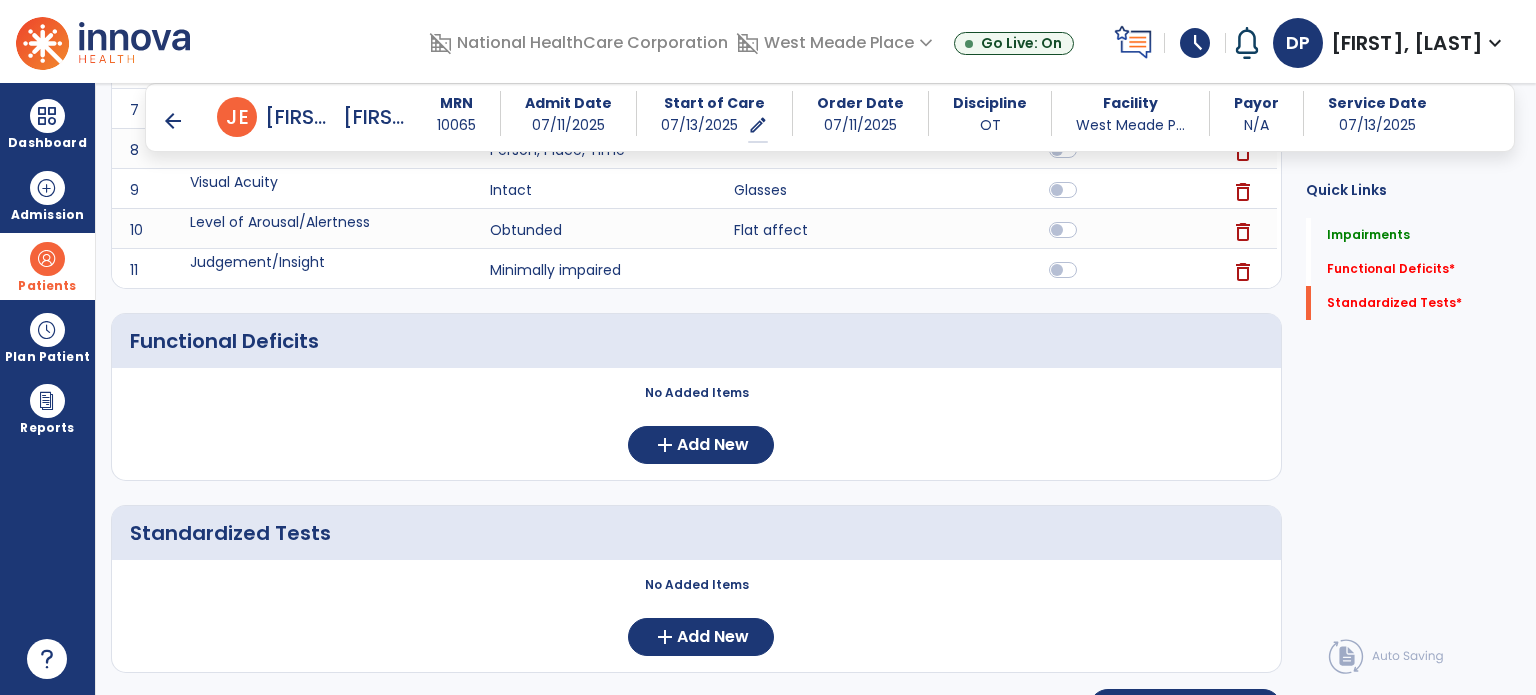 scroll, scrollTop: 730, scrollLeft: 0, axis: vertical 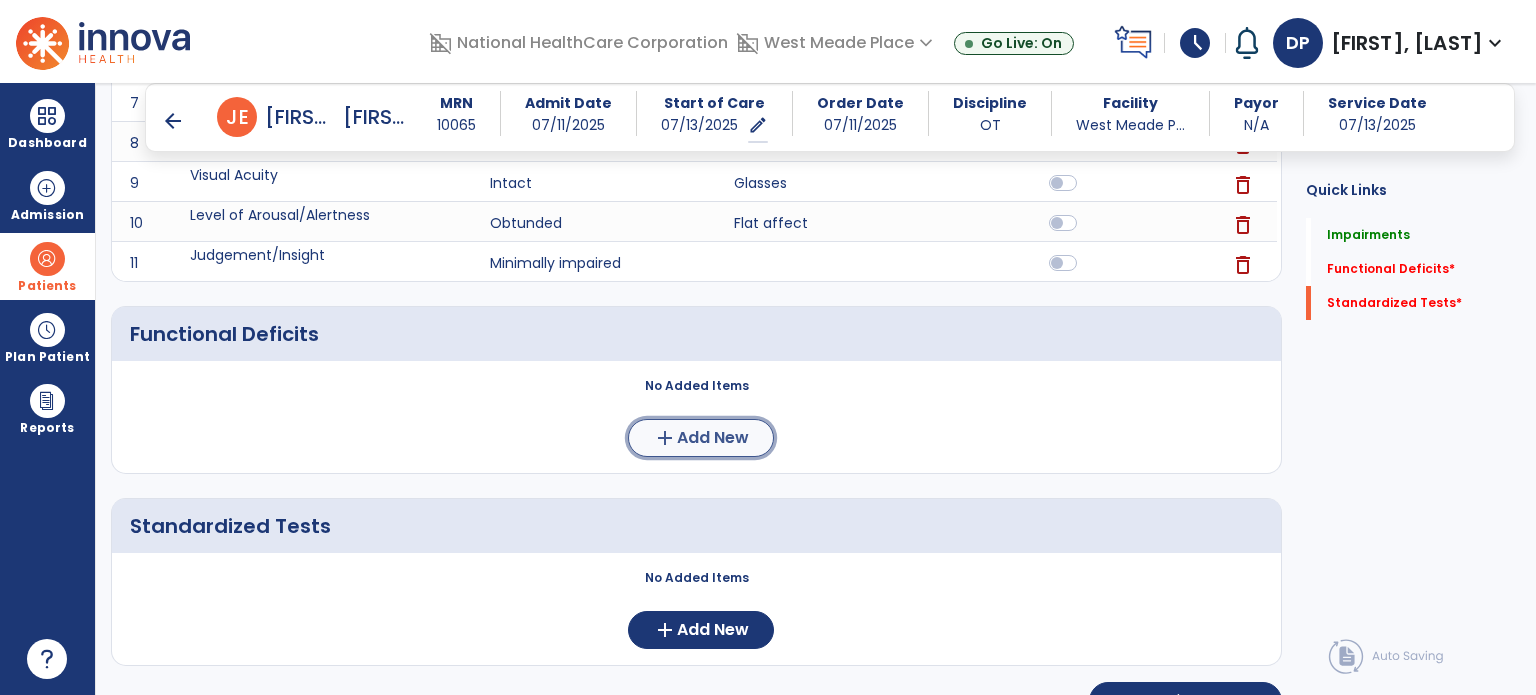 click on "add" 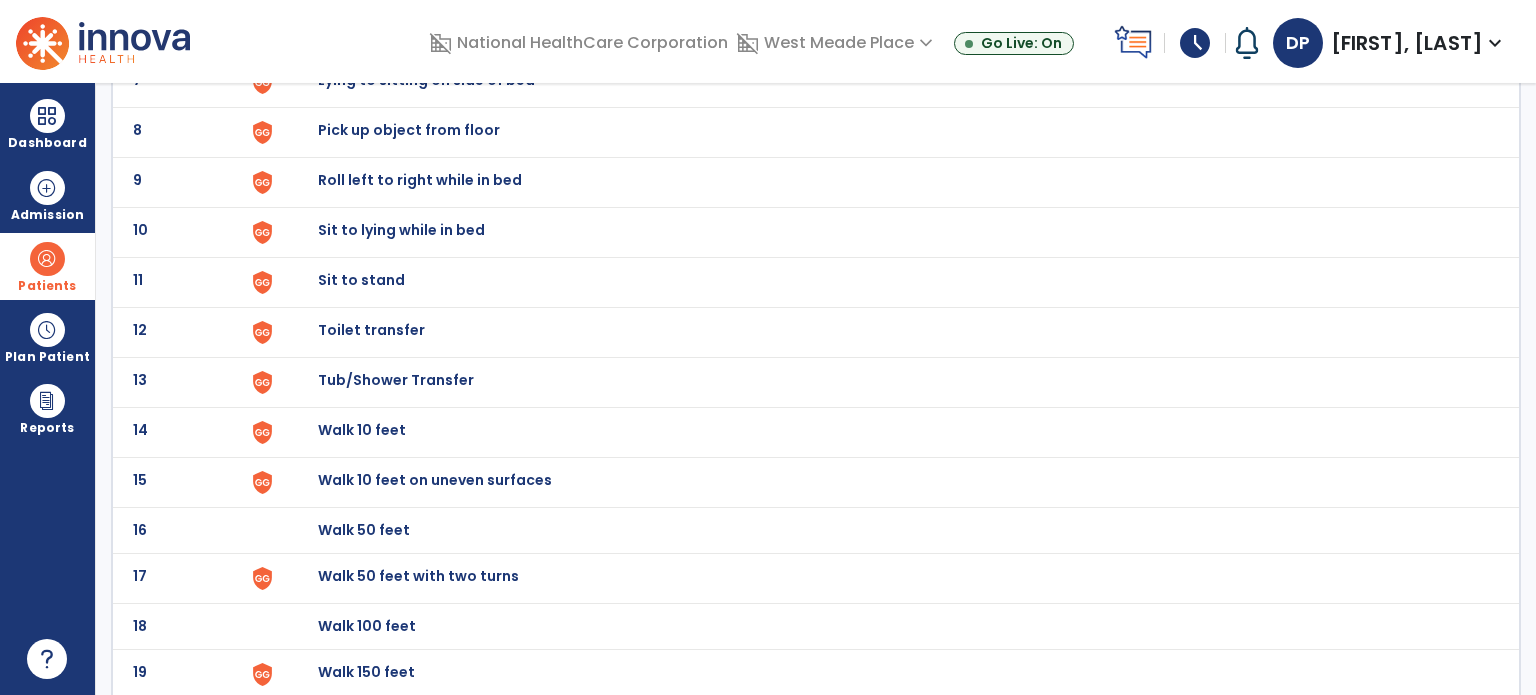 scroll, scrollTop: 500, scrollLeft: 0, axis: vertical 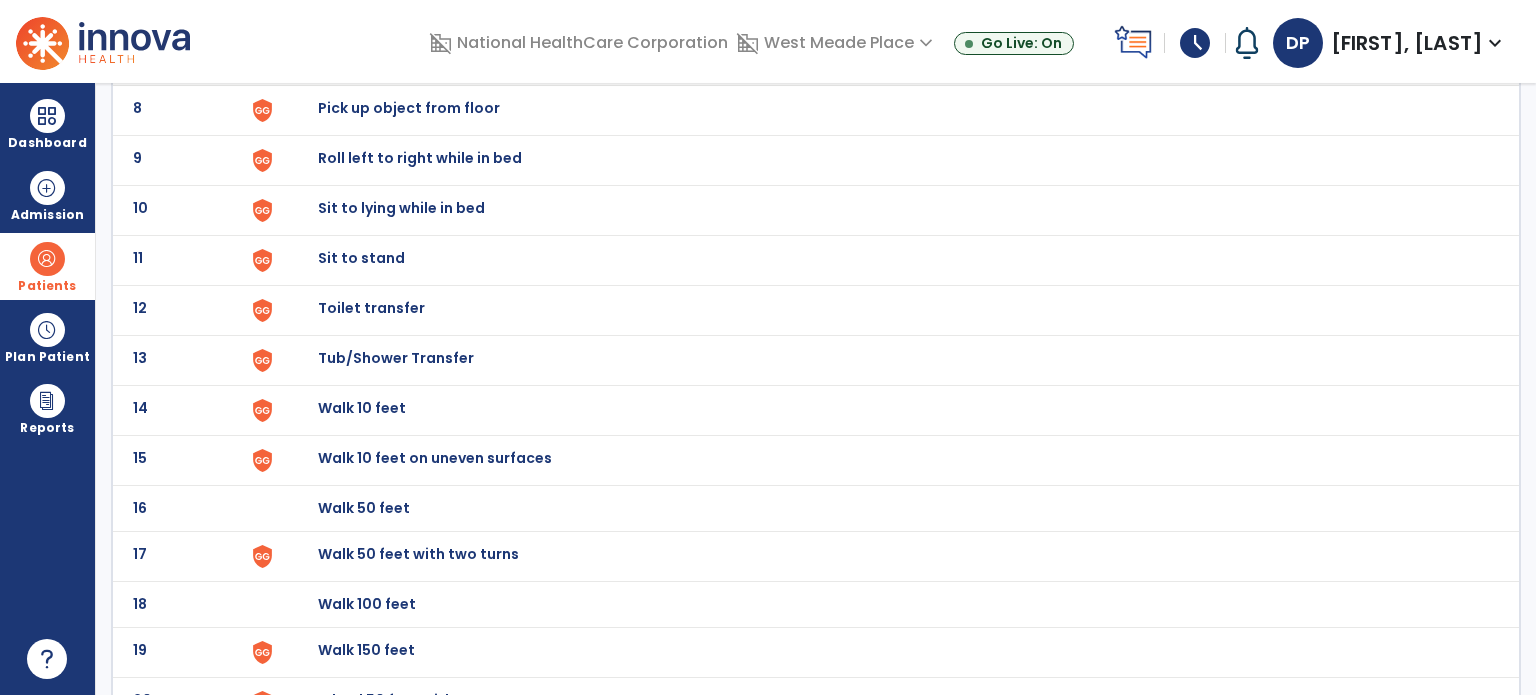 click on "Toilet transfer" at bounding box center (364, -238) 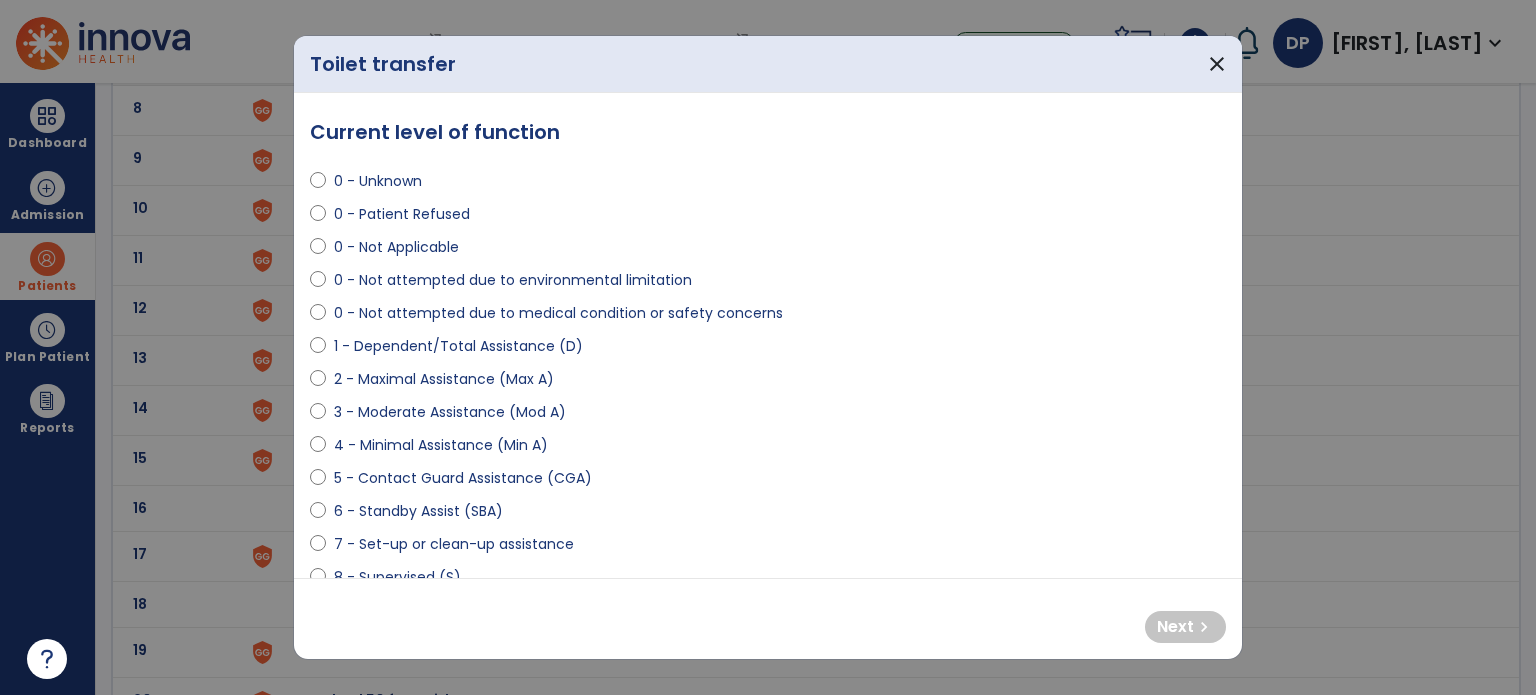 select on "**********" 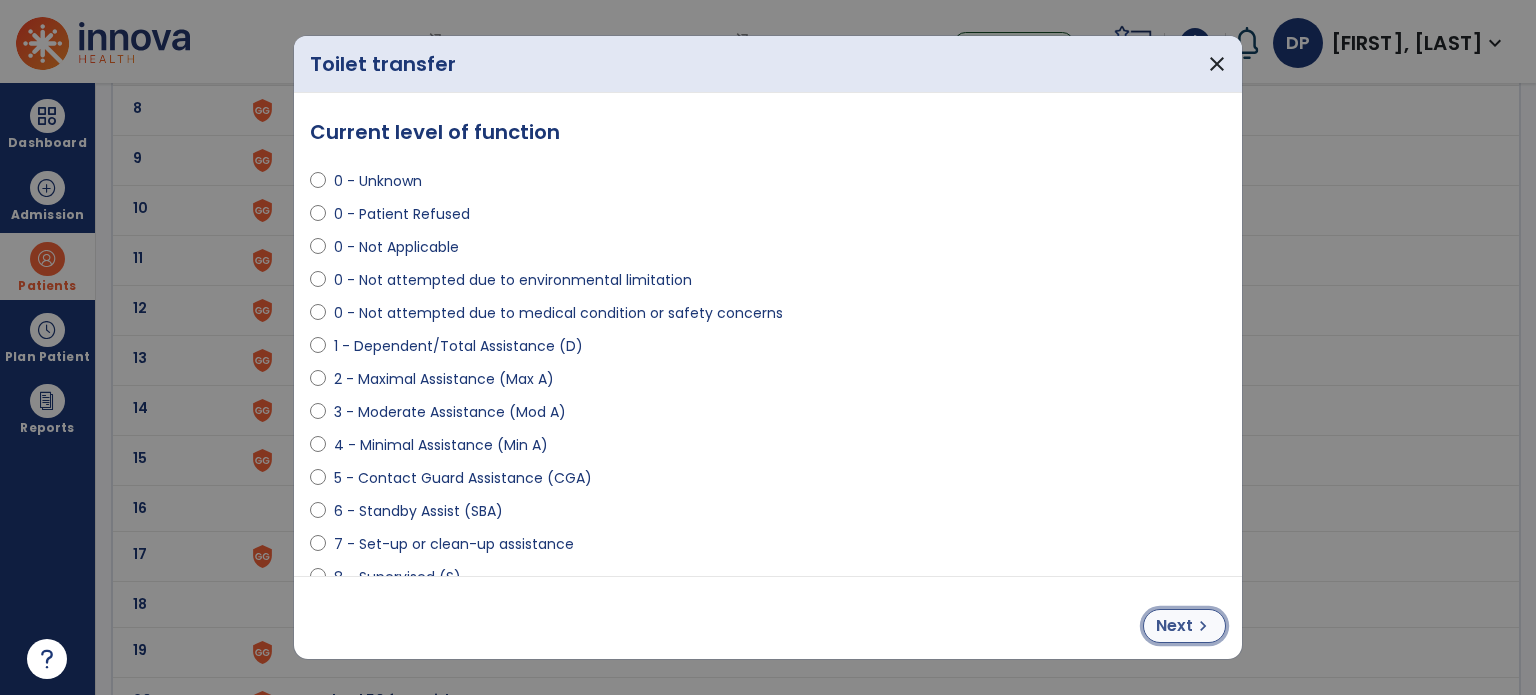 click on "Next" at bounding box center [1174, 626] 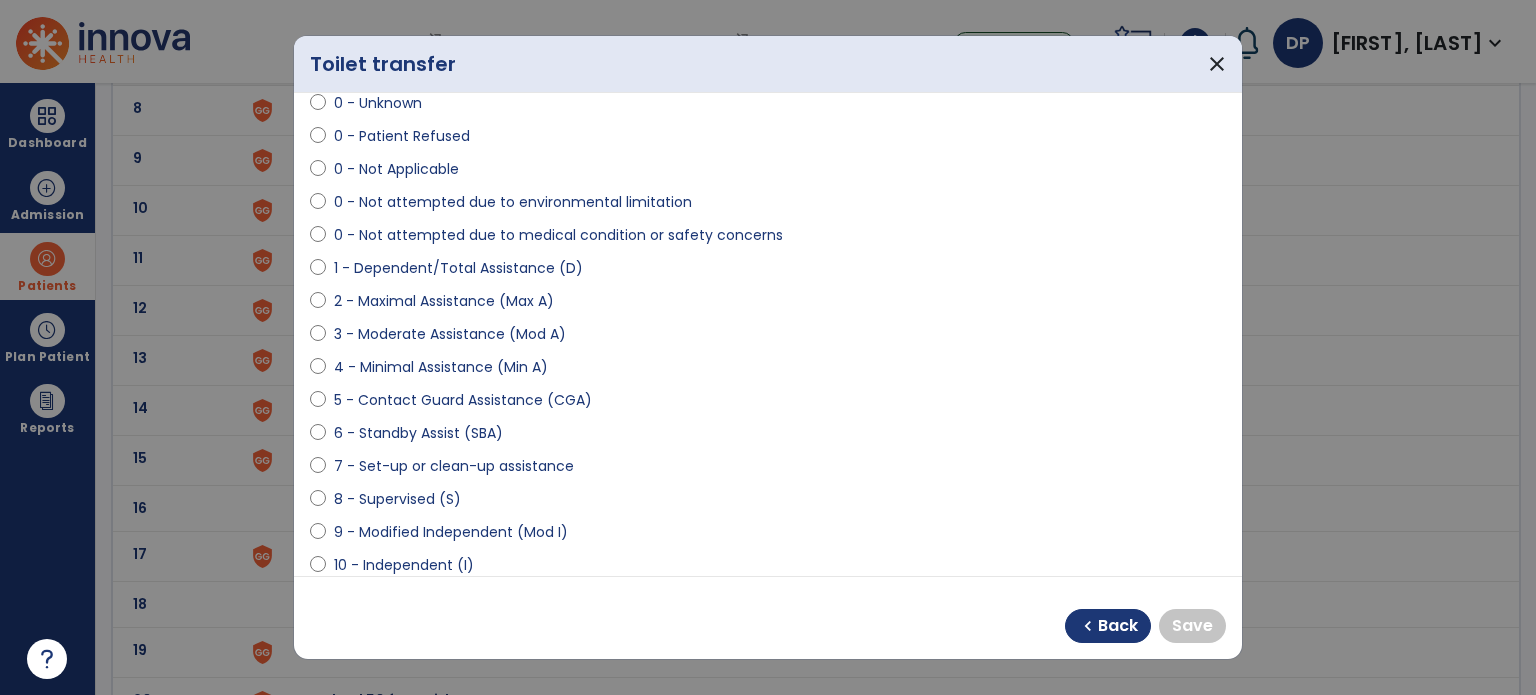 scroll, scrollTop: 100, scrollLeft: 0, axis: vertical 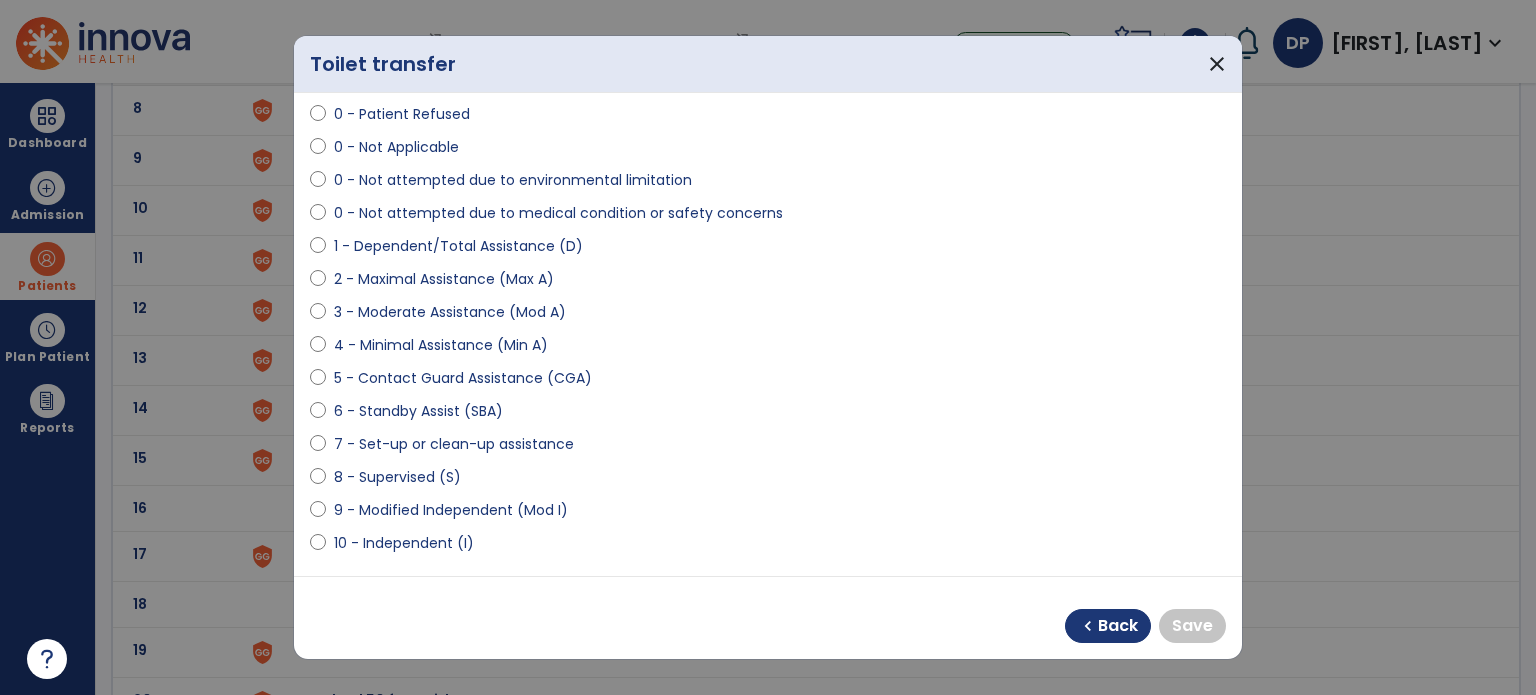 select on "**********" 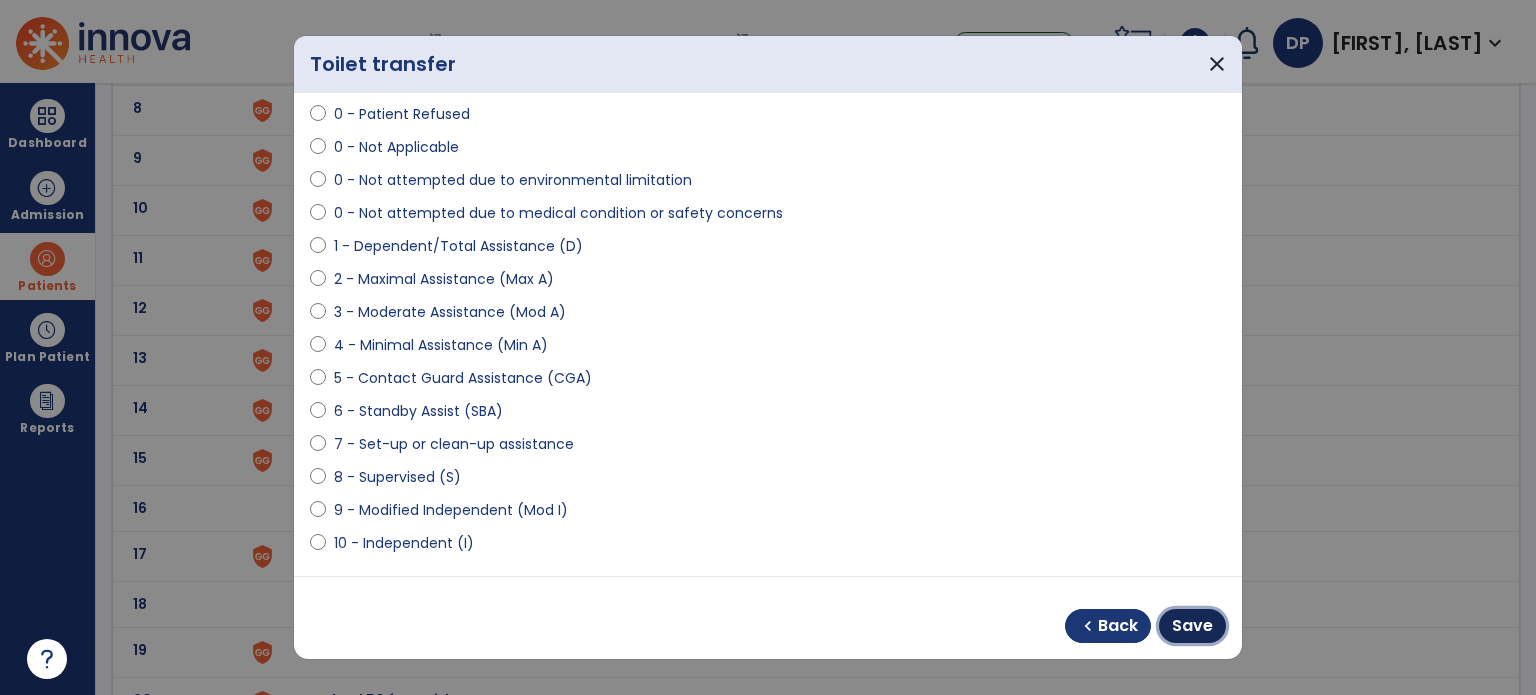 click on "Save" at bounding box center (1192, 626) 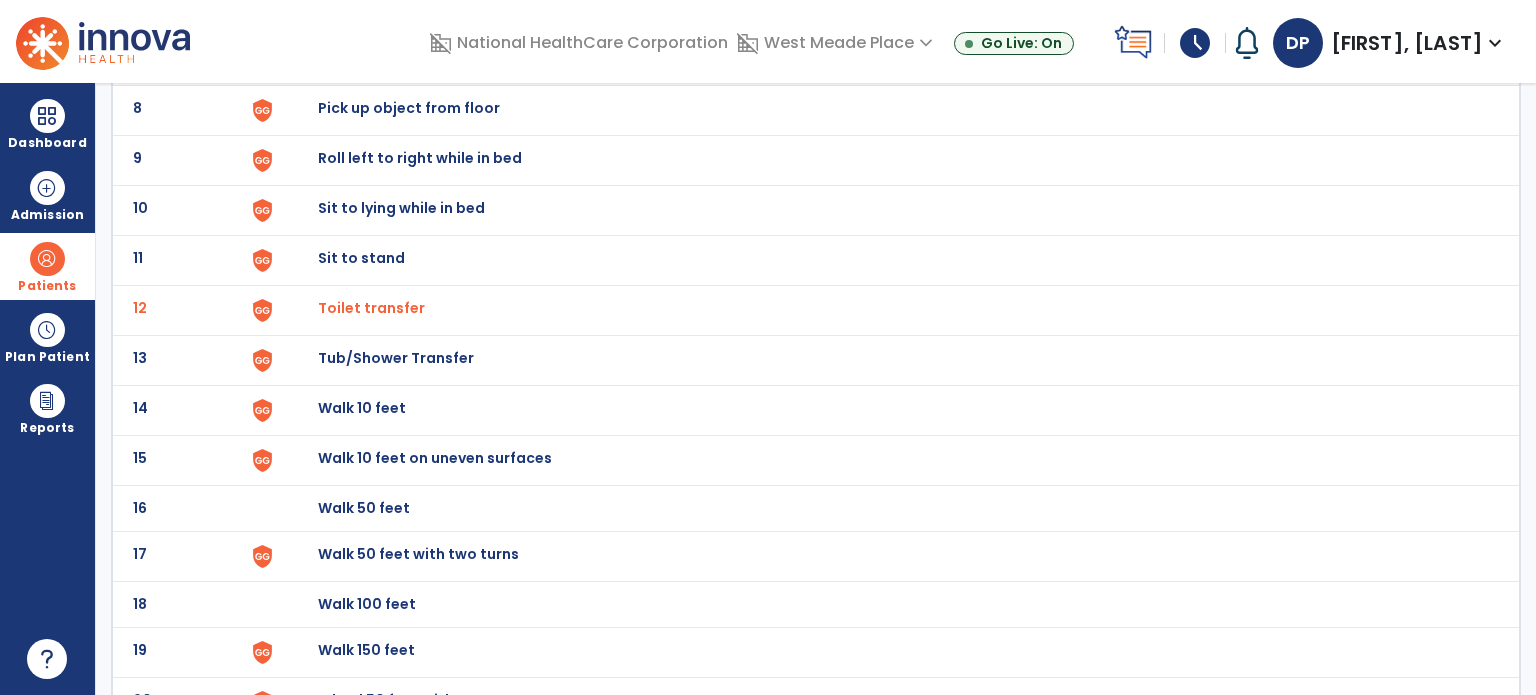 click on "Tub/Shower Transfer" at bounding box center [364, -238] 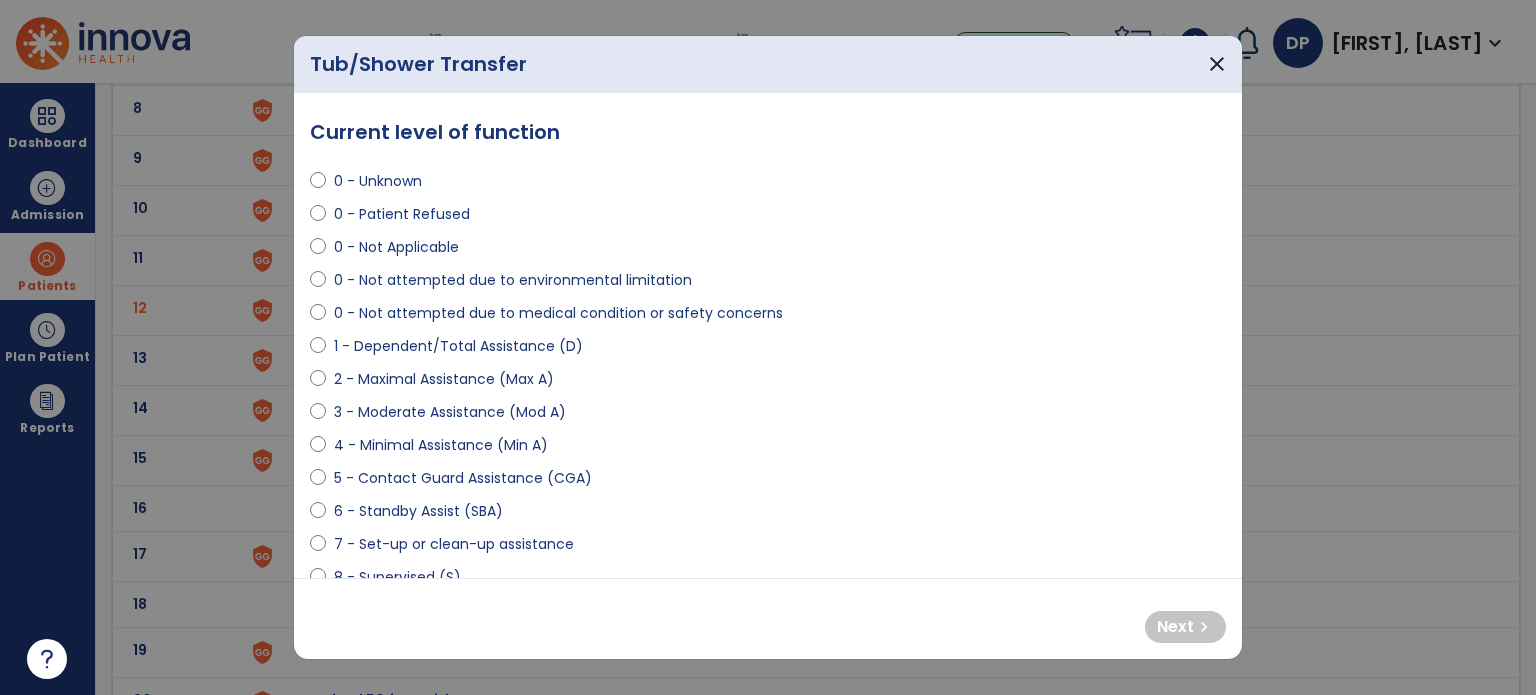 select on "**********" 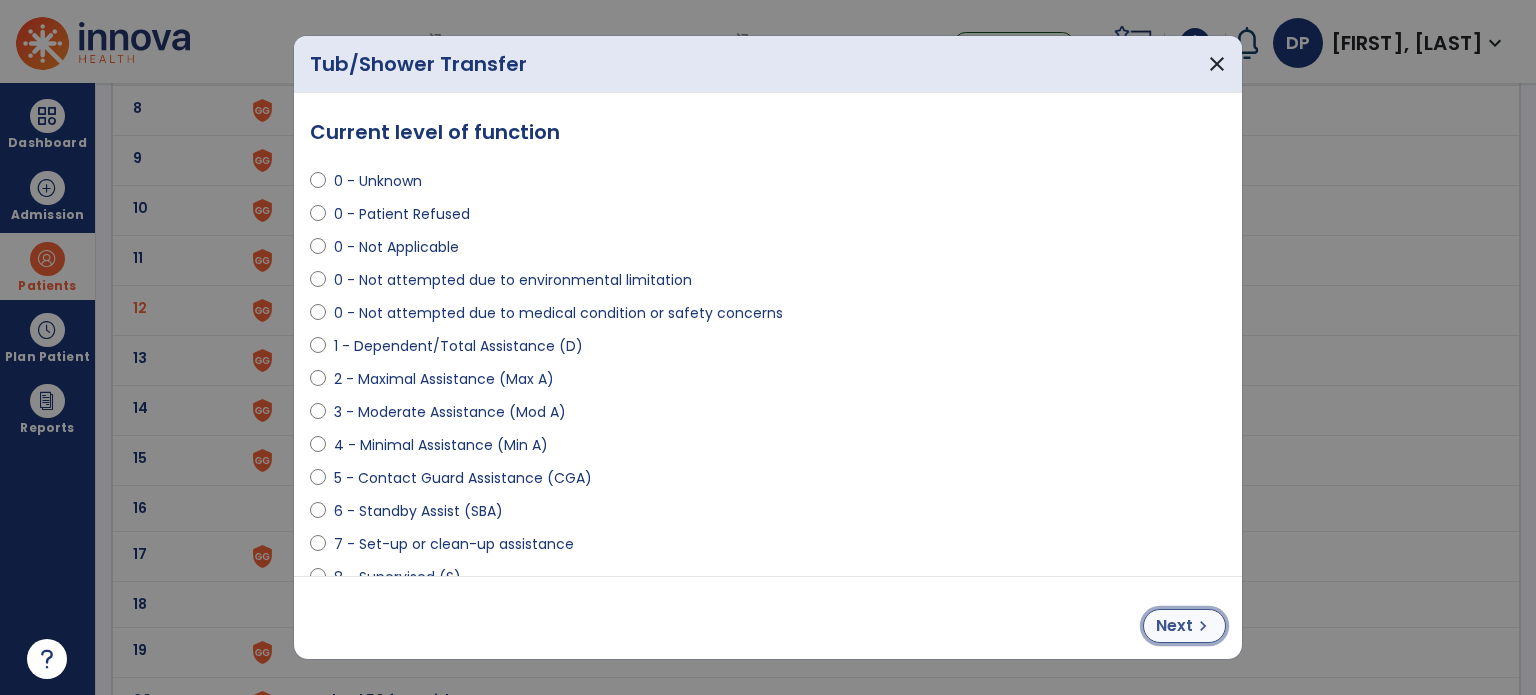 click on "Next" at bounding box center [1174, 626] 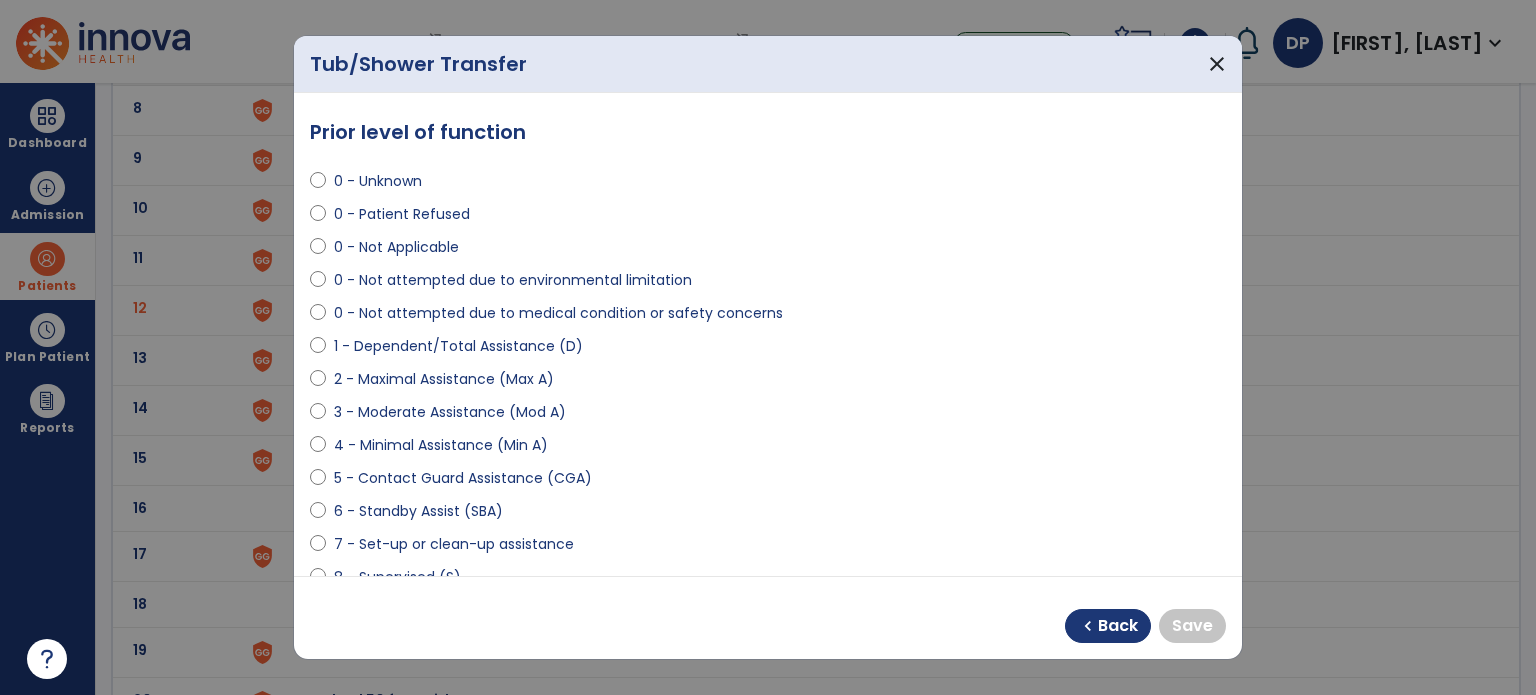scroll, scrollTop: 200, scrollLeft: 0, axis: vertical 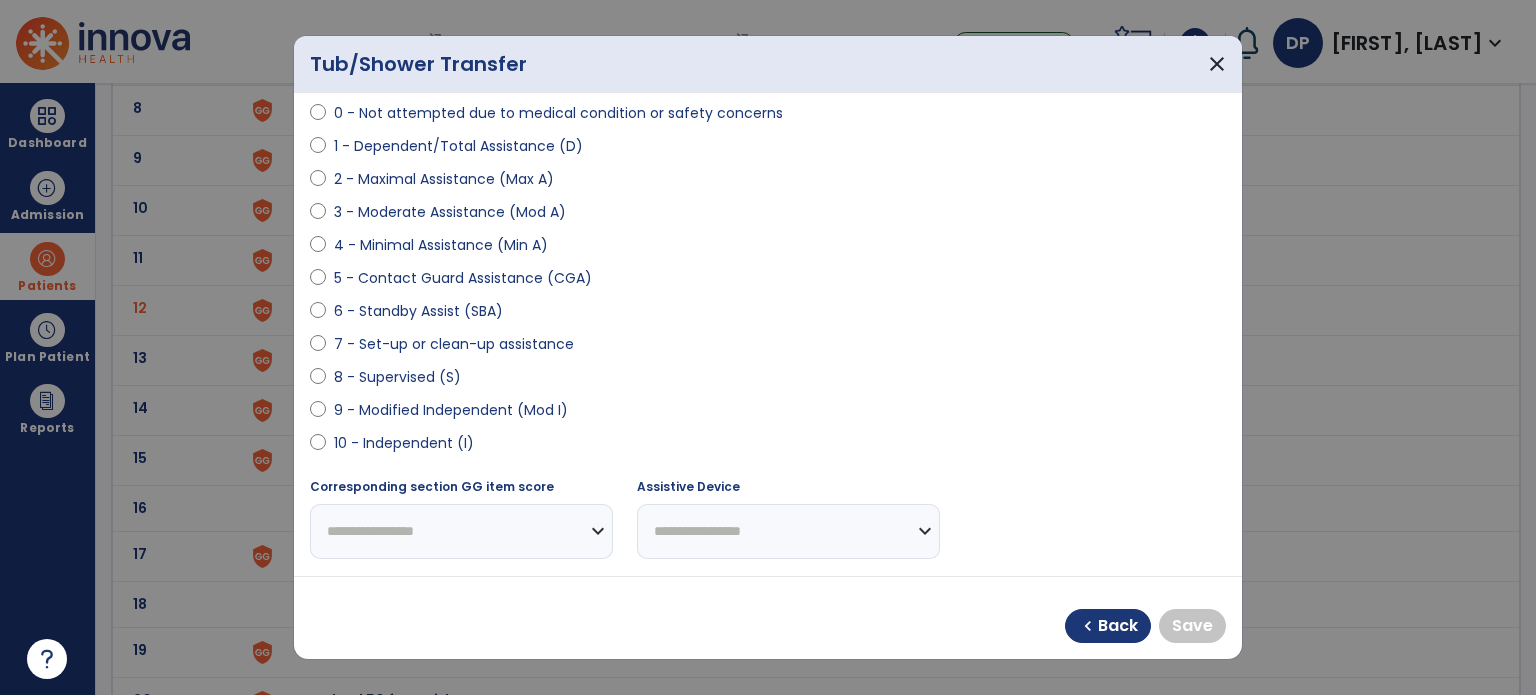 select on "**********" 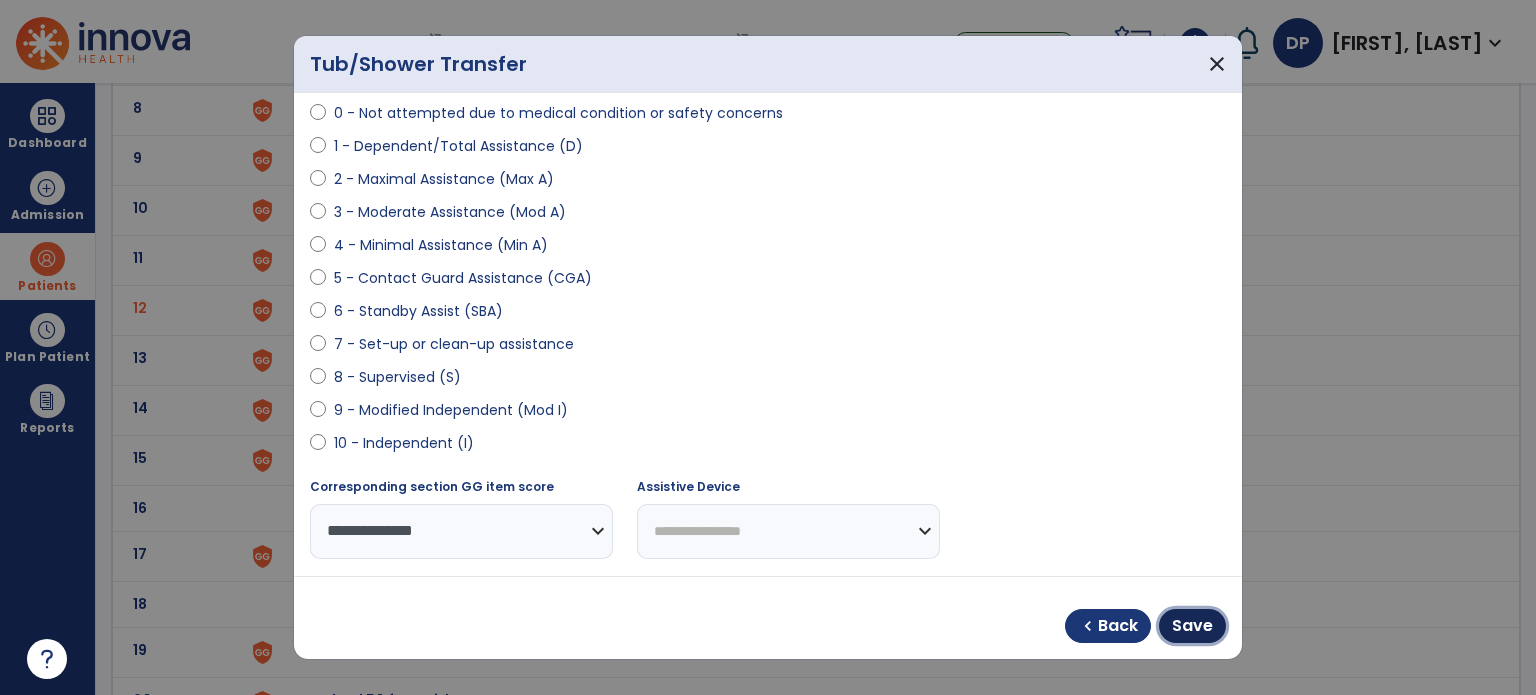 click on "Save" at bounding box center (1192, 626) 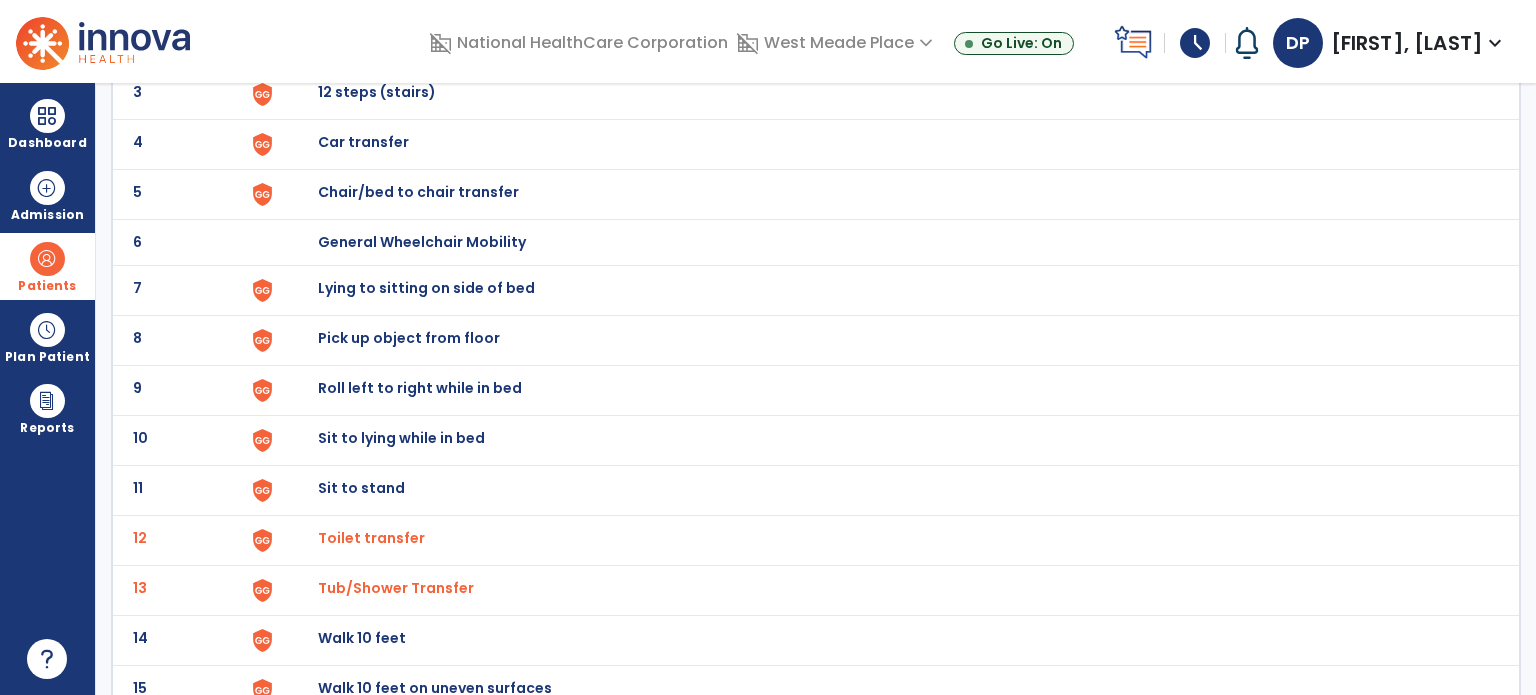 scroll, scrollTop: 0, scrollLeft: 0, axis: both 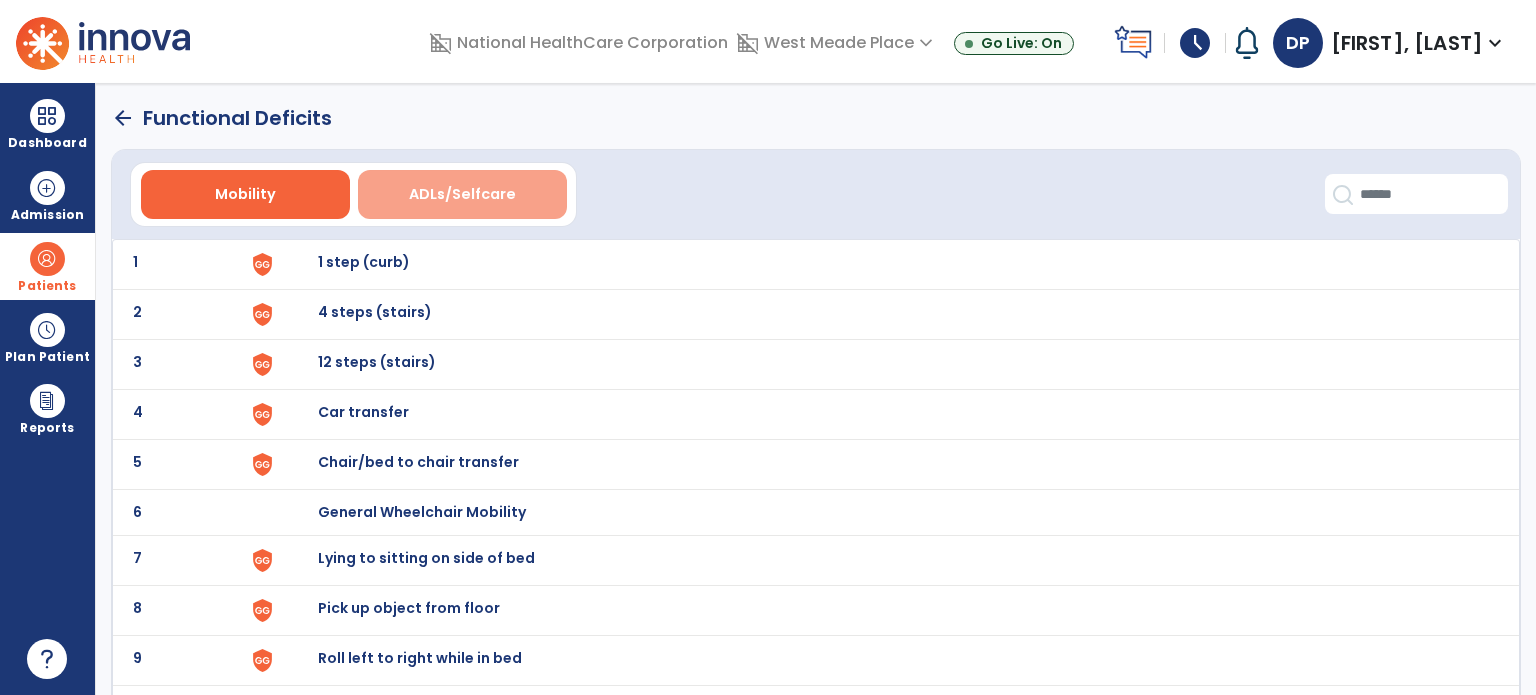 click on "ADLs/Selfcare" at bounding box center [462, 194] 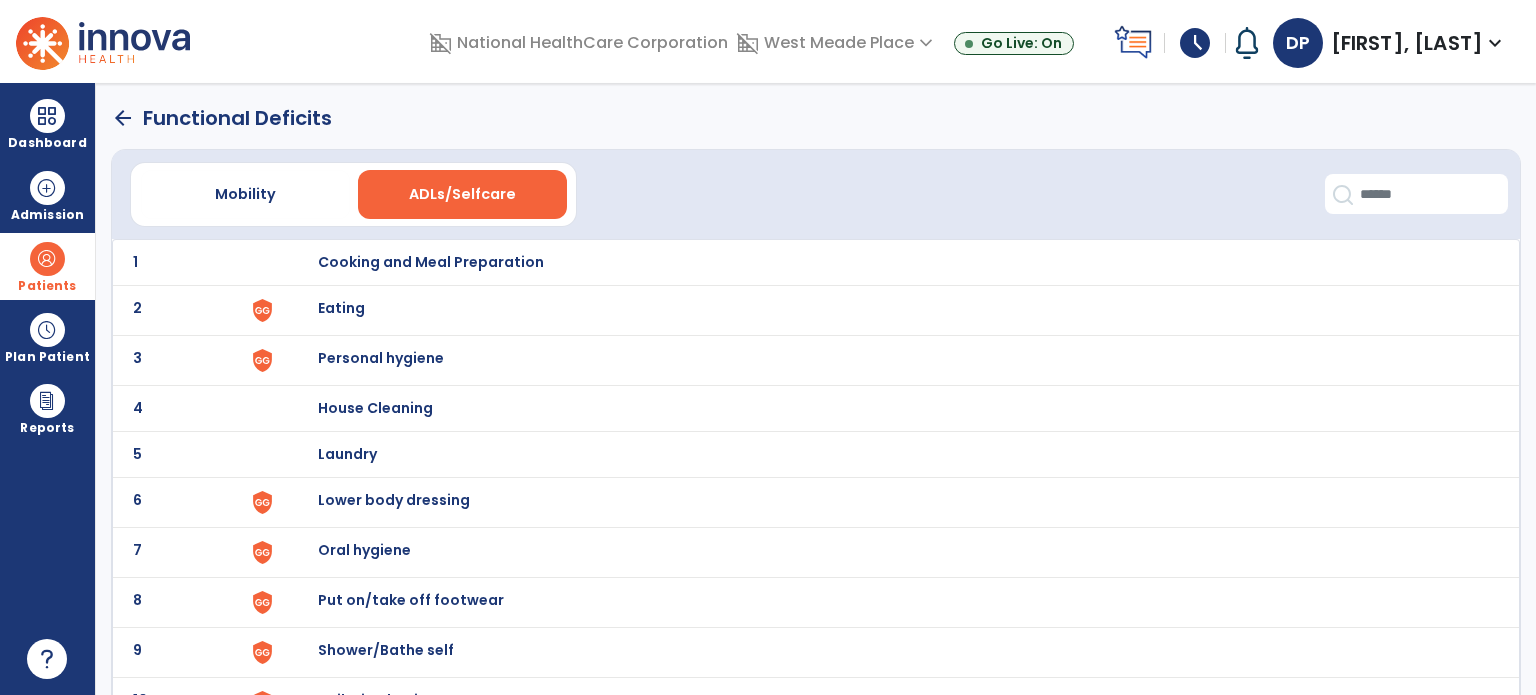 click on "Eating" at bounding box center (431, 262) 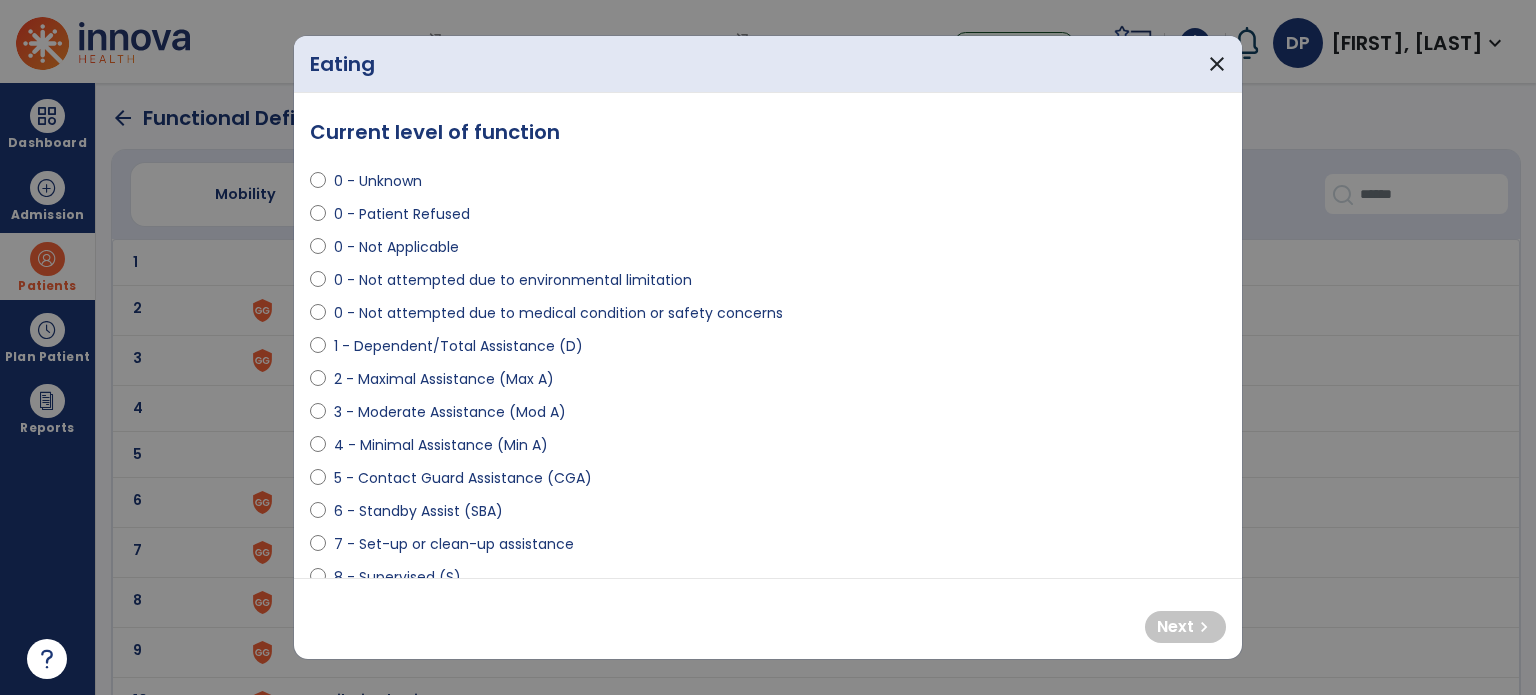 select on "**********" 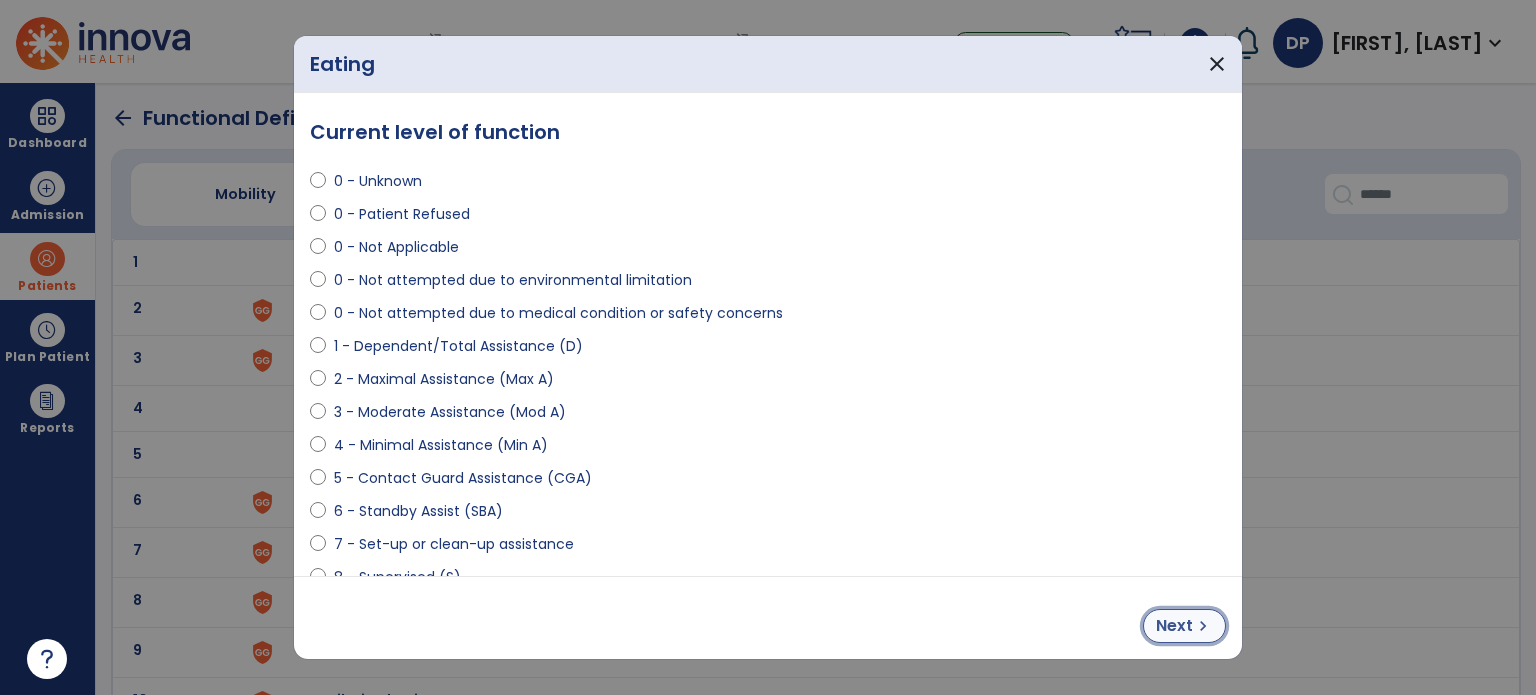 click on "Next  chevron_right" at bounding box center [1184, 626] 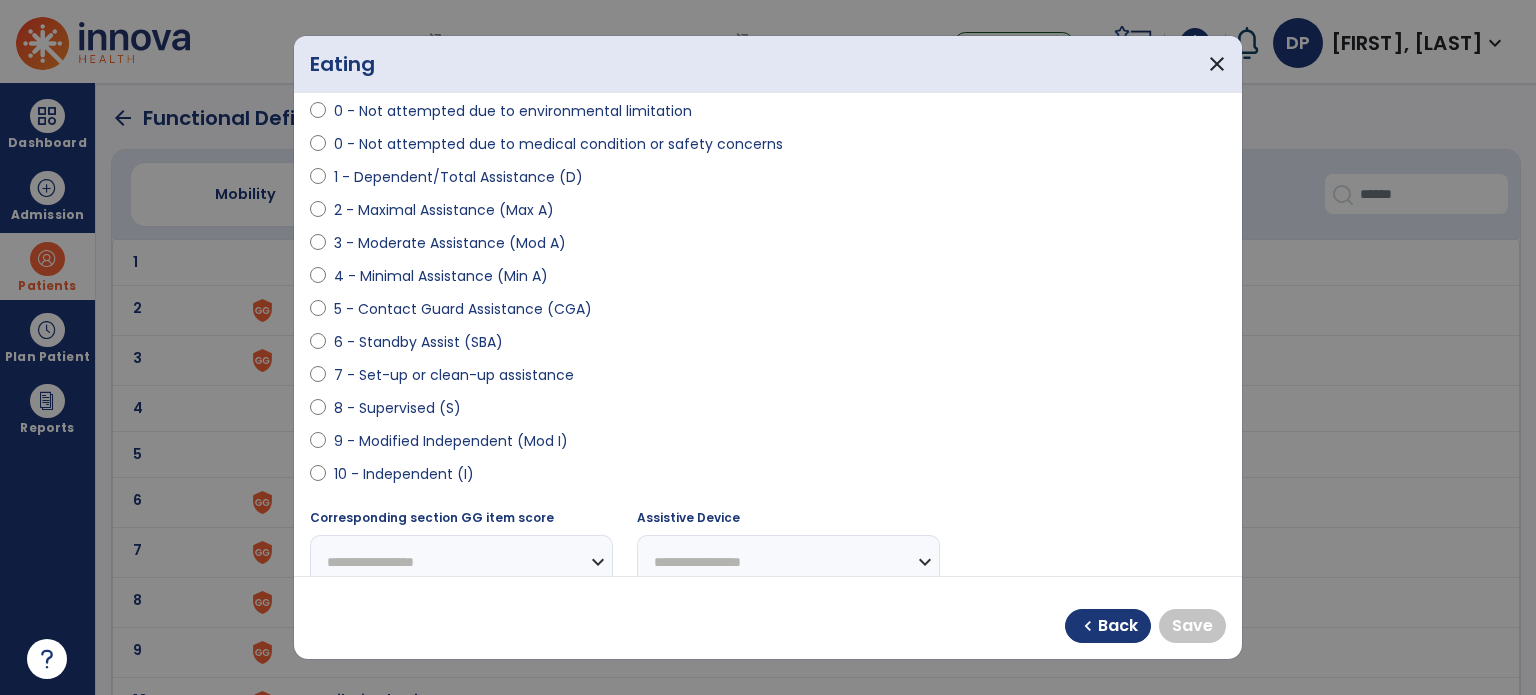 scroll, scrollTop: 200, scrollLeft: 0, axis: vertical 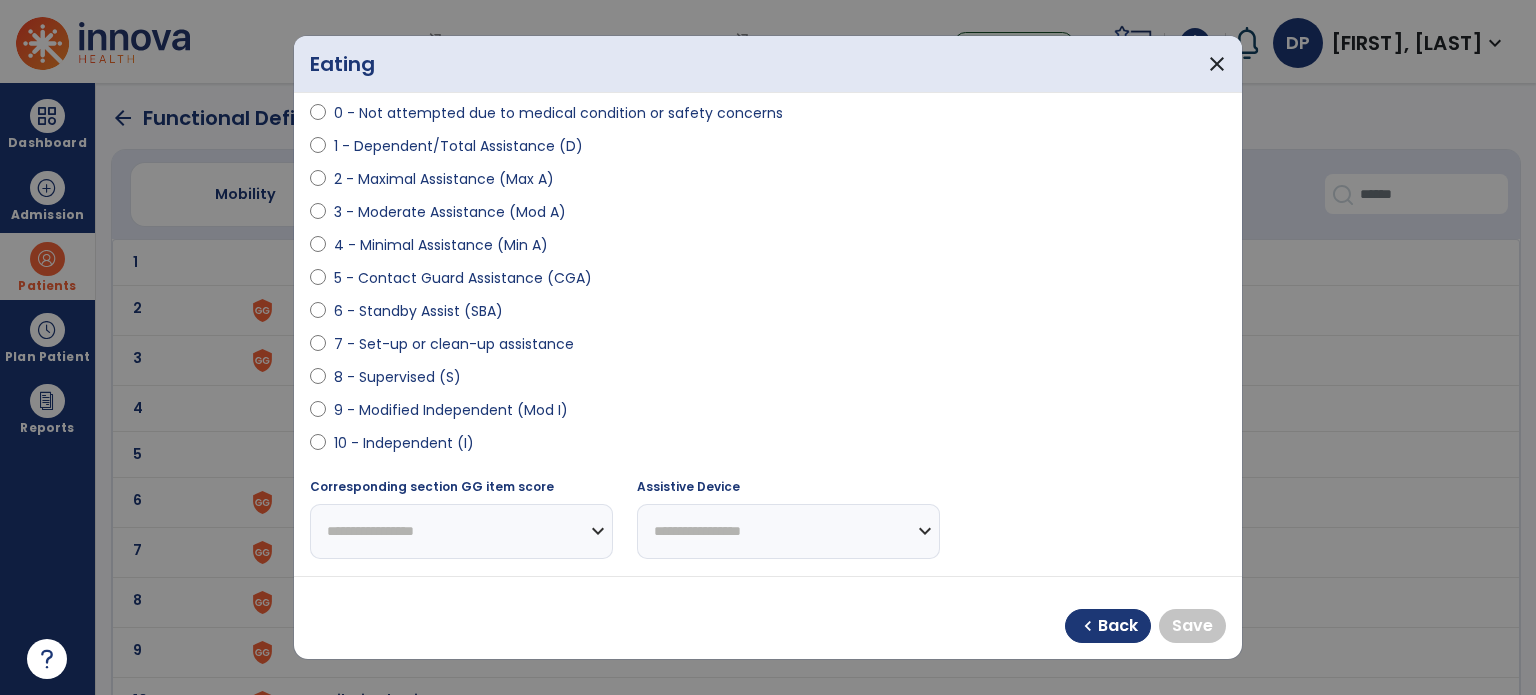 select on "**********" 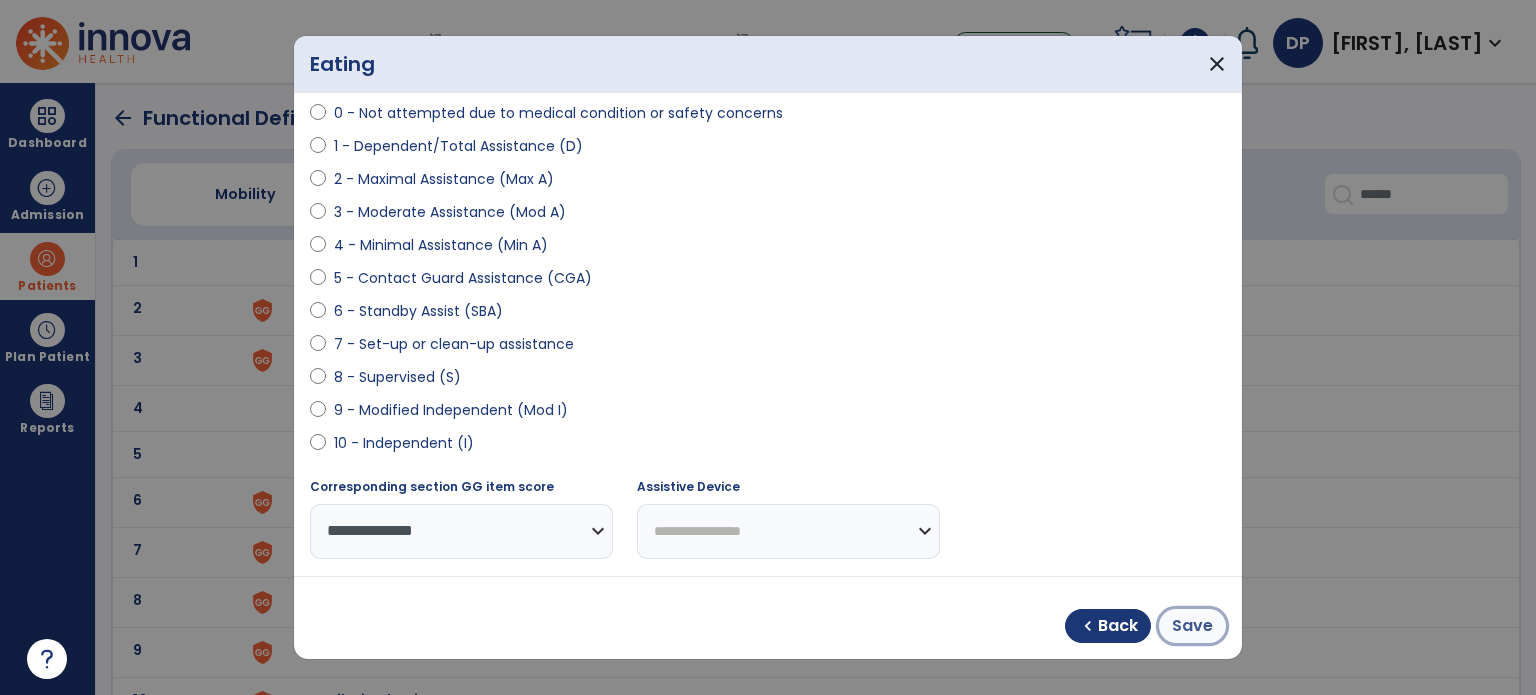 click on "Save" at bounding box center [1192, 626] 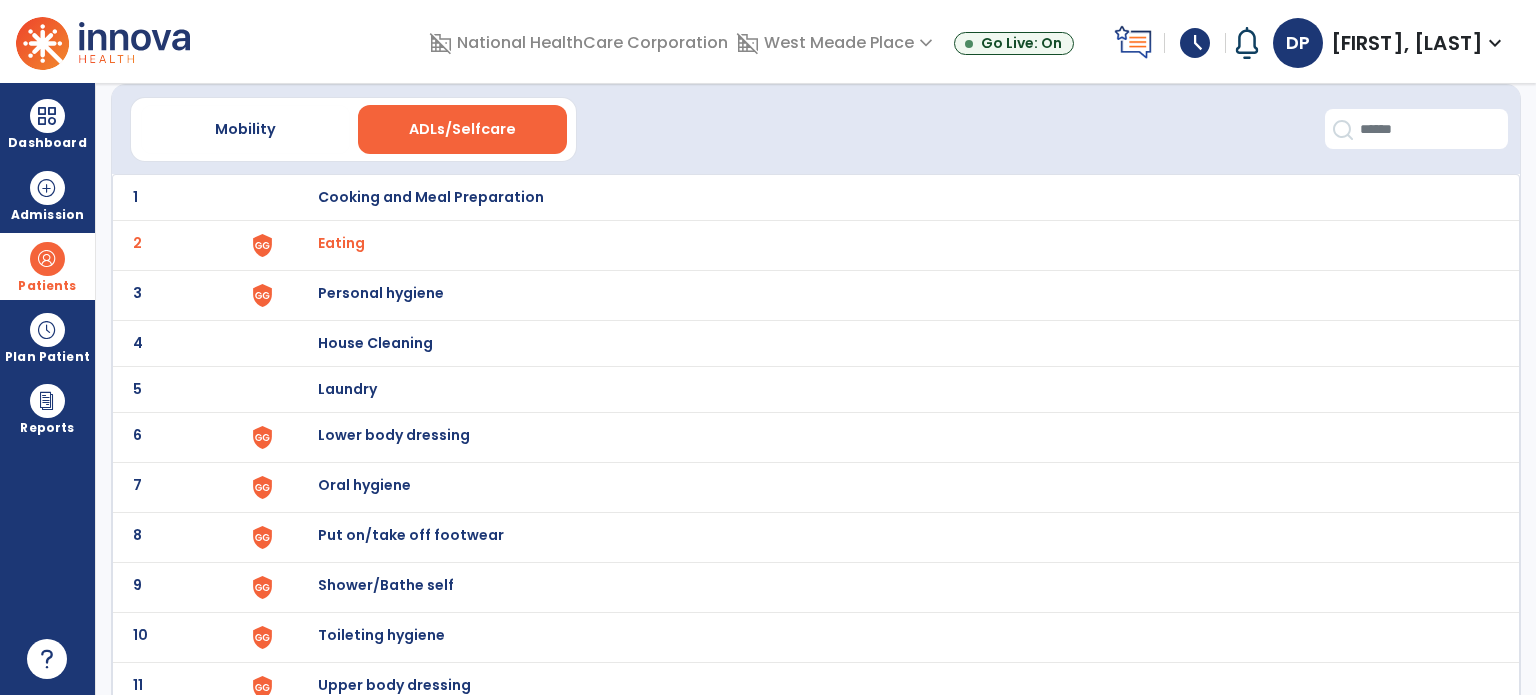 scroll, scrollTop: 100, scrollLeft: 0, axis: vertical 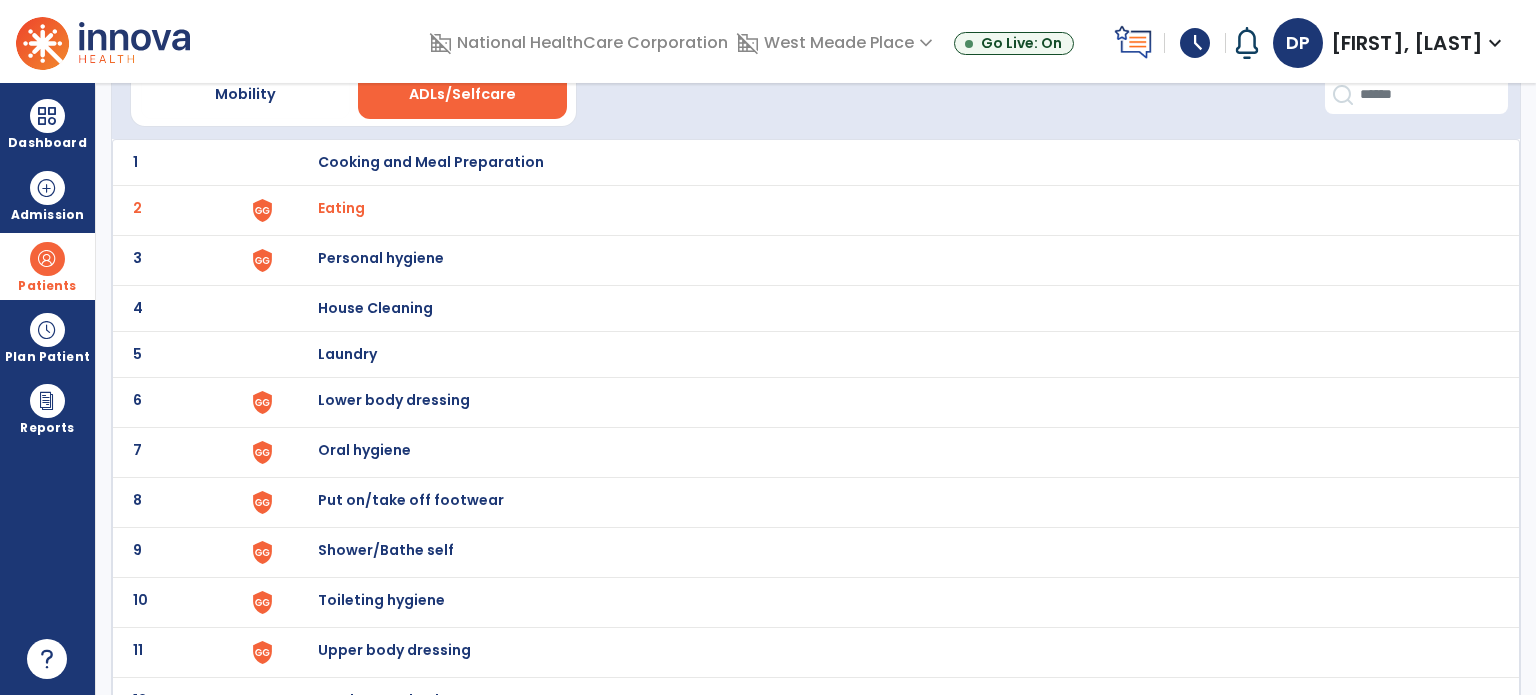 click on "Personal hygiene" at bounding box center [431, 162] 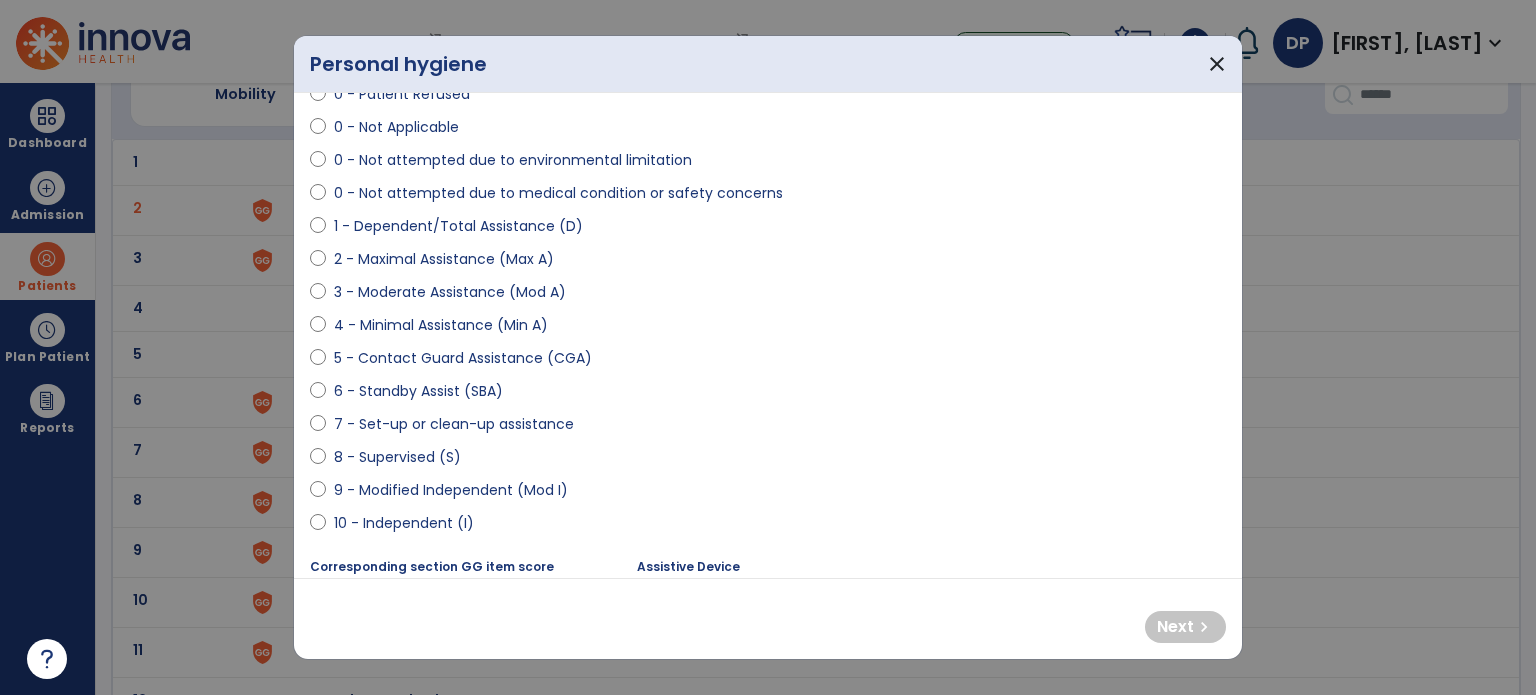 scroll, scrollTop: 100, scrollLeft: 0, axis: vertical 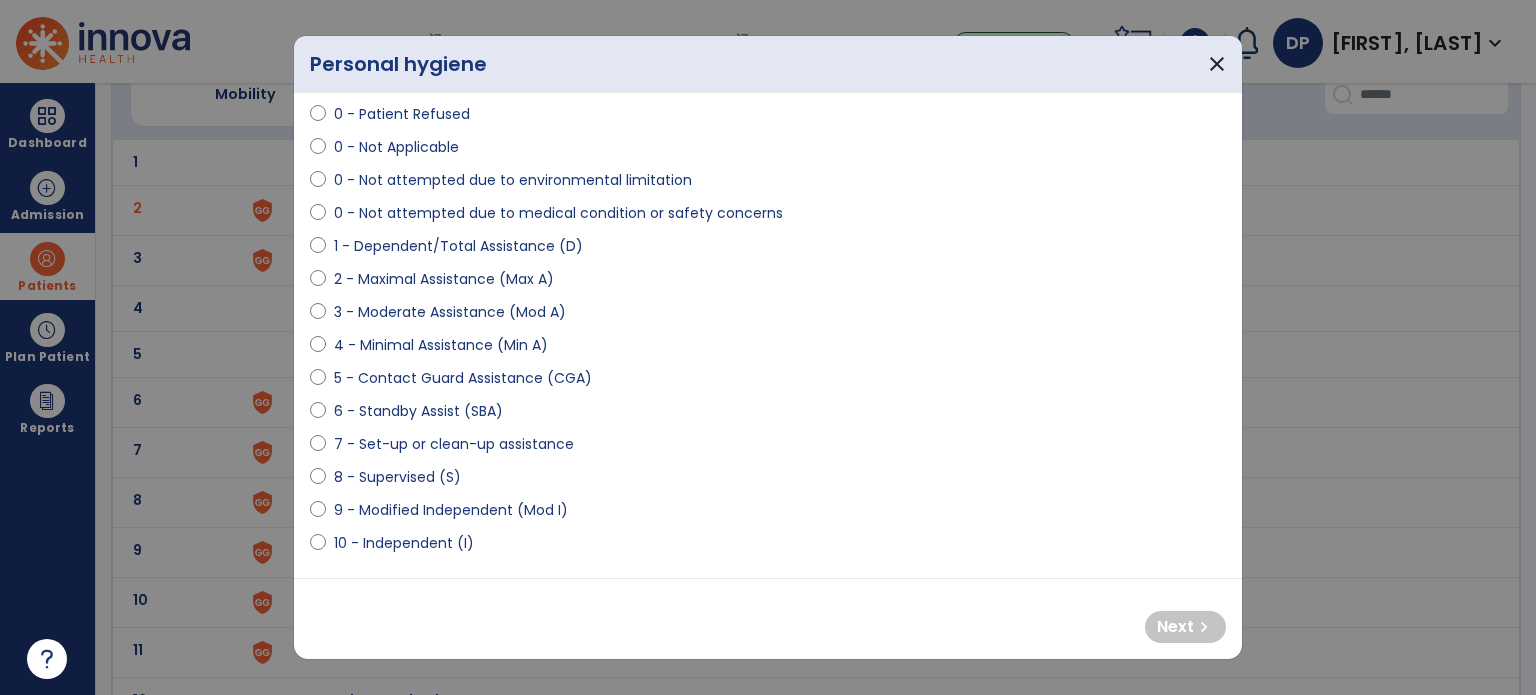 select on "**********" 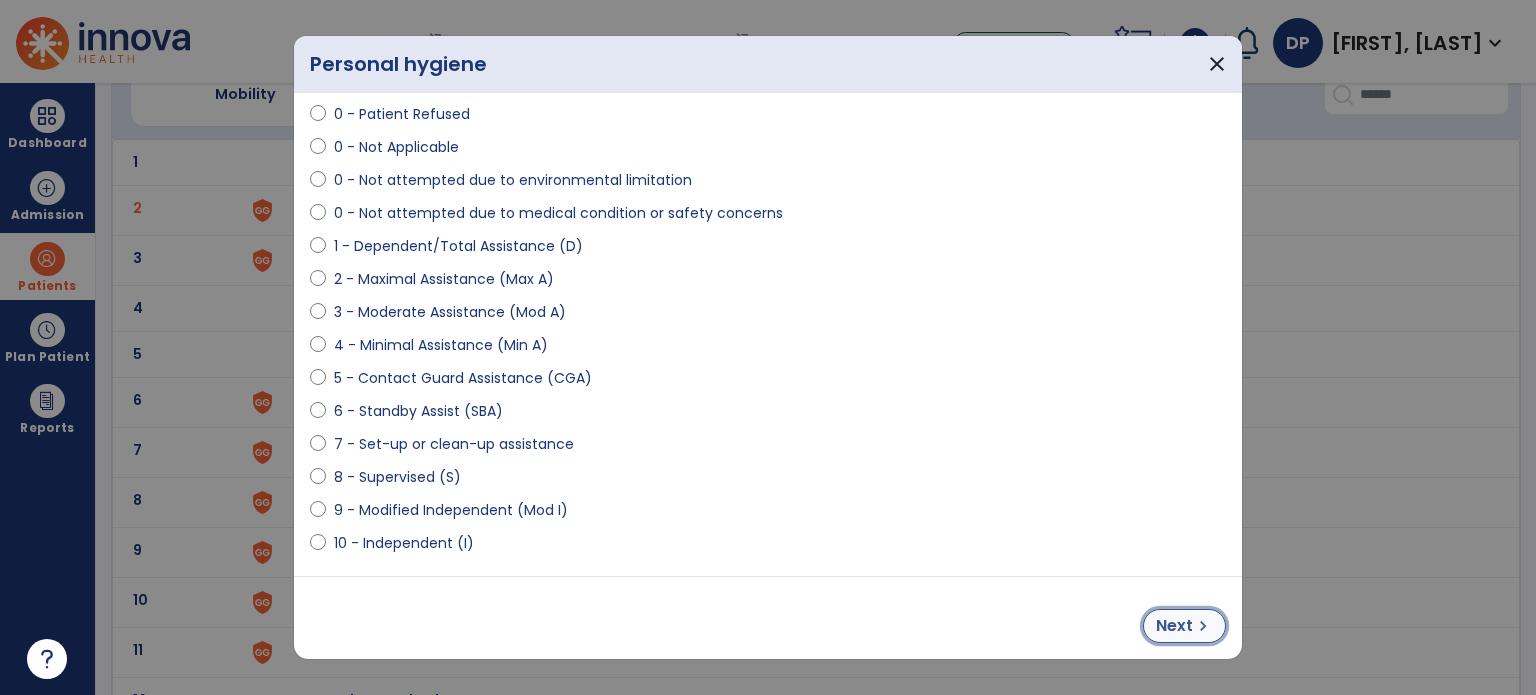 click on "Next" at bounding box center [1174, 626] 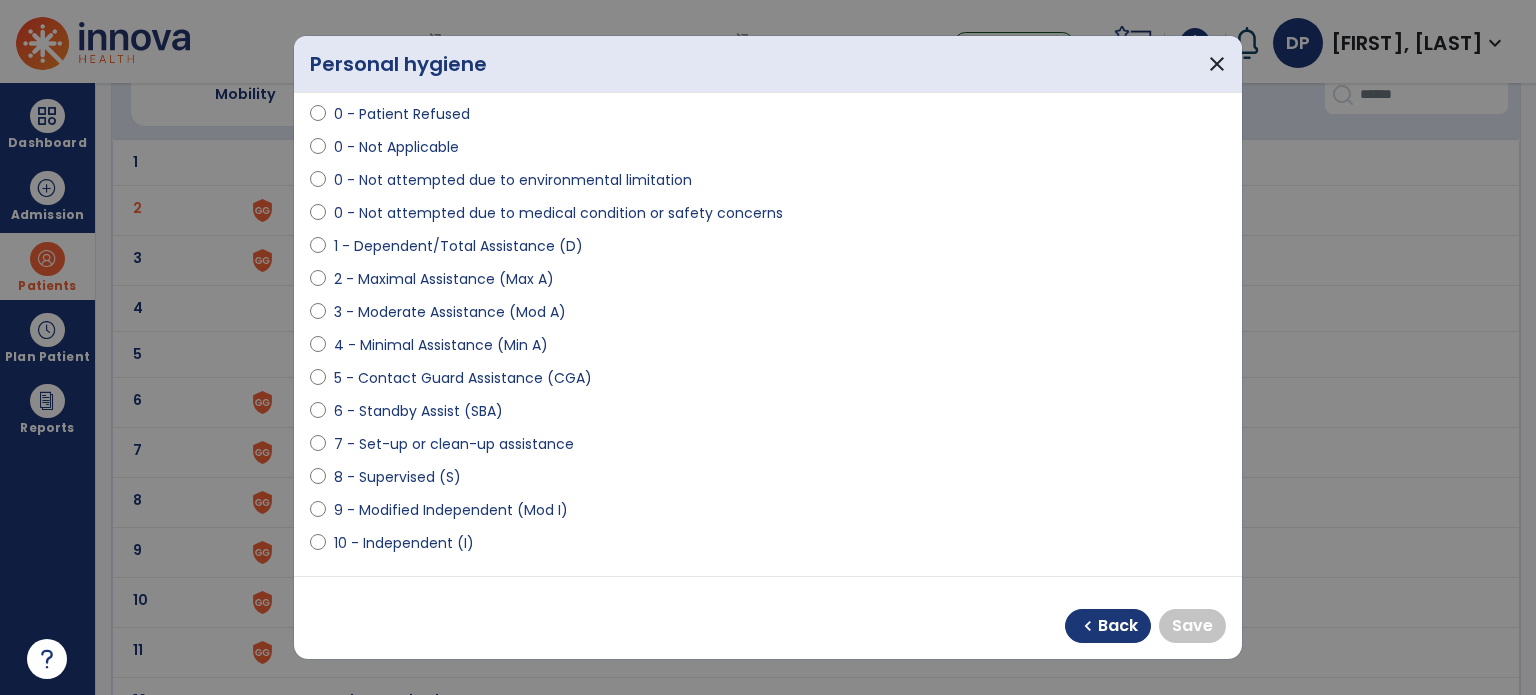 select on "**********" 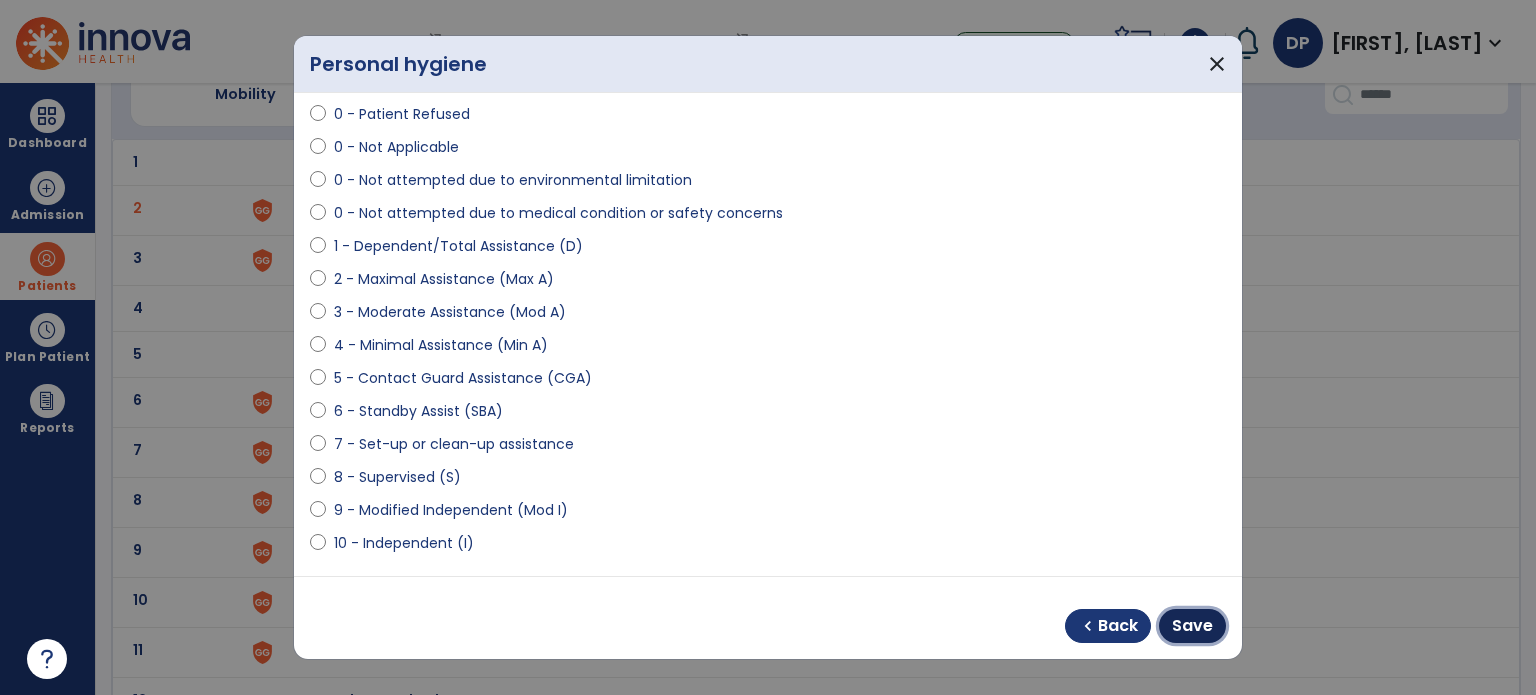 drag, startPoint x: 1194, startPoint y: 629, endPoint x: 1173, endPoint y: 619, distance: 23.259407 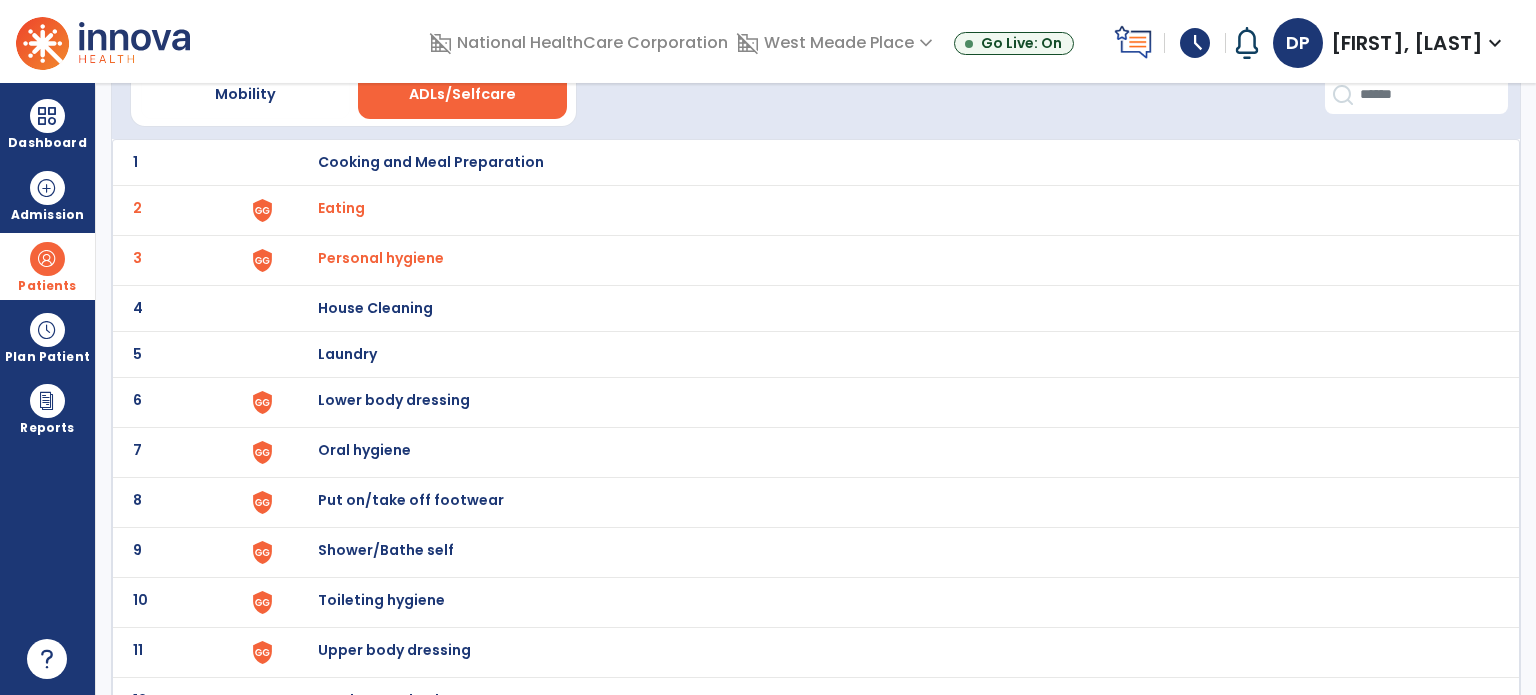 click on "Lower body dressing" at bounding box center (431, 162) 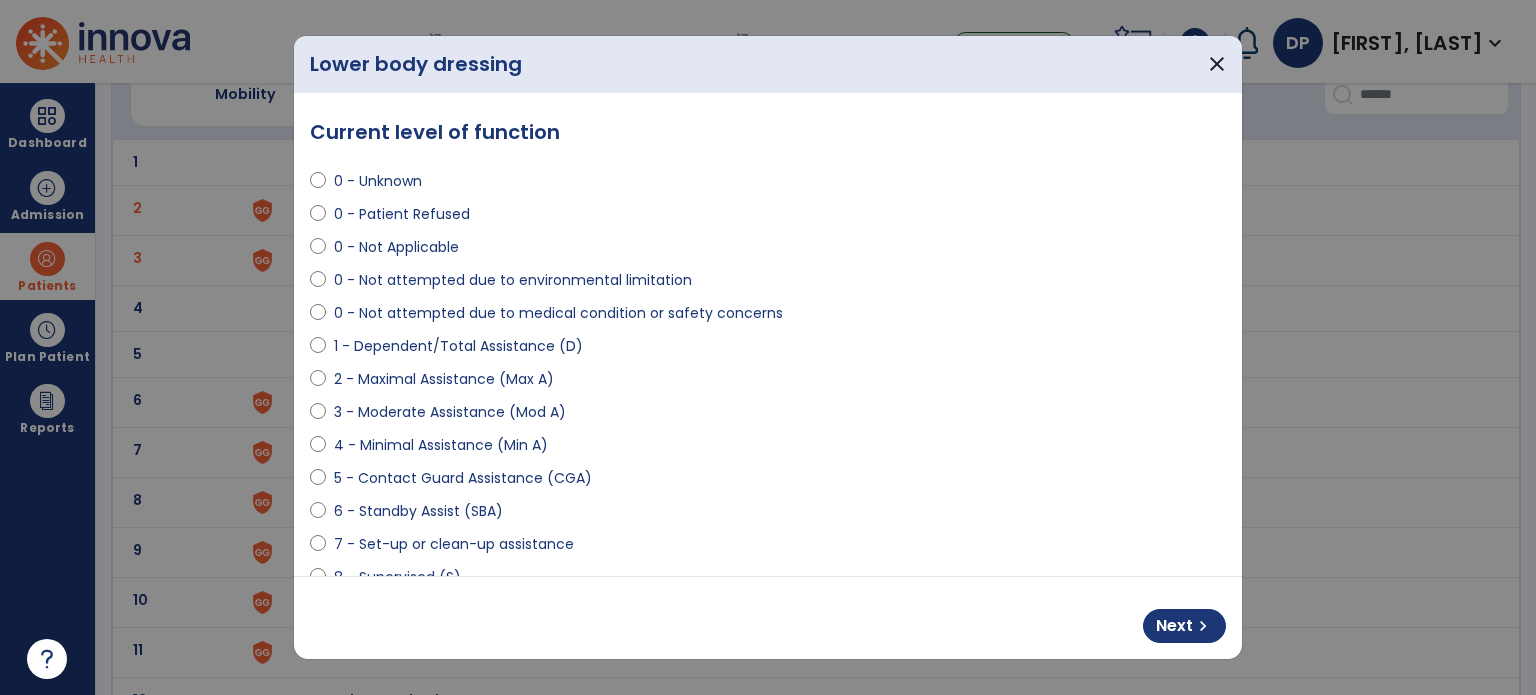 select on "**********" 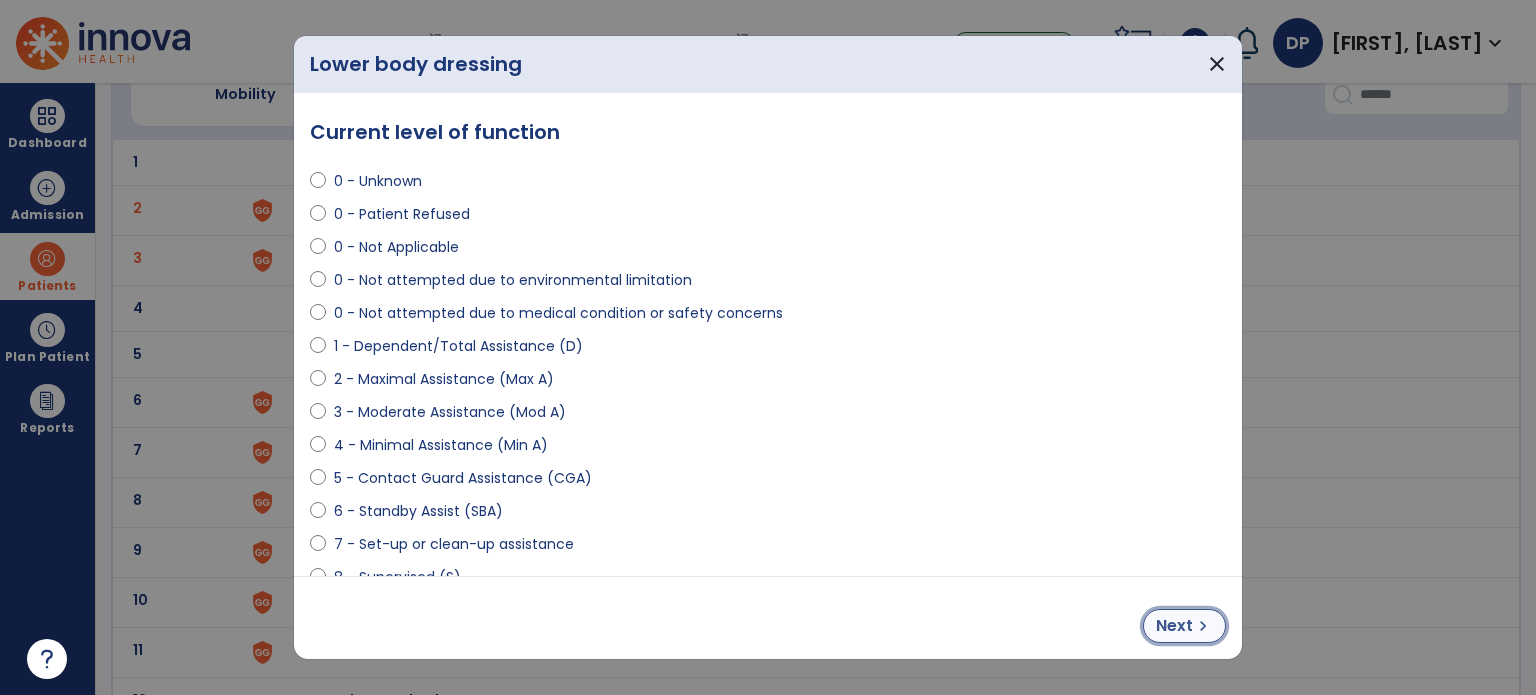 click on "Next" at bounding box center (1174, 626) 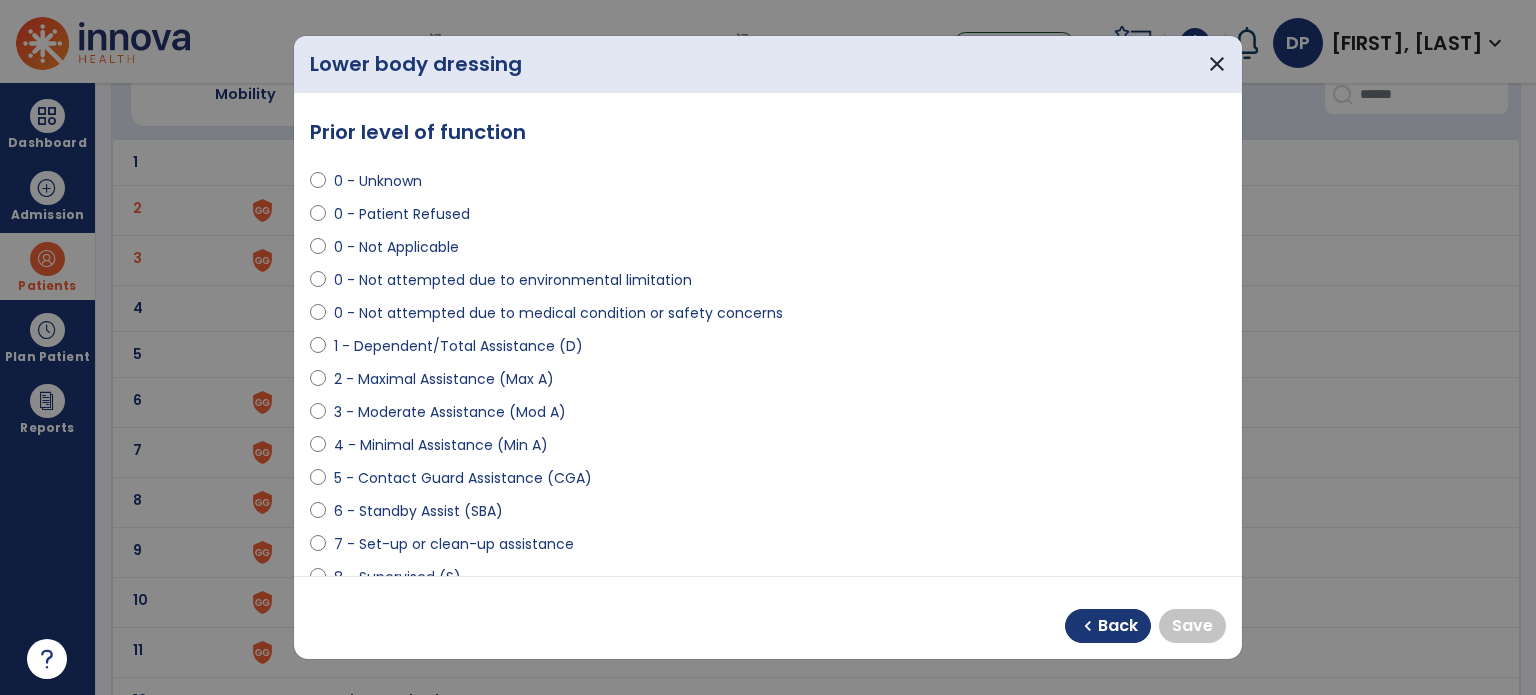 scroll, scrollTop: 100, scrollLeft: 0, axis: vertical 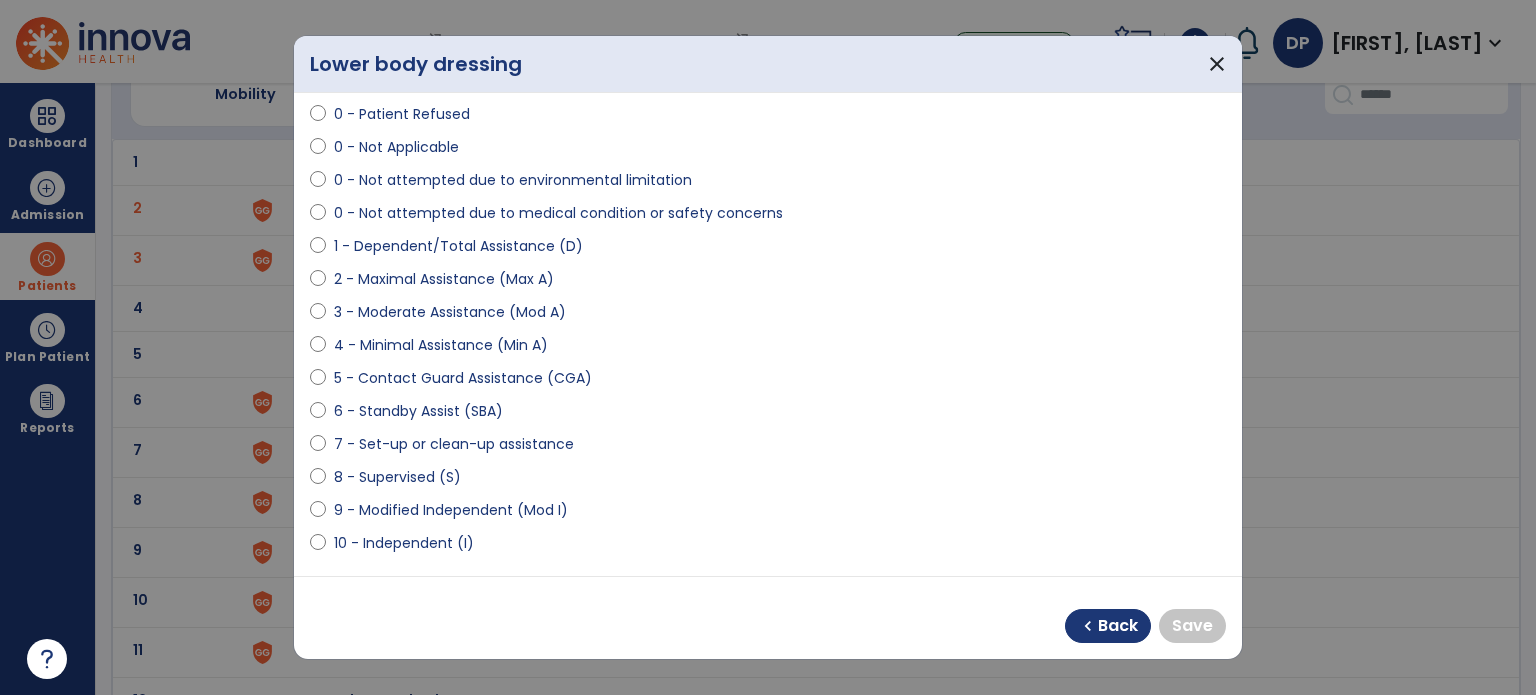 select on "**********" 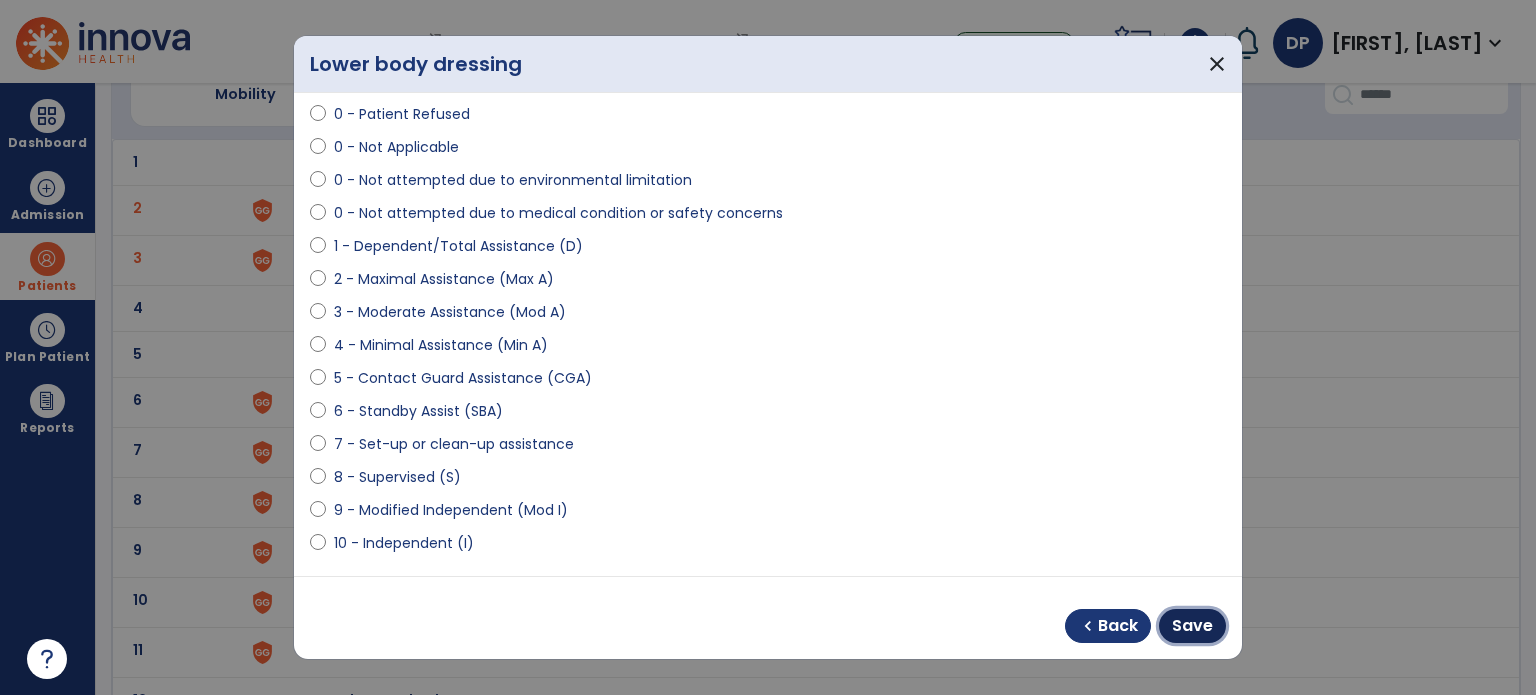 drag, startPoint x: 1190, startPoint y: 629, endPoint x: 1090, endPoint y: 577, distance: 112.71202 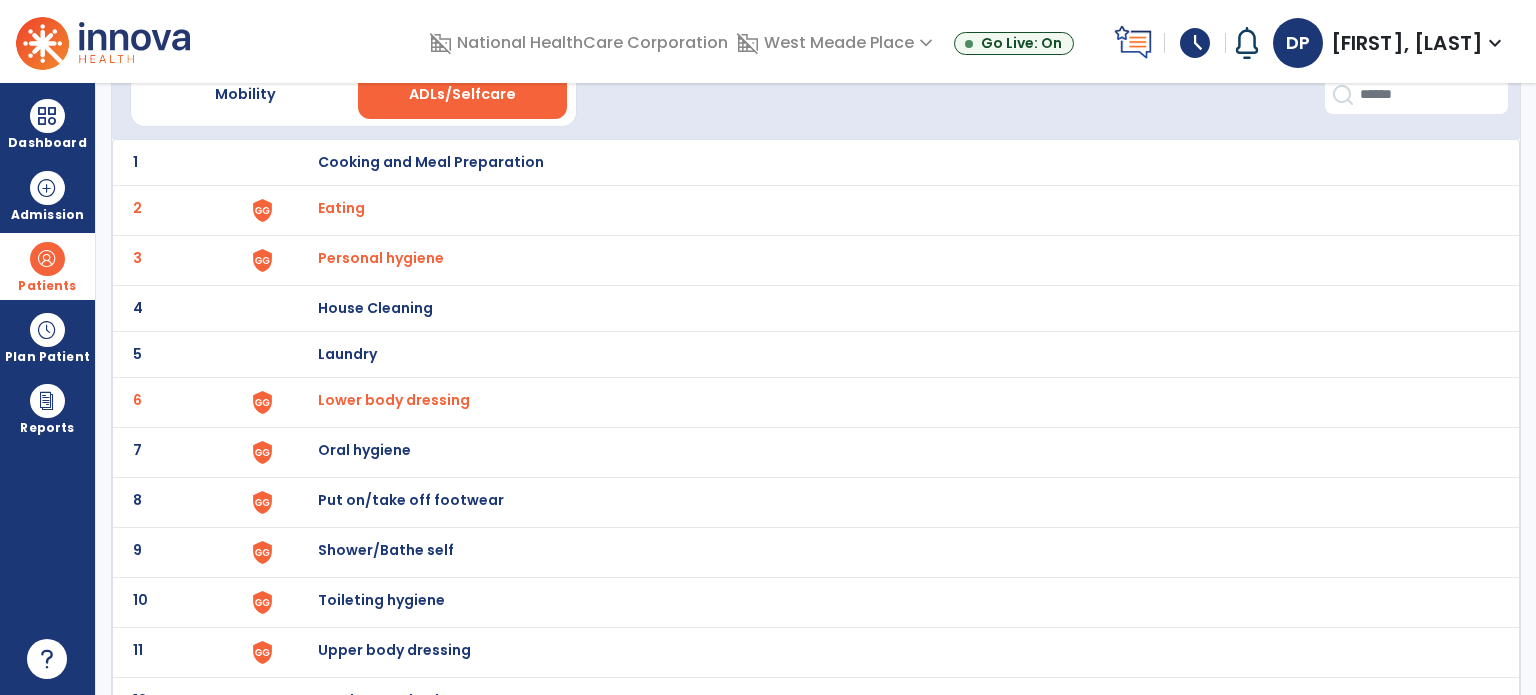 click on "Oral hygiene" at bounding box center [431, 162] 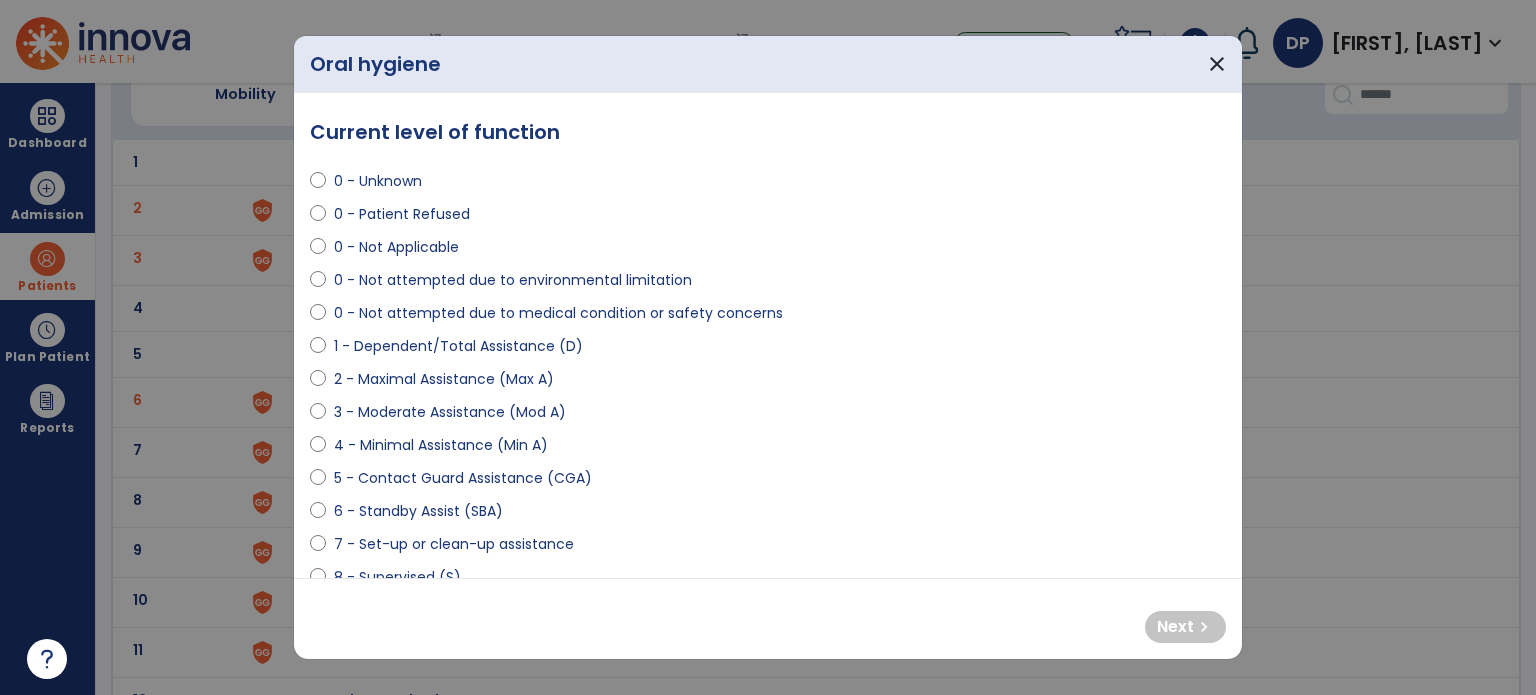 select on "**********" 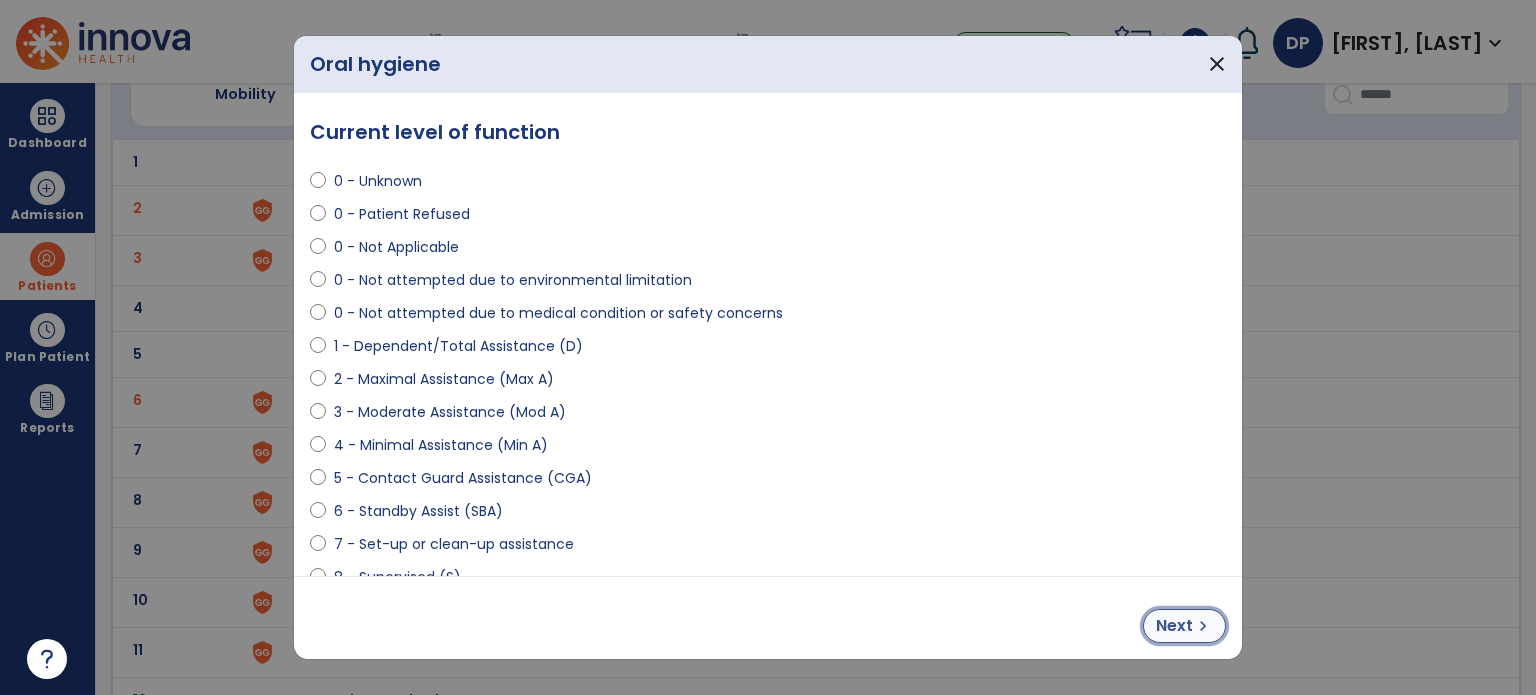 click on "Next" at bounding box center [1174, 626] 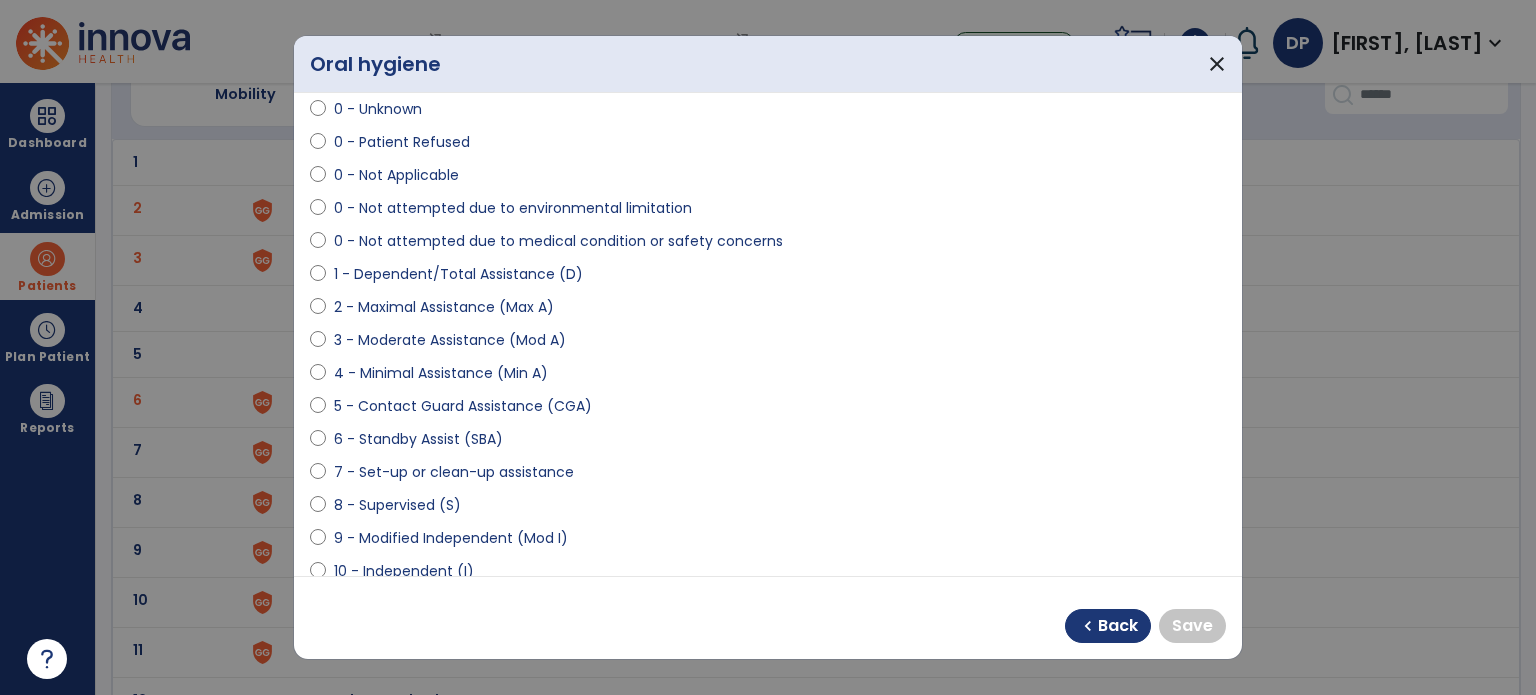 scroll, scrollTop: 200, scrollLeft: 0, axis: vertical 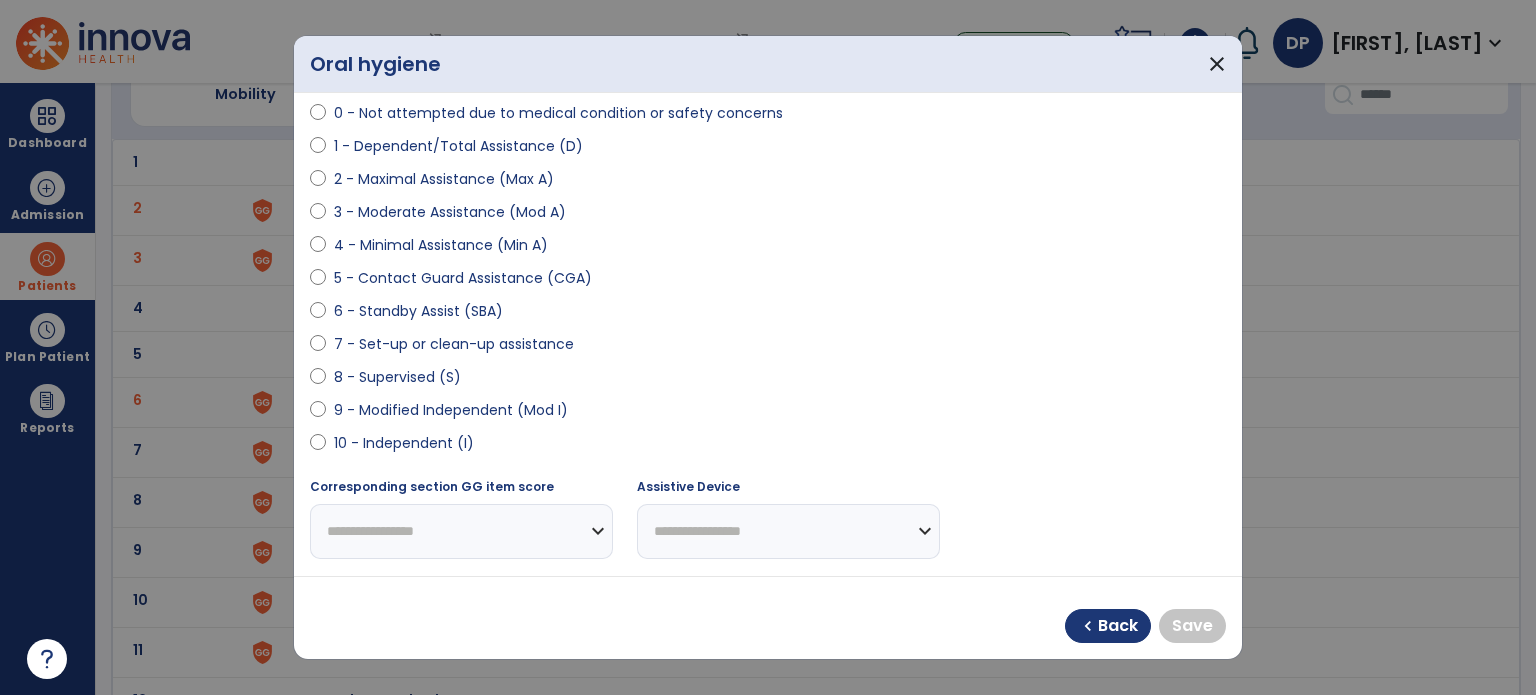 select on "**********" 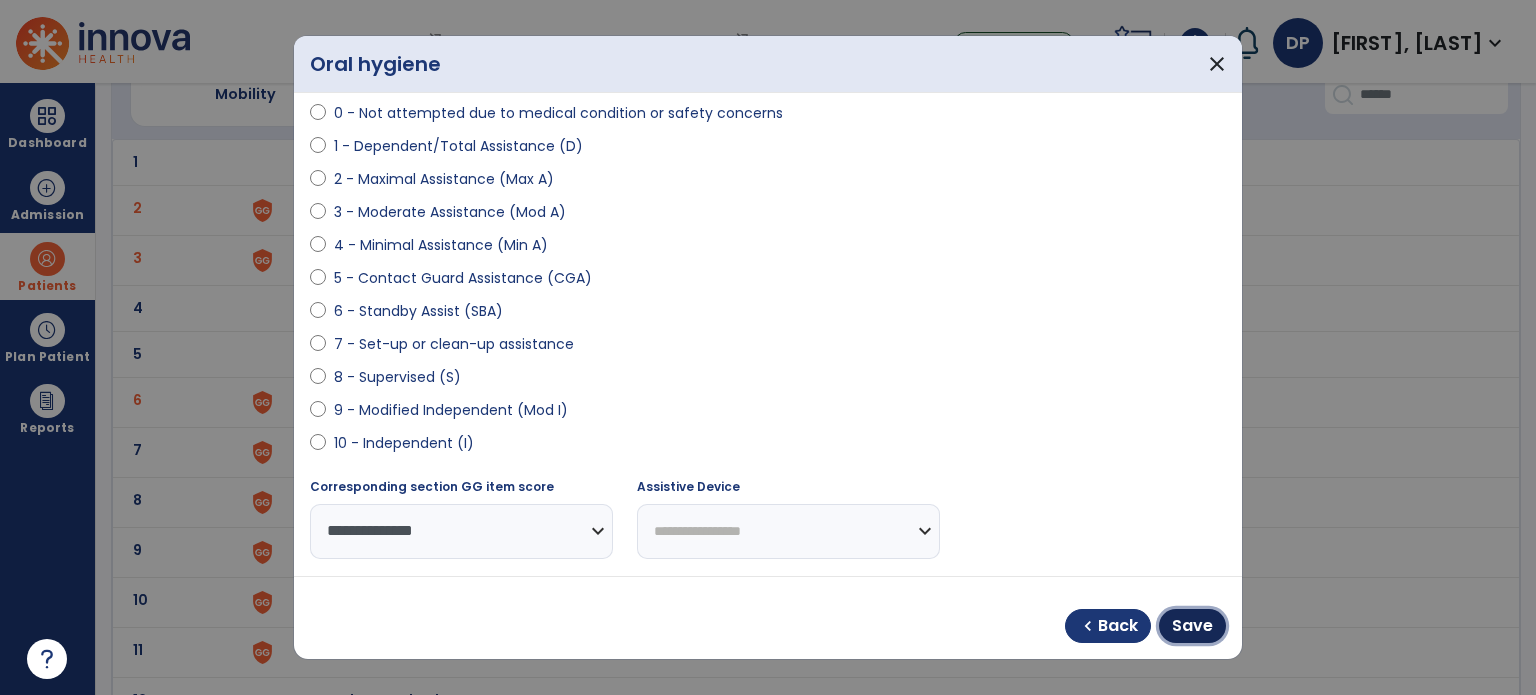 click on "Save" at bounding box center (1192, 626) 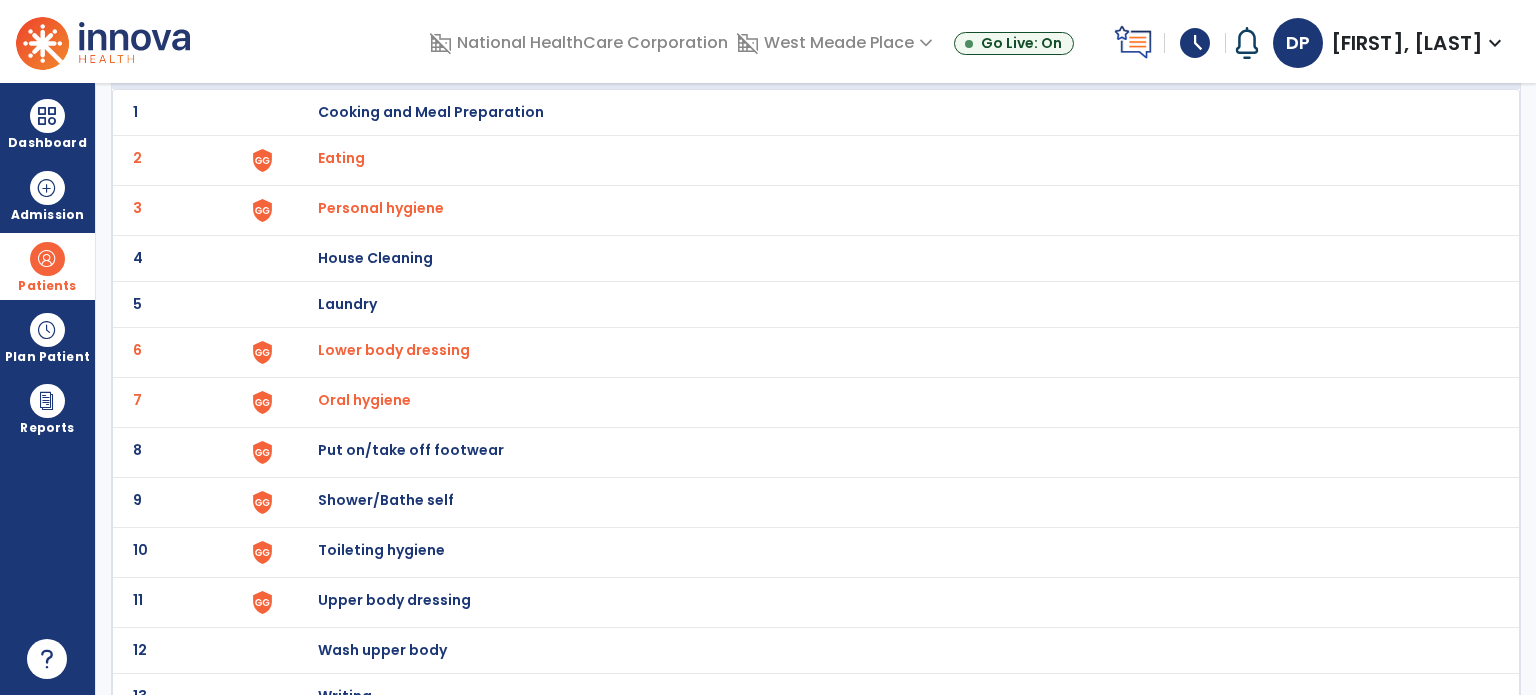 scroll, scrollTop: 172, scrollLeft: 0, axis: vertical 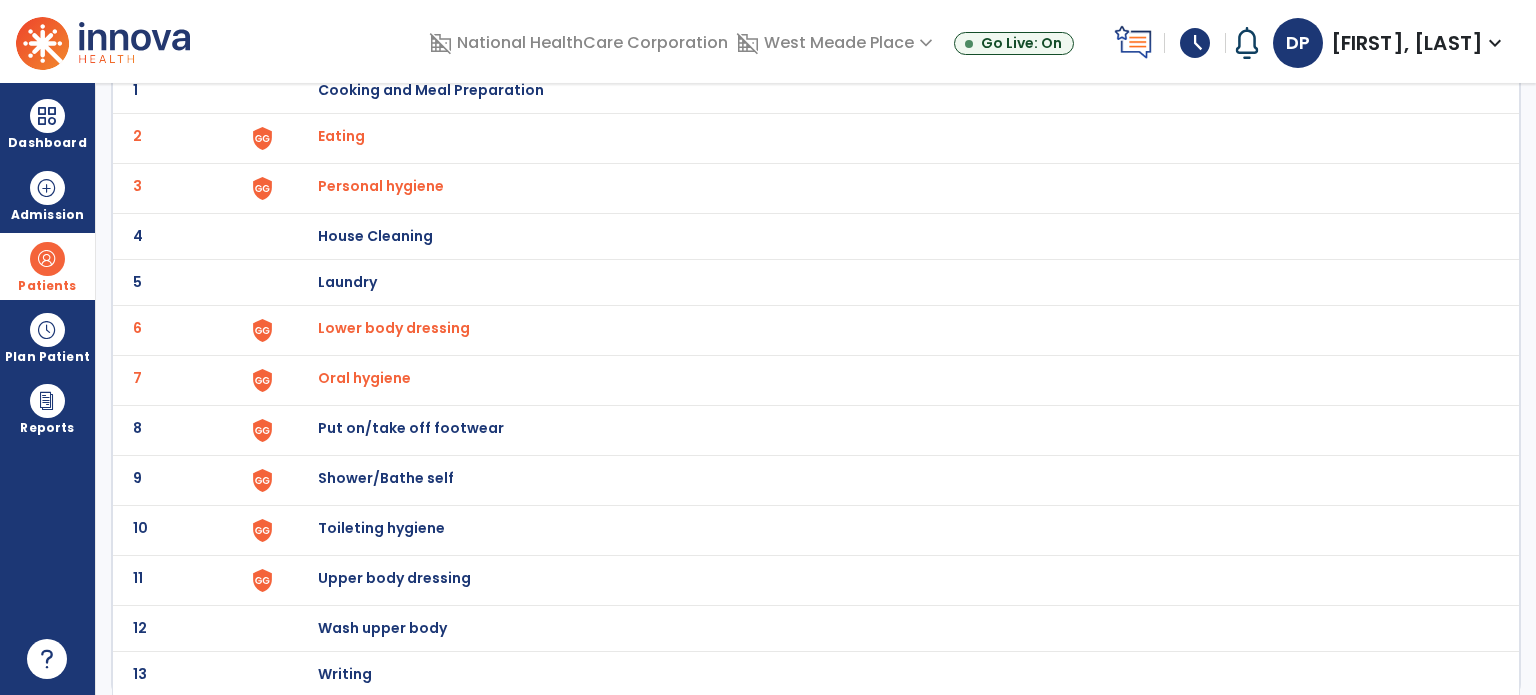 click on "Put on/take off footwear" at bounding box center [431, 90] 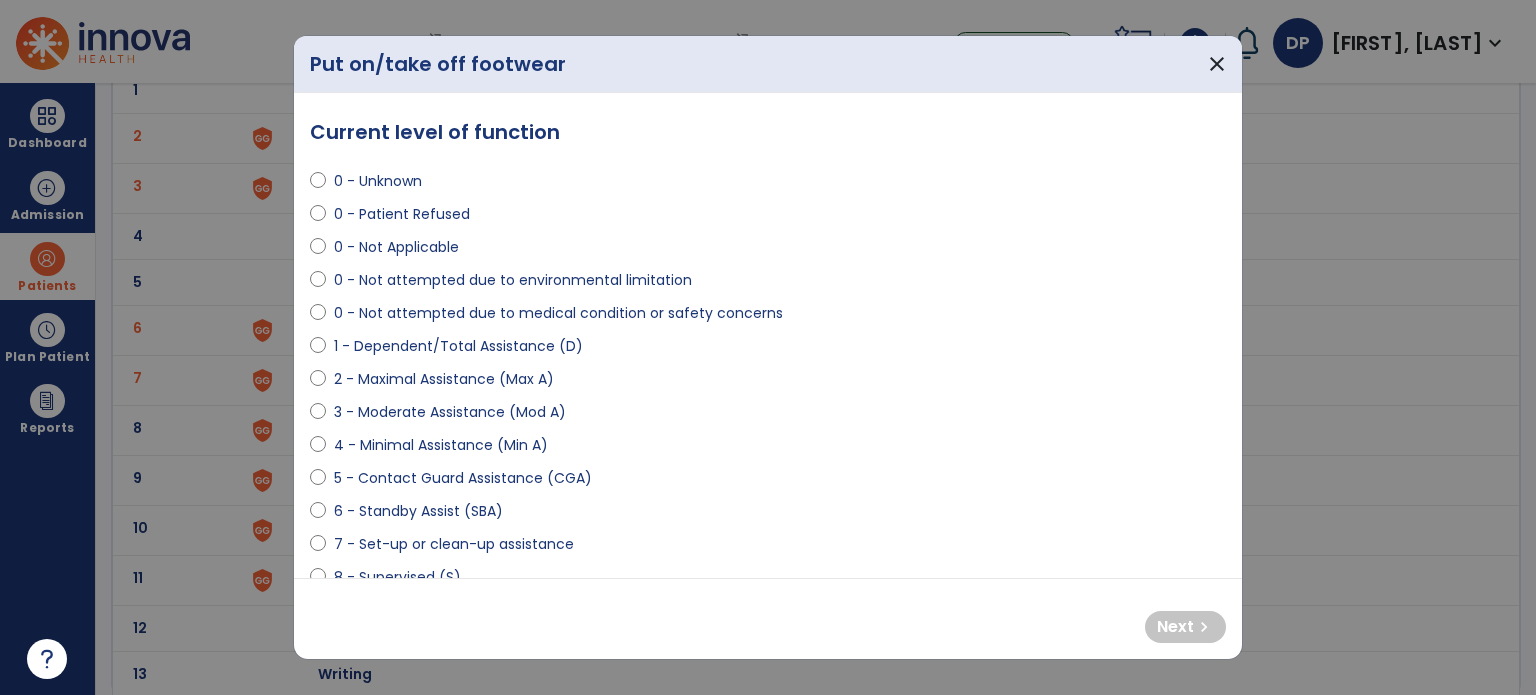 select on "**********" 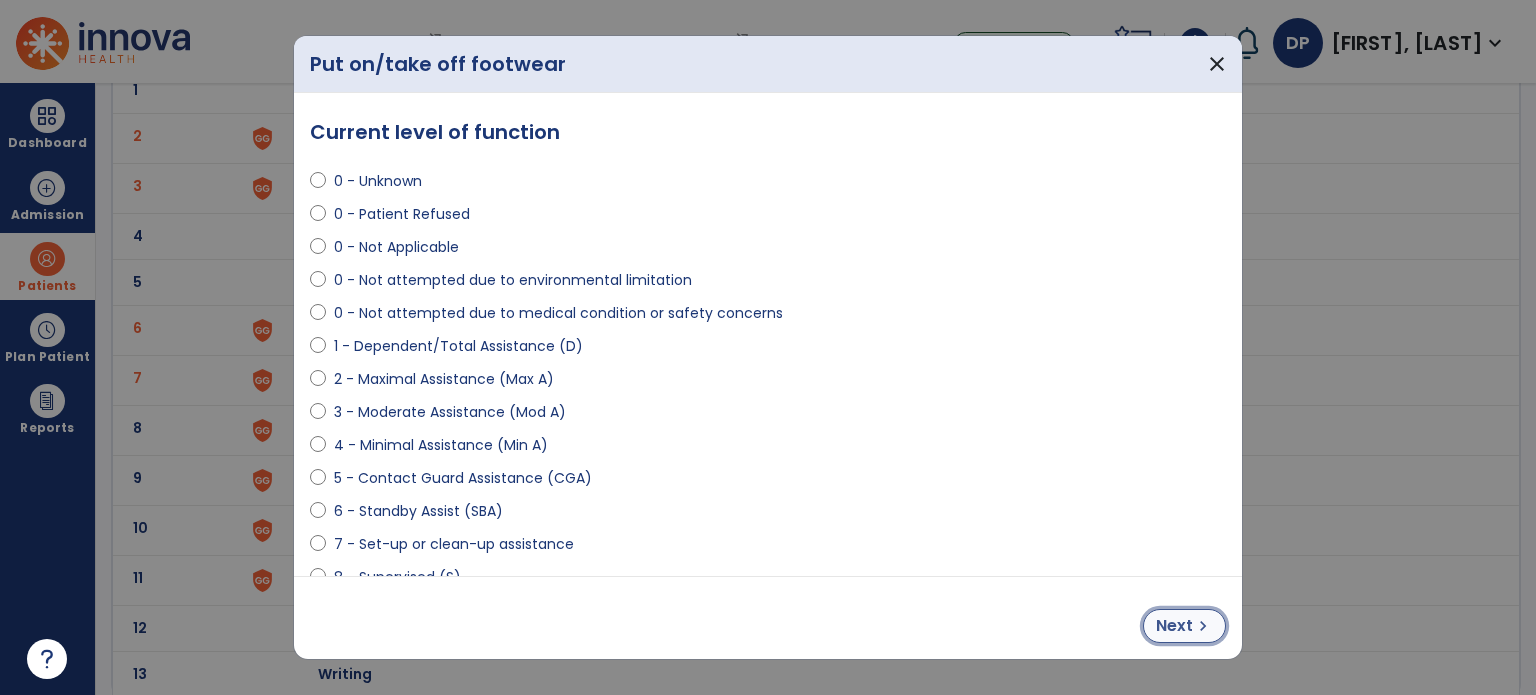 click on "Next" at bounding box center (1174, 626) 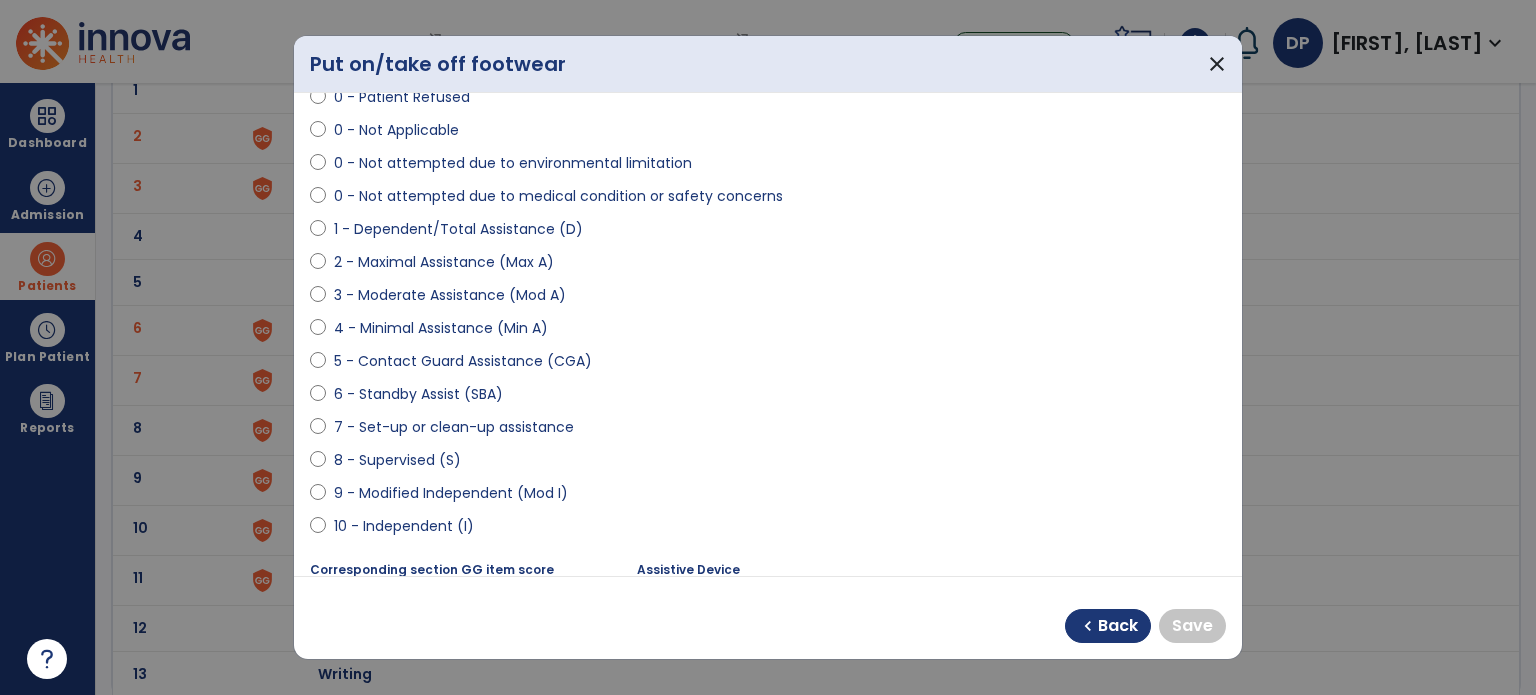 scroll, scrollTop: 200, scrollLeft: 0, axis: vertical 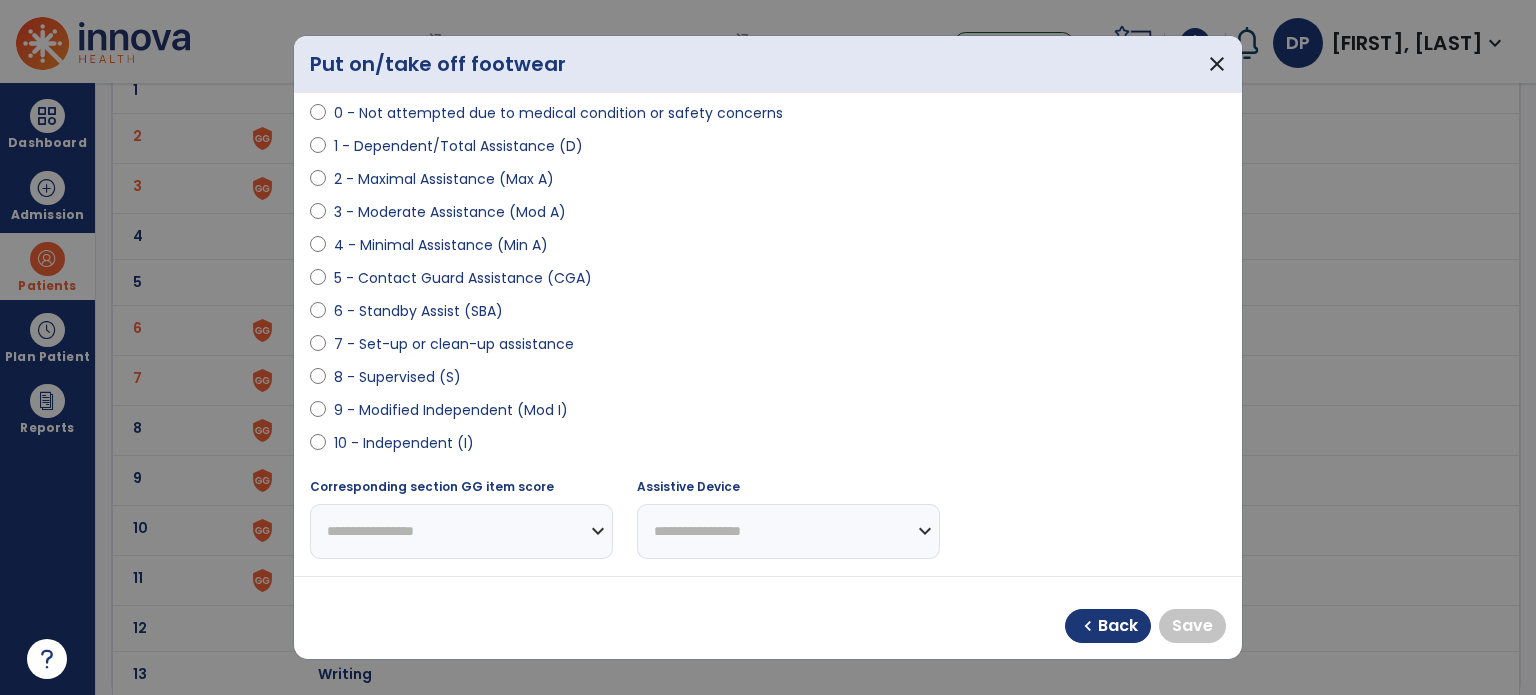 select on "**********" 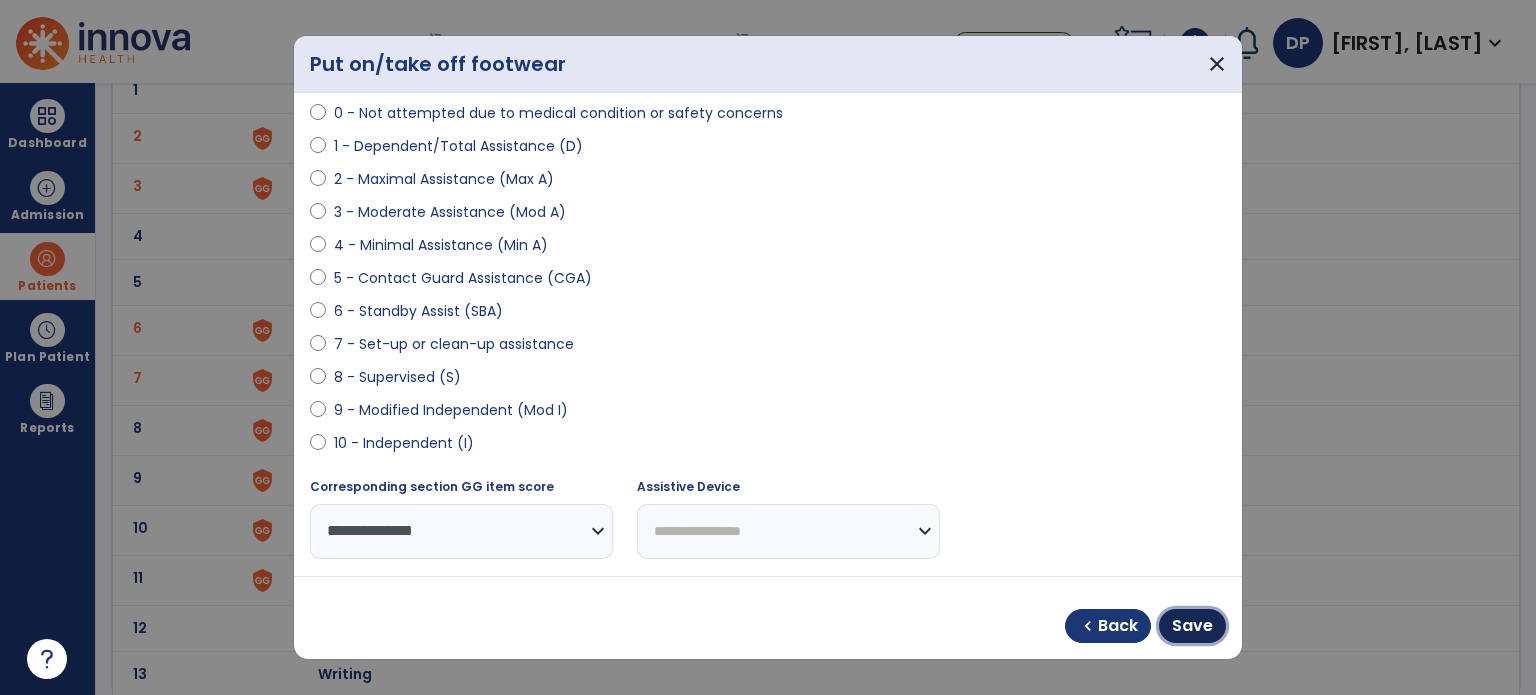 drag, startPoint x: 1190, startPoint y: 634, endPoint x: 1179, endPoint y: 631, distance: 11.401754 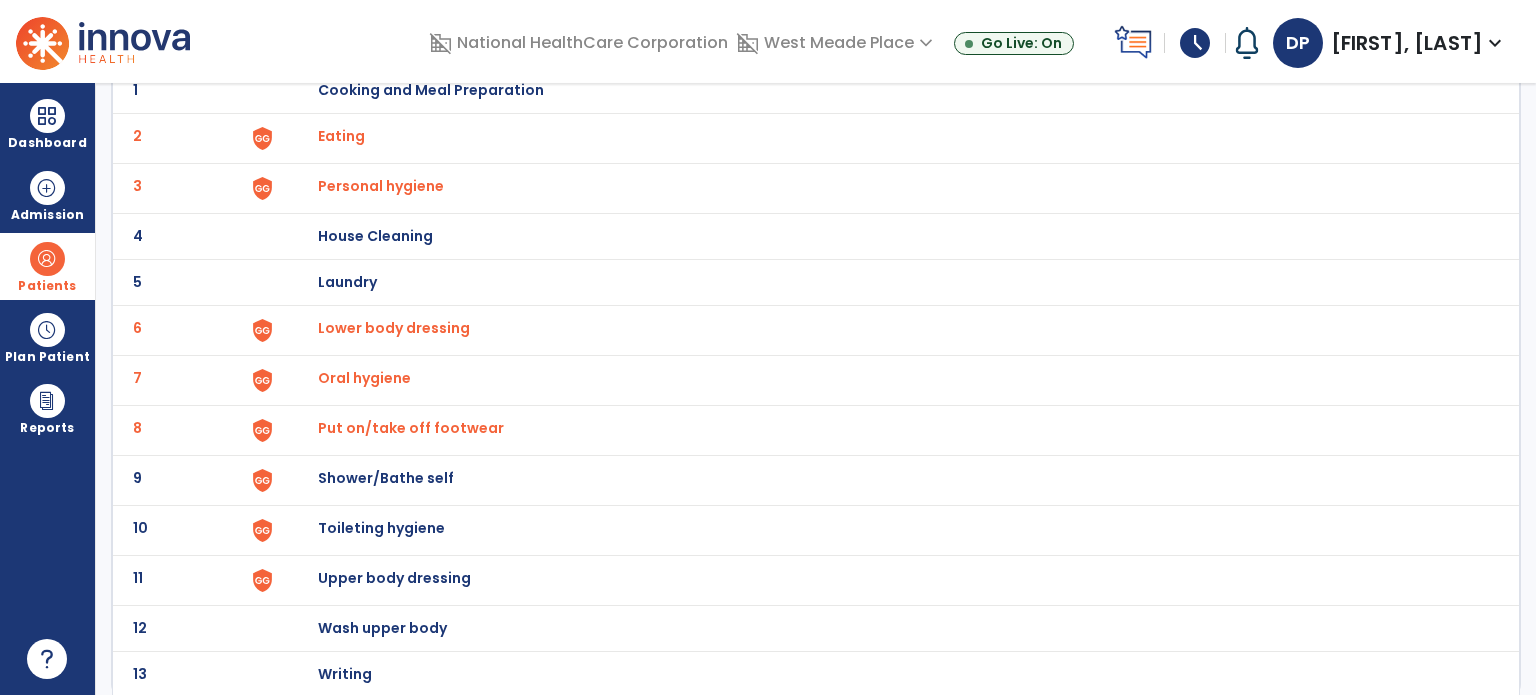 click on "Shower/Bathe self" at bounding box center [431, 90] 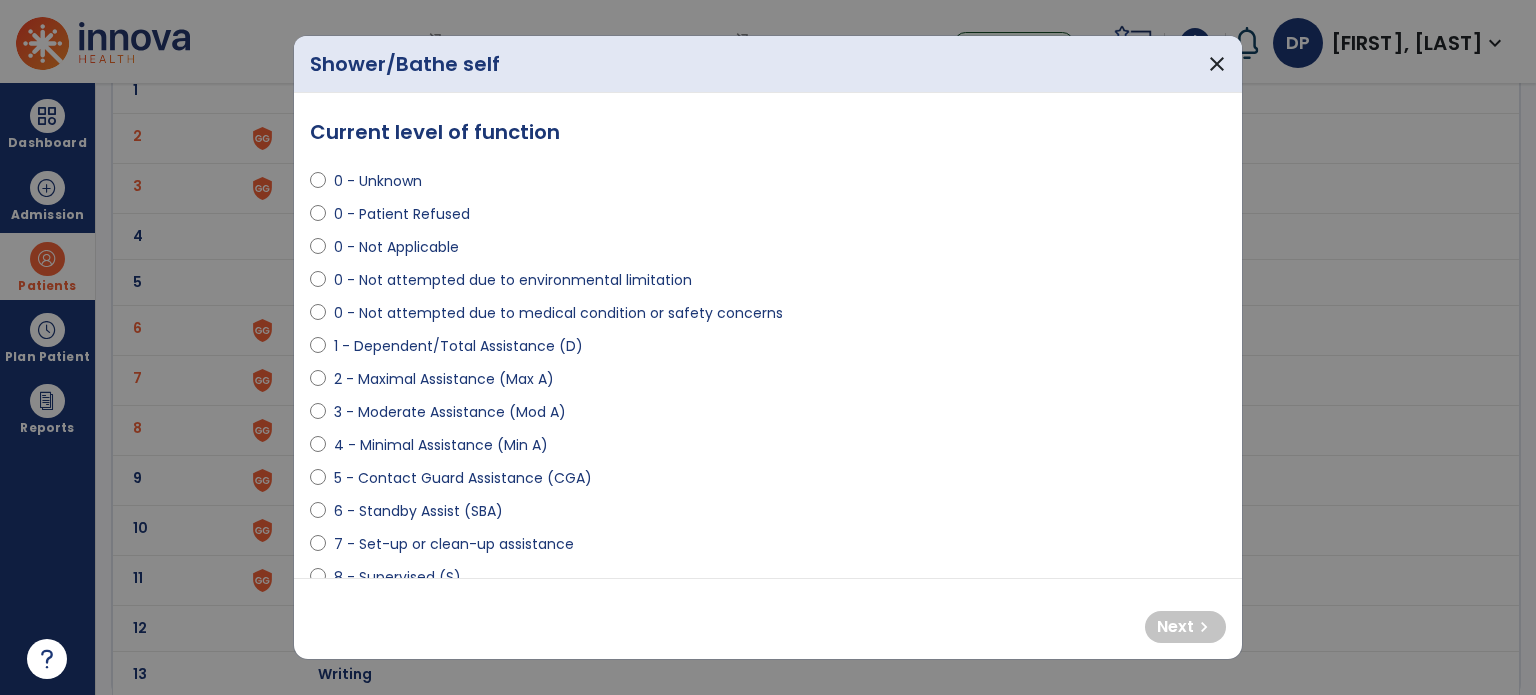 select on "**********" 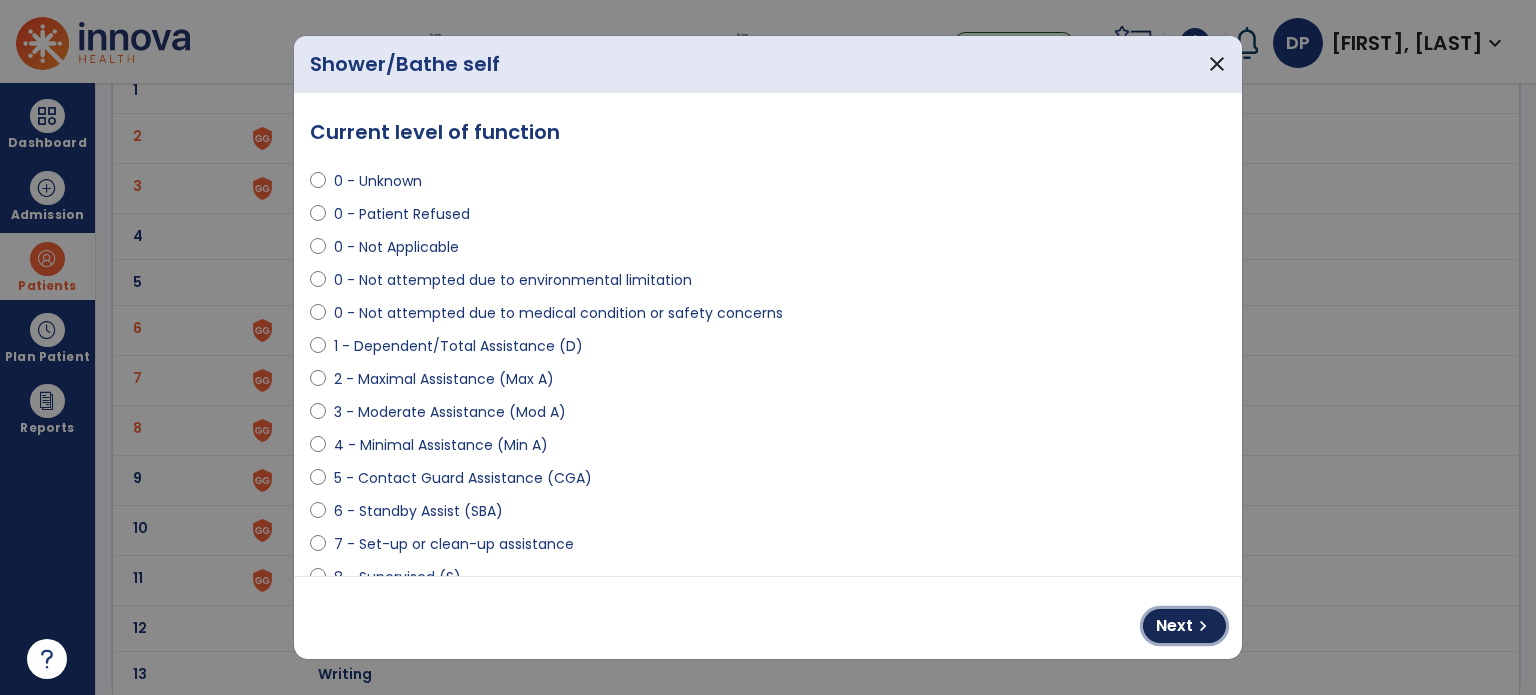 drag, startPoint x: 1171, startPoint y: 622, endPoint x: 1011, endPoint y: 586, distance: 164 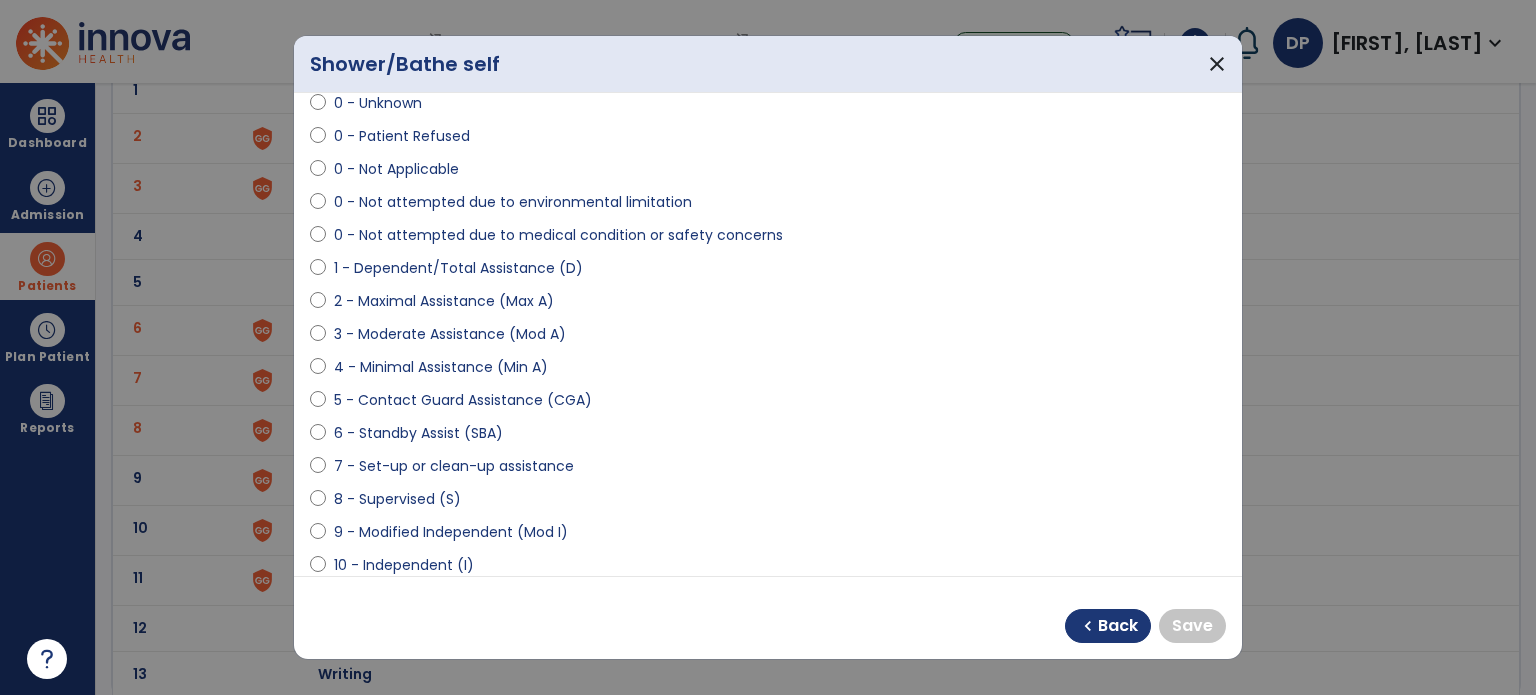 scroll, scrollTop: 200, scrollLeft: 0, axis: vertical 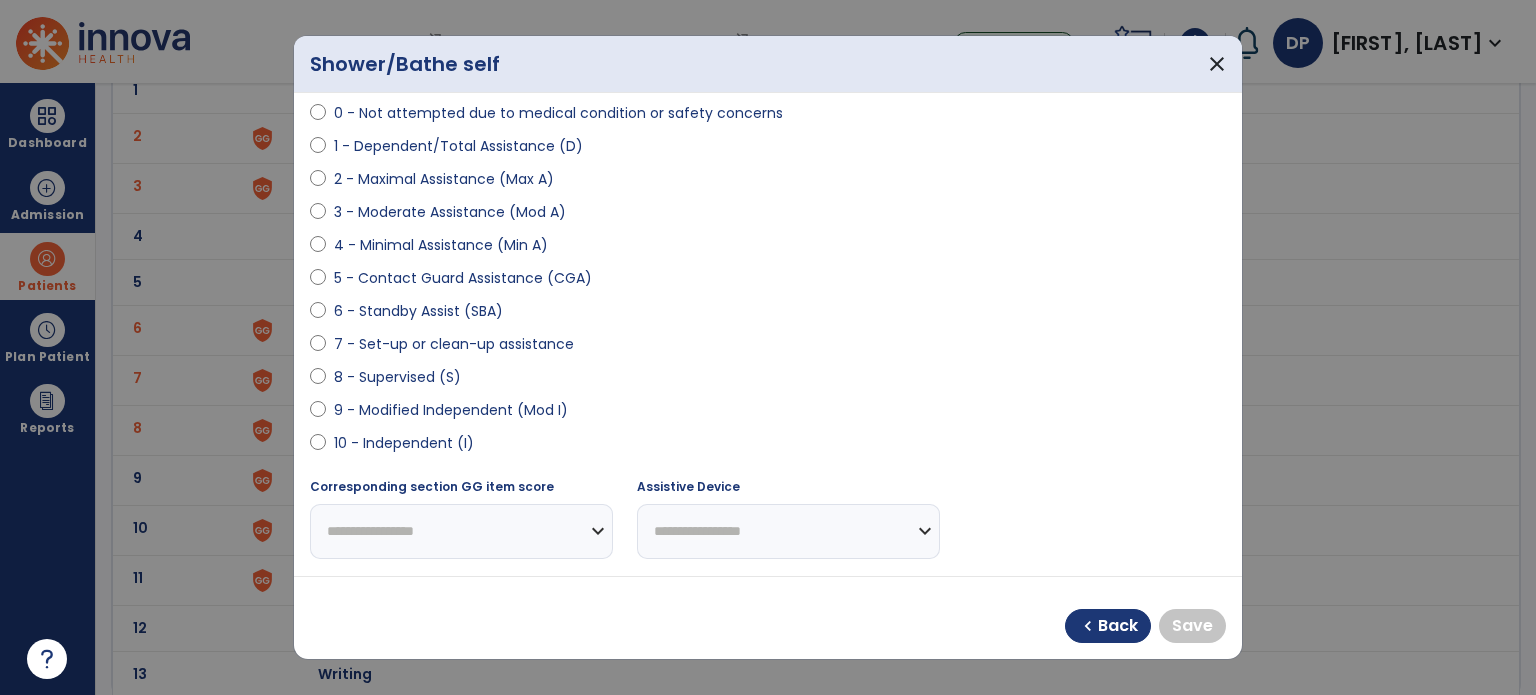 select on "**********" 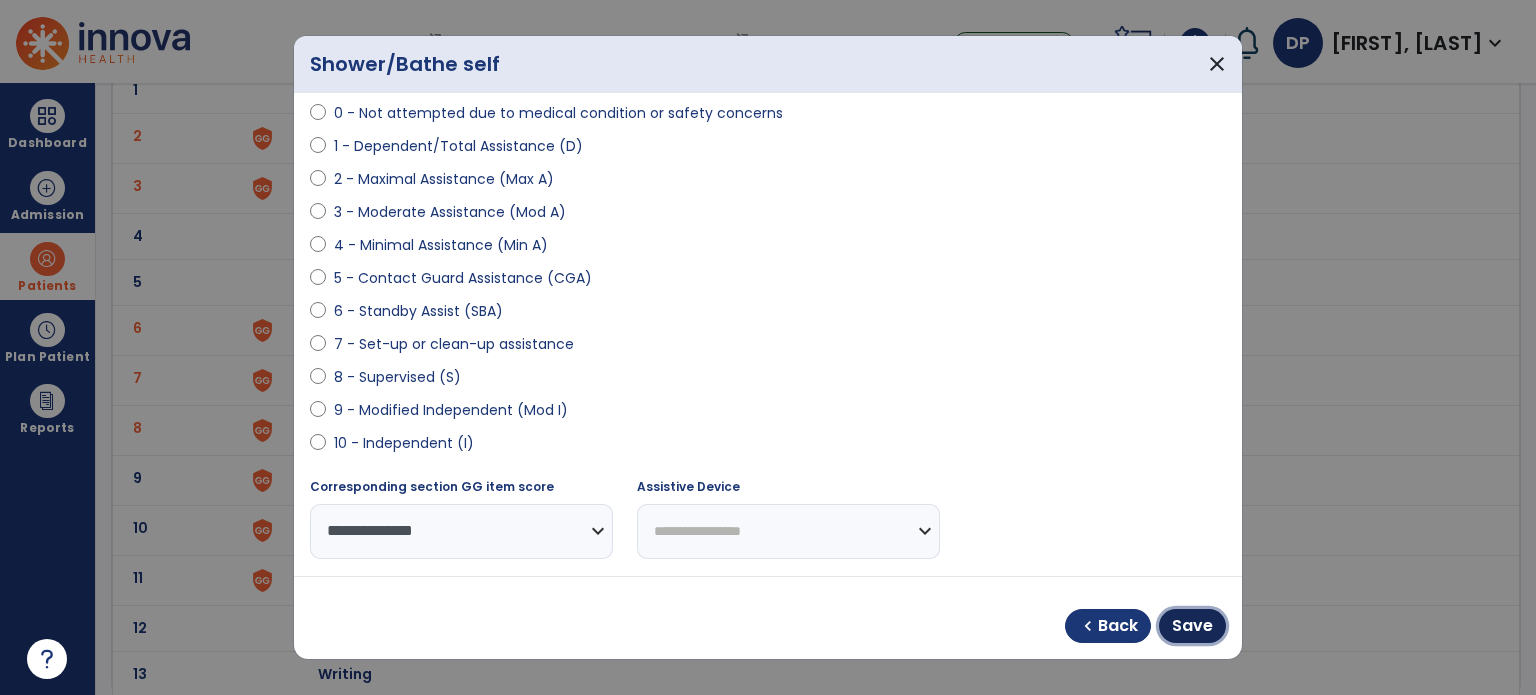 click on "Save" at bounding box center [1192, 626] 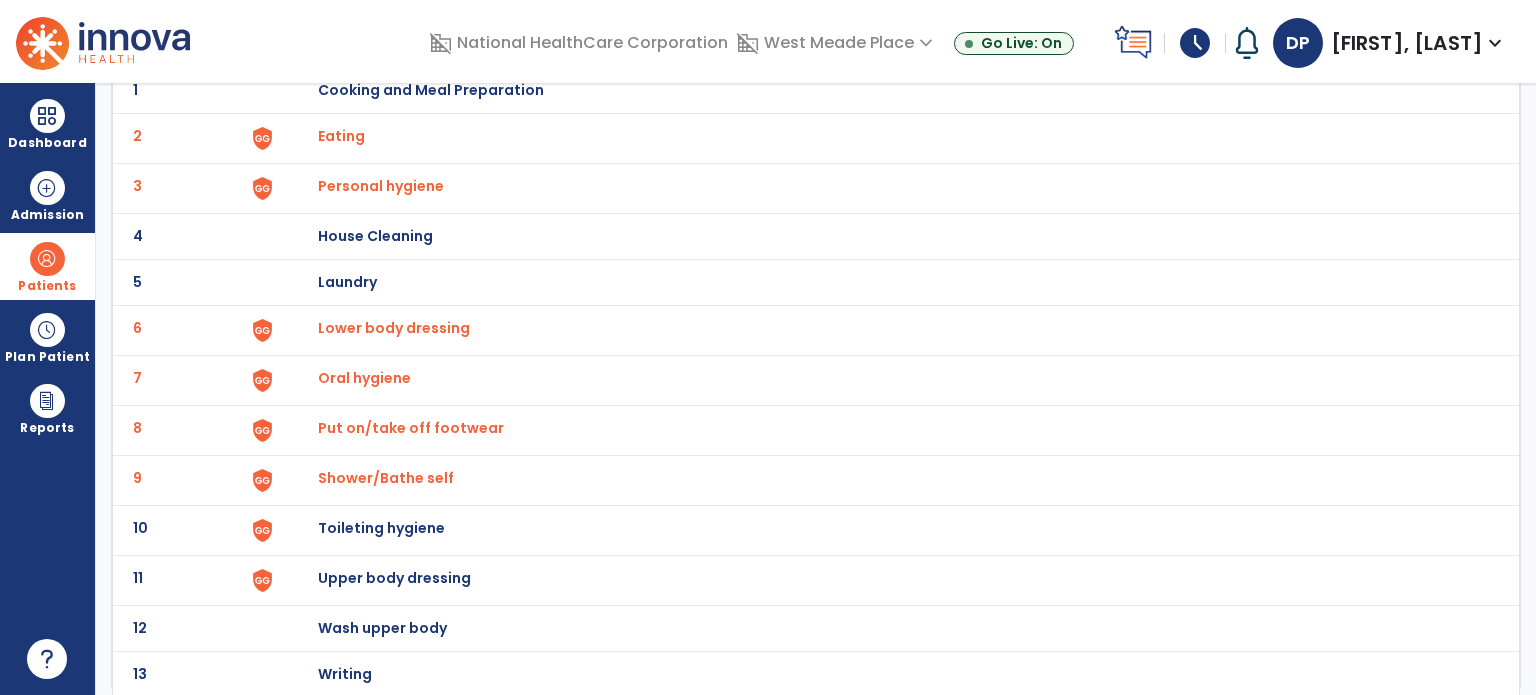 click on "Toileting hygiene" at bounding box center [431, 90] 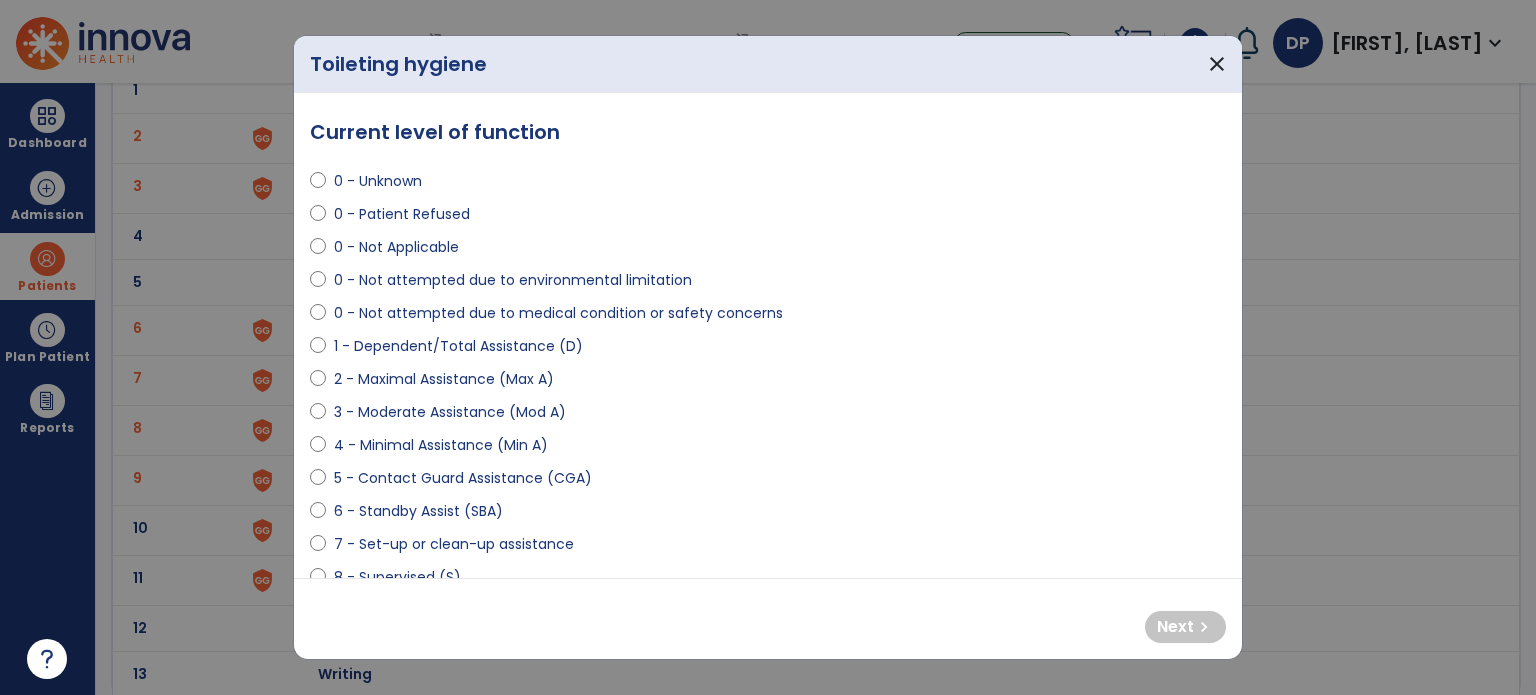 select on "**********" 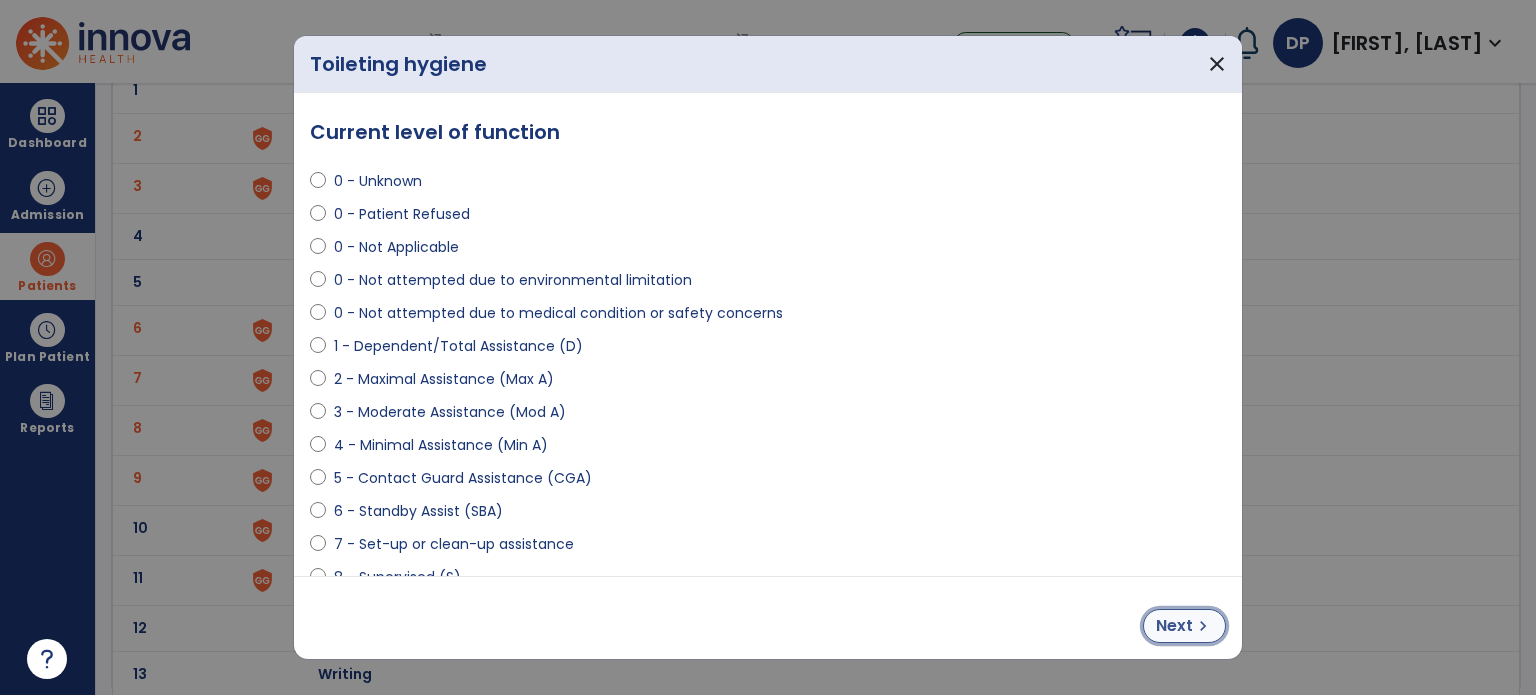 click on "Next" at bounding box center [1174, 626] 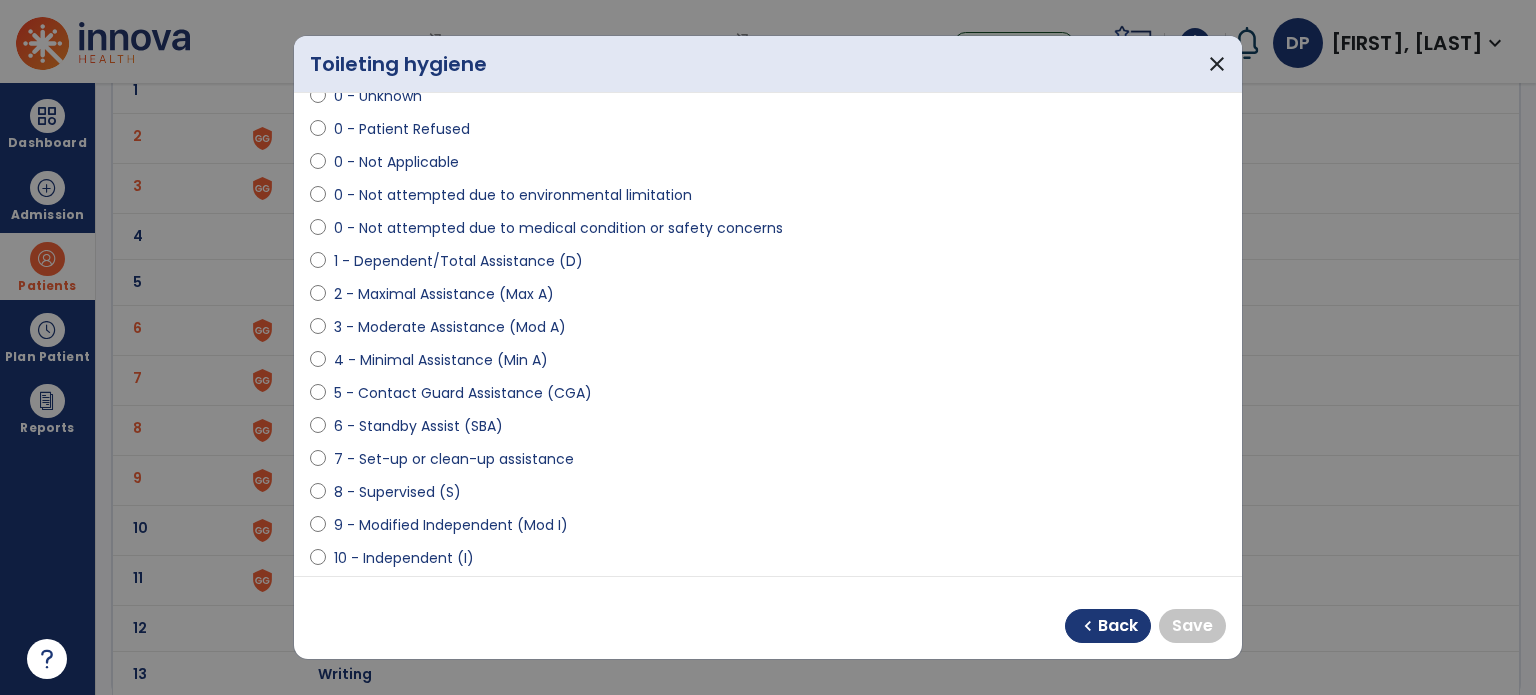 scroll, scrollTop: 200, scrollLeft: 0, axis: vertical 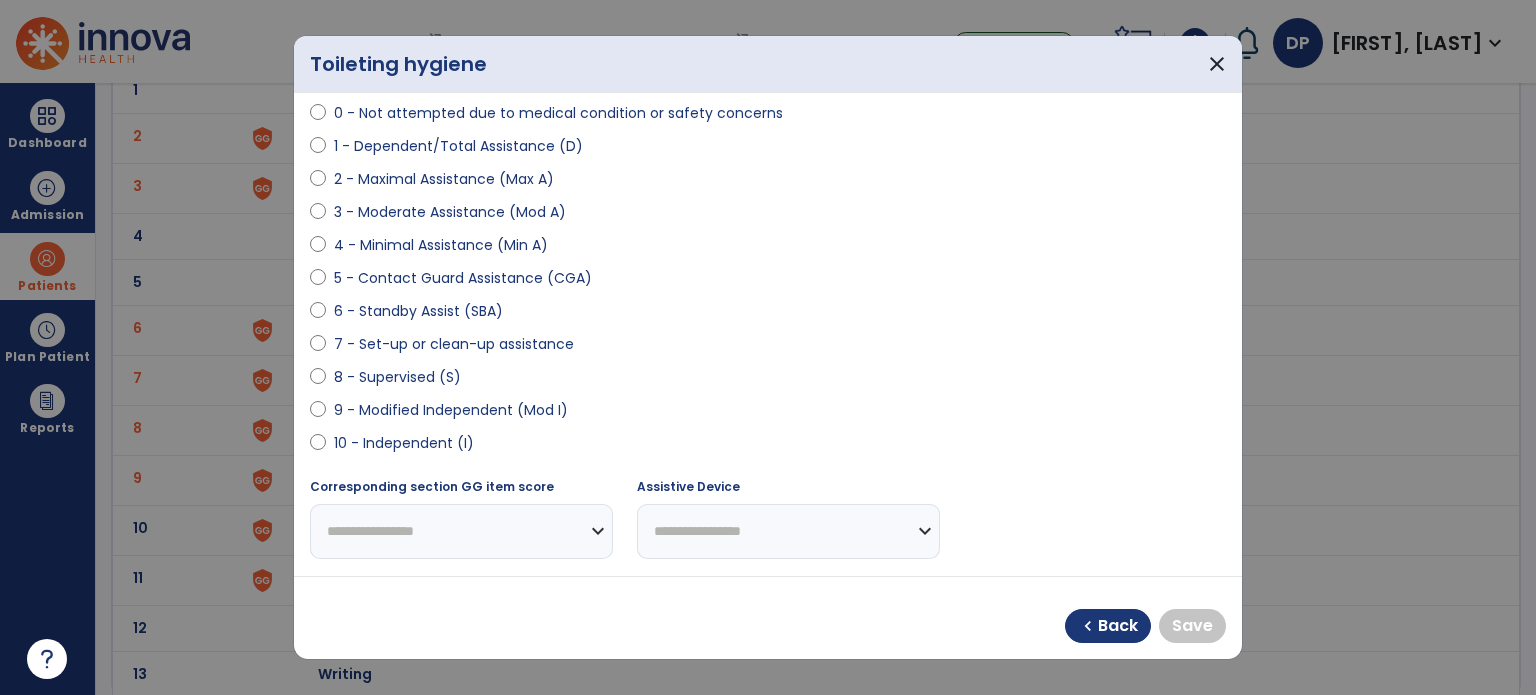 select on "**********" 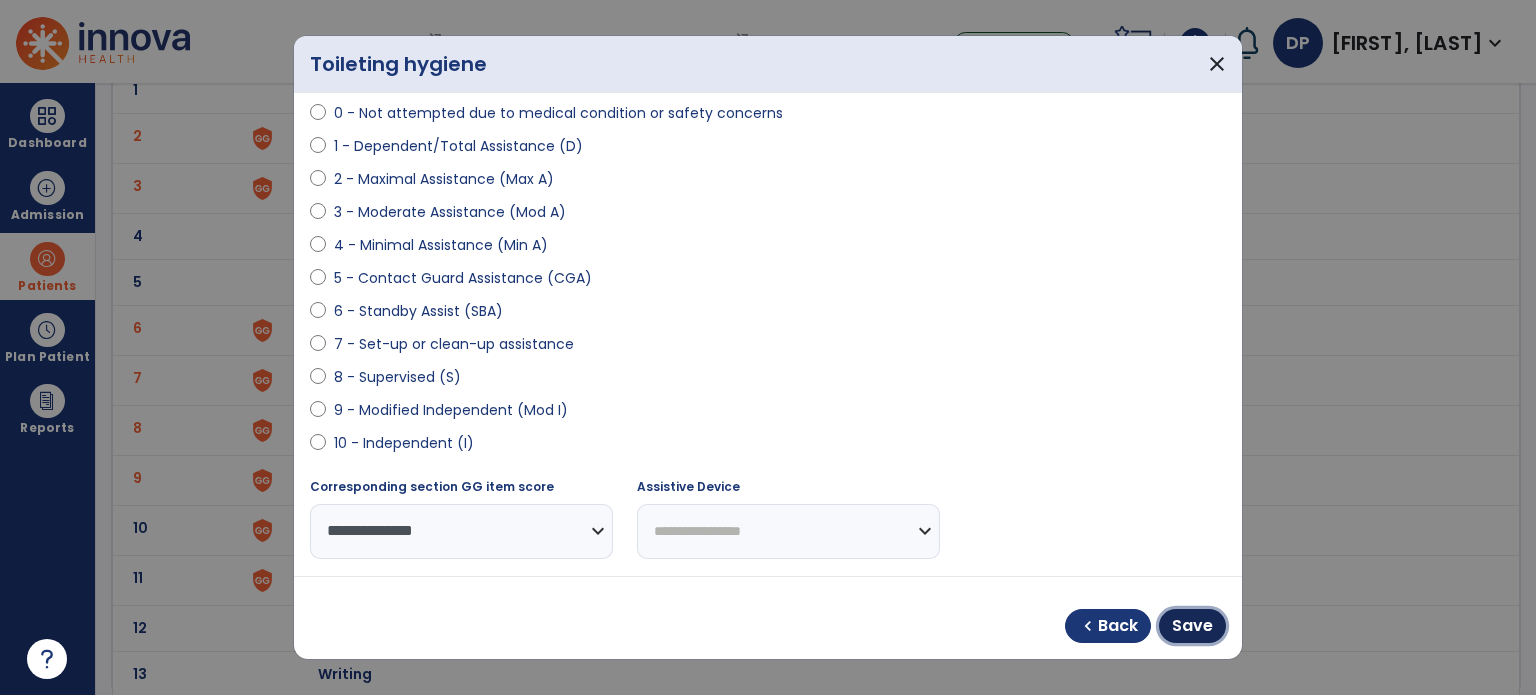 click on "Save" at bounding box center [1192, 626] 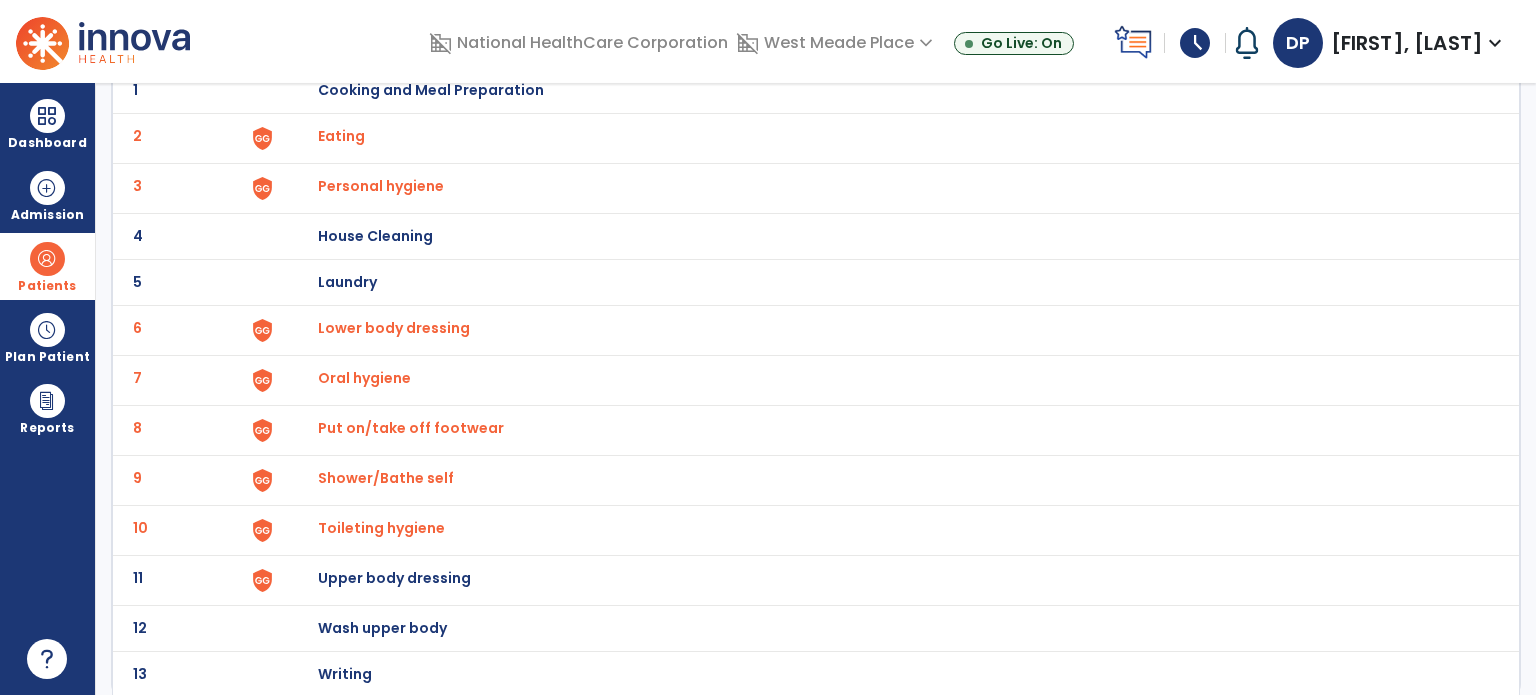click on "Upper body dressing" at bounding box center (431, 90) 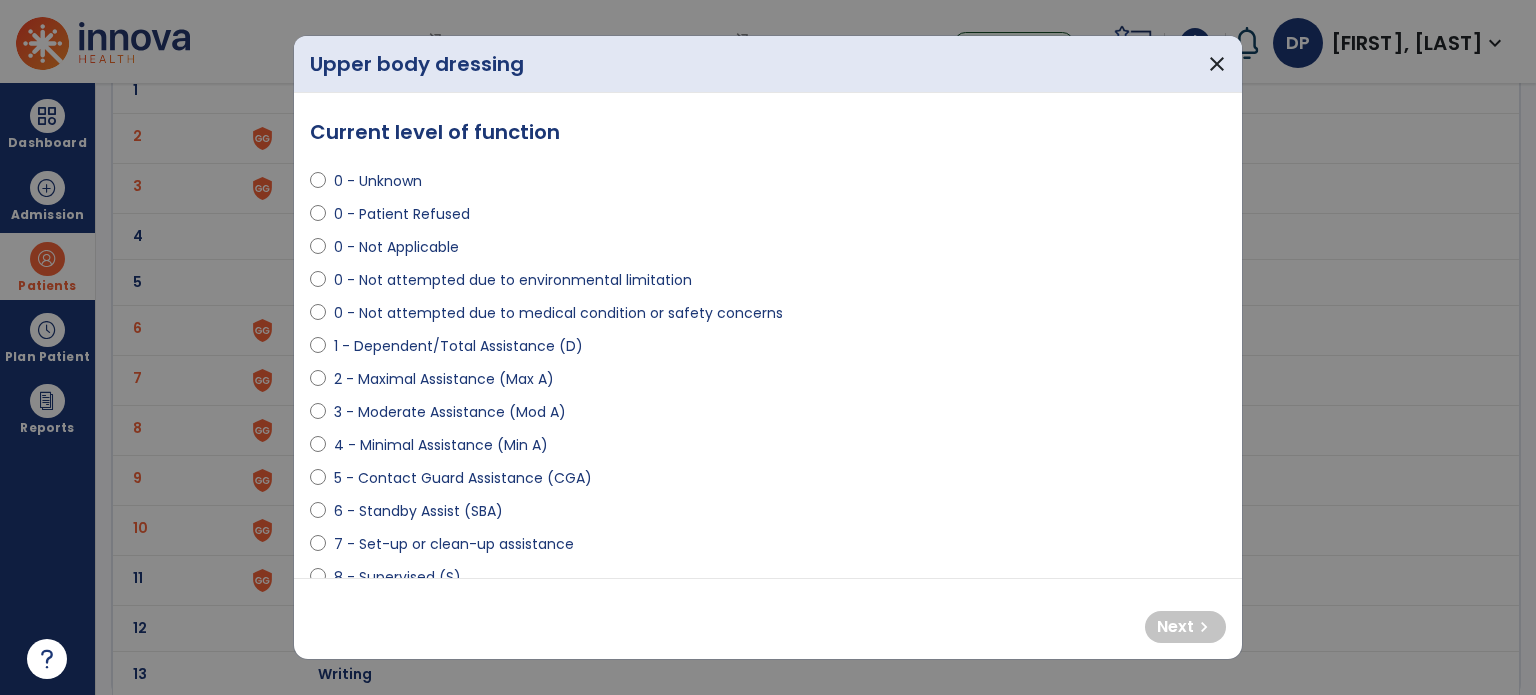 select on "**********" 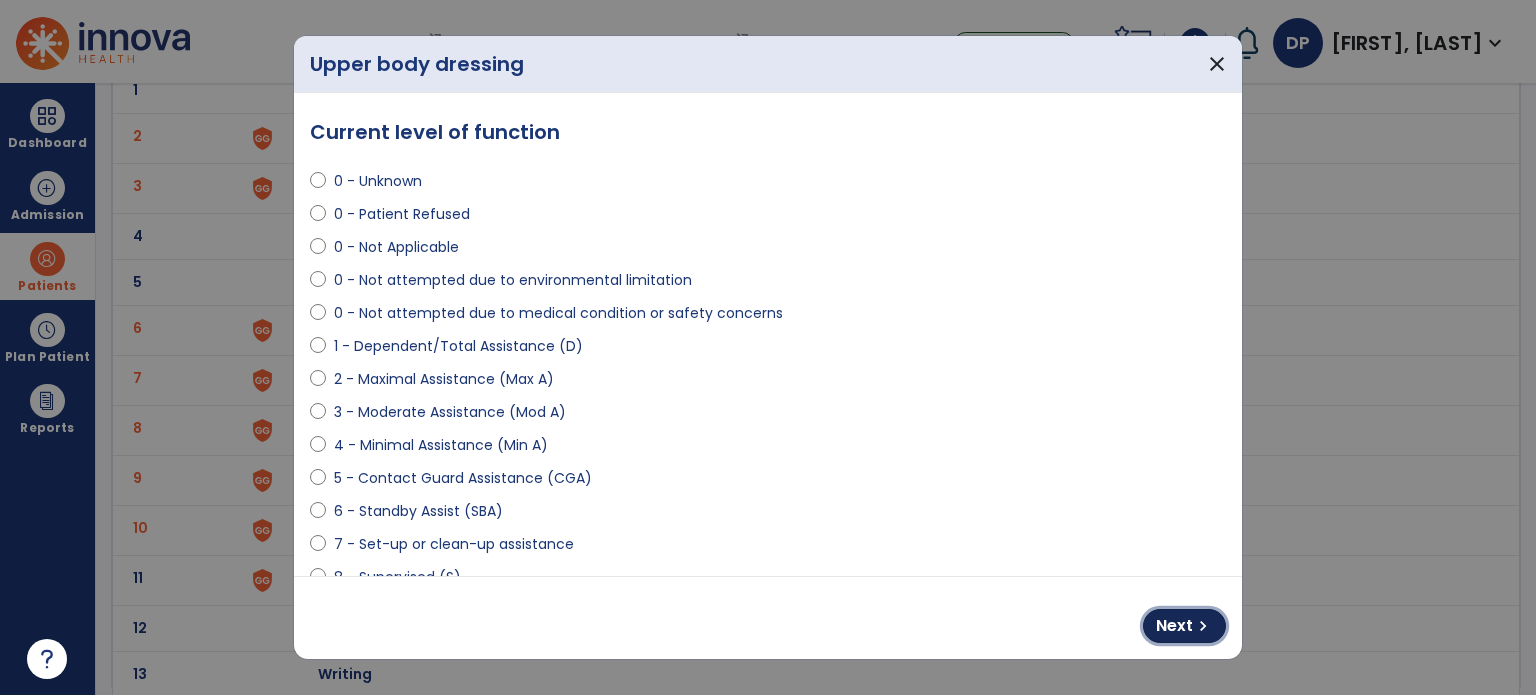 drag, startPoint x: 1173, startPoint y: 622, endPoint x: 1156, endPoint y: 606, distance: 23.345236 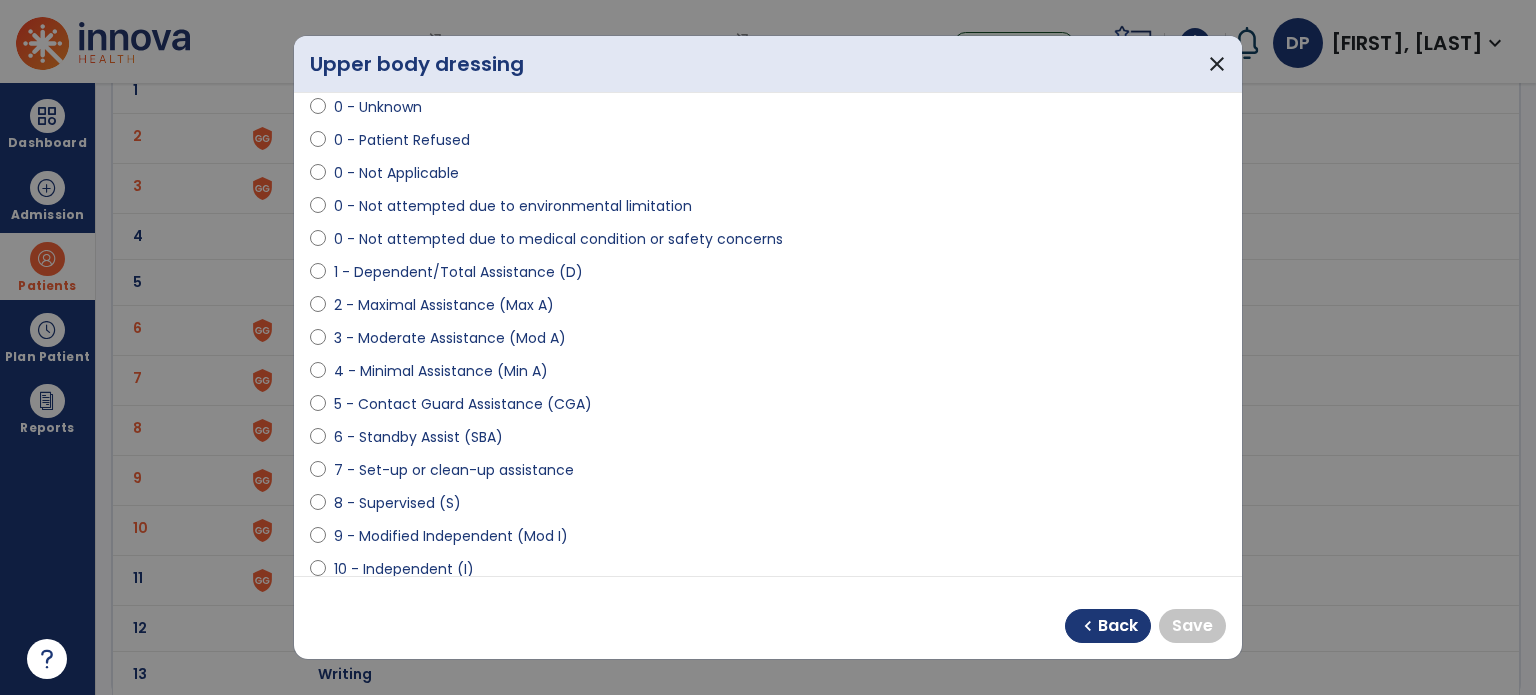 scroll, scrollTop: 200, scrollLeft: 0, axis: vertical 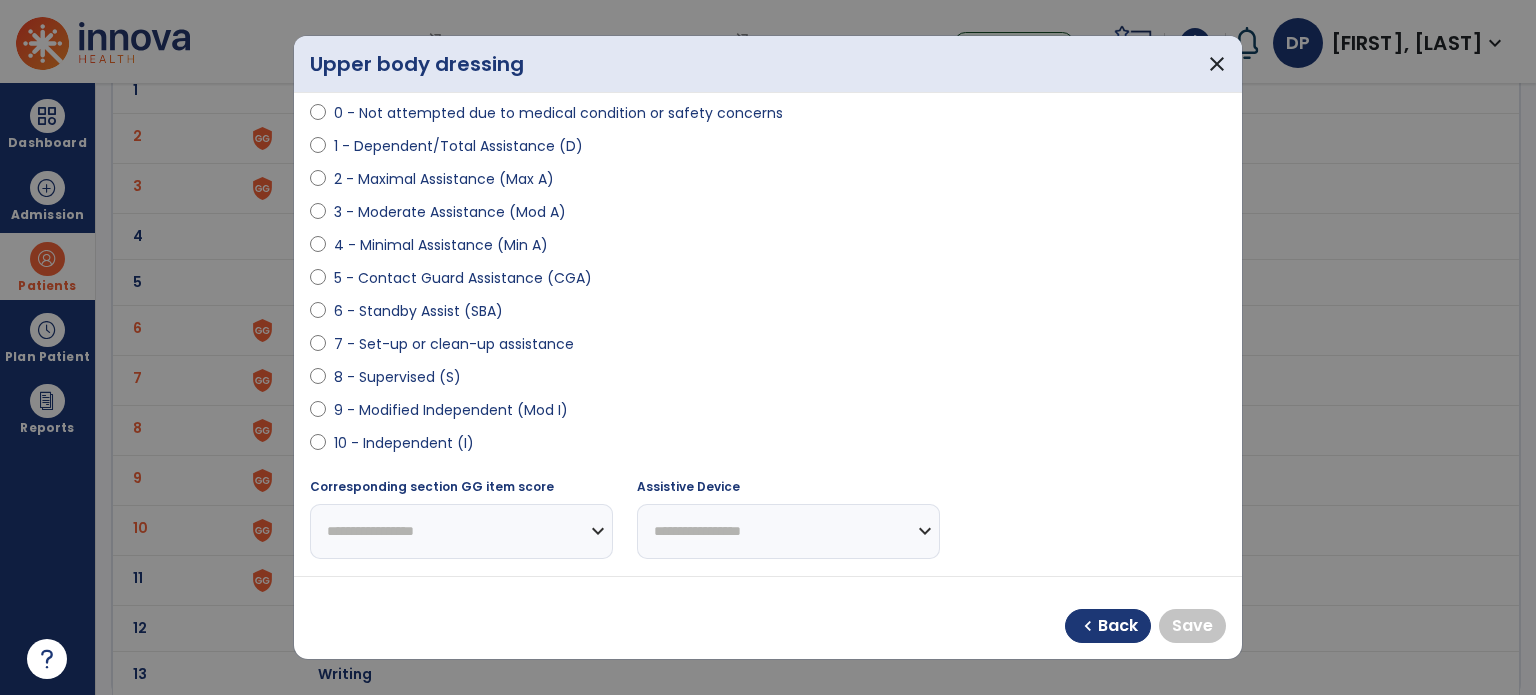 select on "**********" 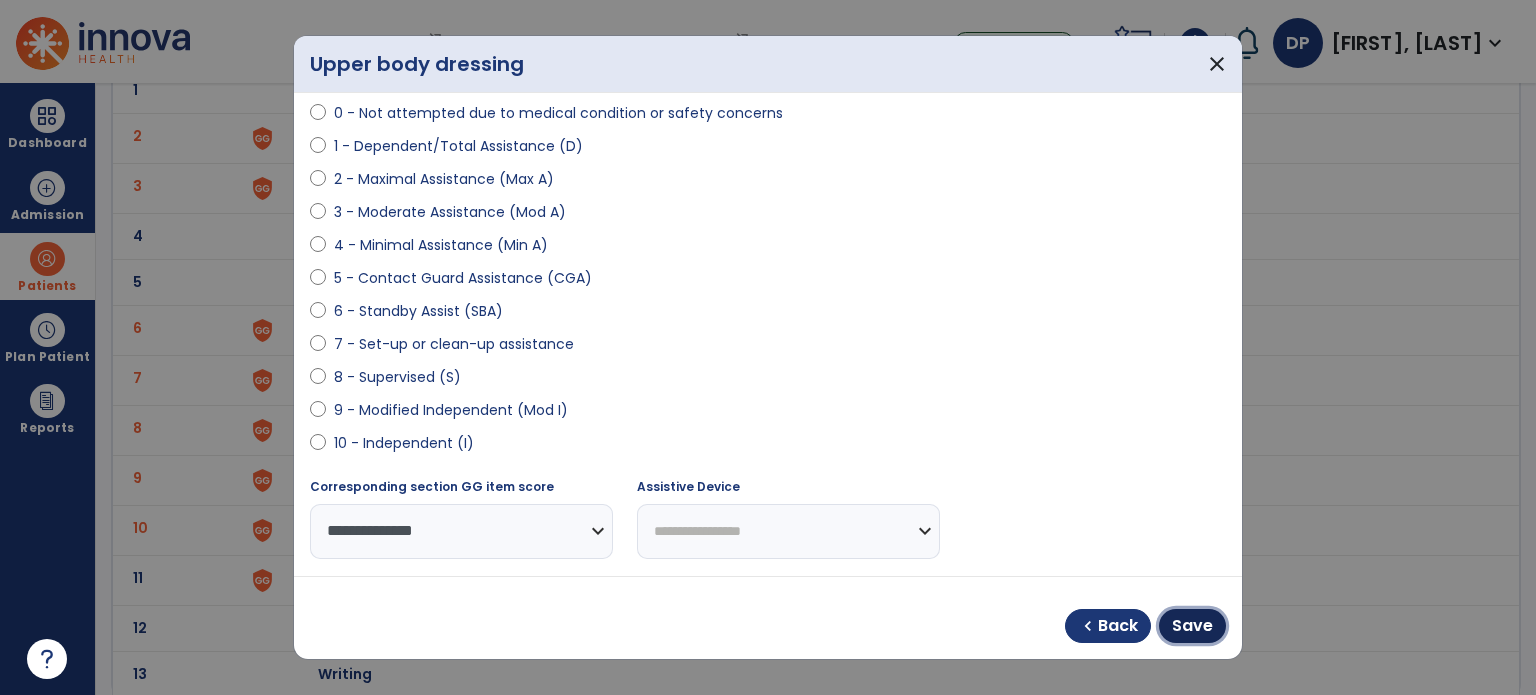click on "Save" at bounding box center [1192, 626] 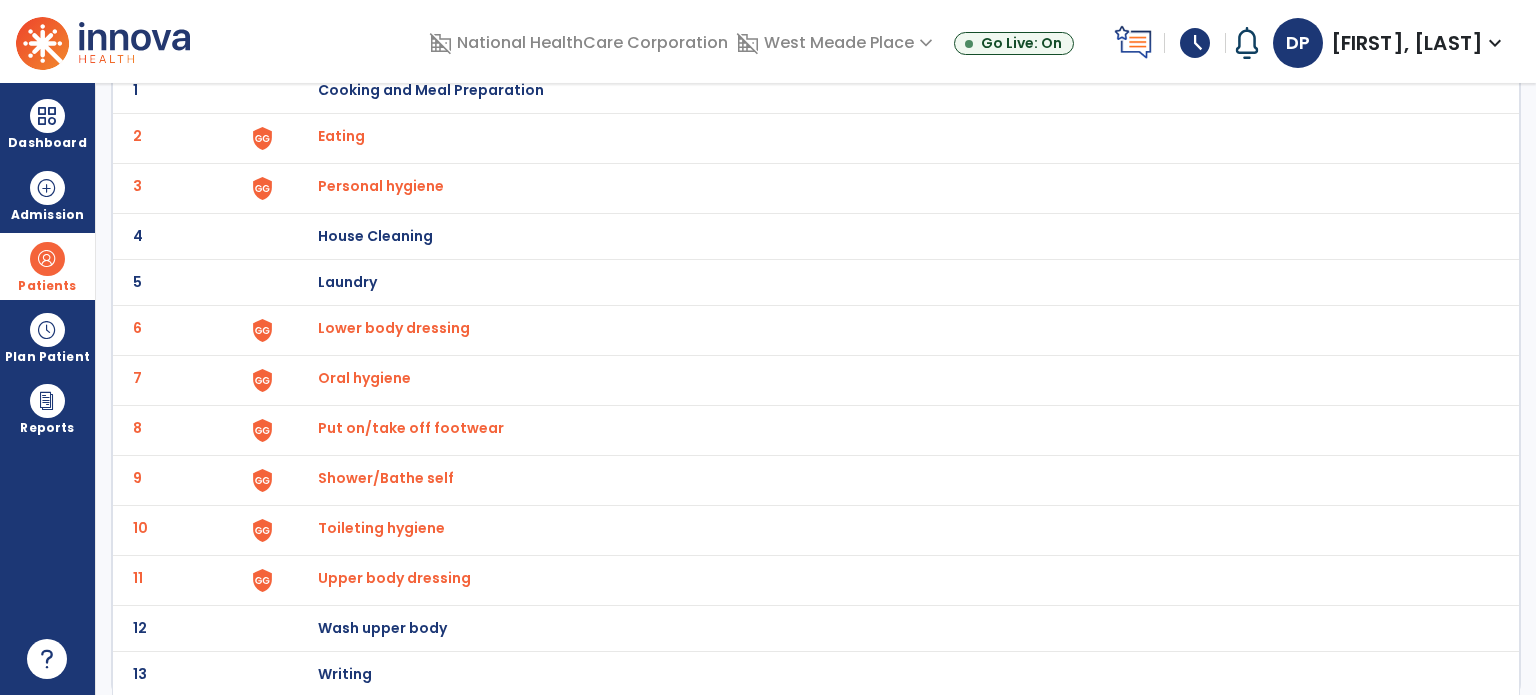 scroll, scrollTop: 0, scrollLeft: 0, axis: both 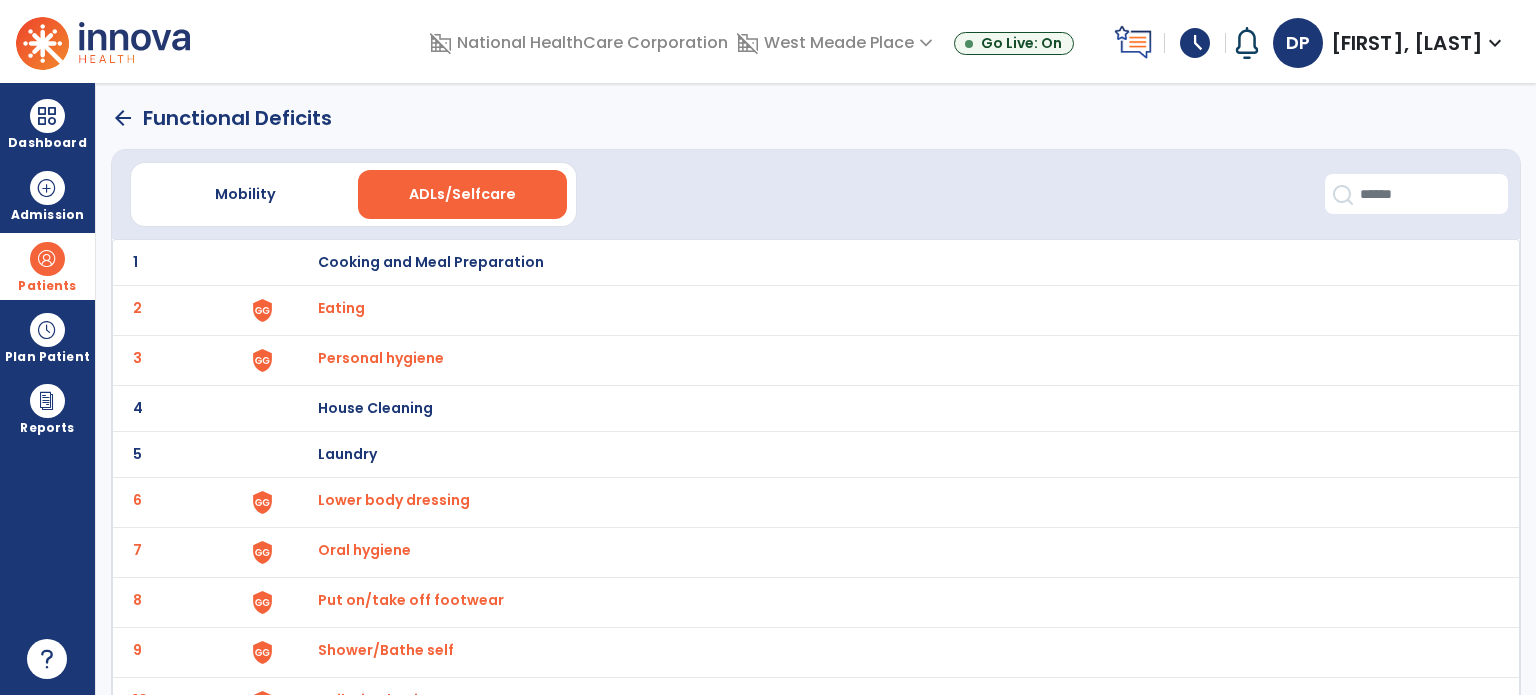 click on "arrow_back" 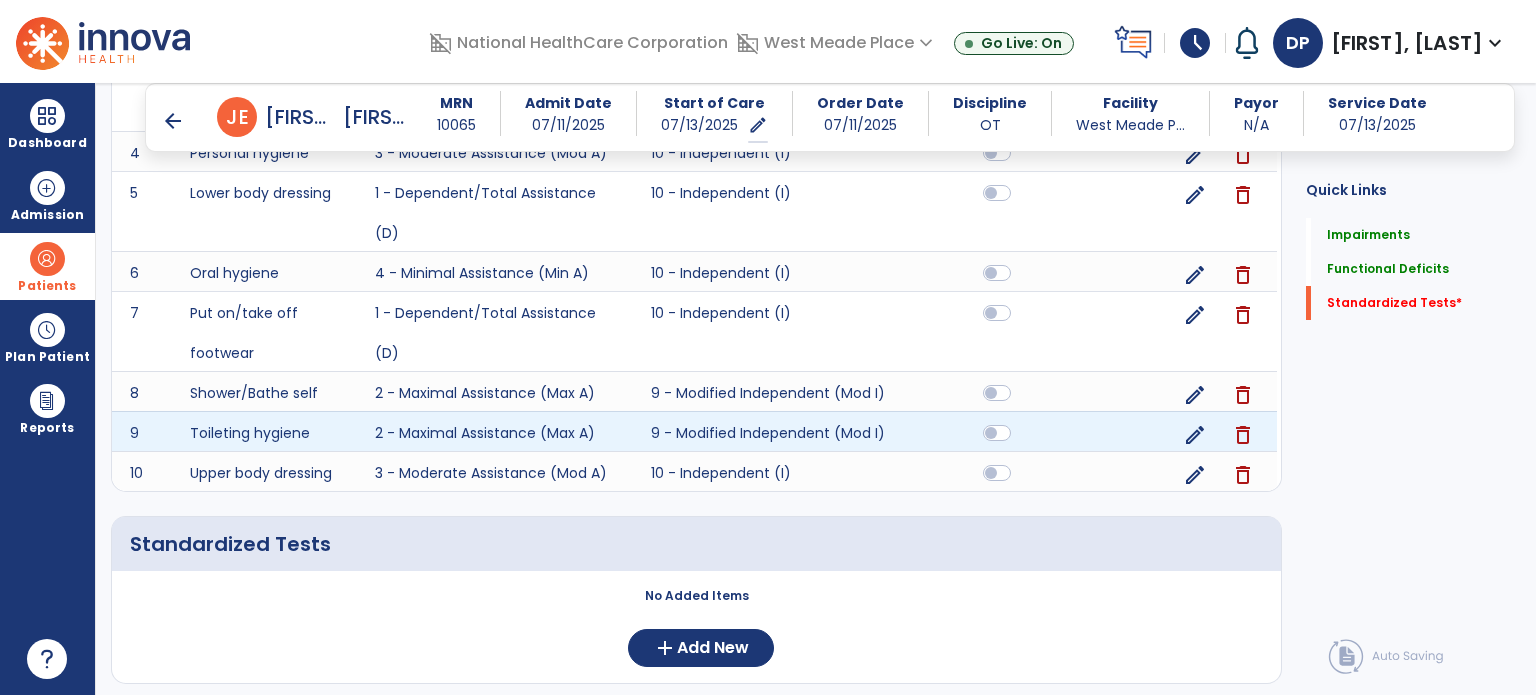 scroll, scrollTop: 1236, scrollLeft: 0, axis: vertical 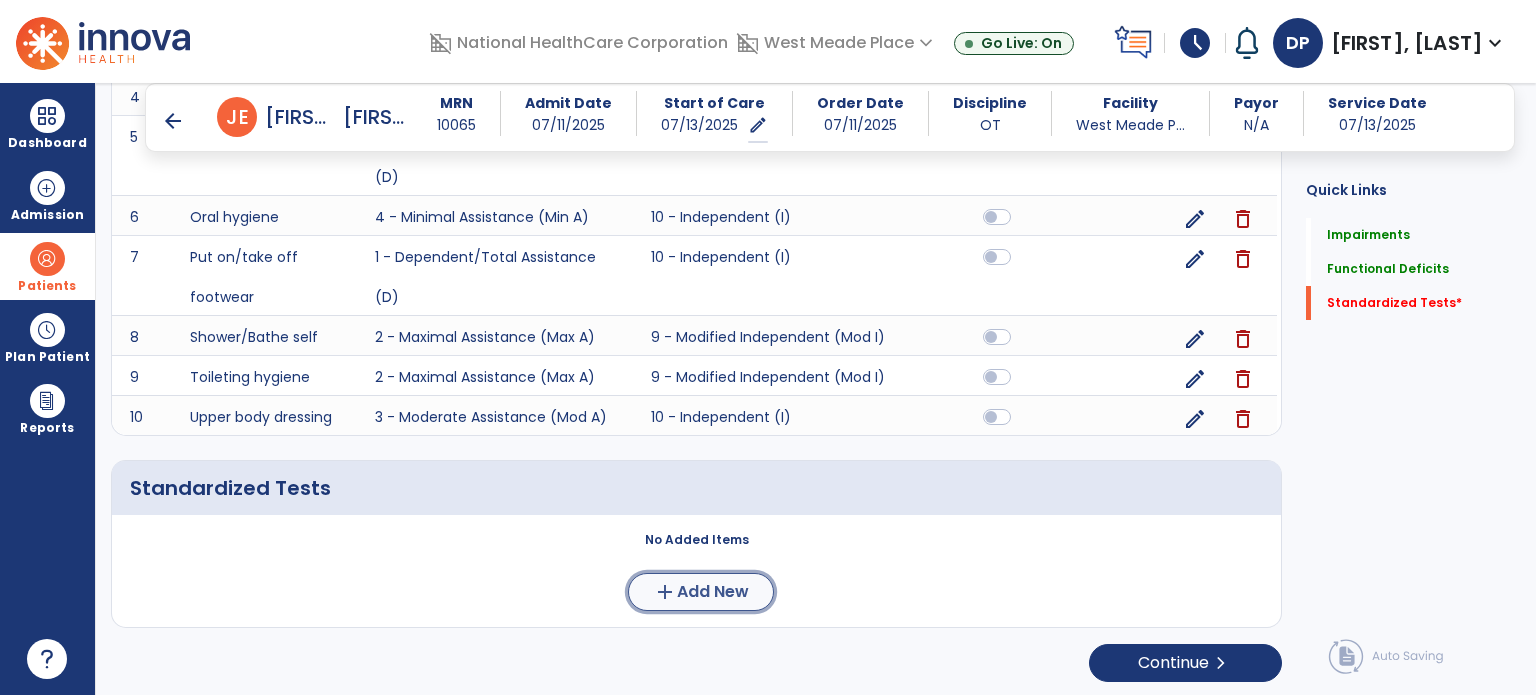 click on "Add New" 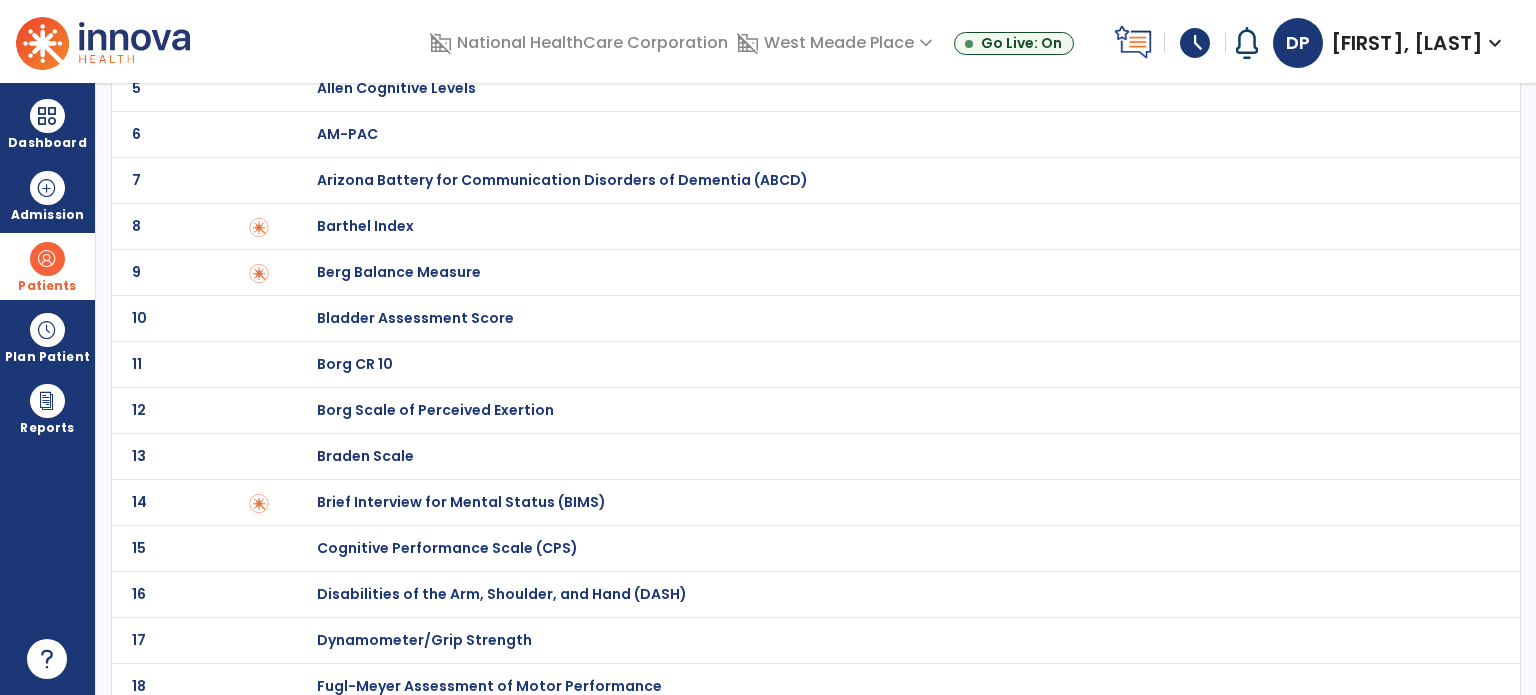 scroll, scrollTop: 300, scrollLeft: 0, axis: vertical 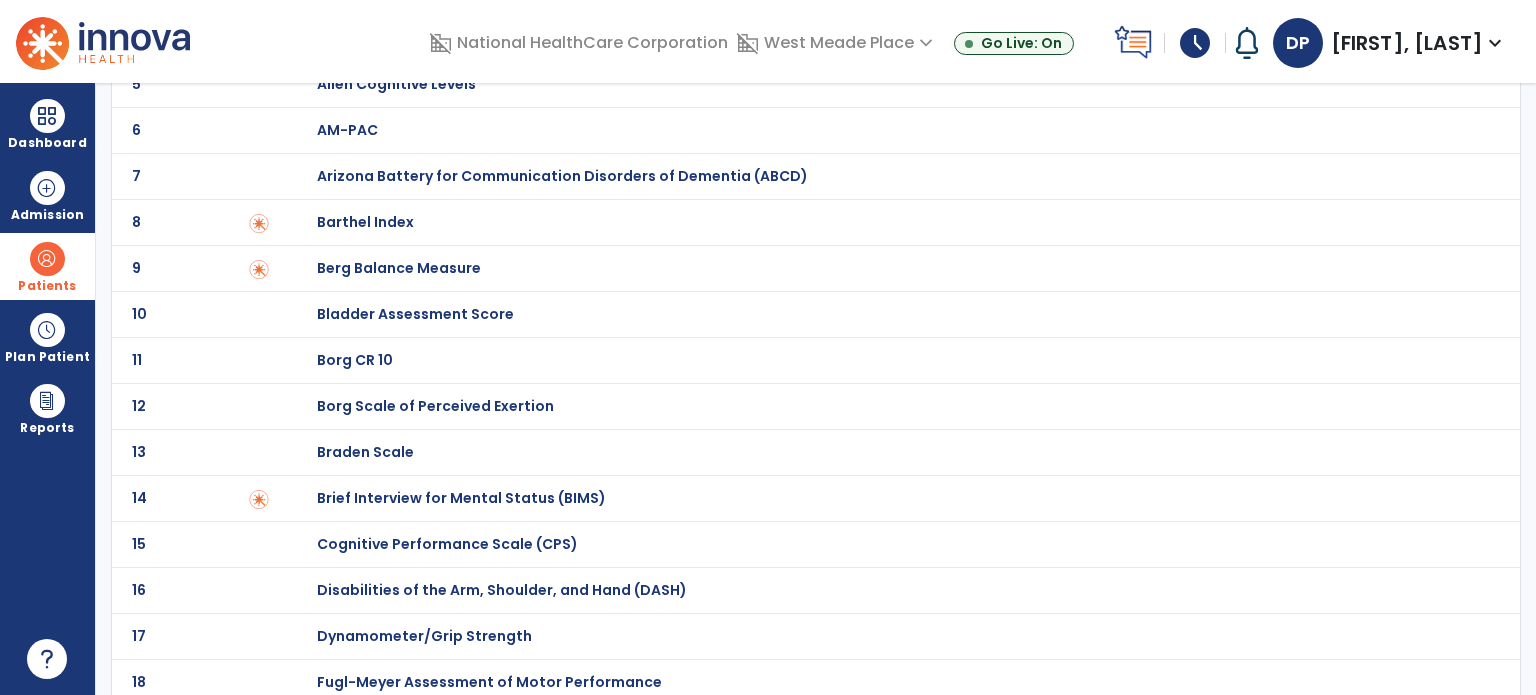 click on "Brief Interview for Mental Status (BIMS)" at bounding box center [388, -100] 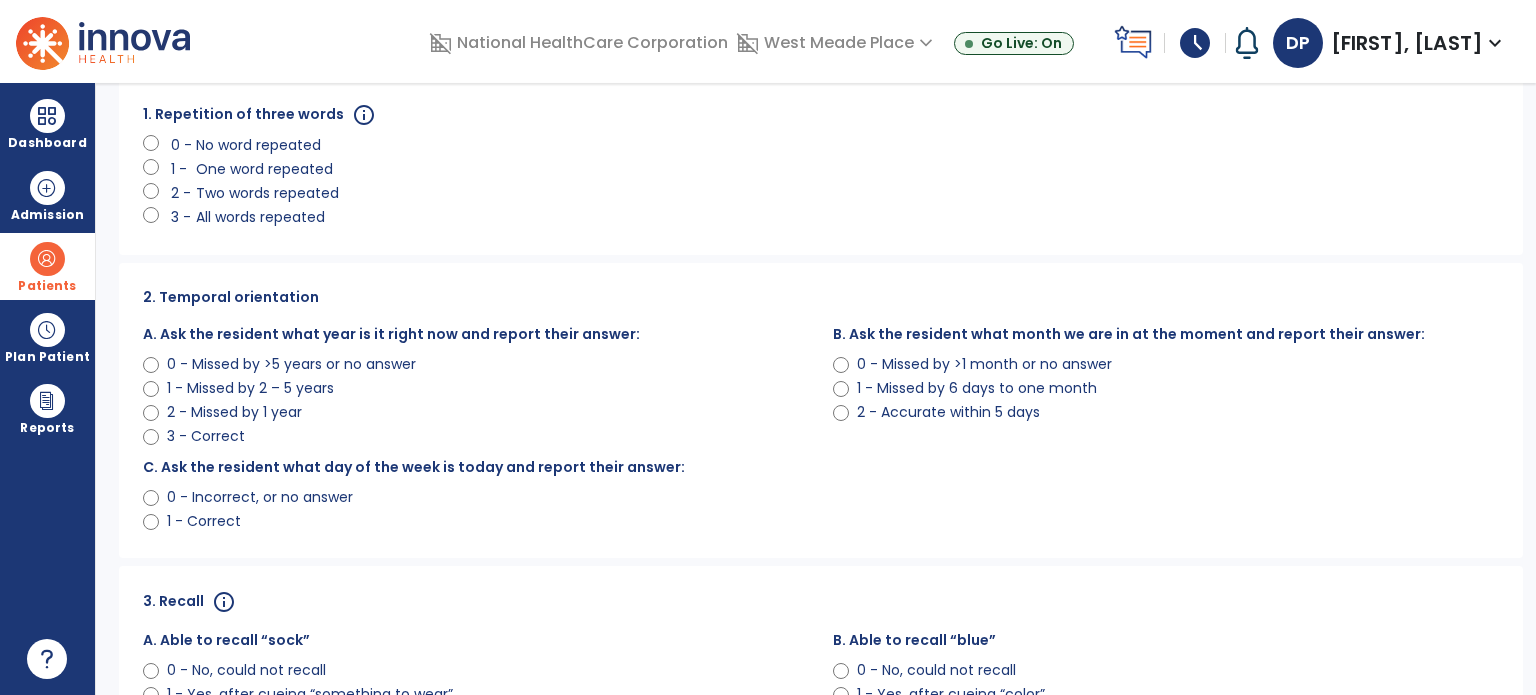 scroll, scrollTop: 200, scrollLeft: 0, axis: vertical 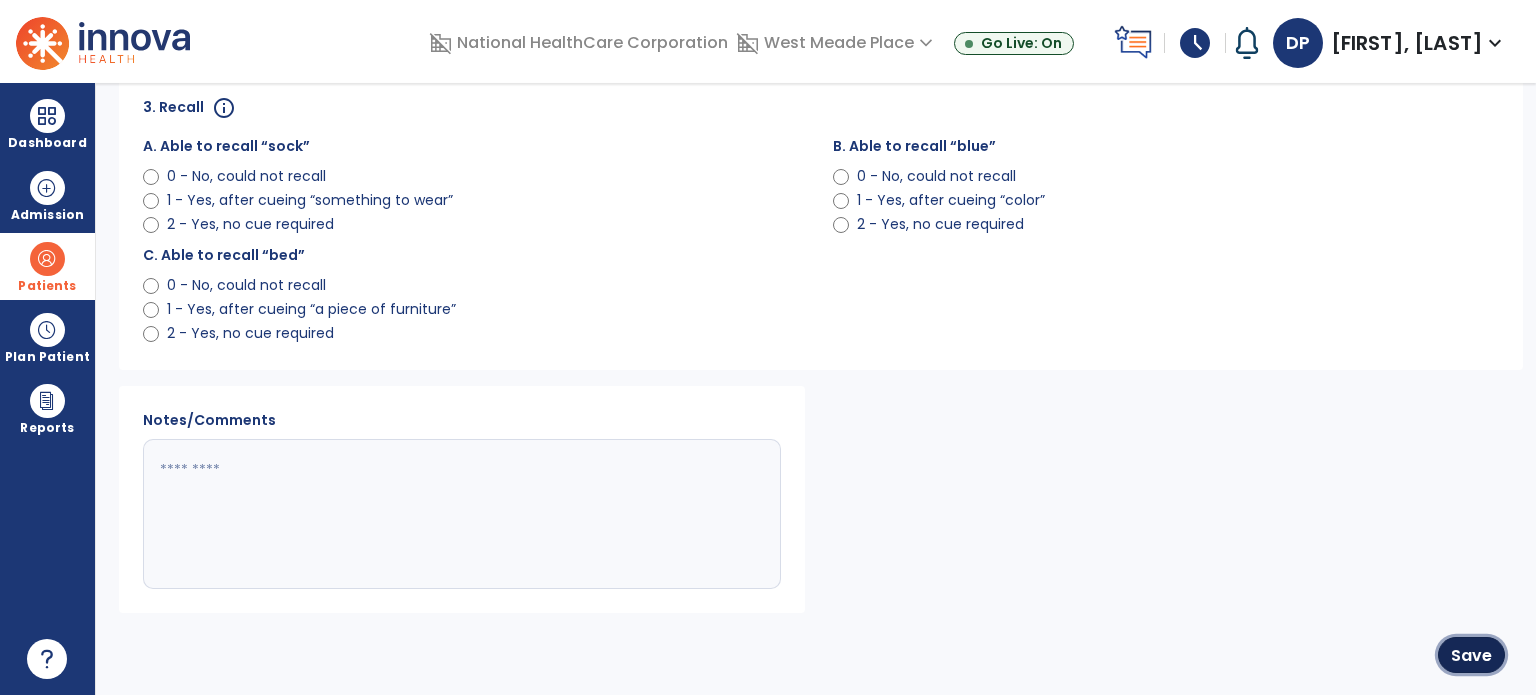 click on "Save" 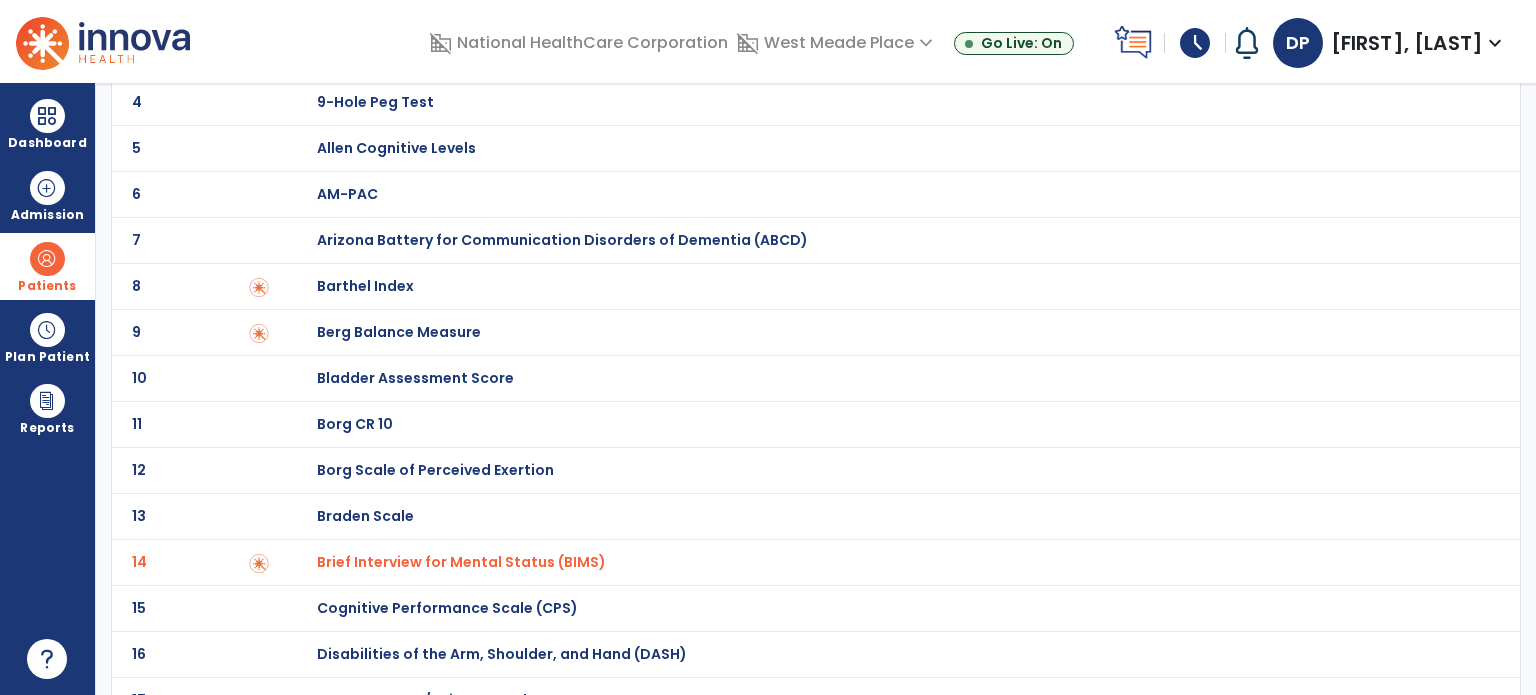 scroll, scrollTop: 36, scrollLeft: 0, axis: vertical 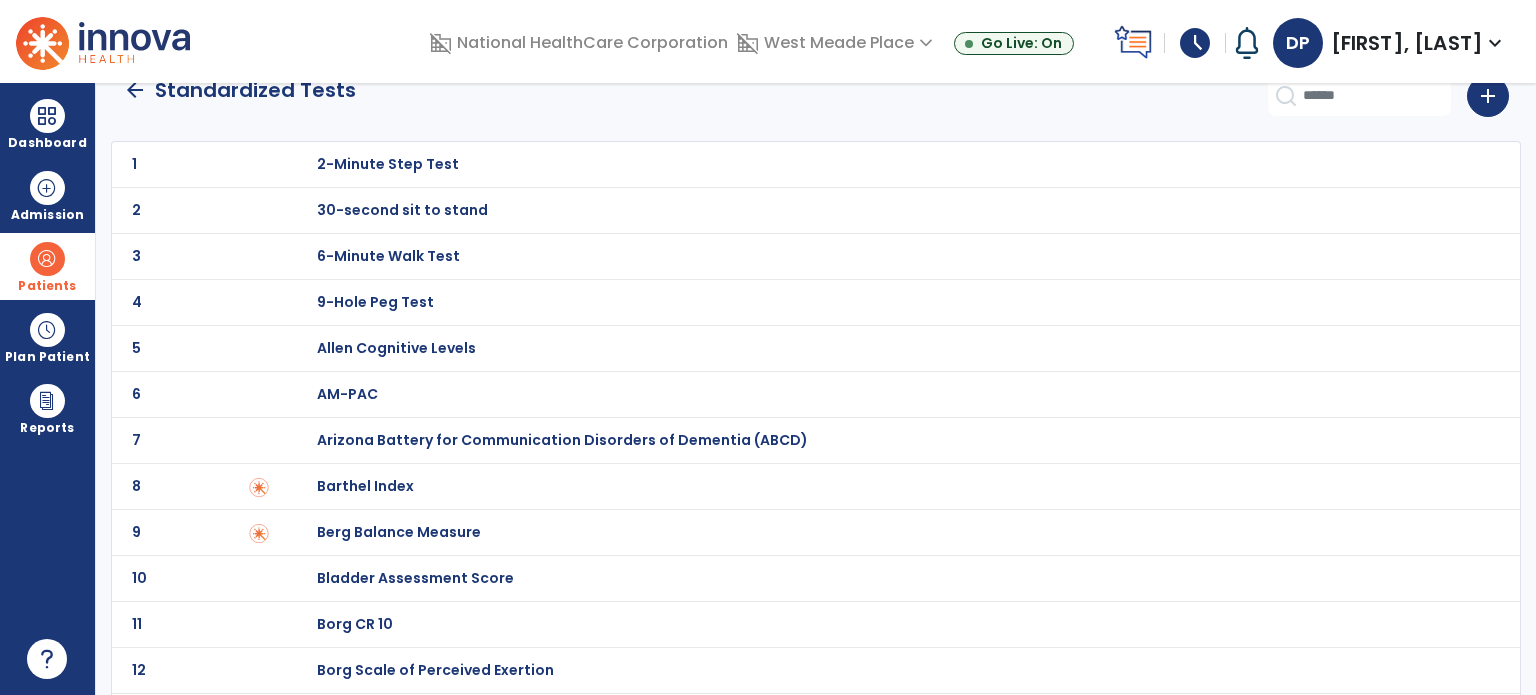 click on "Barthel Index" at bounding box center (388, 164) 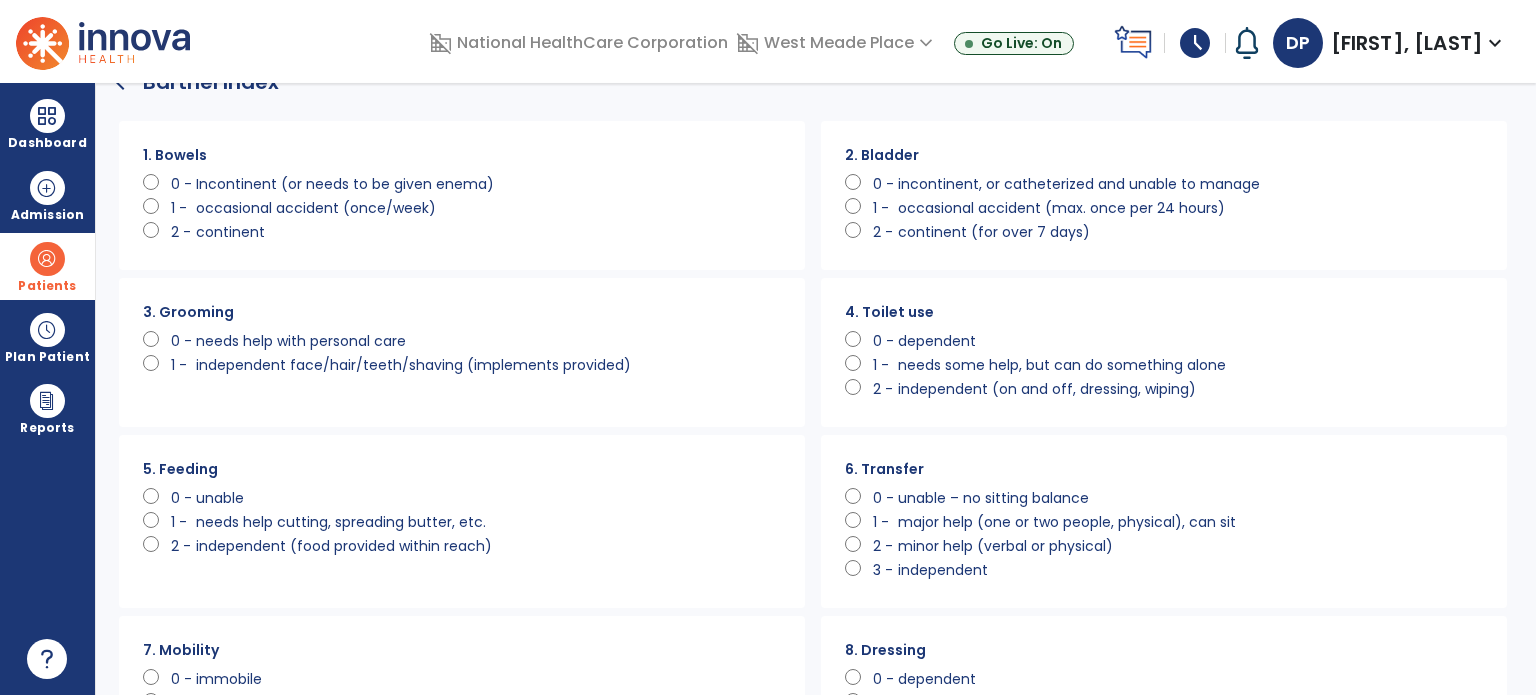 scroll, scrollTop: 0, scrollLeft: 0, axis: both 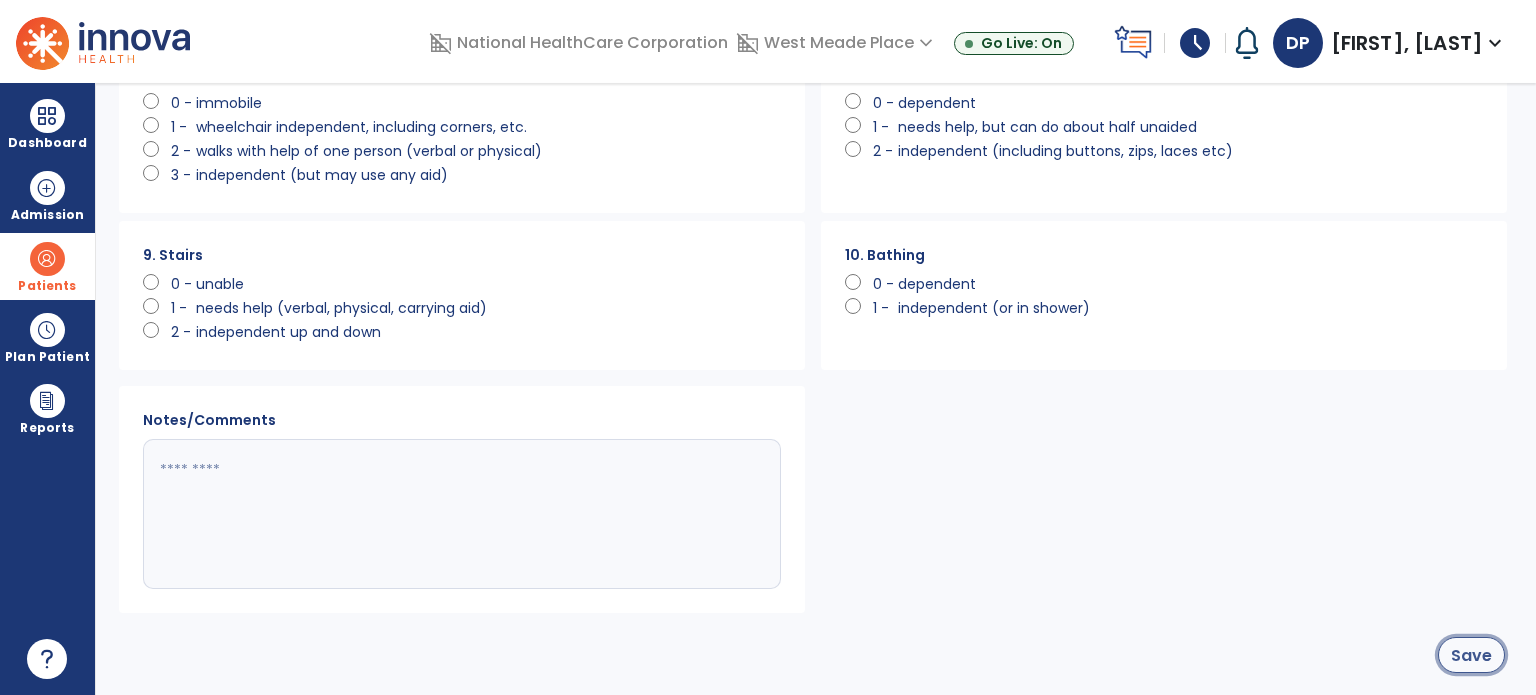click on "Save" 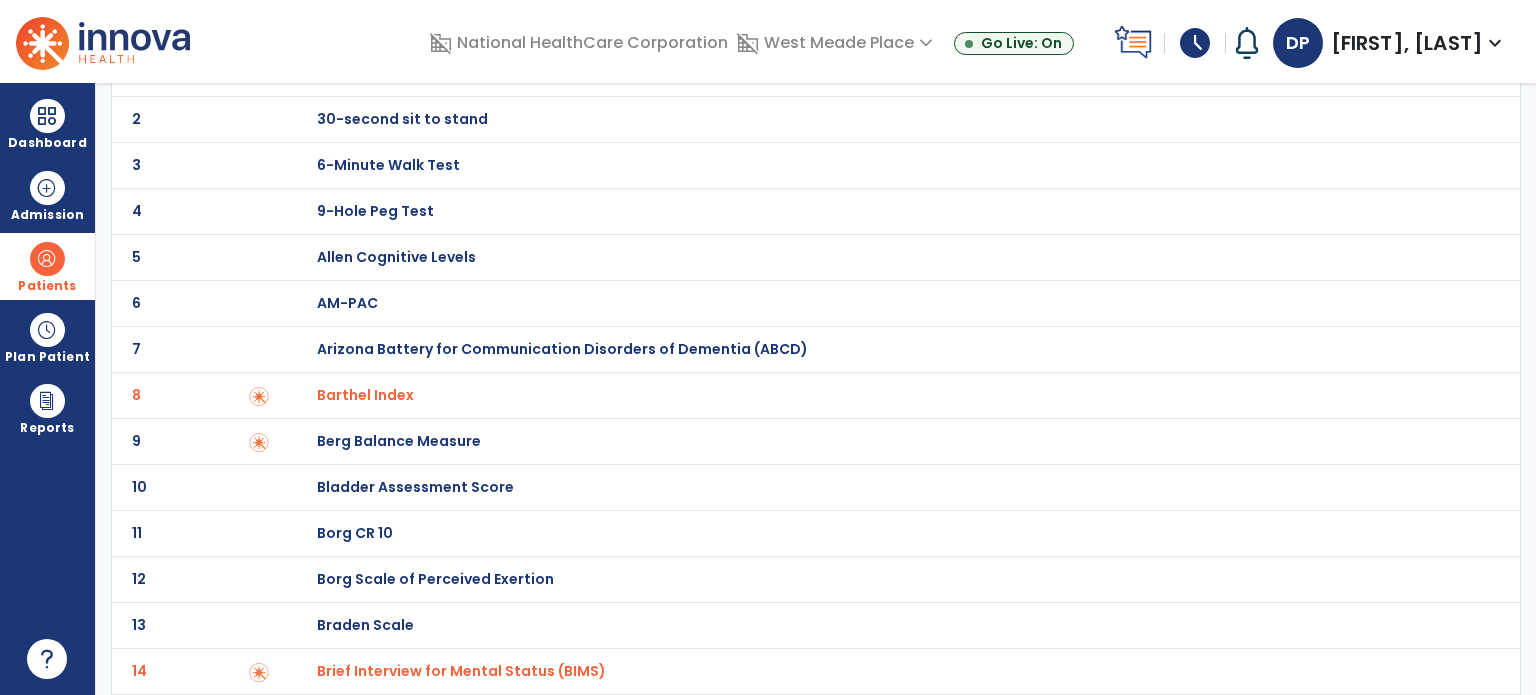 scroll, scrollTop: 0, scrollLeft: 0, axis: both 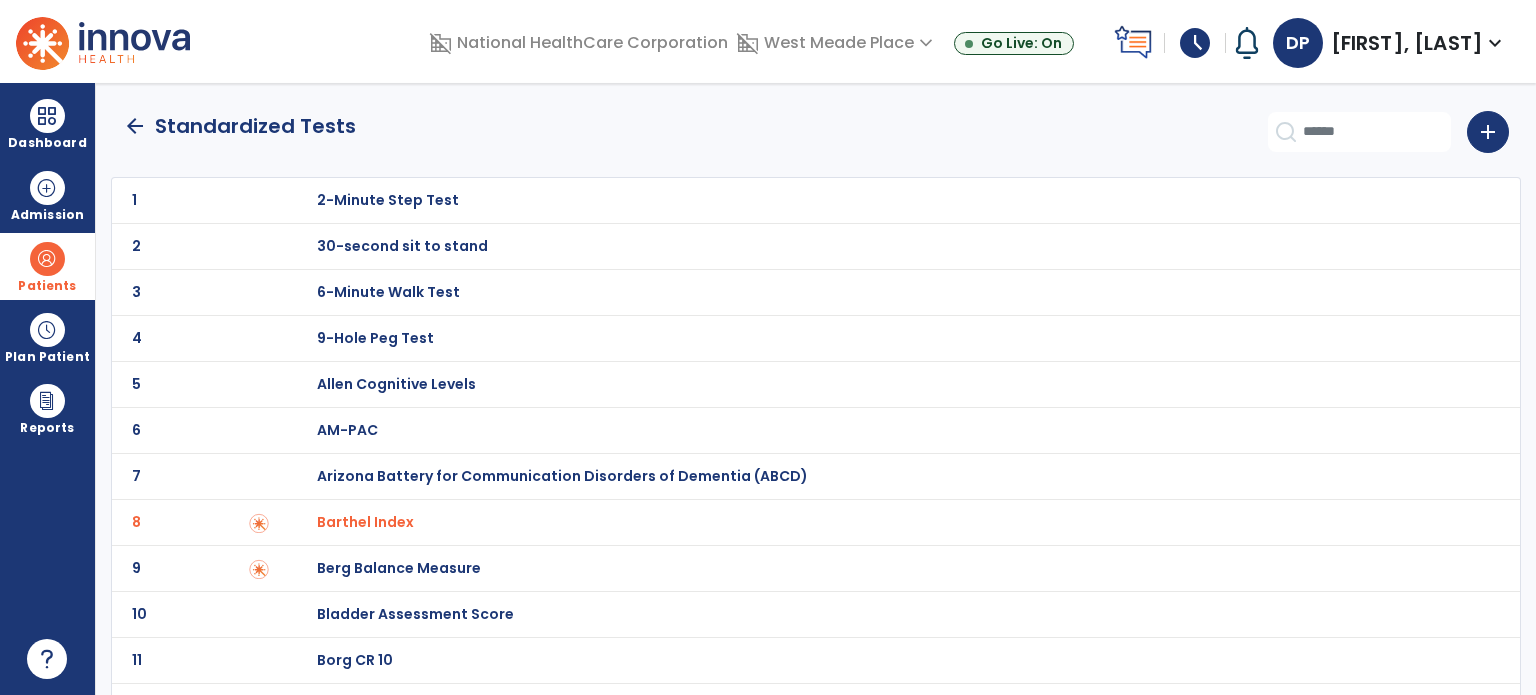 click on "arrow_back" 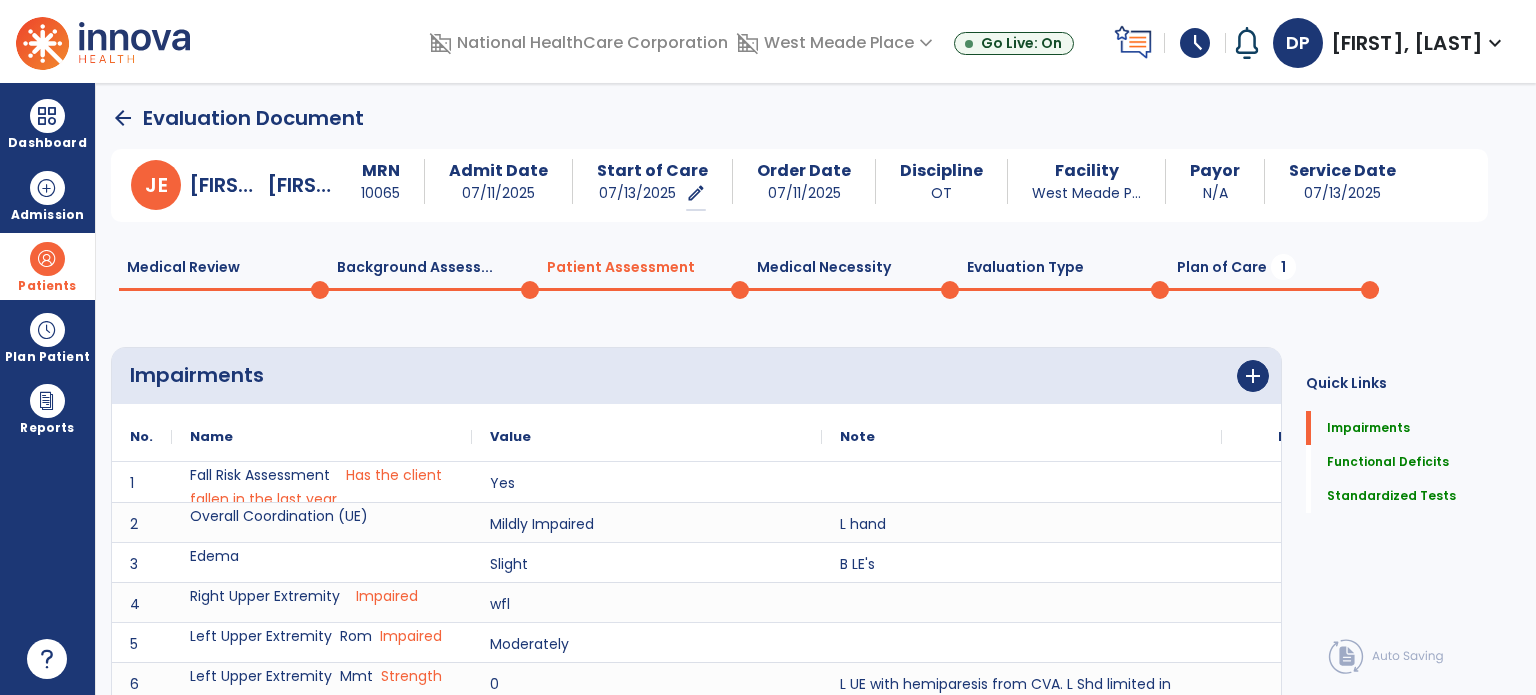 scroll, scrollTop: 20, scrollLeft: 0, axis: vertical 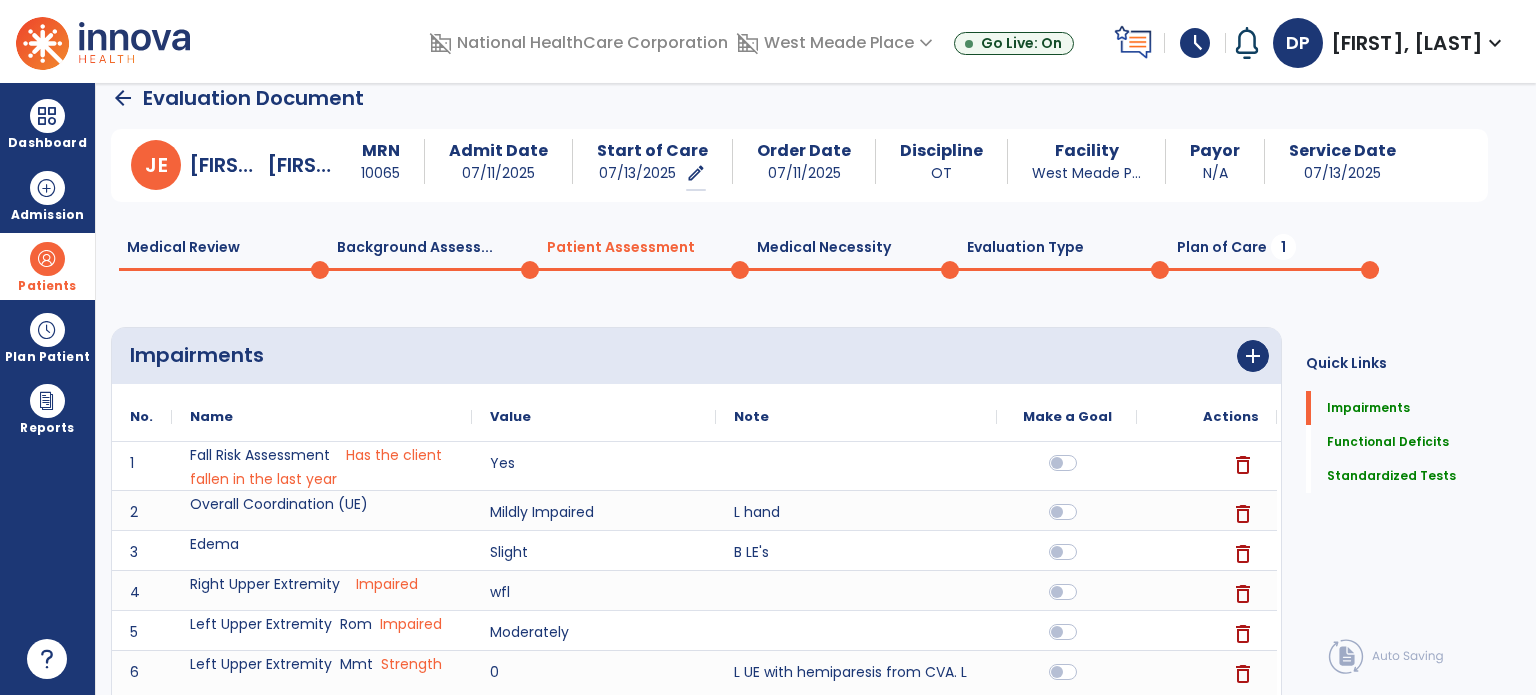 click on "Medical Review  0" 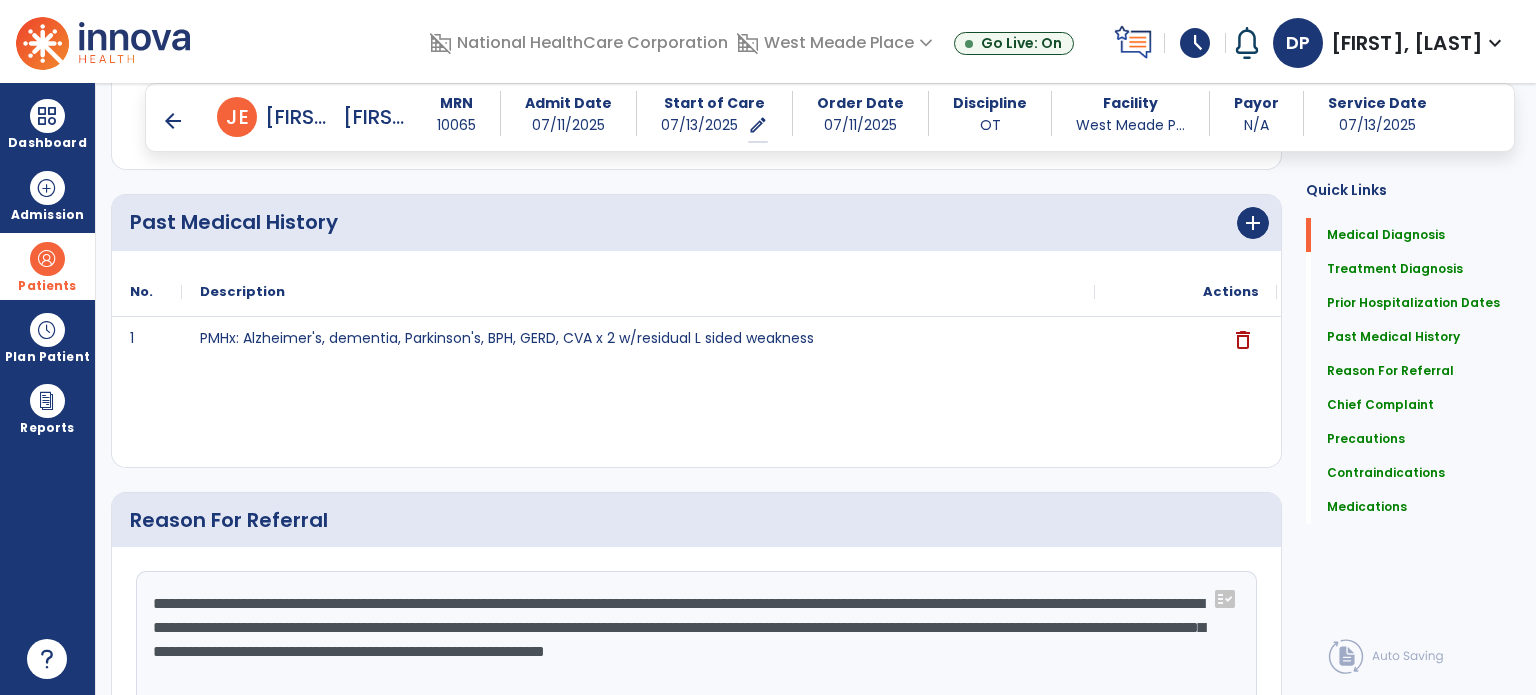 scroll, scrollTop: 1220, scrollLeft: 0, axis: vertical 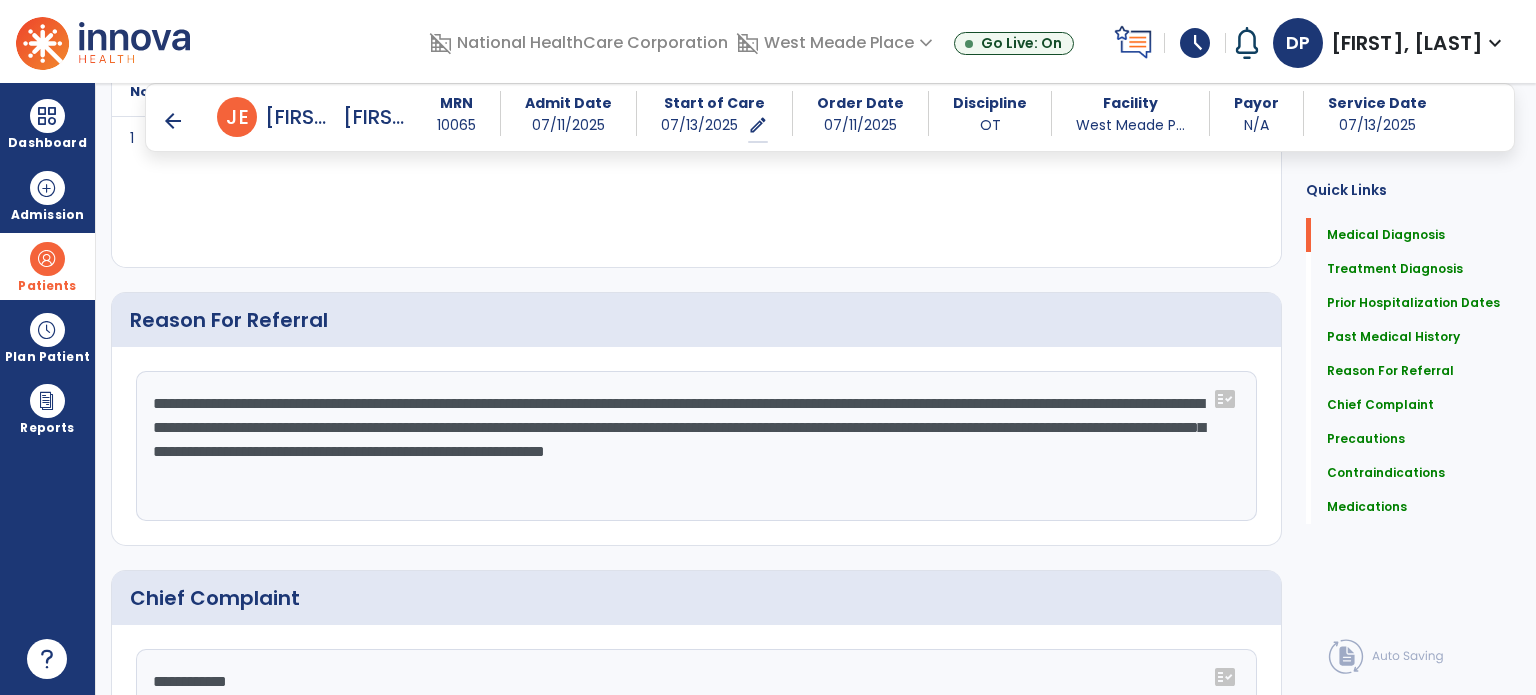 click on "**********" 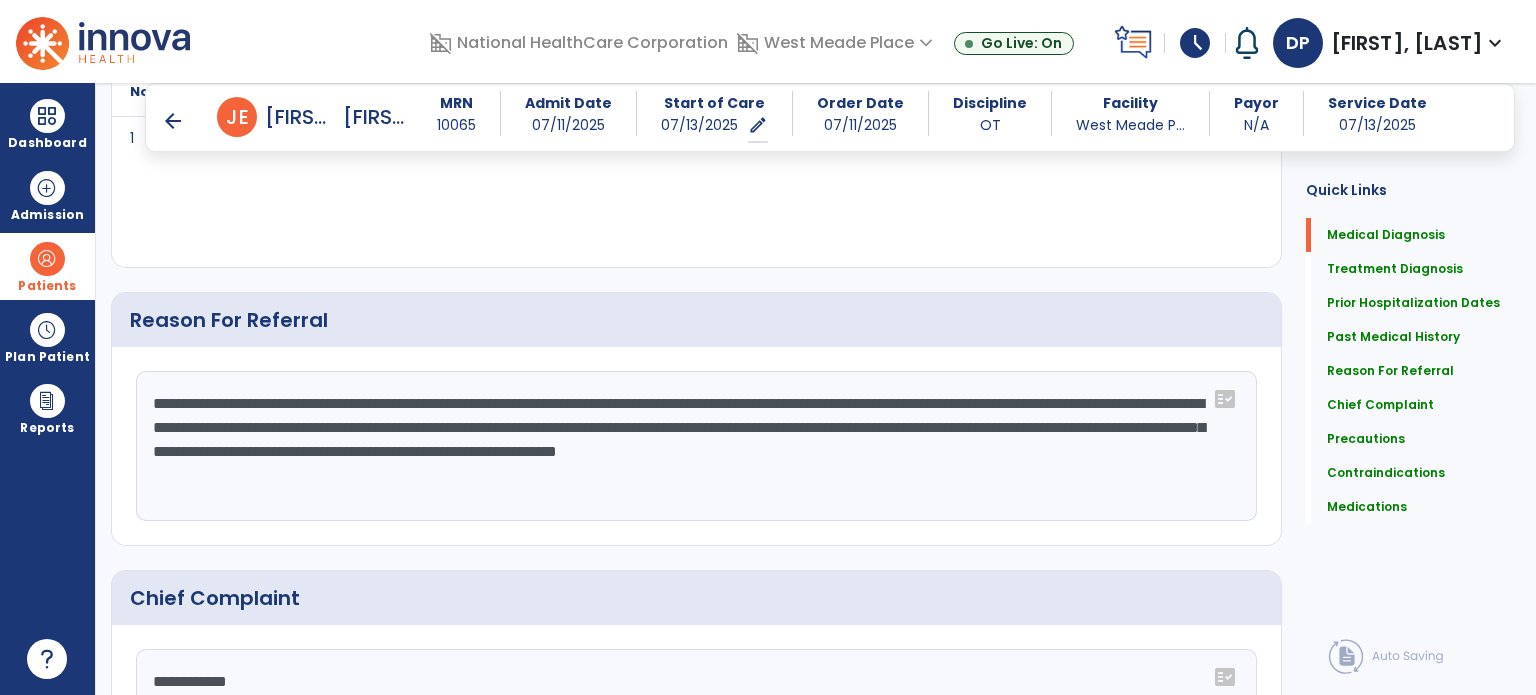 click on "**********" 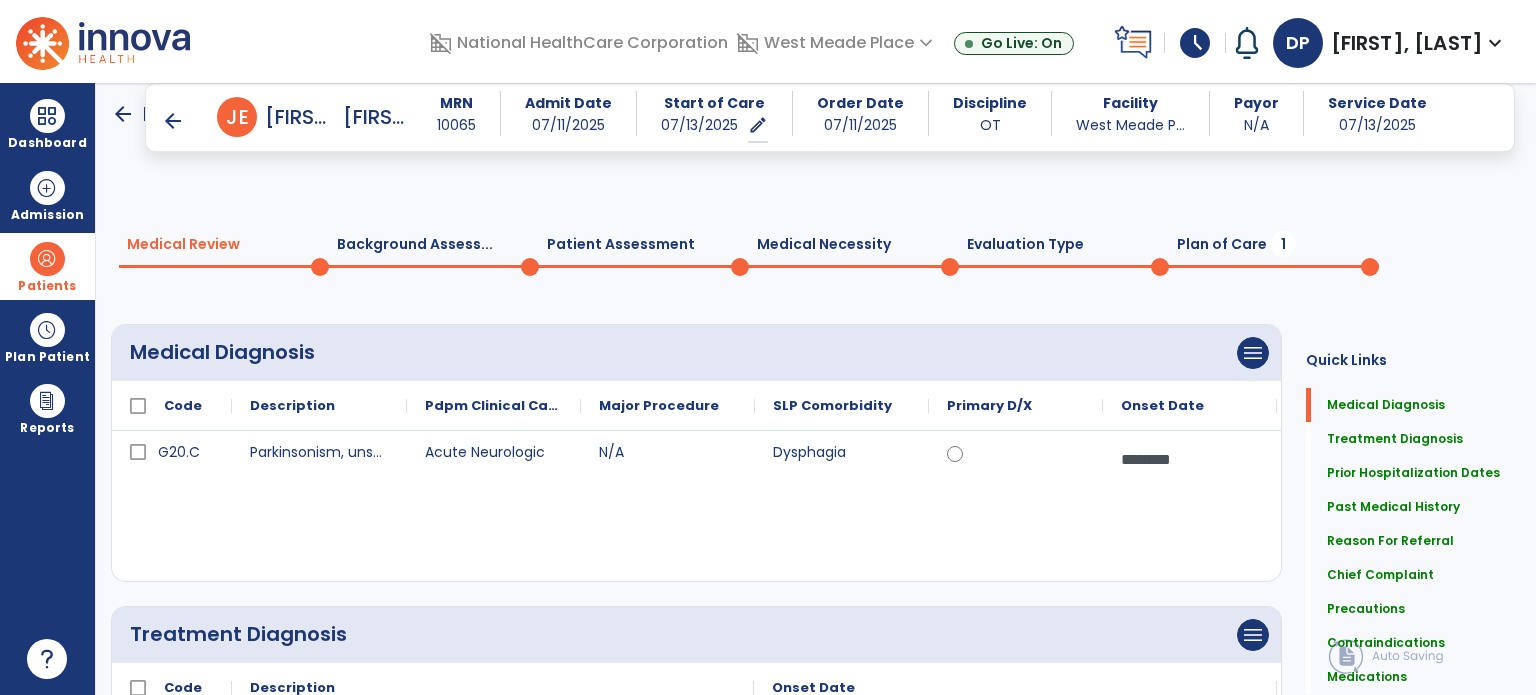 scroll, scrollTop: 0, scrollLeft: 0, axis: both 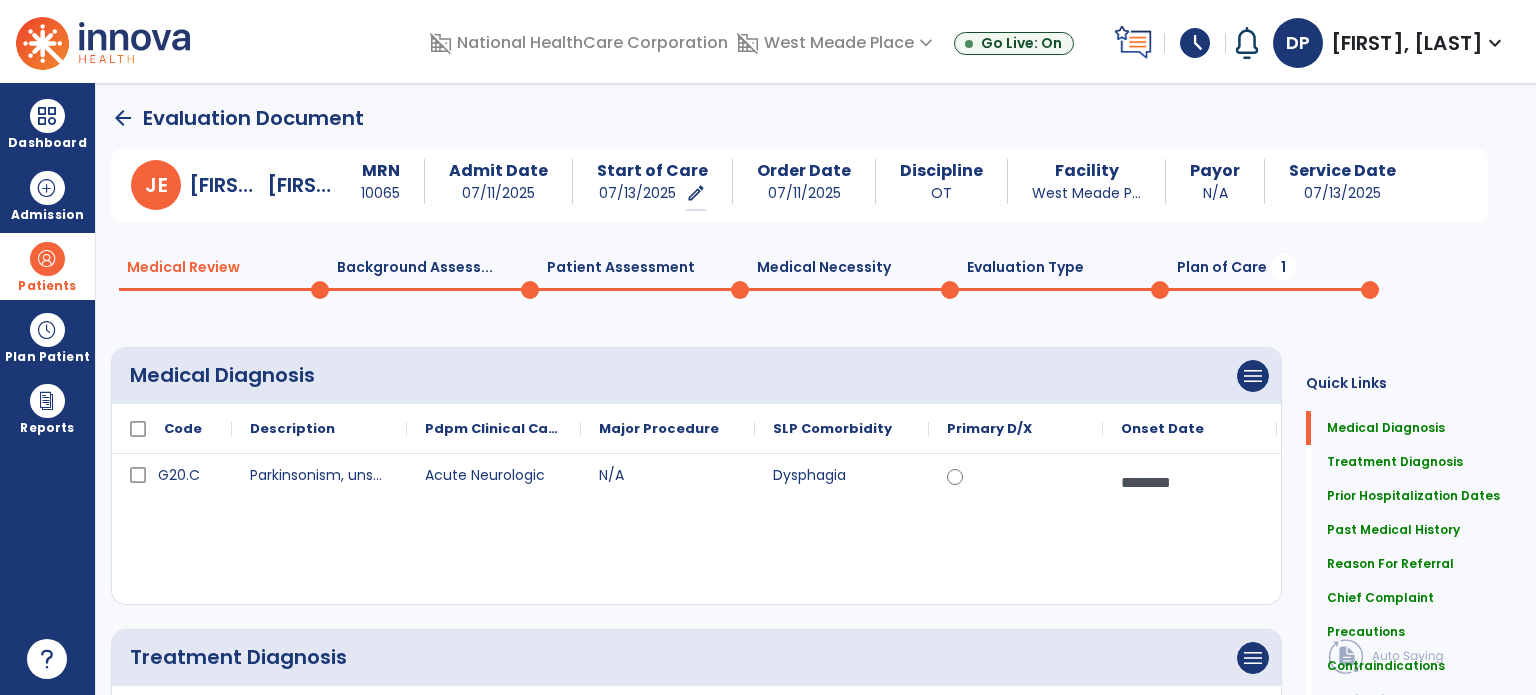 type on "**********" 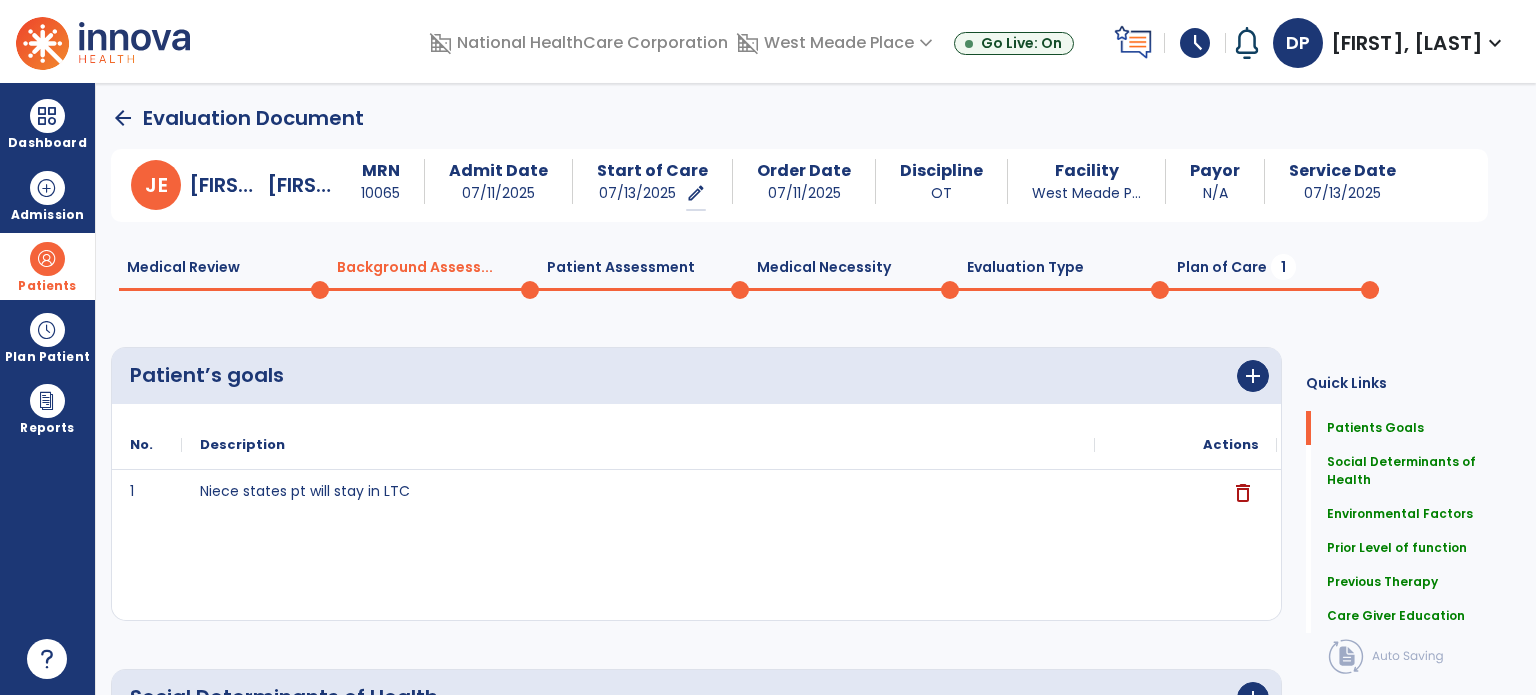 click on "Patient Assessment  0" 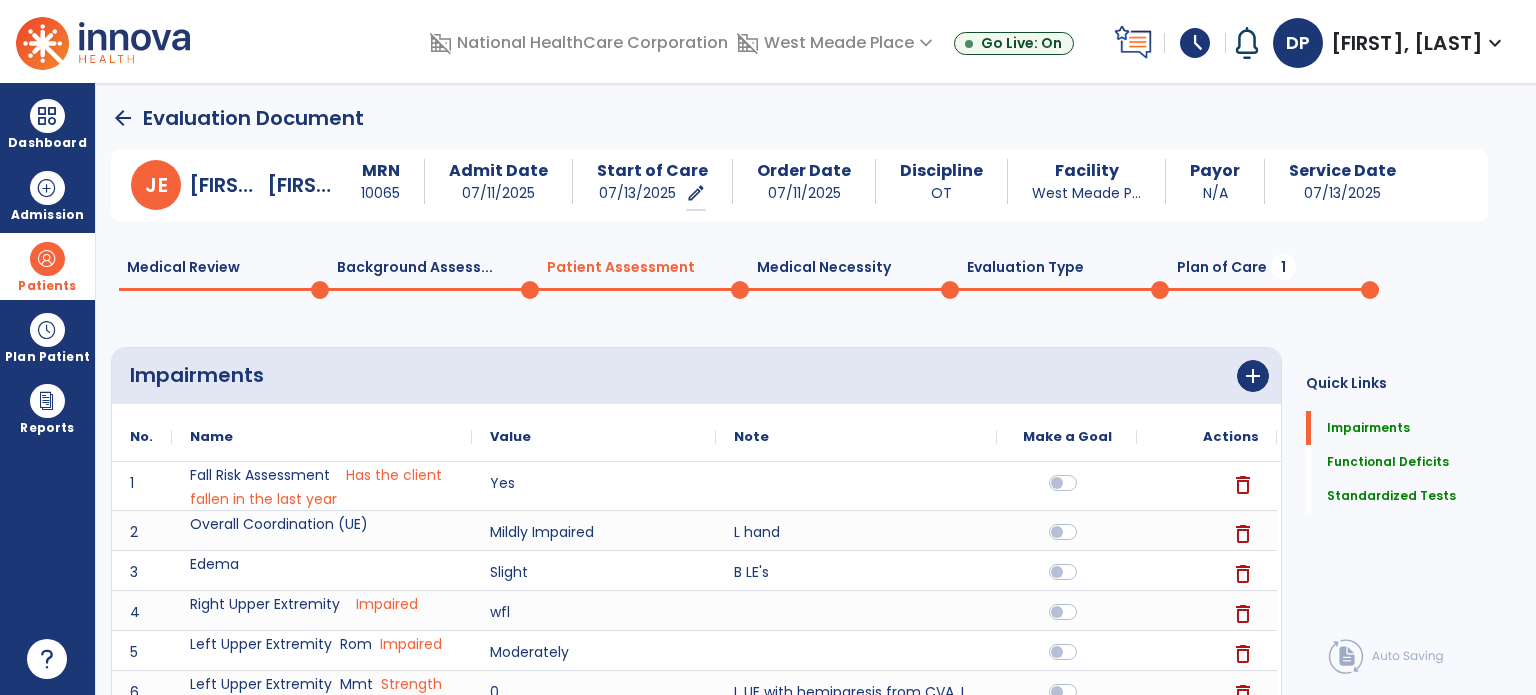 click on "Medical Necessity  0" 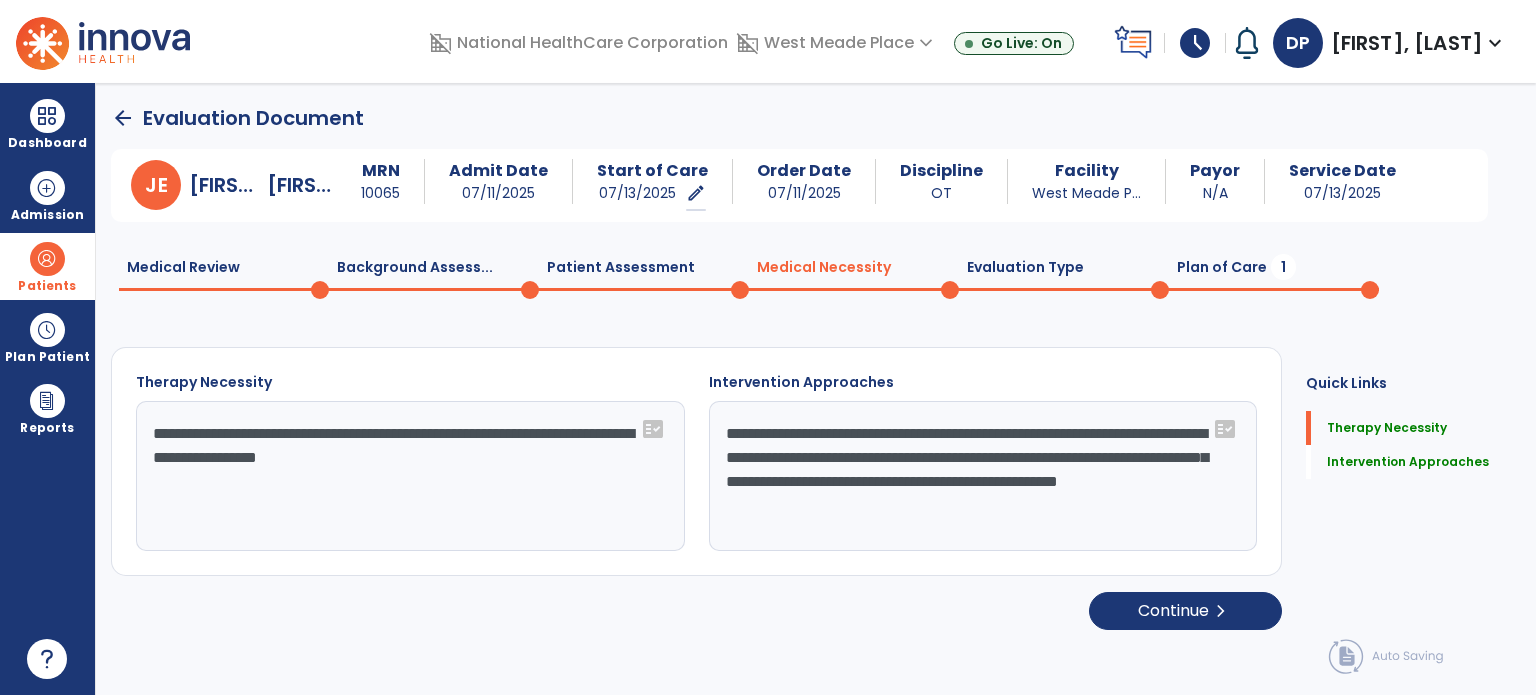 drag, startPoint x: 999, startPoint y: 265, endPoint x: 1017, endPoint y: 263, distance: 18.110771 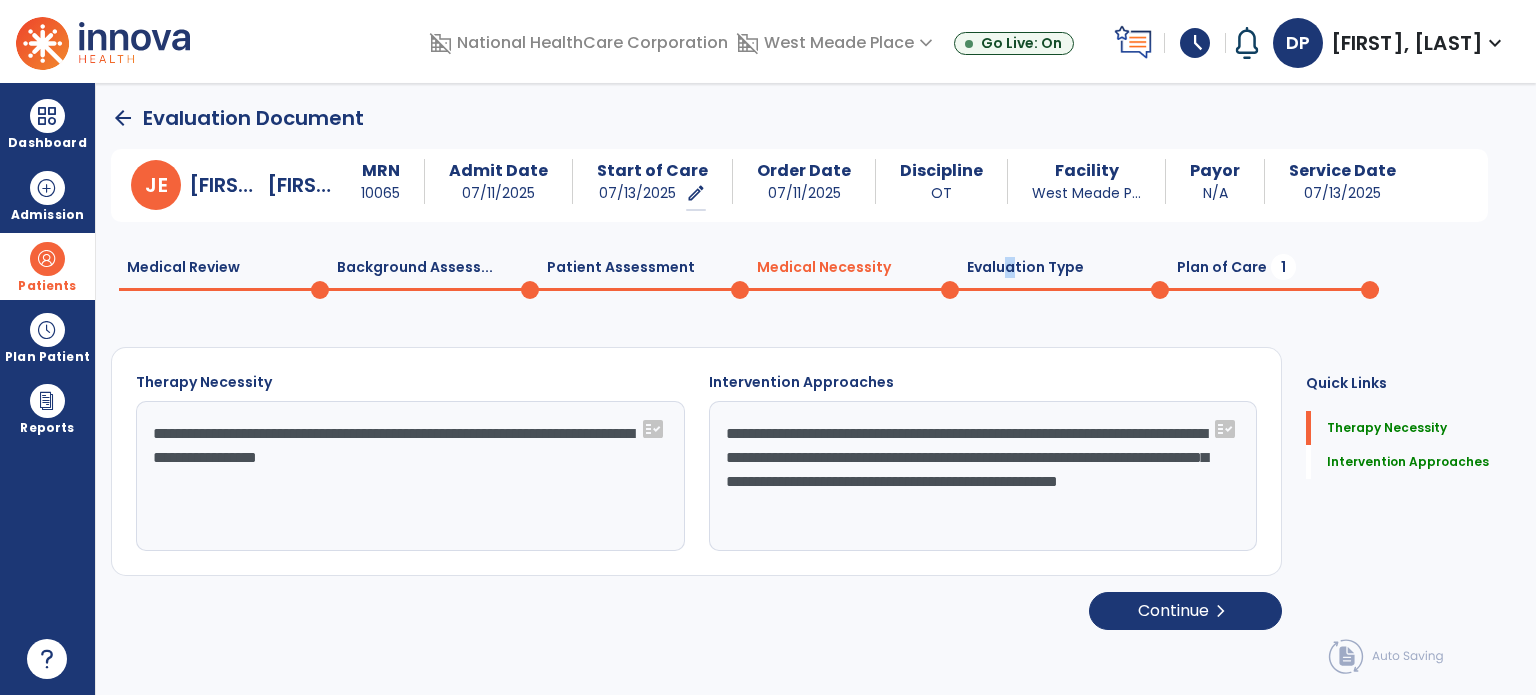 select on "**********" 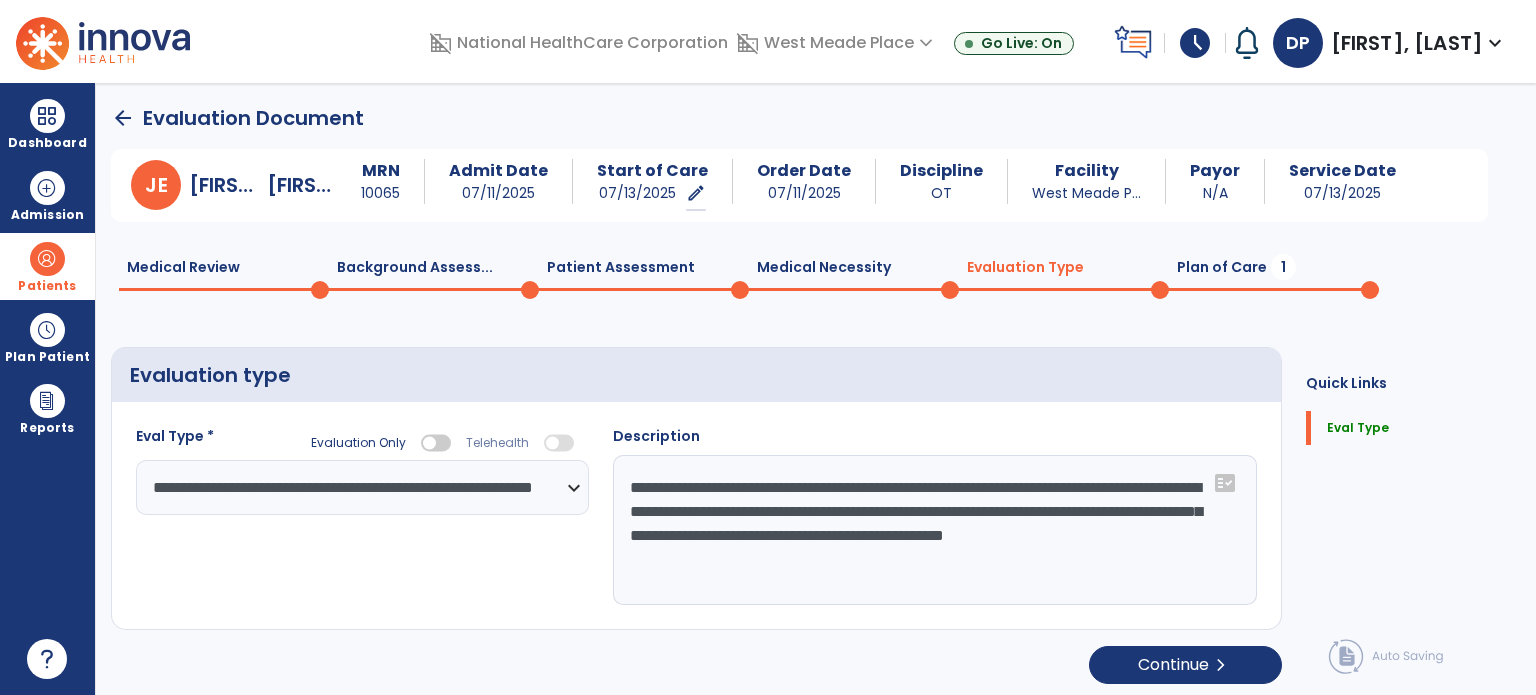 click on "Plan of Care  1" 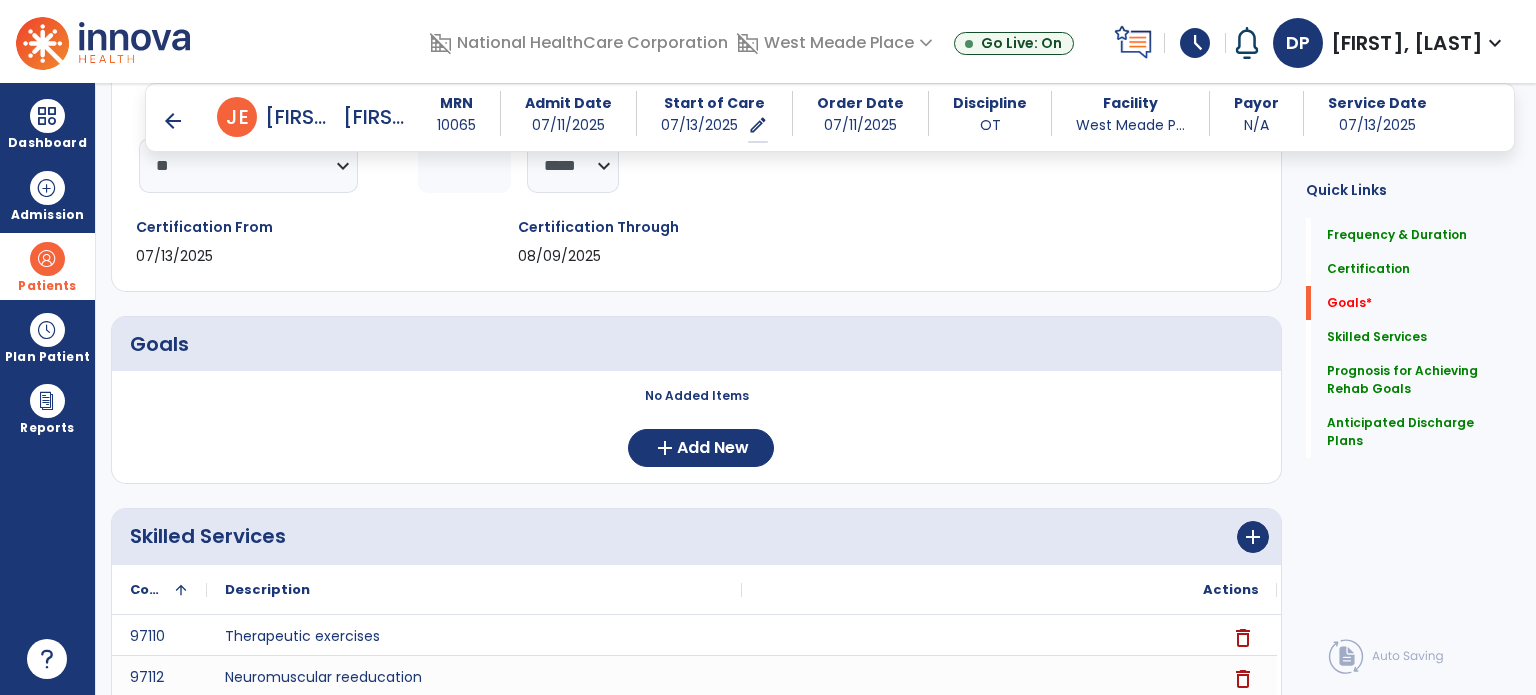 scroll, scrollTop: 400, scrollLeft: 0, axis: vertical 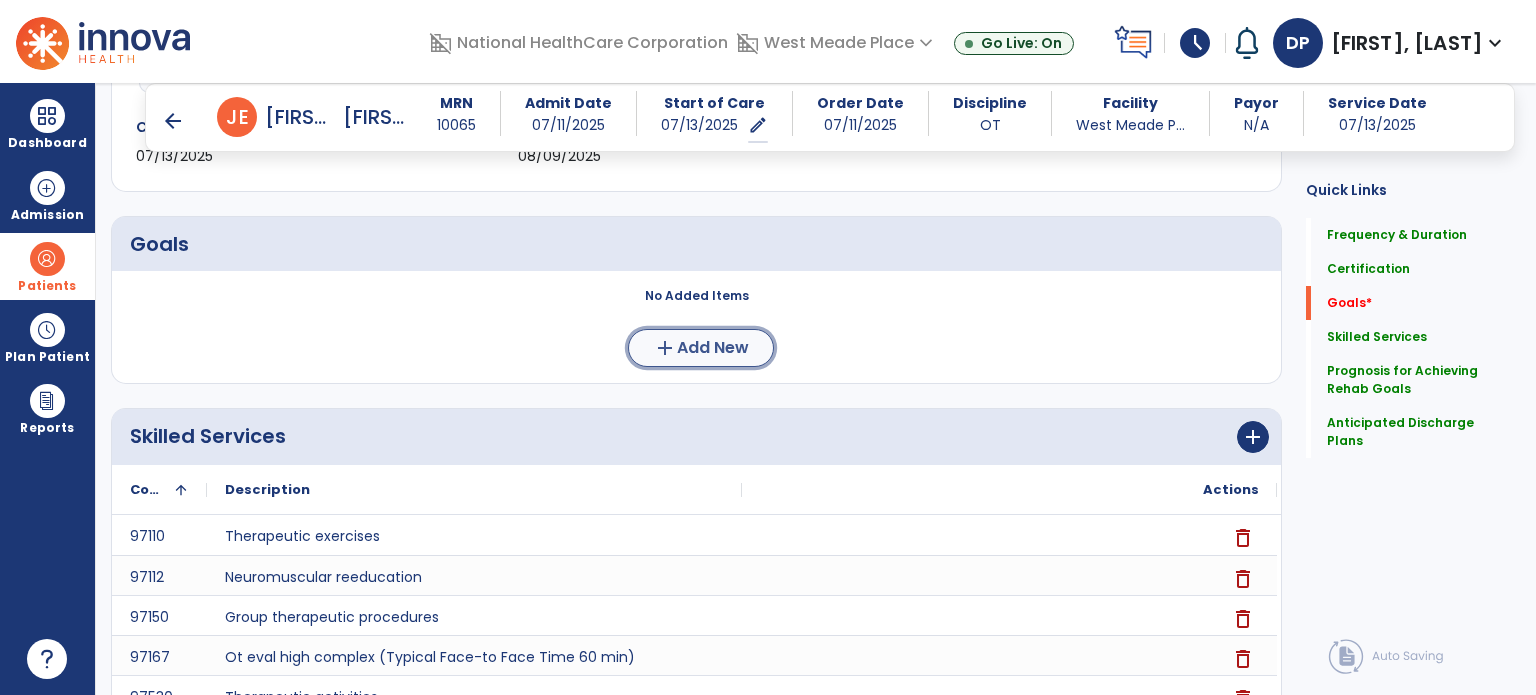 click on "Add New" at bounding box center [713, 348] 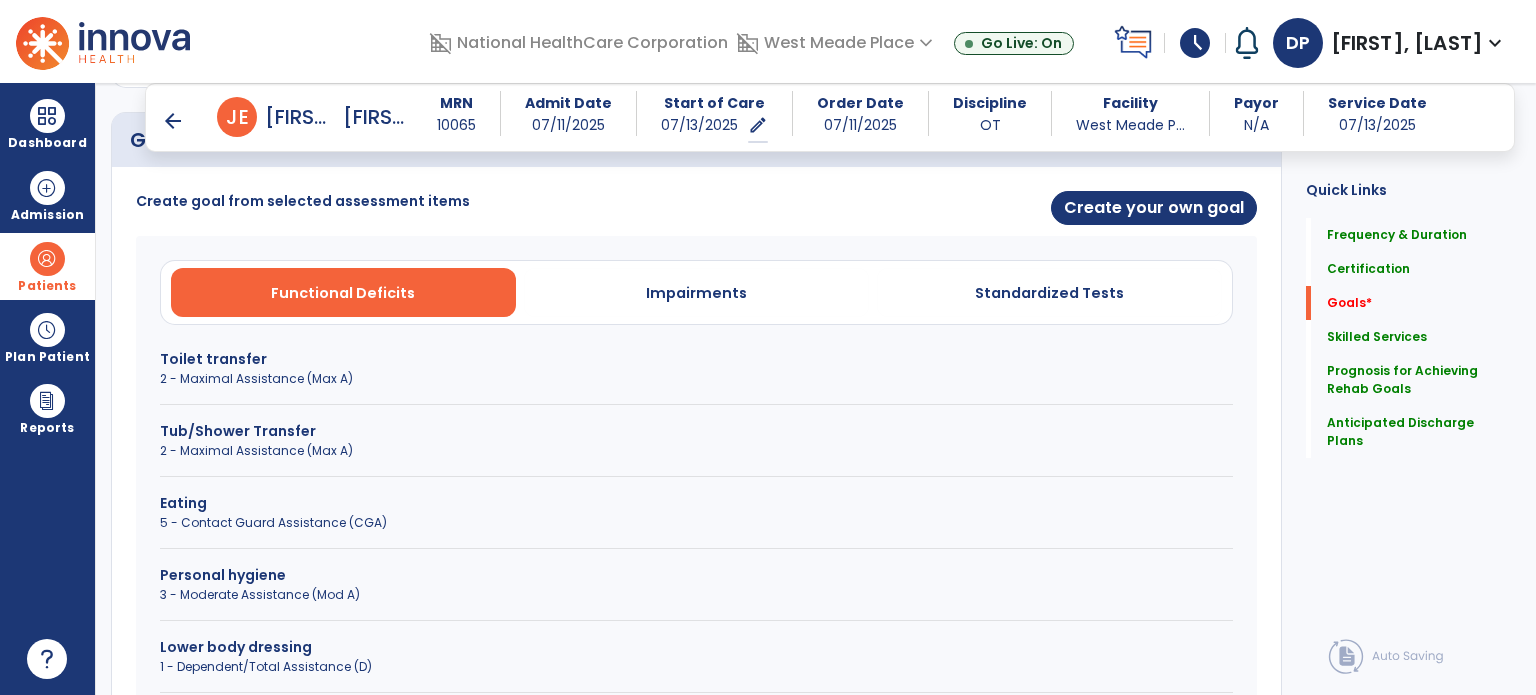 scroll, scrollTop: 500, scrollLeft: 0, axis: vertical 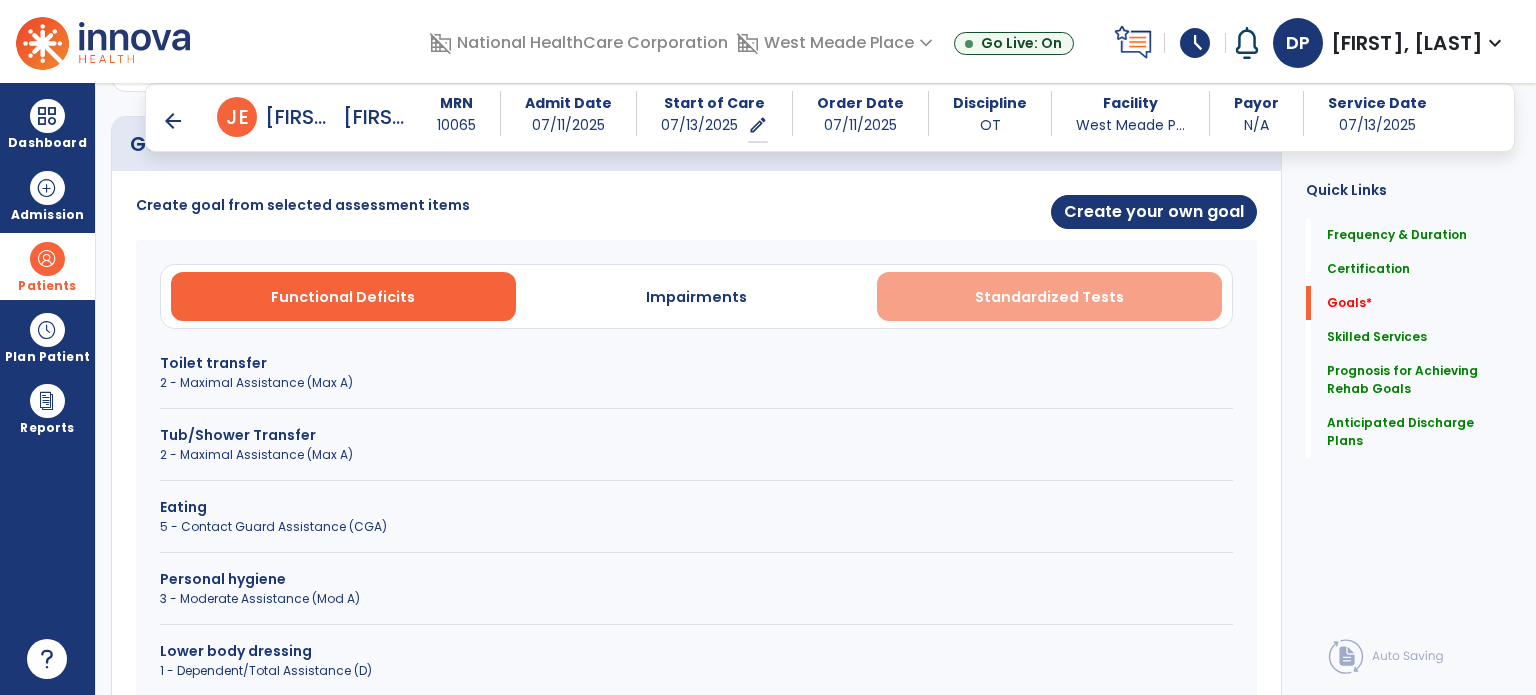 click on "Standardized Tests" at bounding box center (1049, 297) 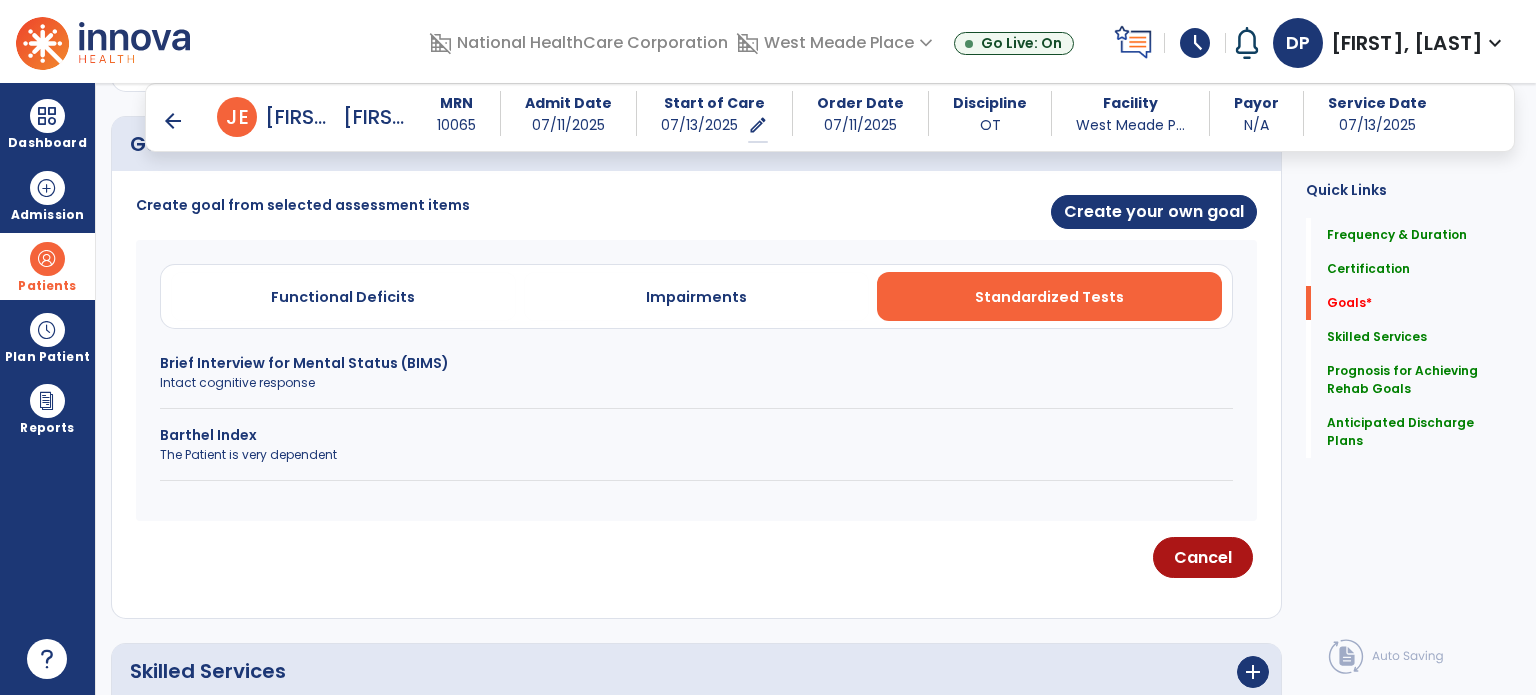 click on "Barthel Index" at bounding box center [696, 435] 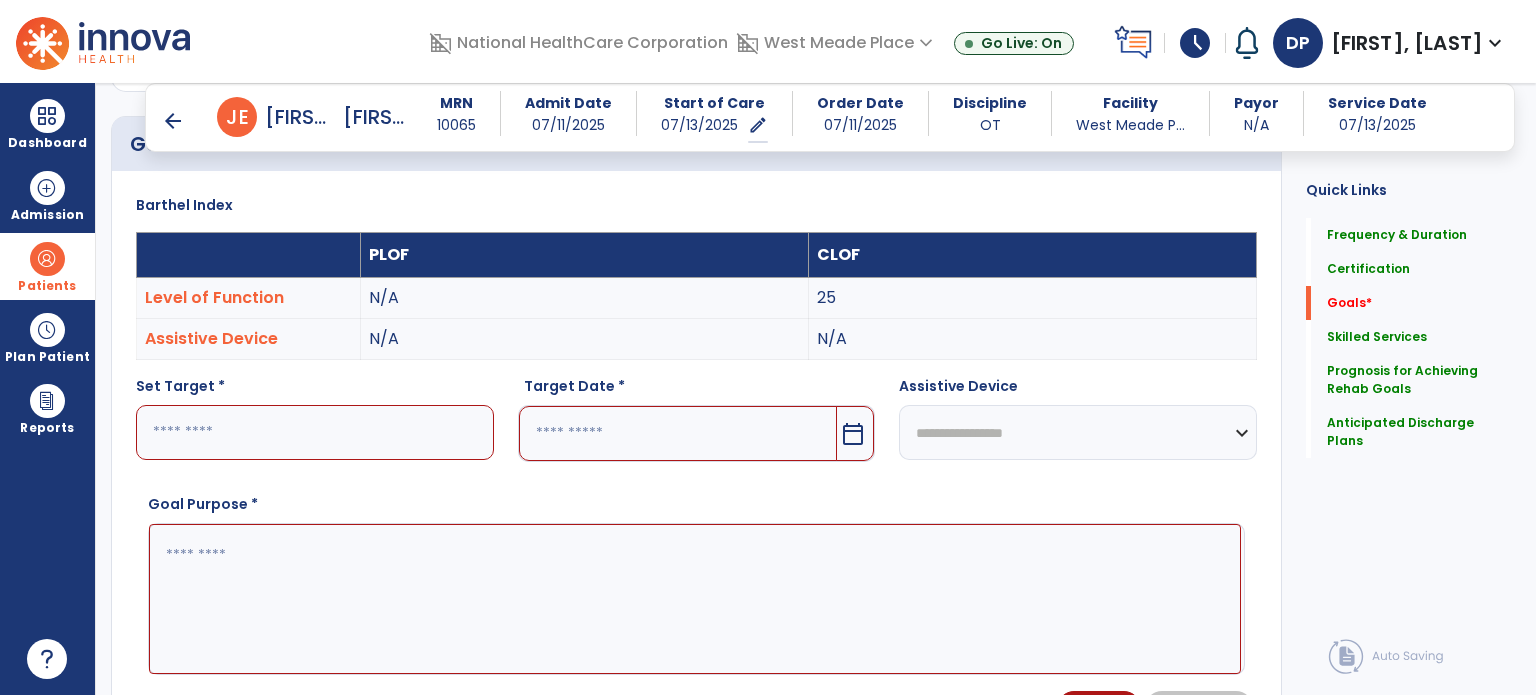 click at bounding box center (315, 432) 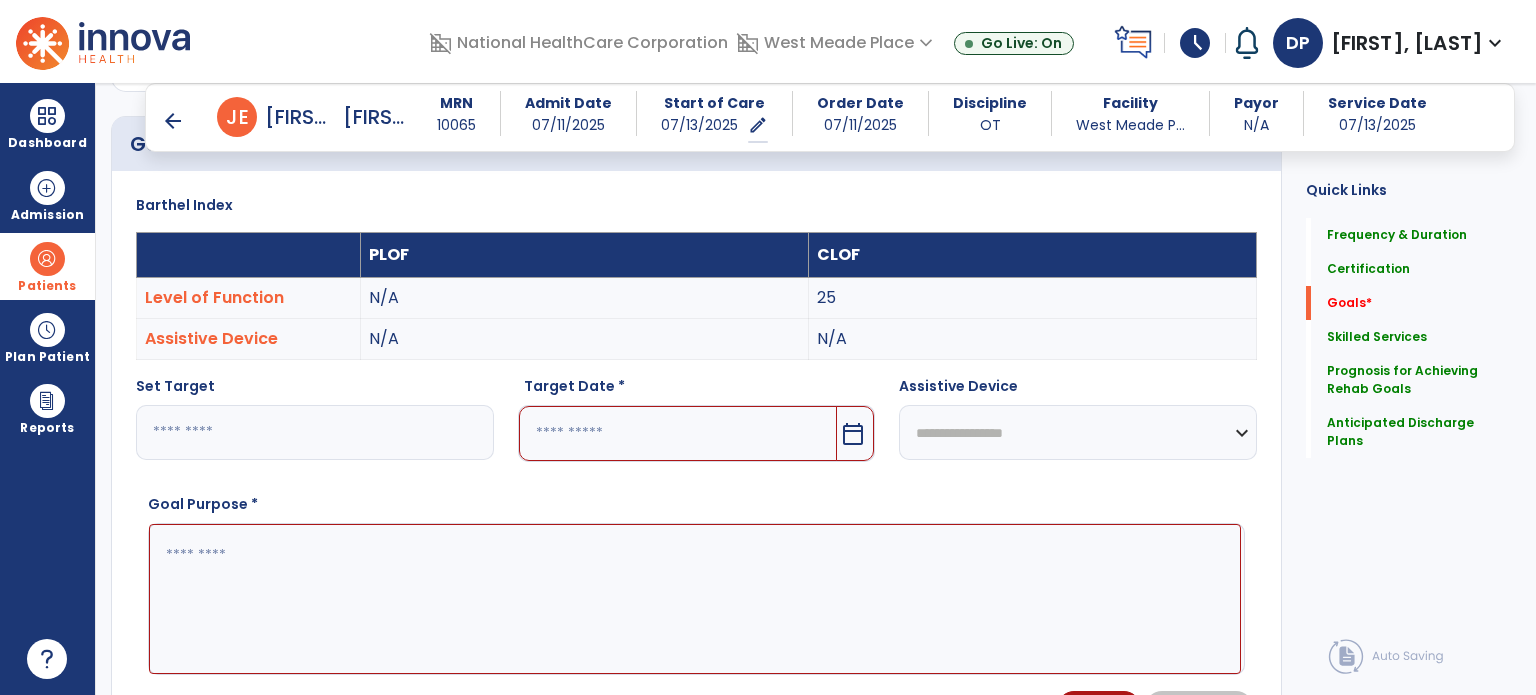 type on "**" 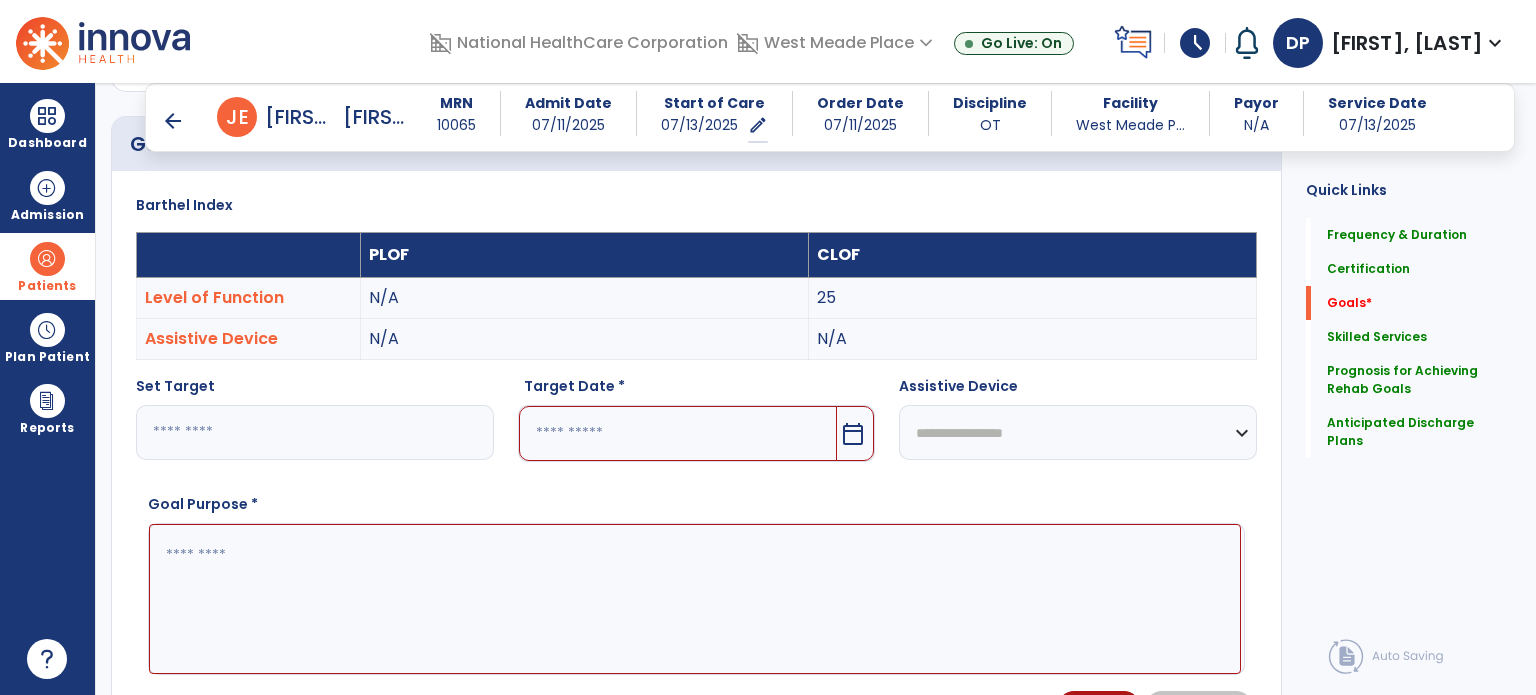click at bounding box center [678, 433] 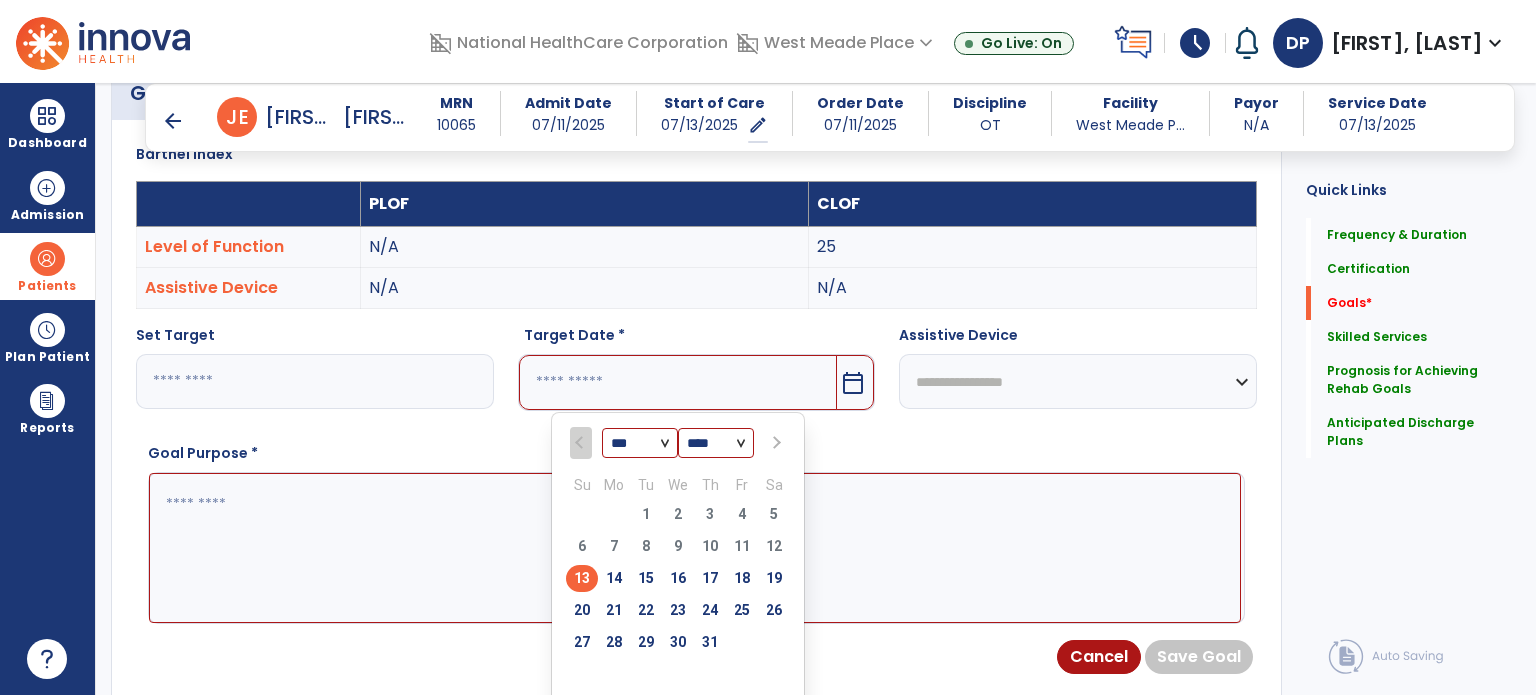 scroll, scrollTop: 600, scrollLeft: 0, axis: vertical 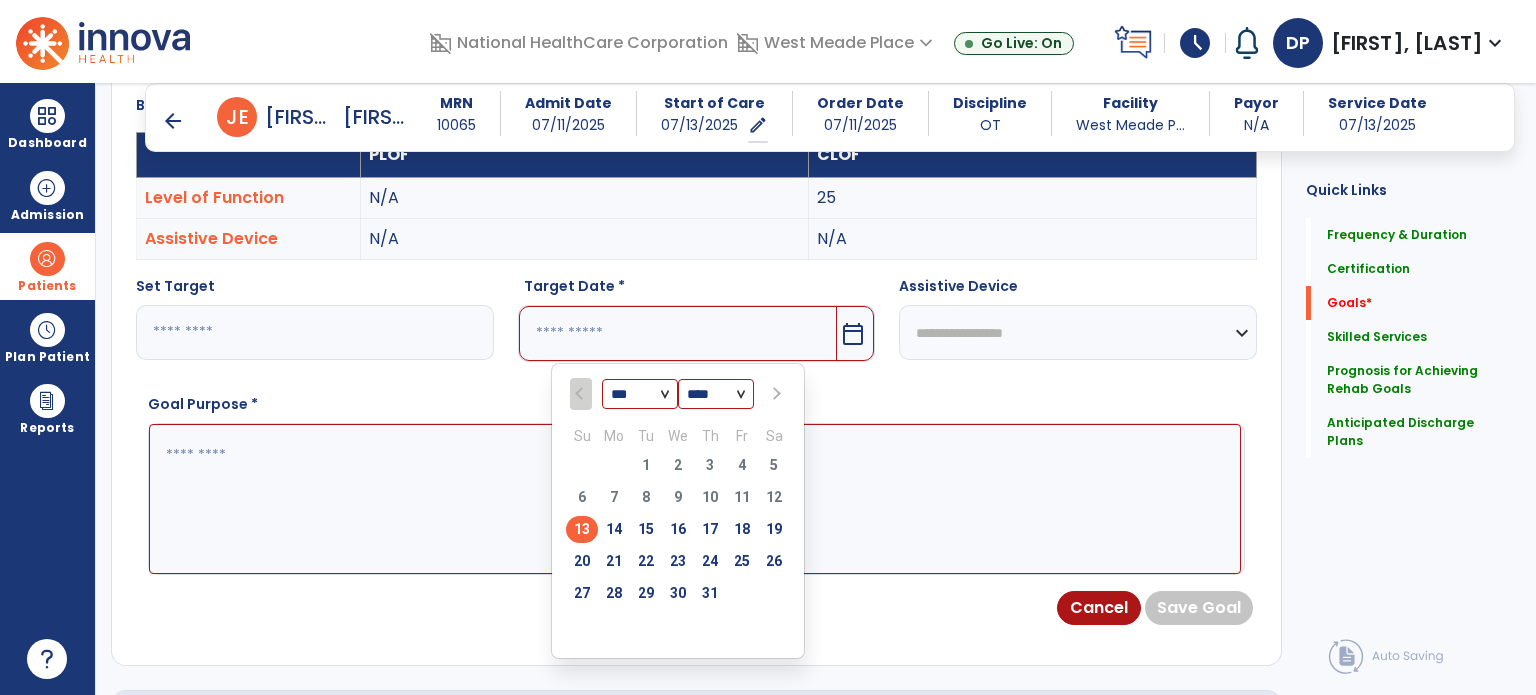 click at bounding box center (774, 394) 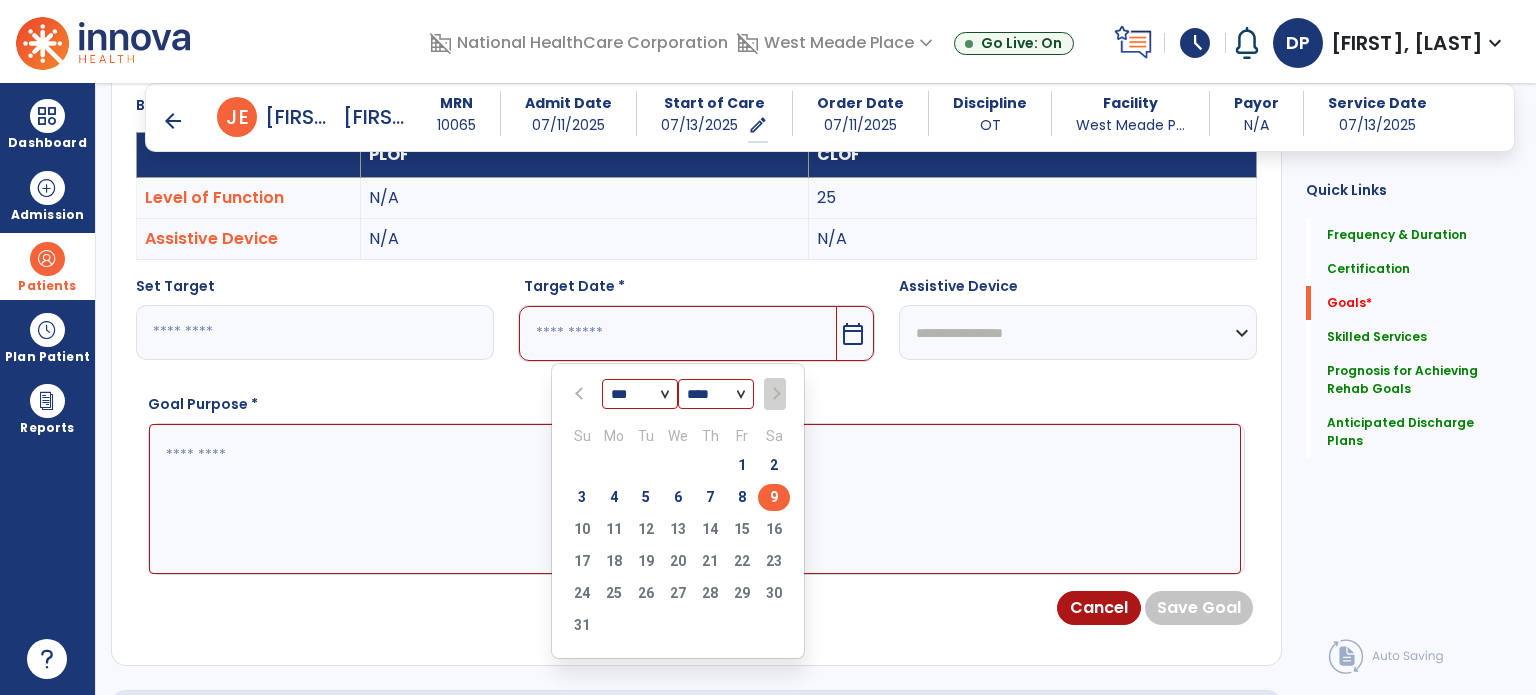 click on "9" at bounding box center [774, 497] 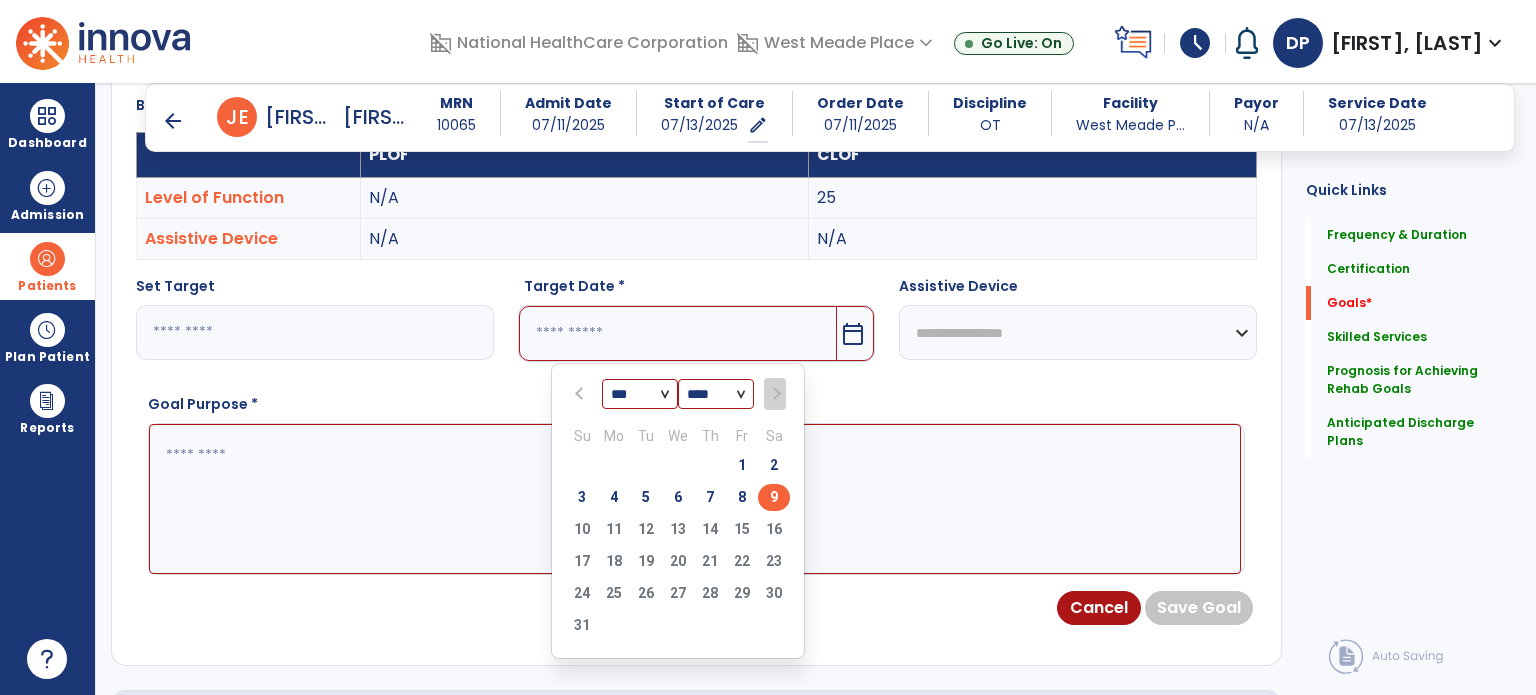 type on "********" 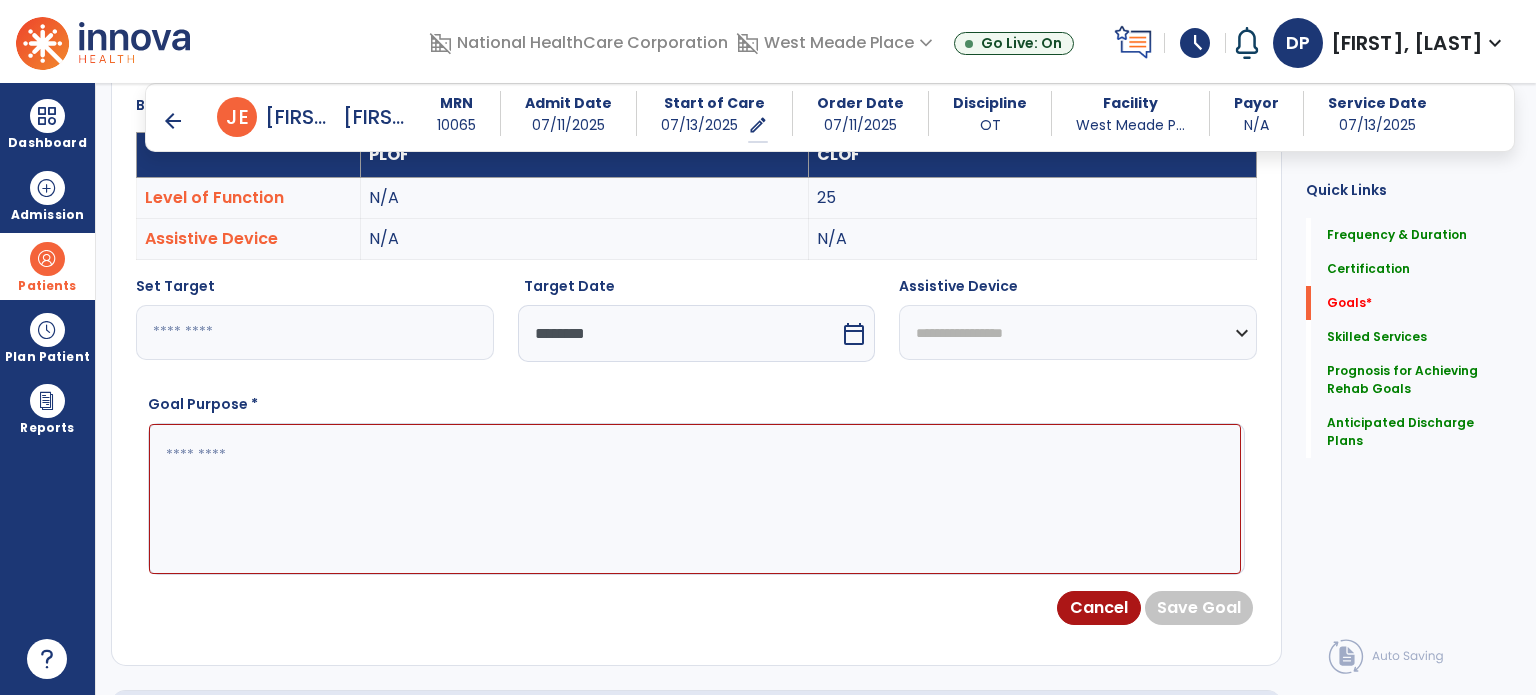 click at bounding box center [695, 499] 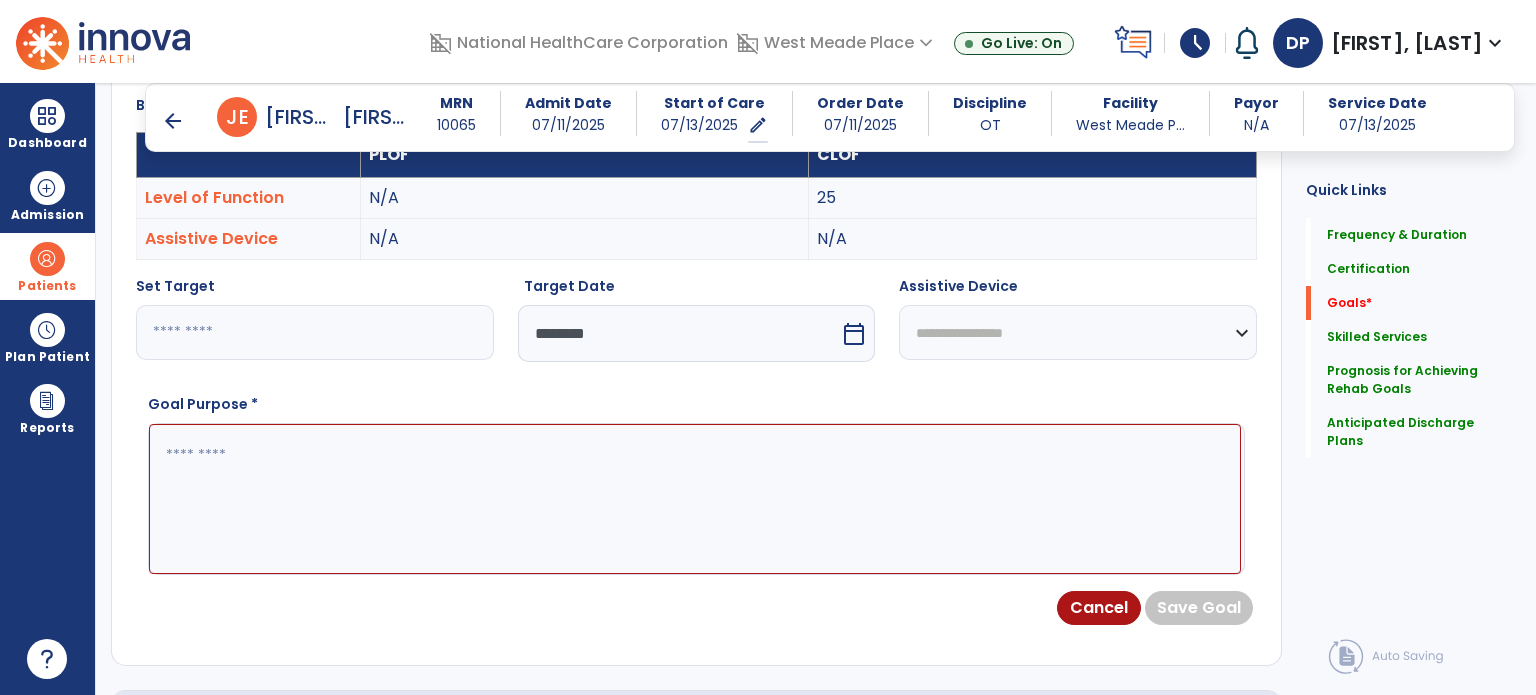 click at bounding box center (695, 499) 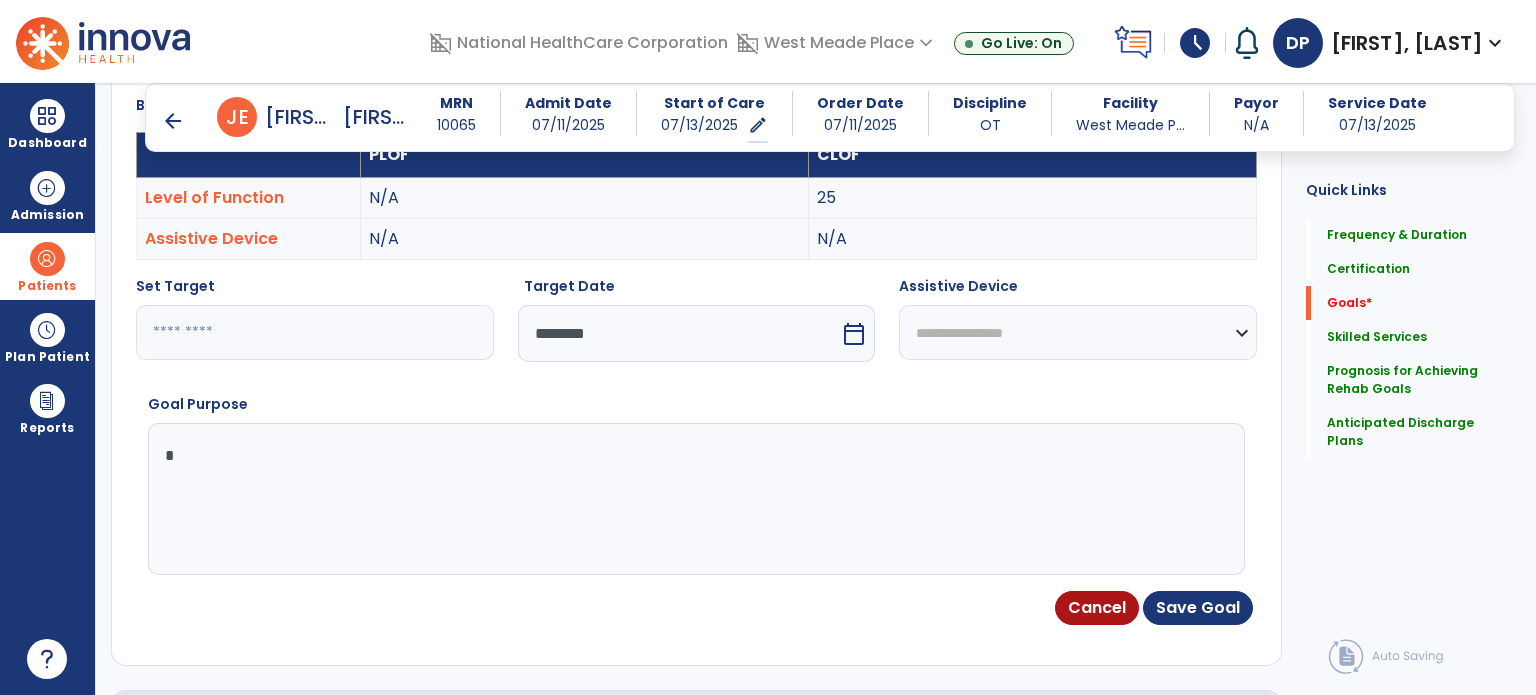 type on "*" 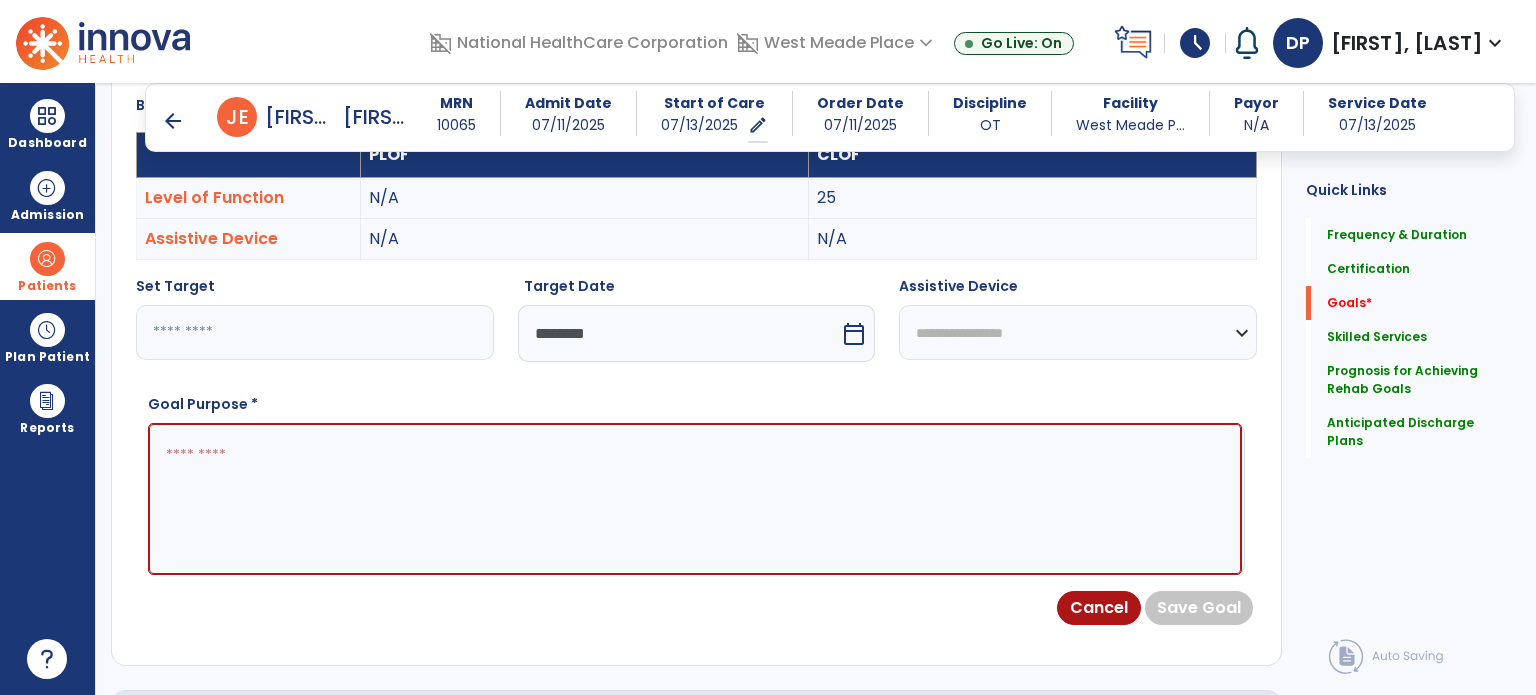 paste on "**********" 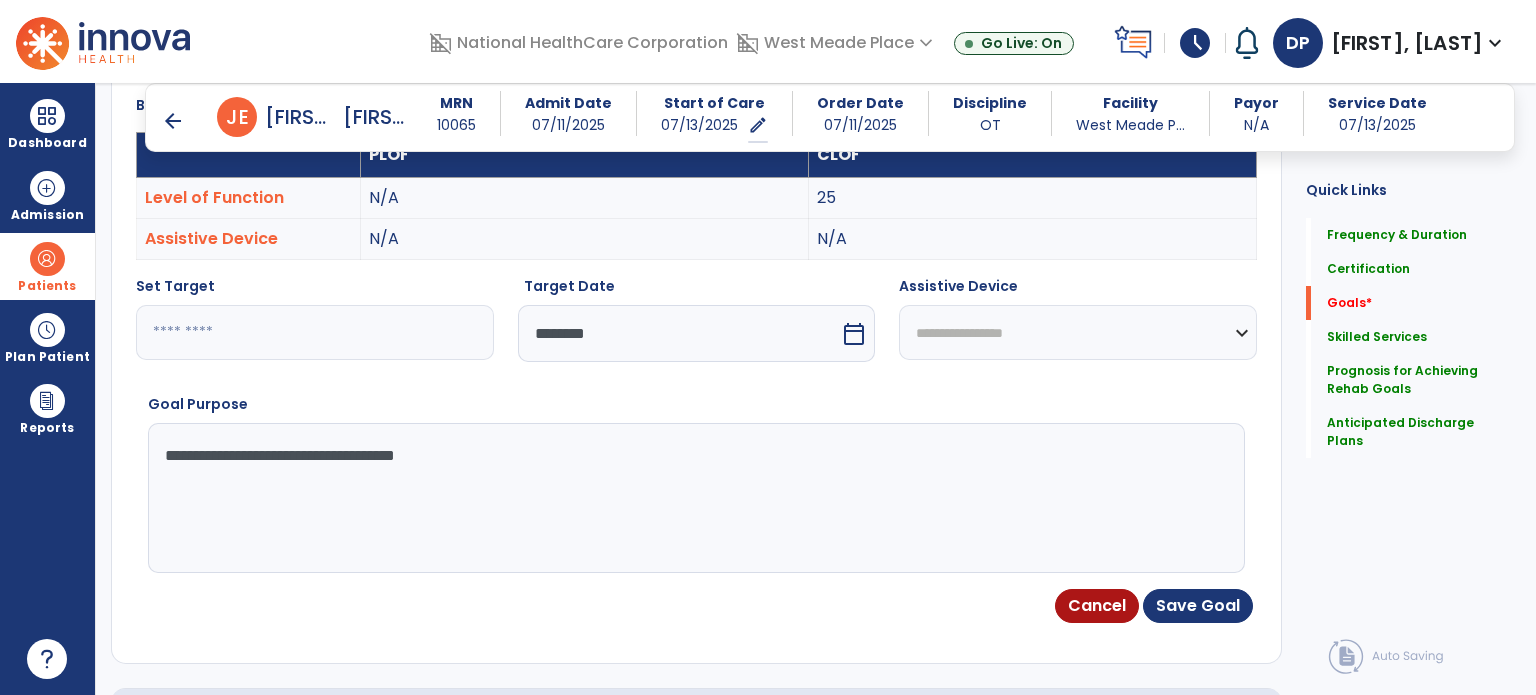type on "**********" 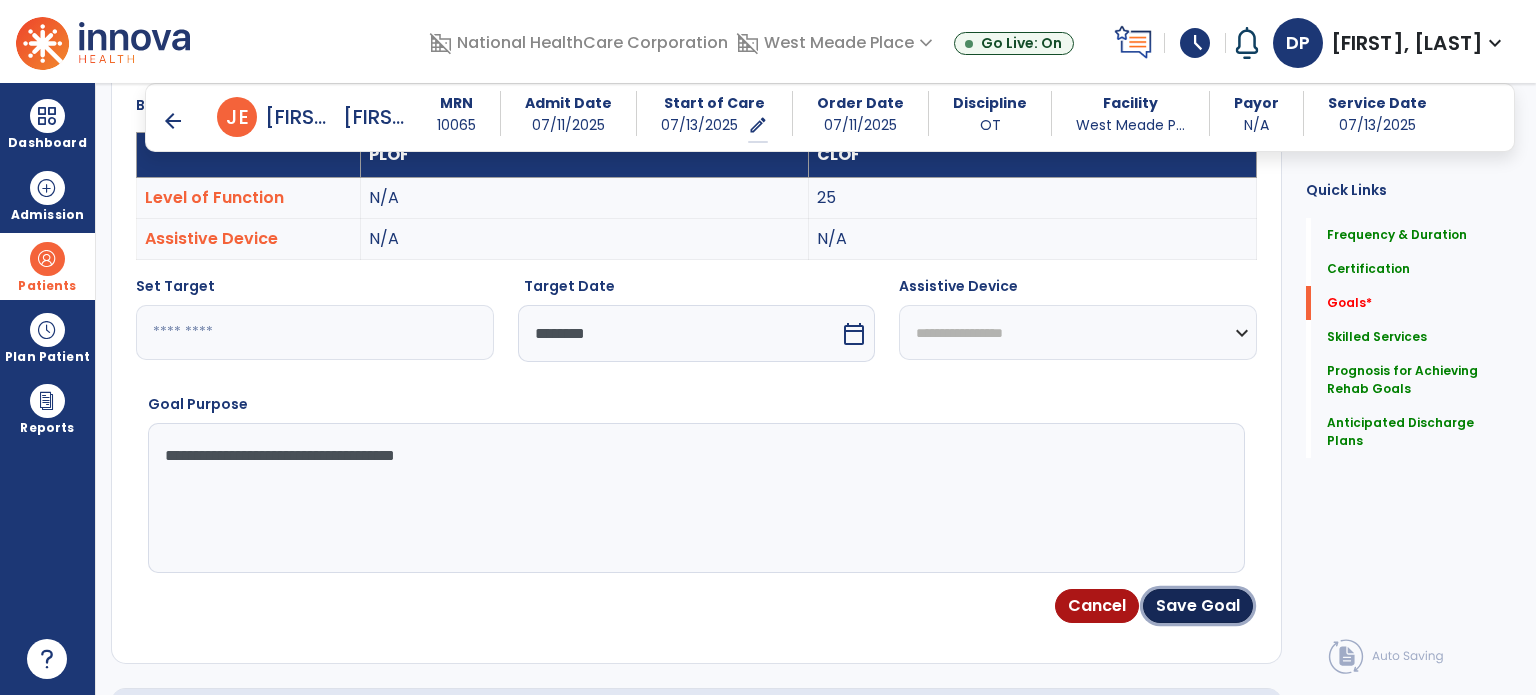 click on "Save Goal" at bounding box center (1198, 606) 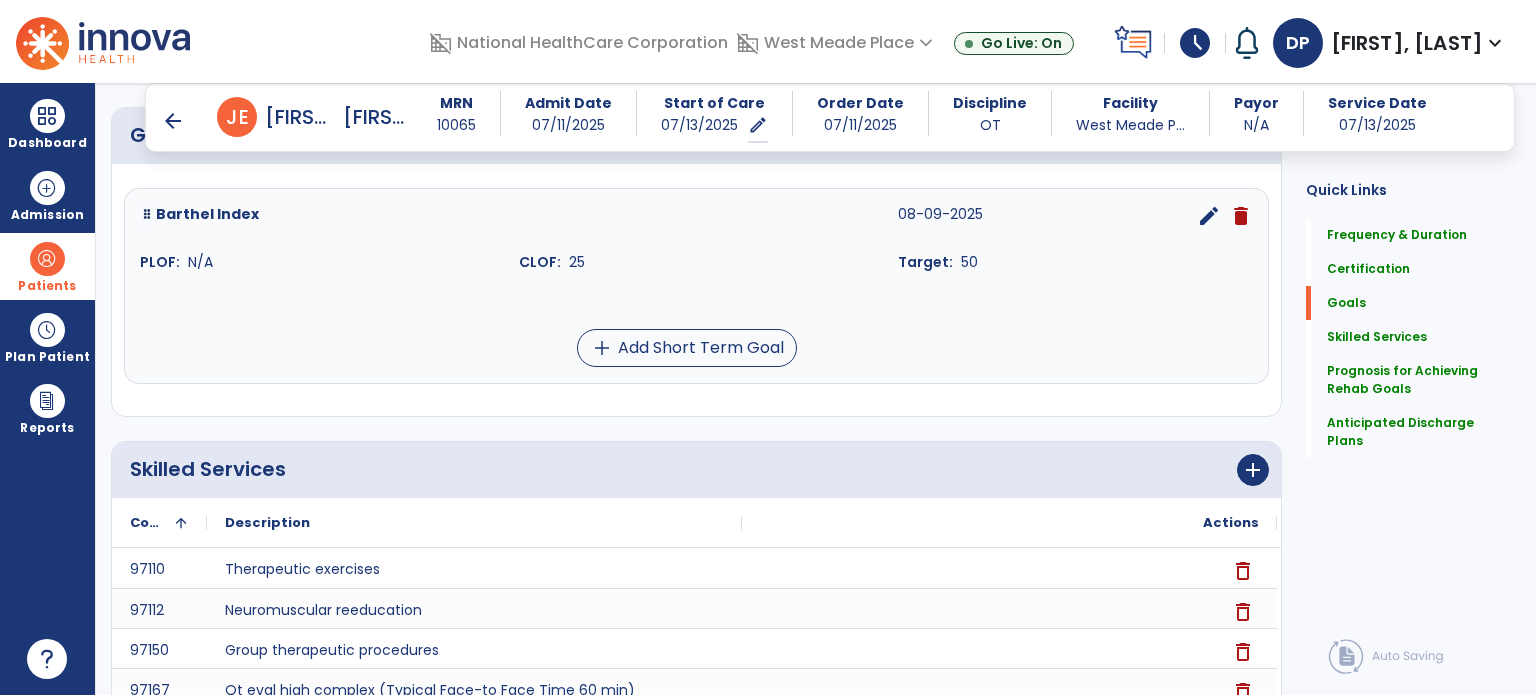 scroll, scrollTop: 511, scrollLeft: 0, axis: vertical 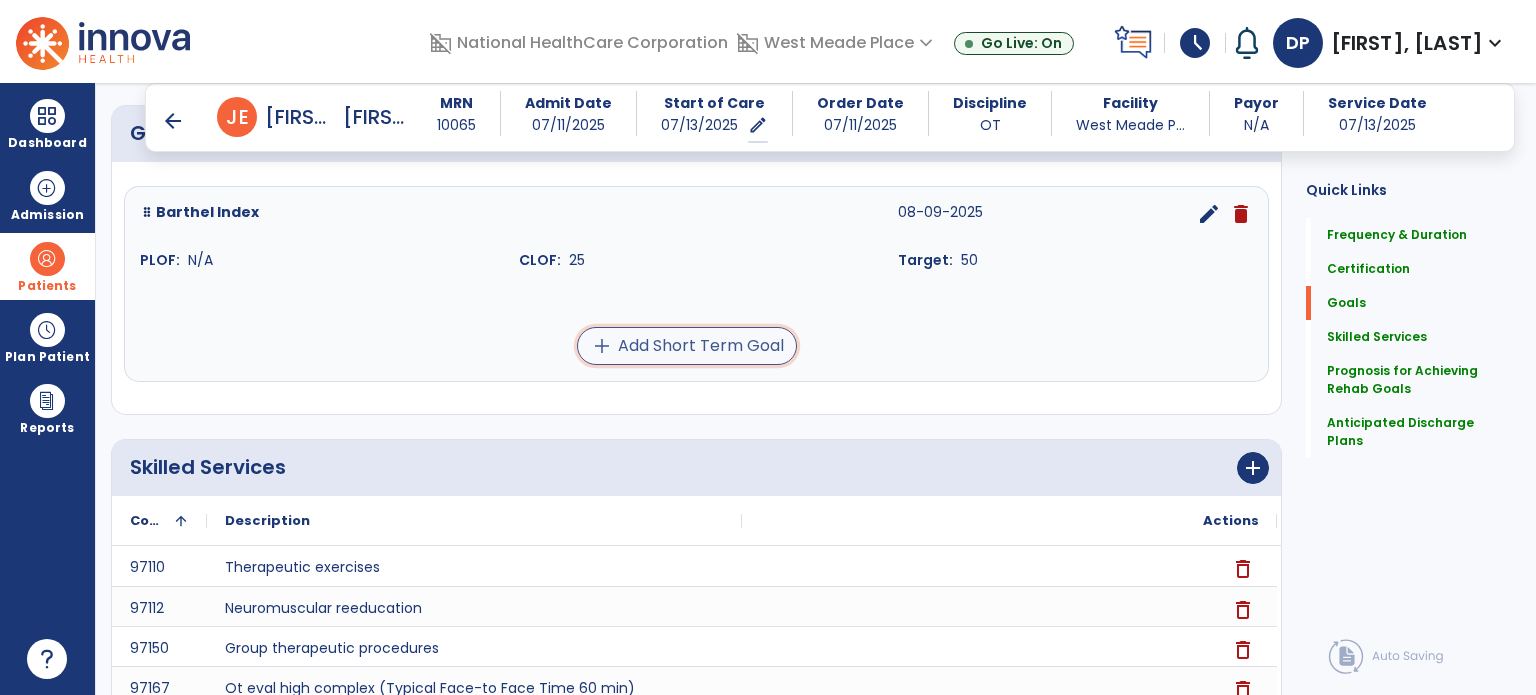 click on "add  Add Short Term Goal" at bounding box center [687, 346] 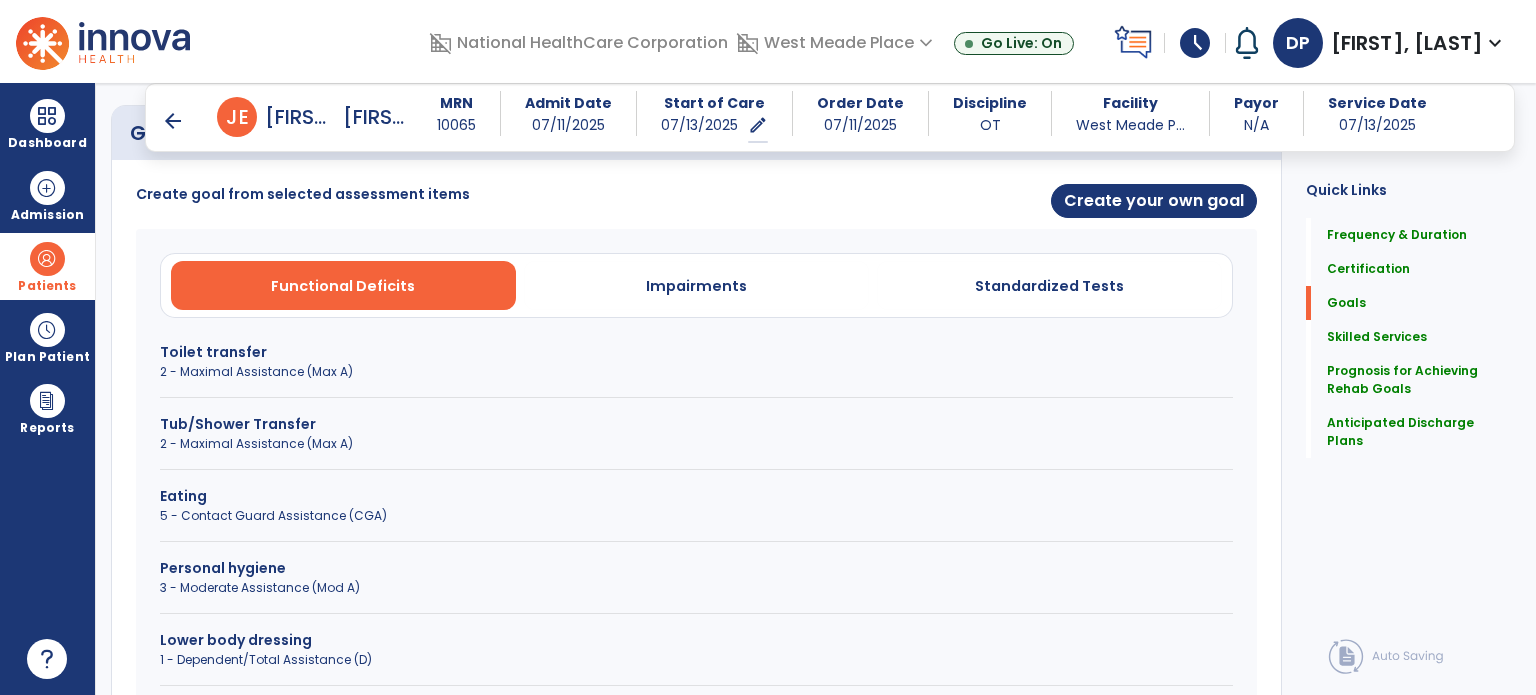 click on "Toilet transfer" at bounding box center [696, 352] 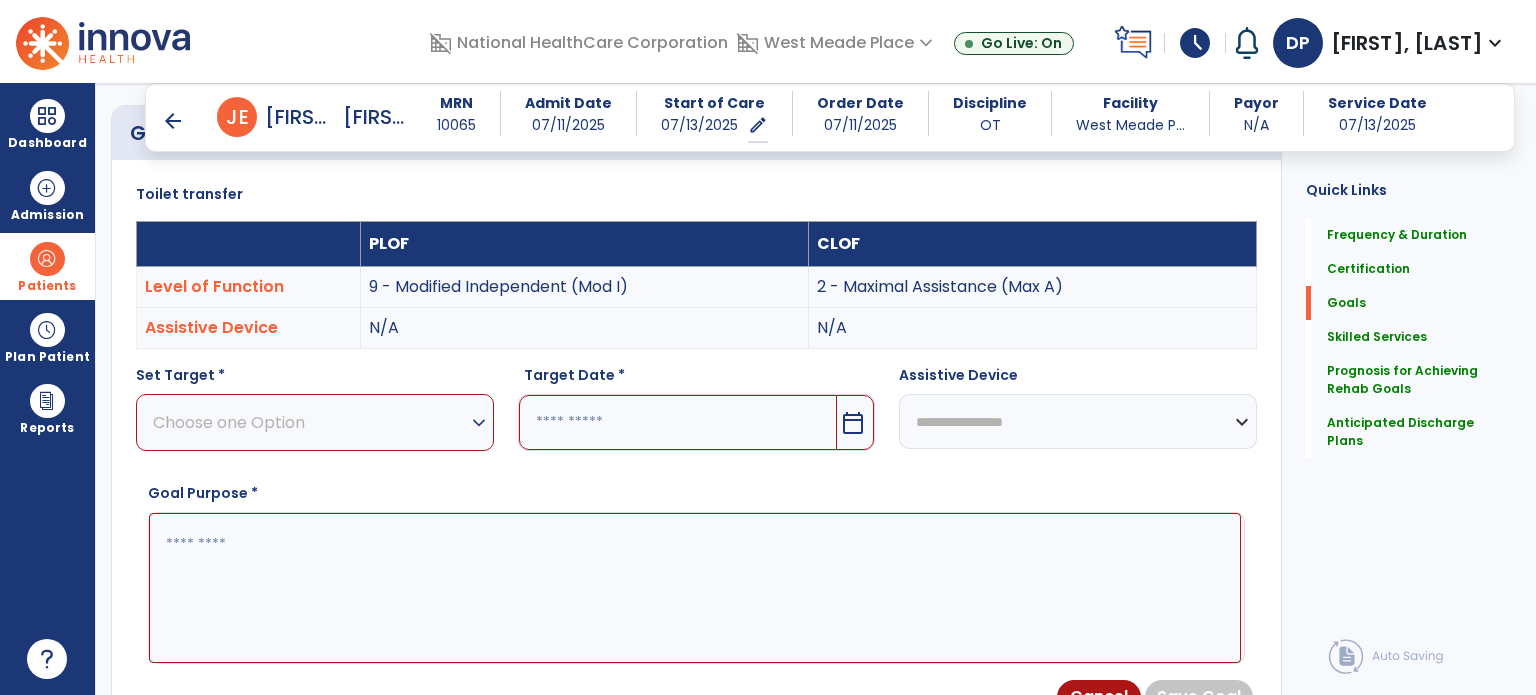 click on "Choose one Option" at bounding box center (310, 422) 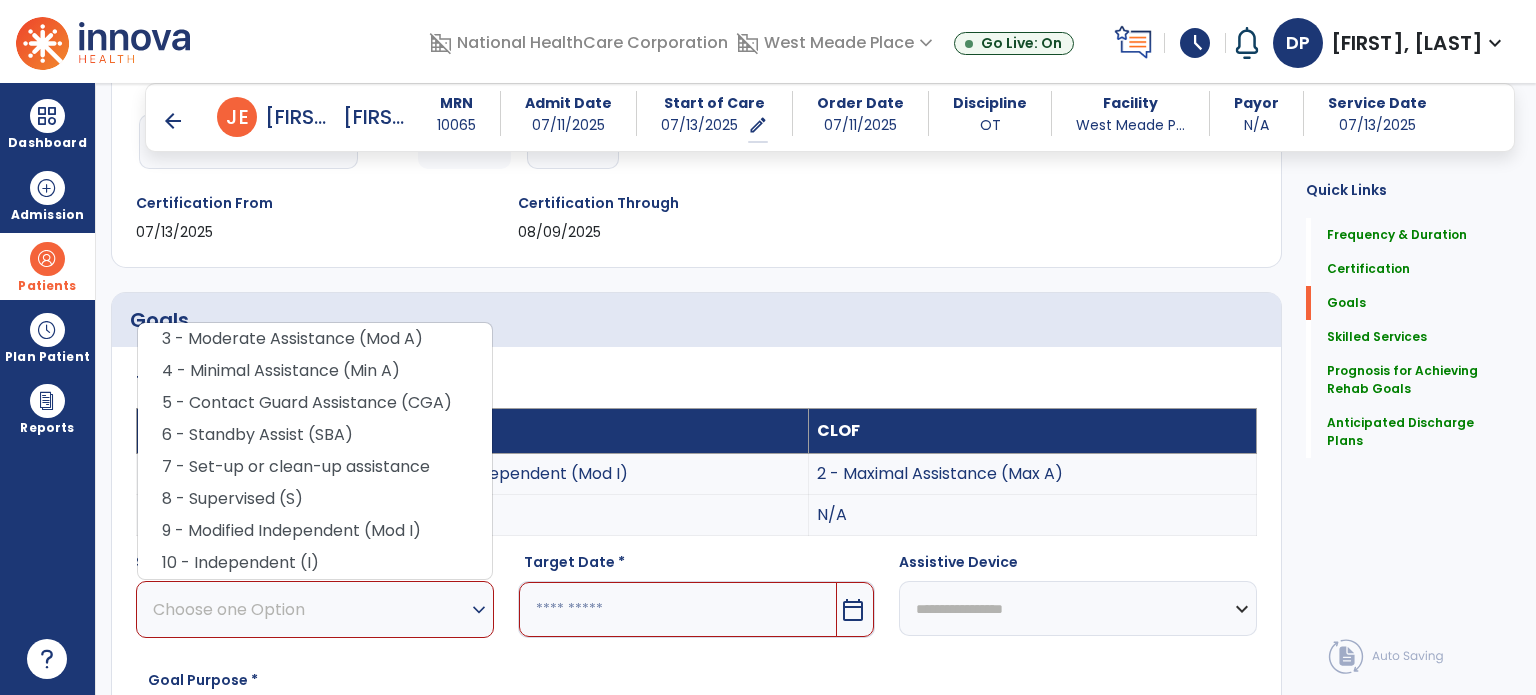 scroll, scrollTop: 311, scrollLeft: 0, axis: vertical 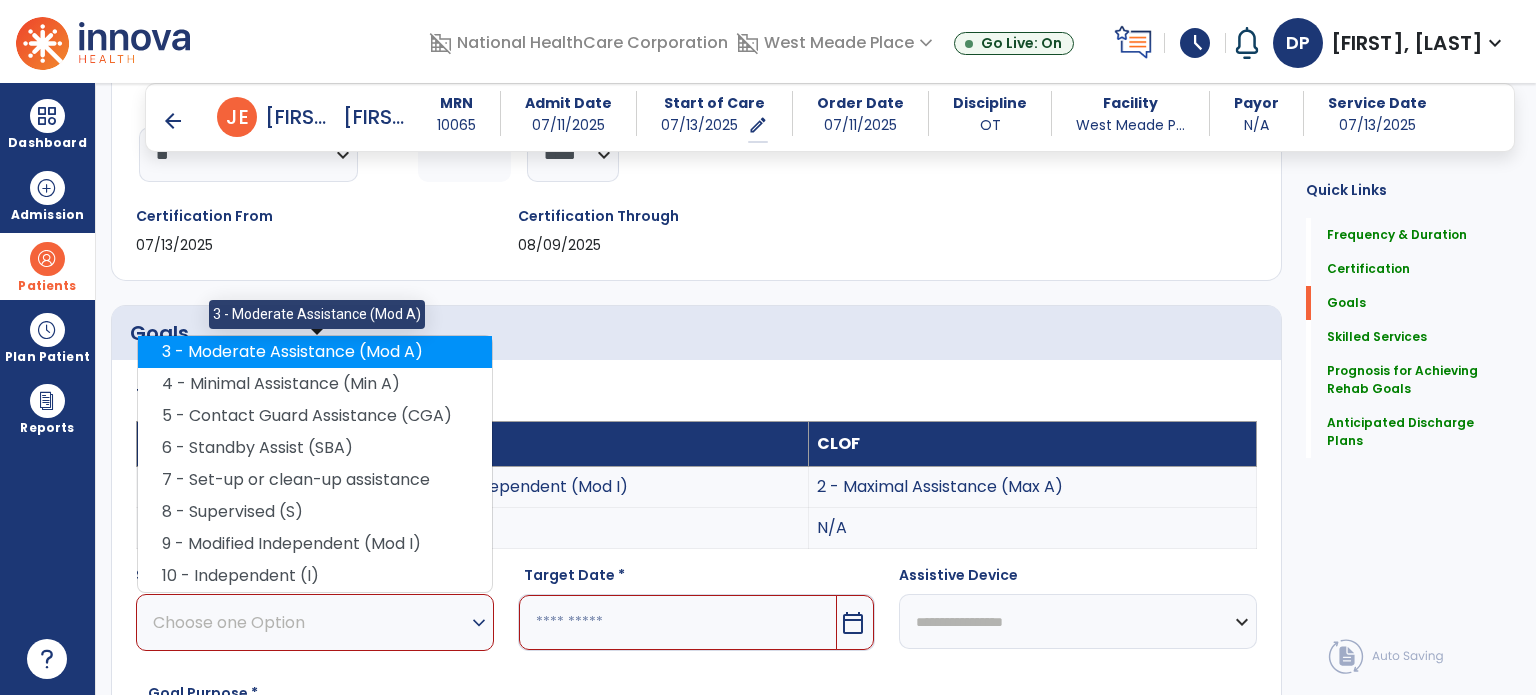 click on "3 - Moderate Assistance (Mod A)" at bounding box center (315, 352) 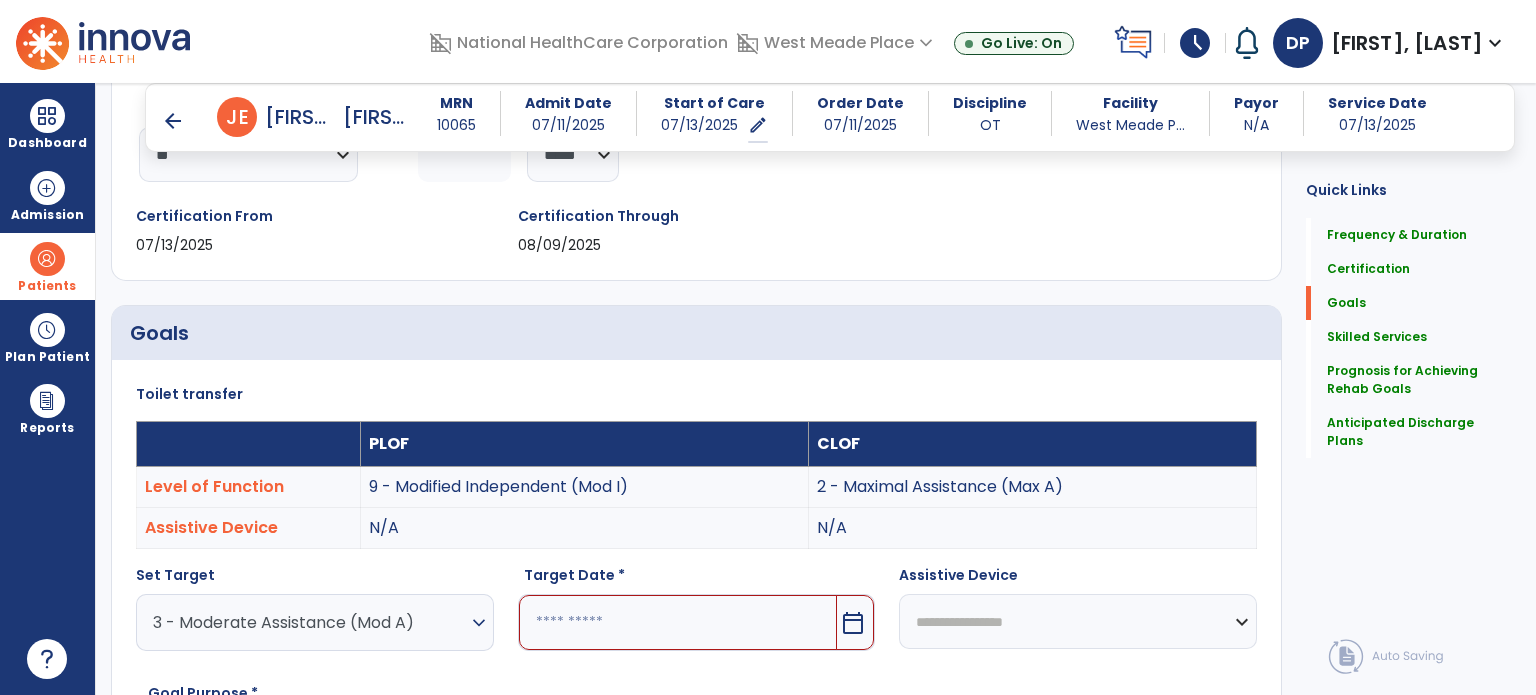 click at bounding box center (678, 622) 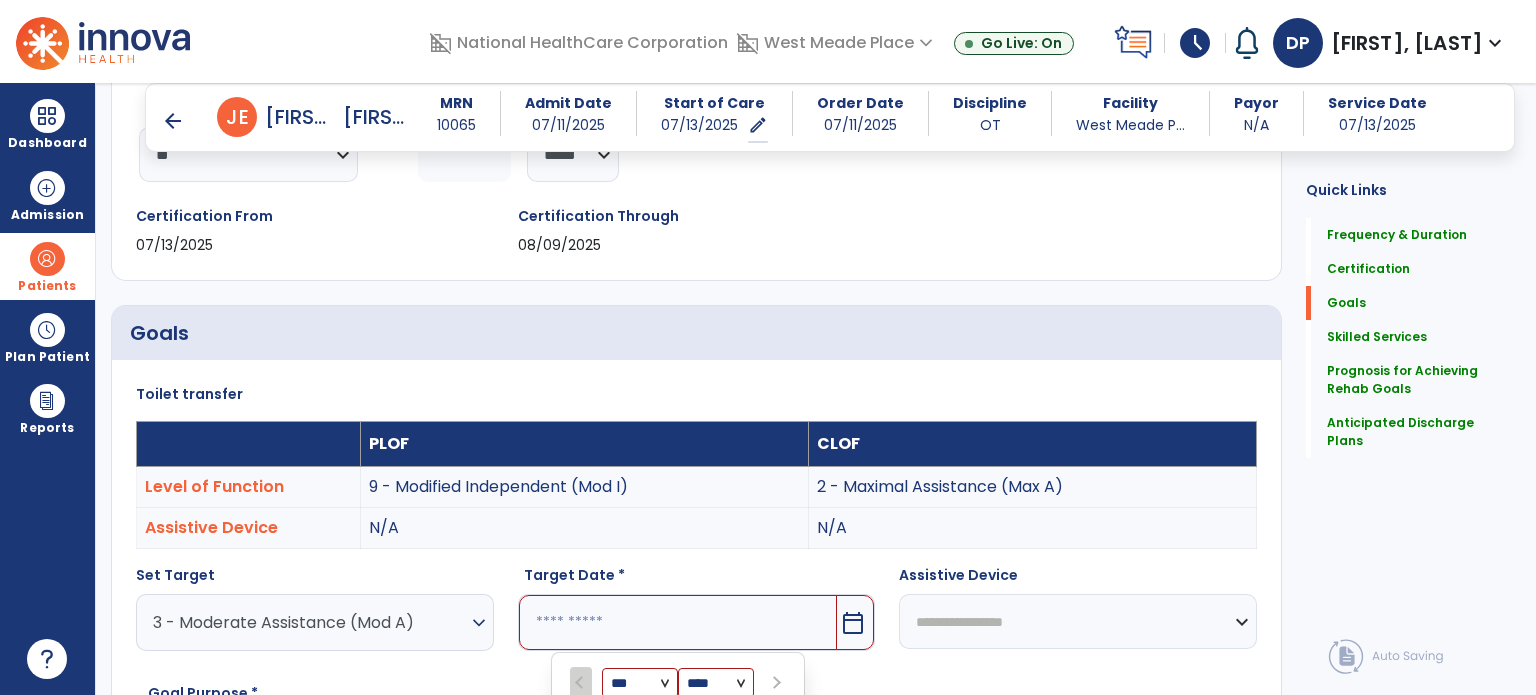 scroll, scrollTop: 743, scrollLeft: 0, axis: vertical 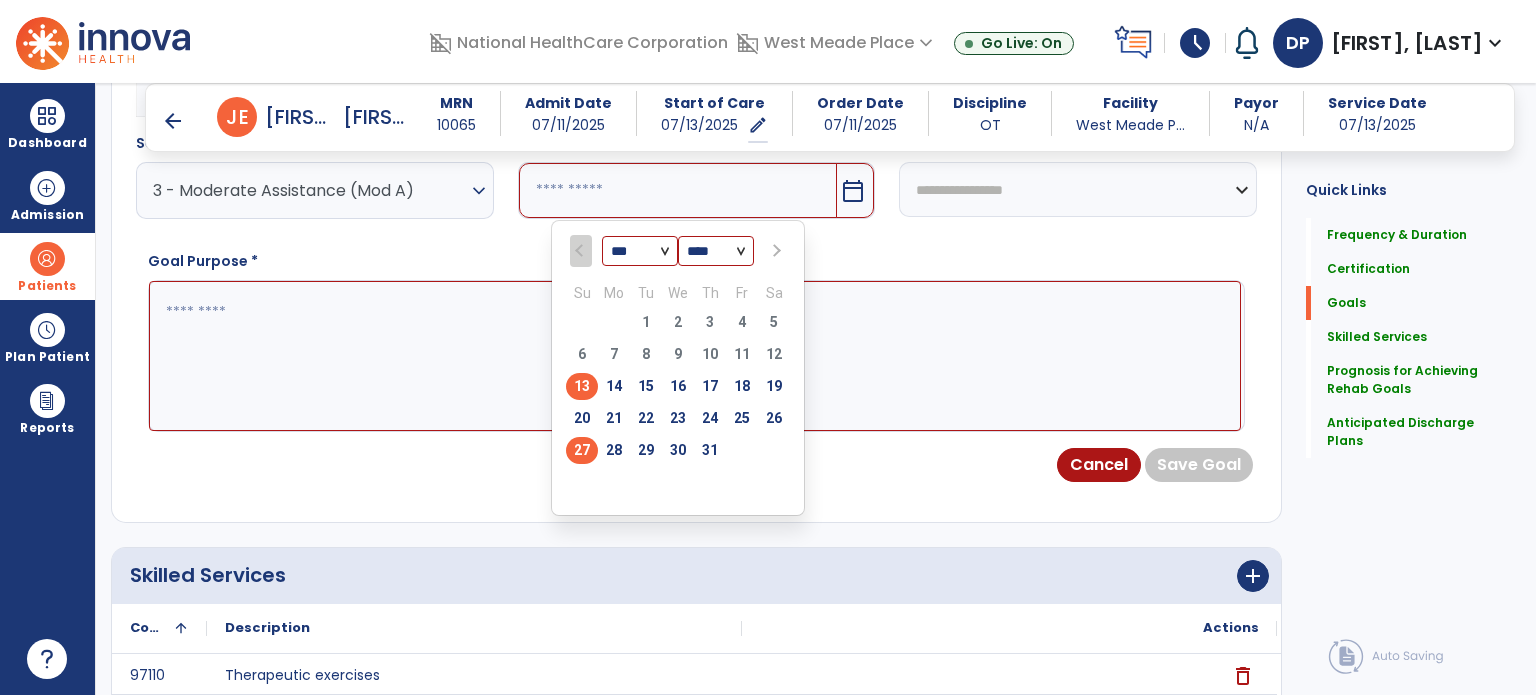 click on "27" at bounding box center (582, 450) 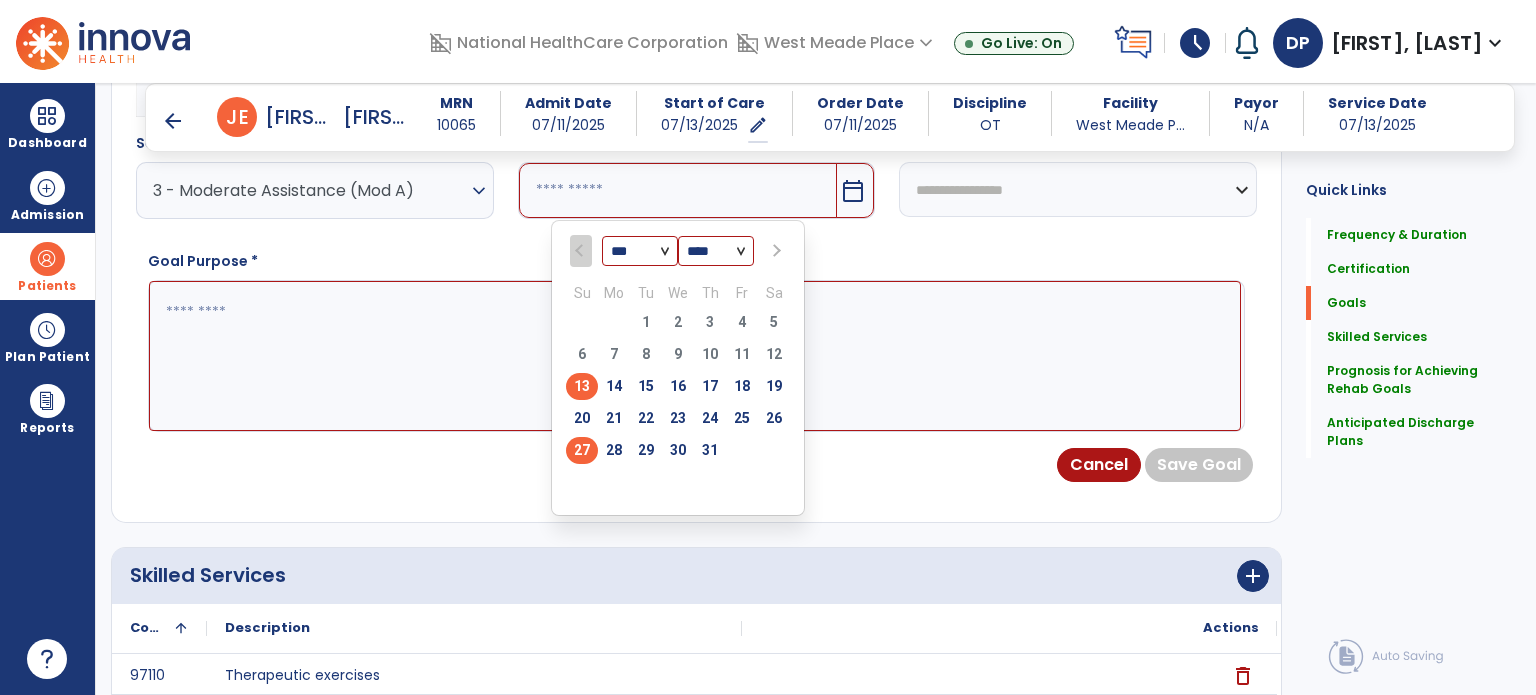type on "*********" 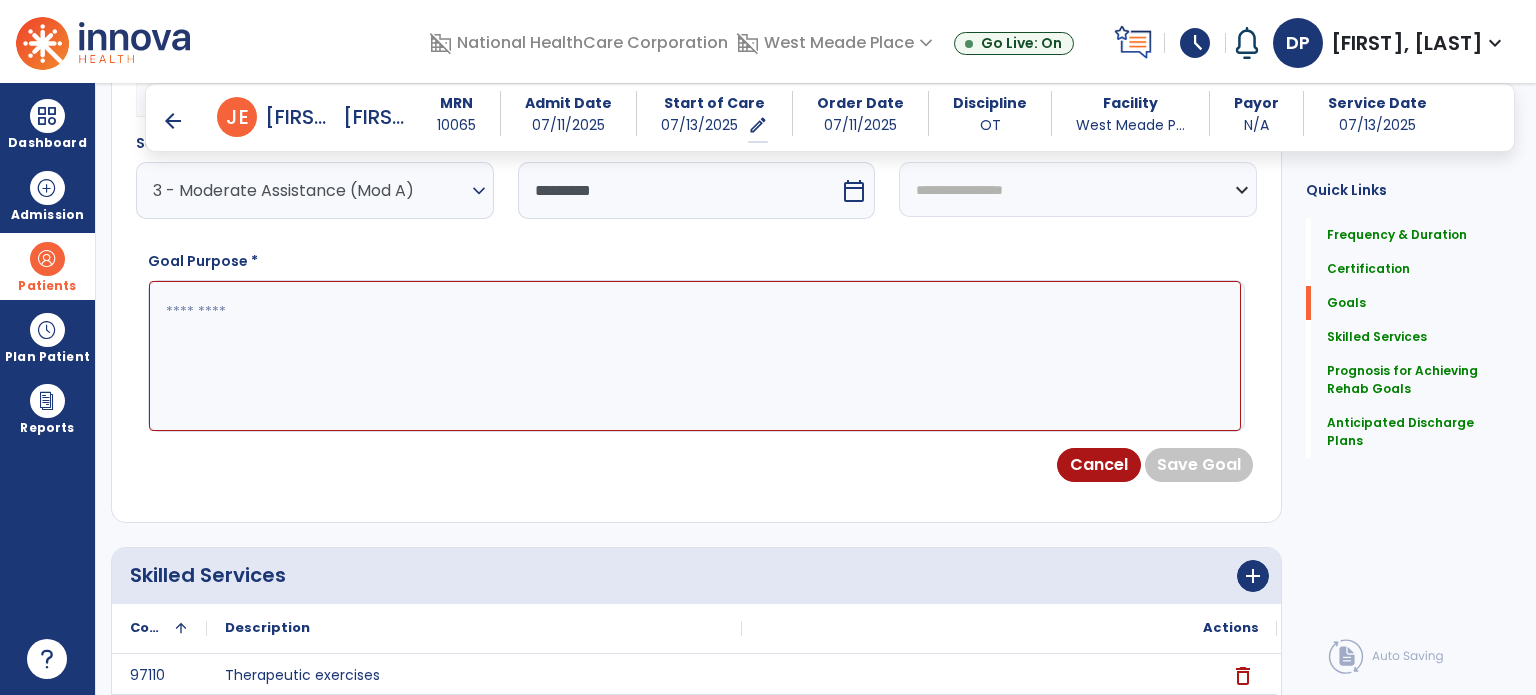 click at bounding box center (695, 356) 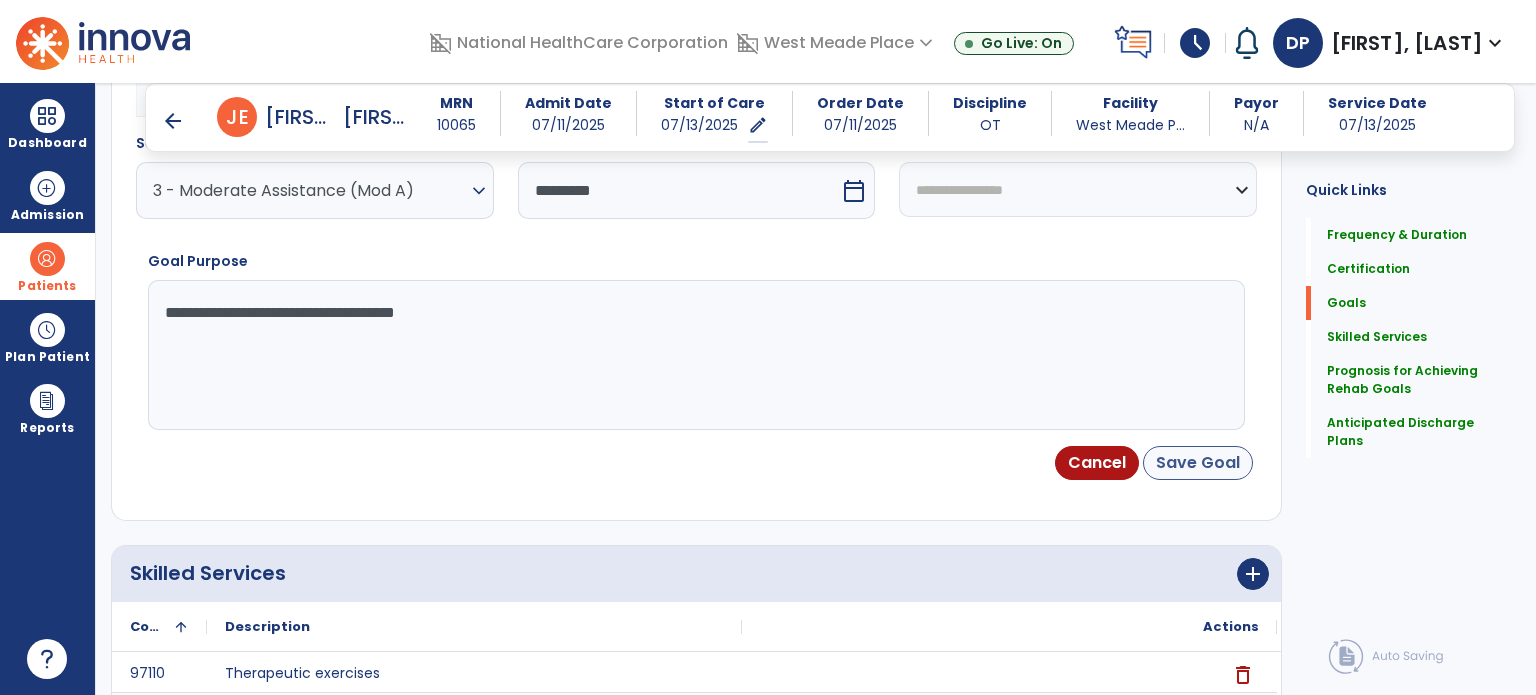 type on "**********" 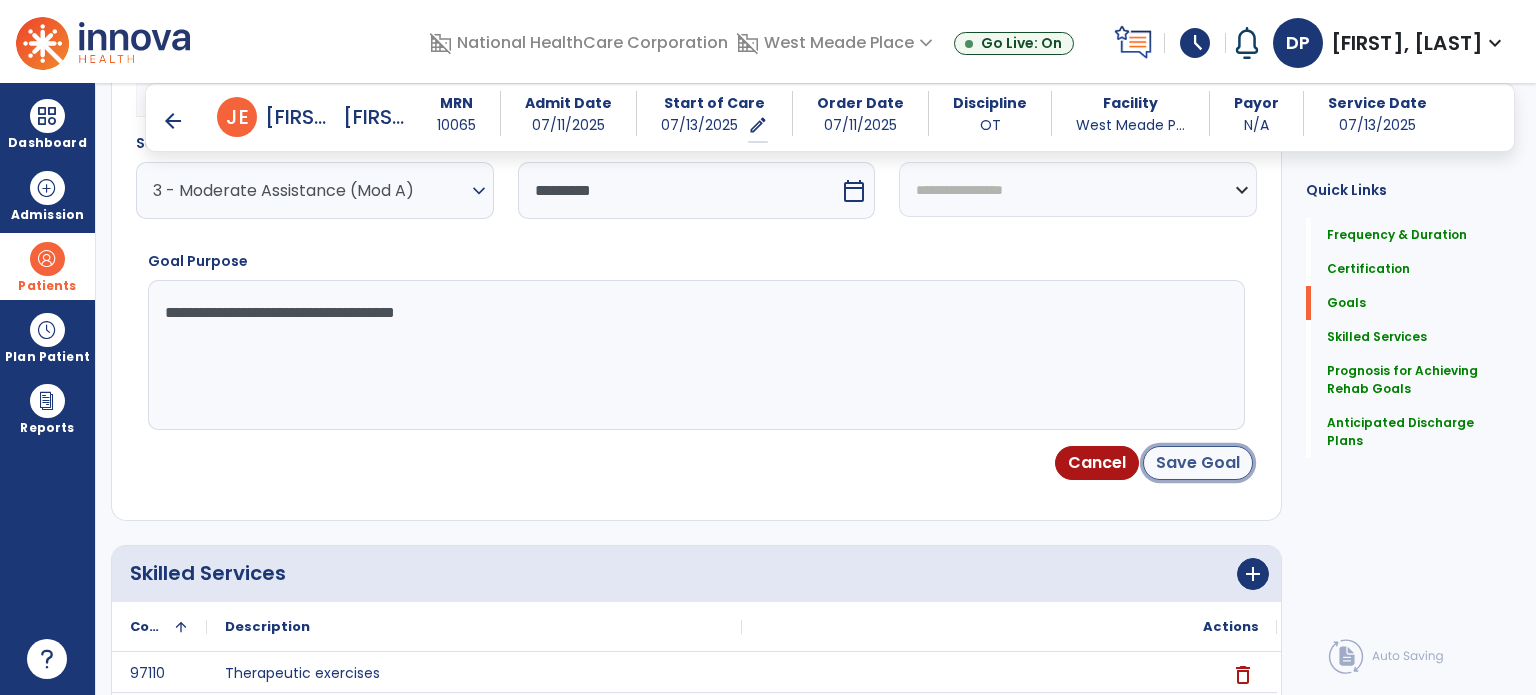 click on "Save Goal" at bounding box center (1198, 463) 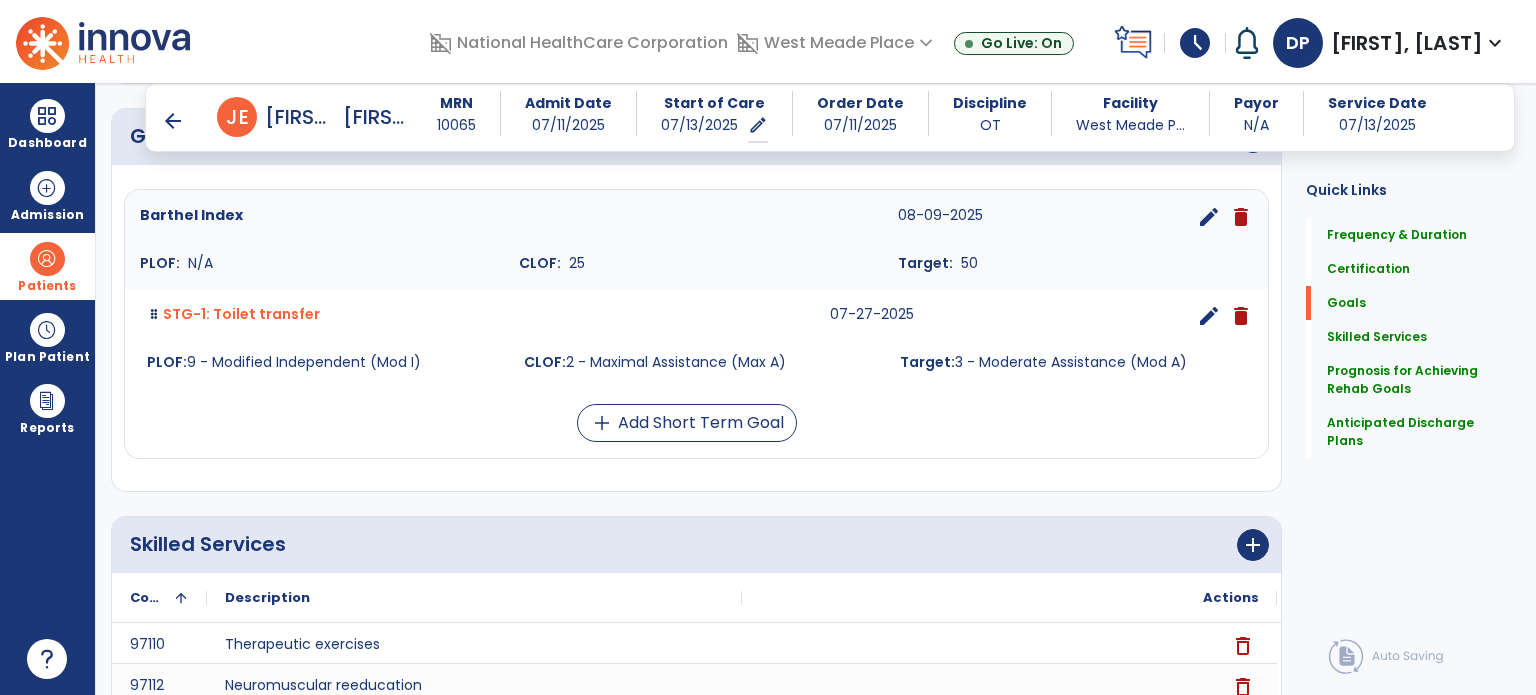scroll, scrollTop: 554, scrollLeft: 0, axis: vertical 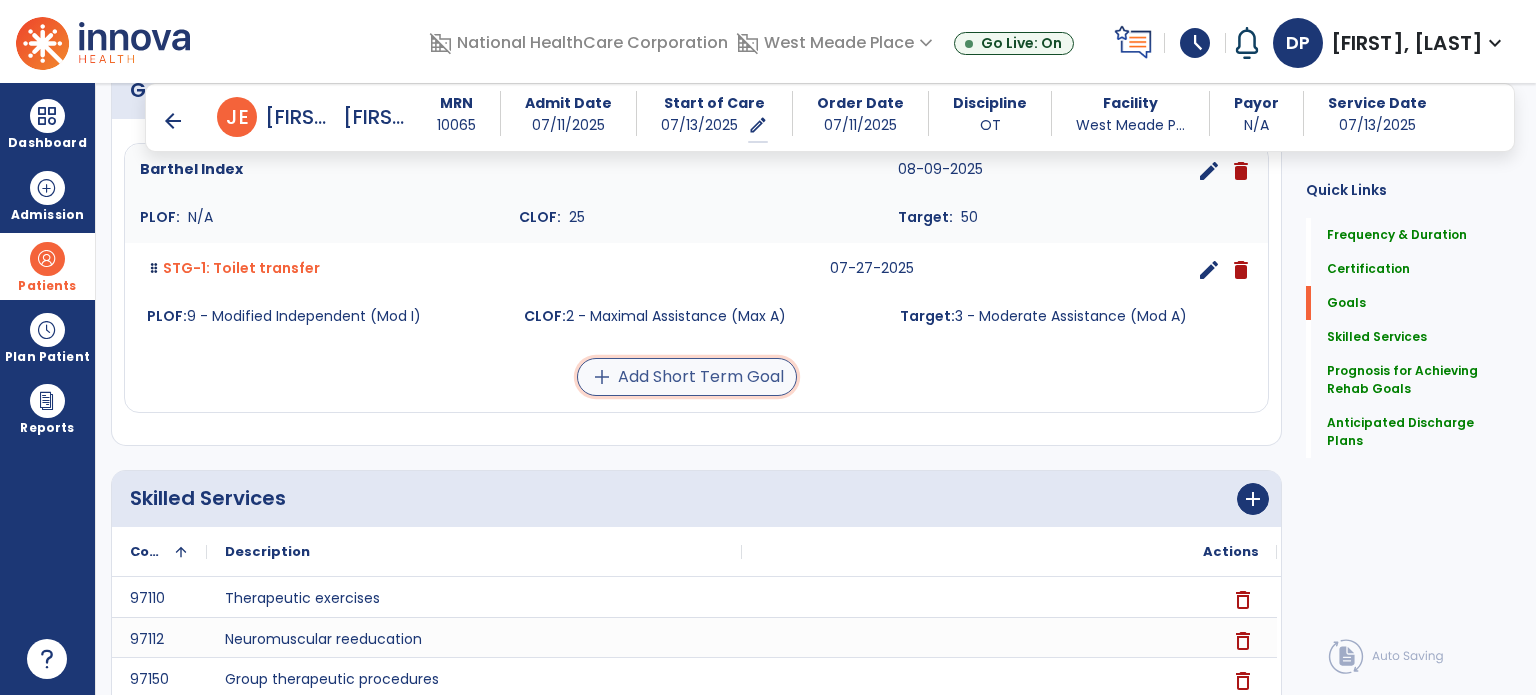 click on "add  Add Short Term Goal" at bounding box center (687, 377) 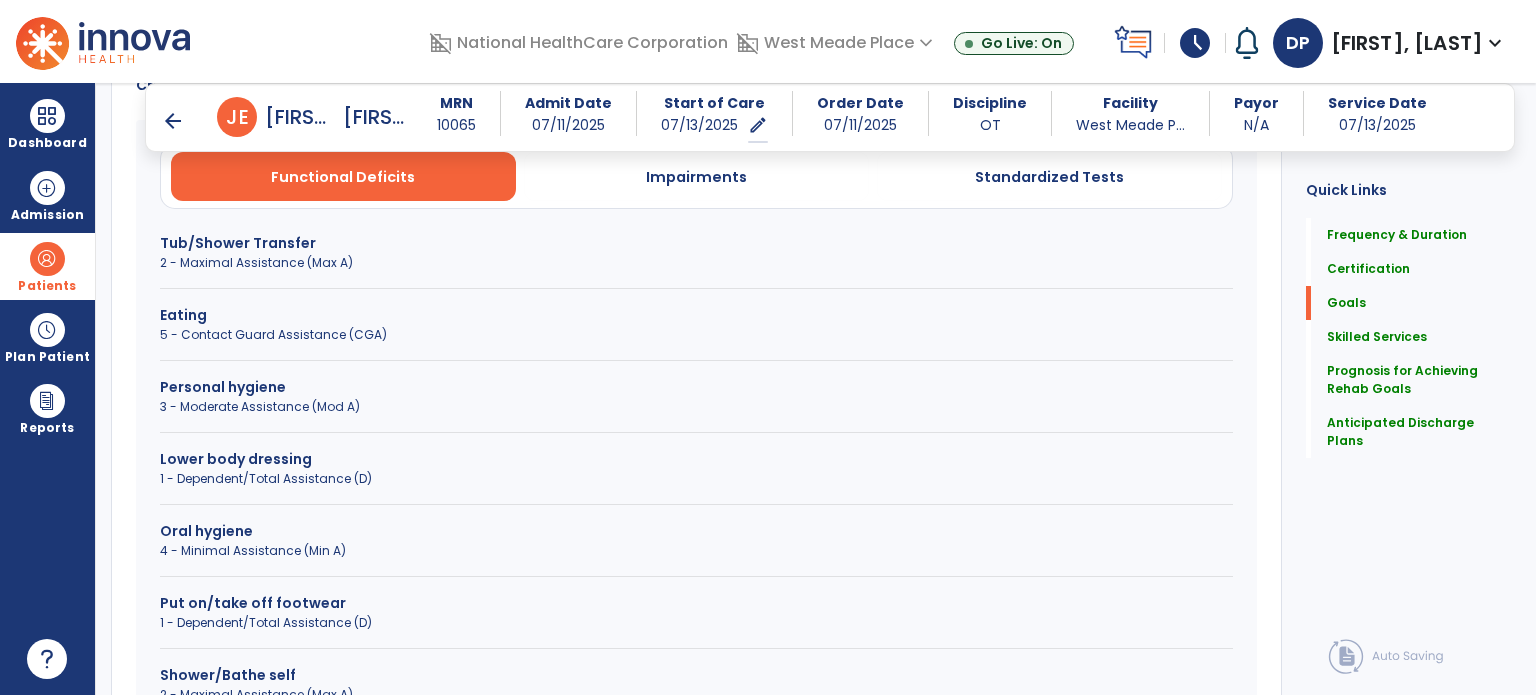 scroll, scrollTop: 654, scrollLeft: 0, axis: vertical 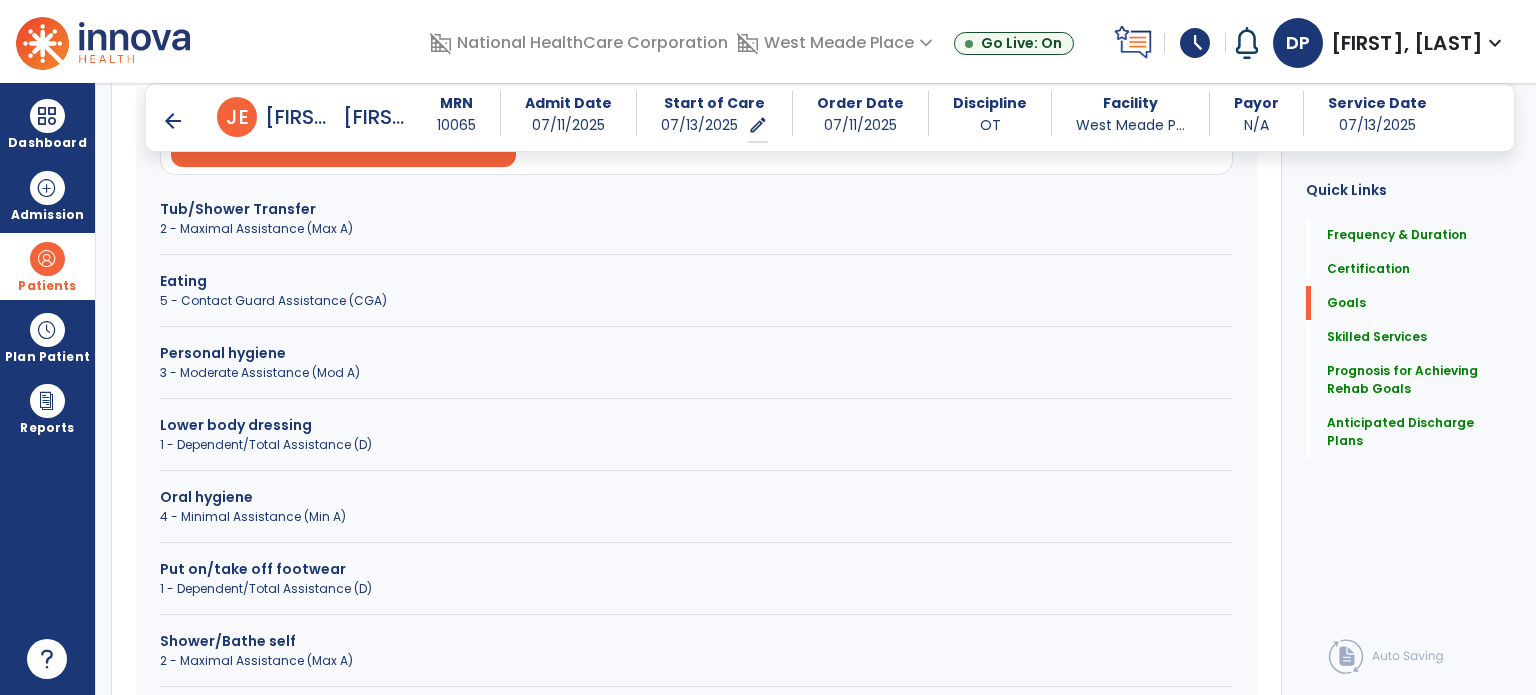 click on "5 - Contact Guard Assistance (CGA)" at bounding box center [696, 301] 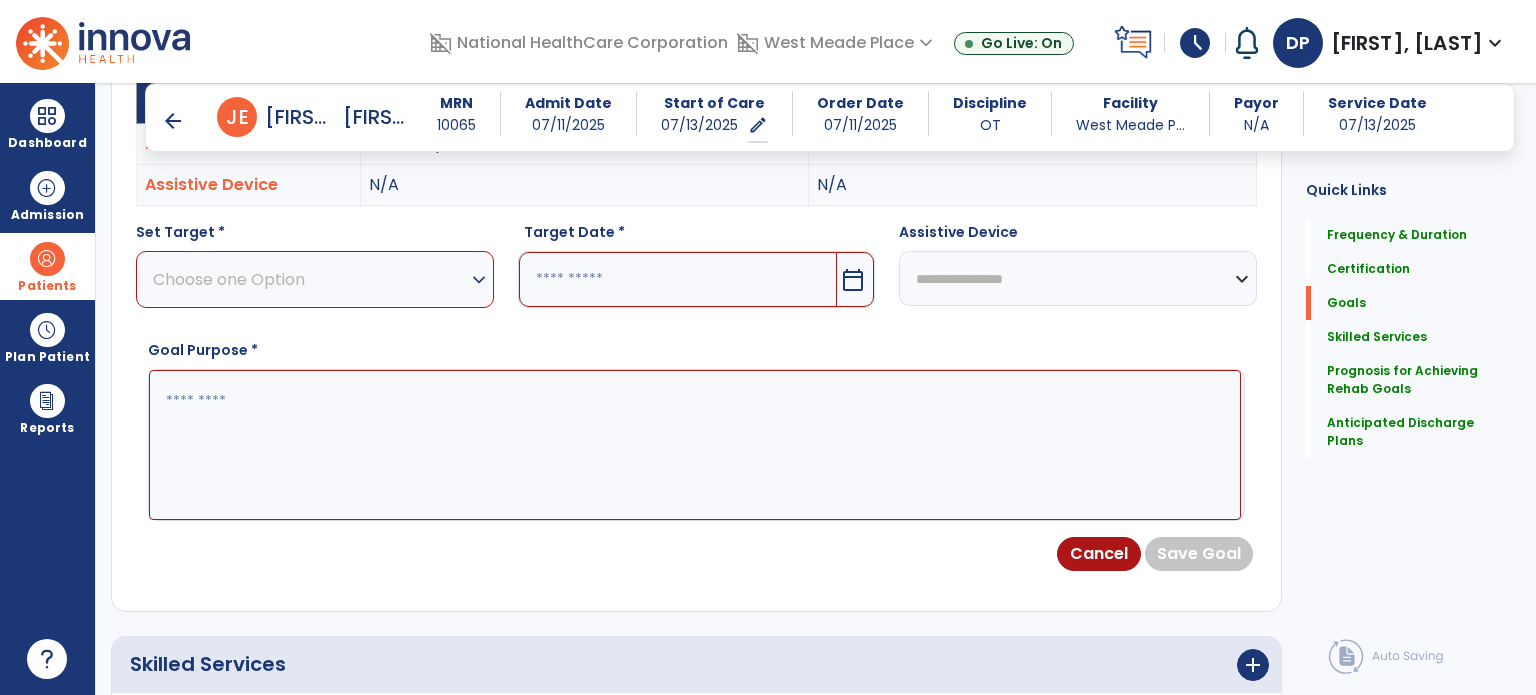 click on "Choose one Option" at bounding box center (310, 279) 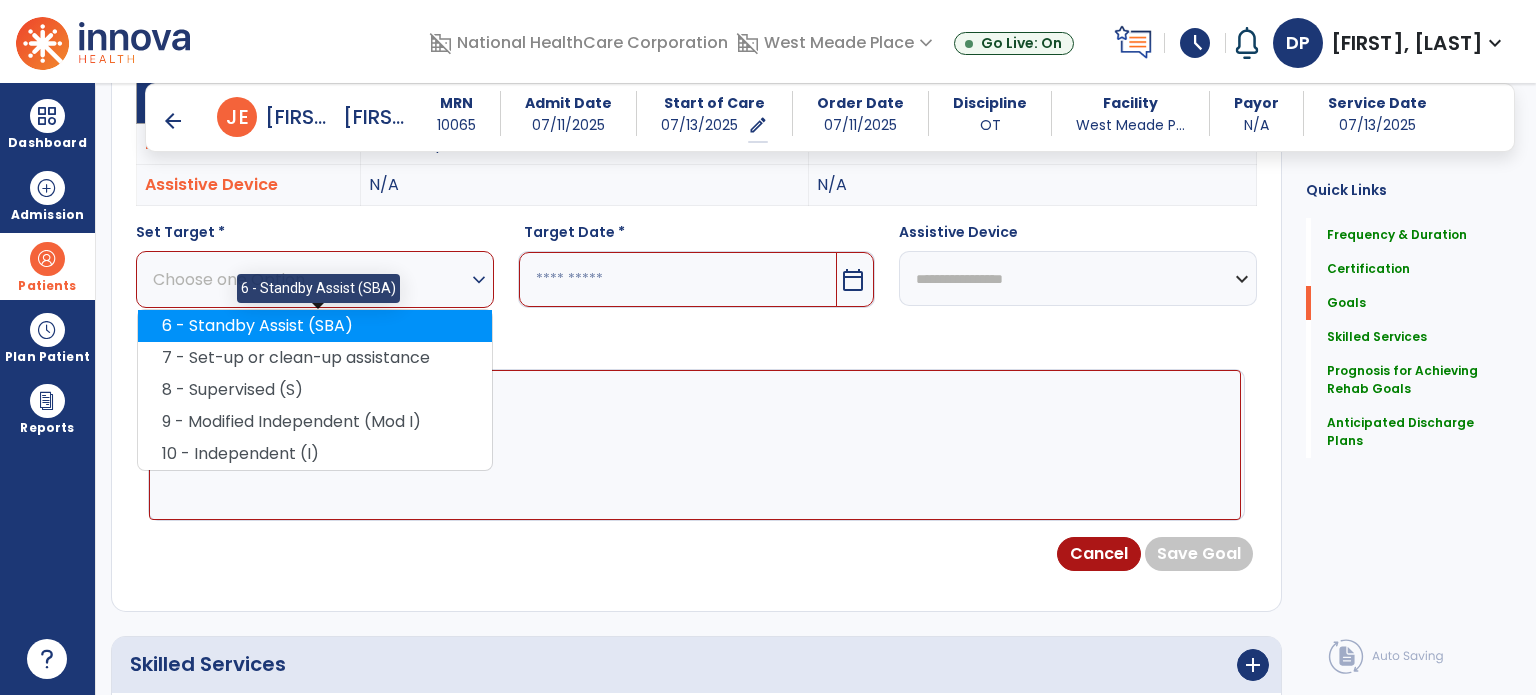 click on "6 - Standby Assist (SBA)" at bounding box center (315, 326) 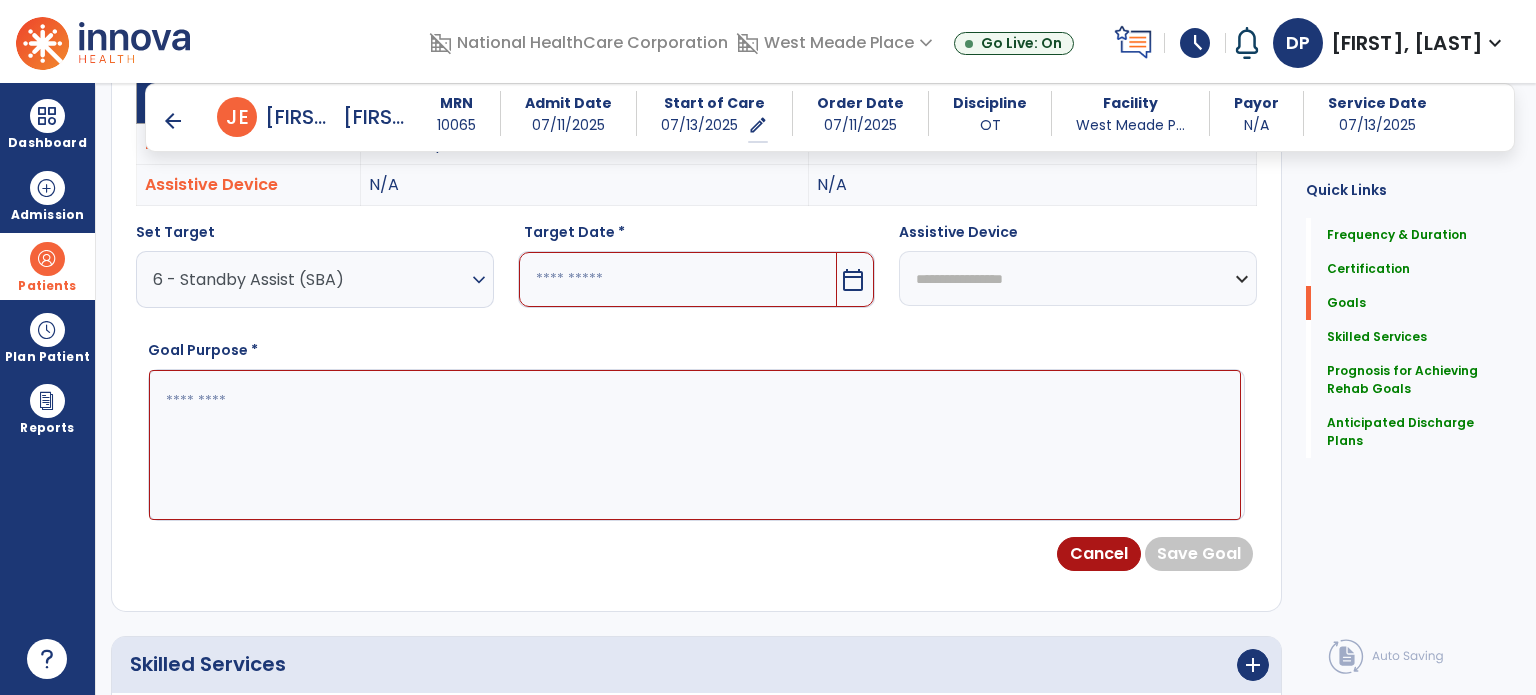 click at bounding box center (678, 279) 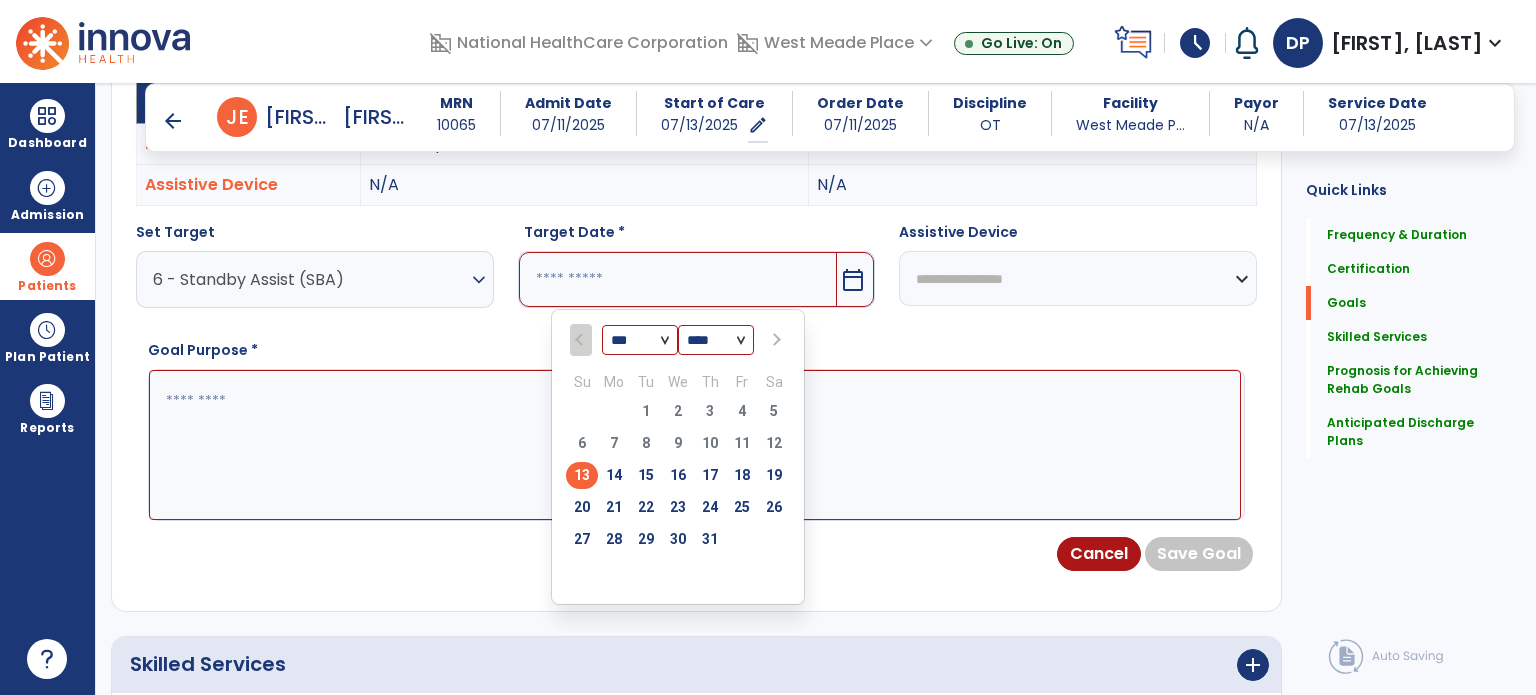 click on "27" at bounding box center [582, 539] 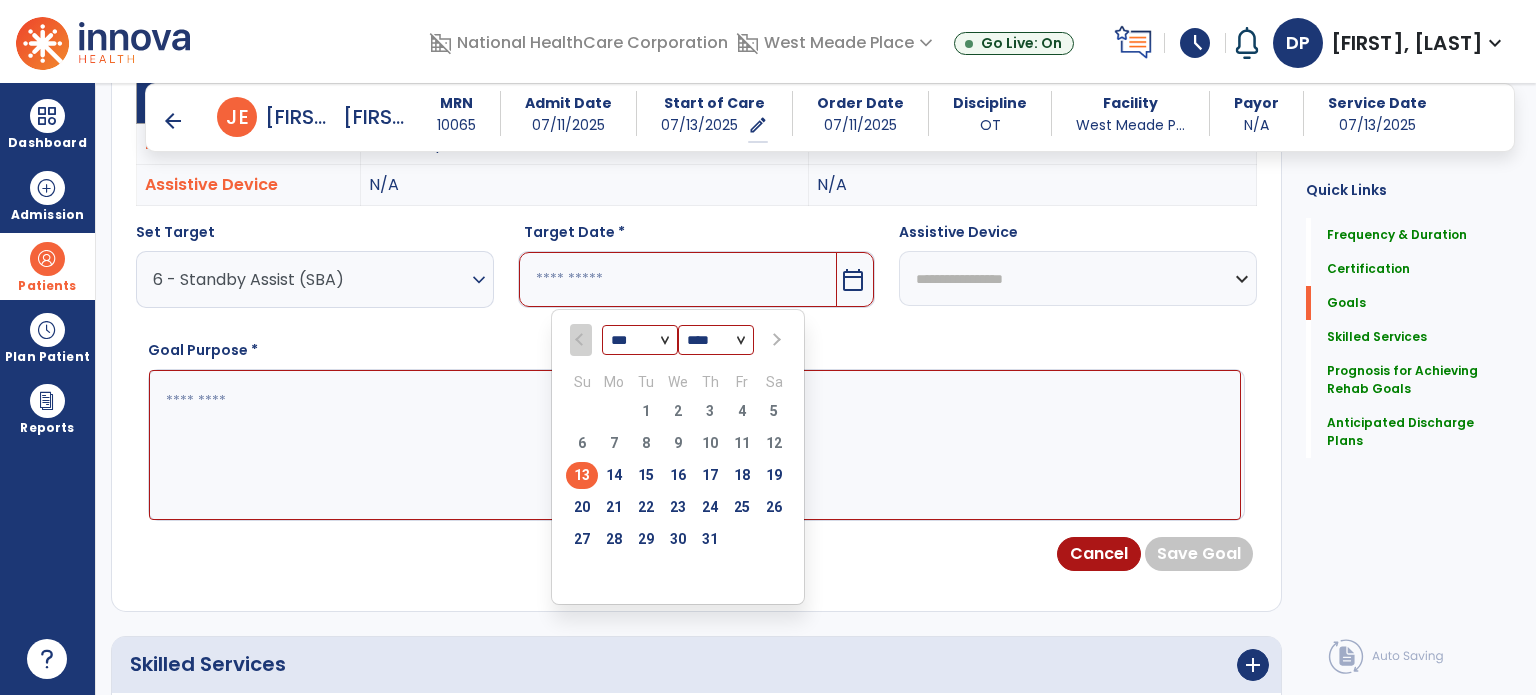 type on "*********" 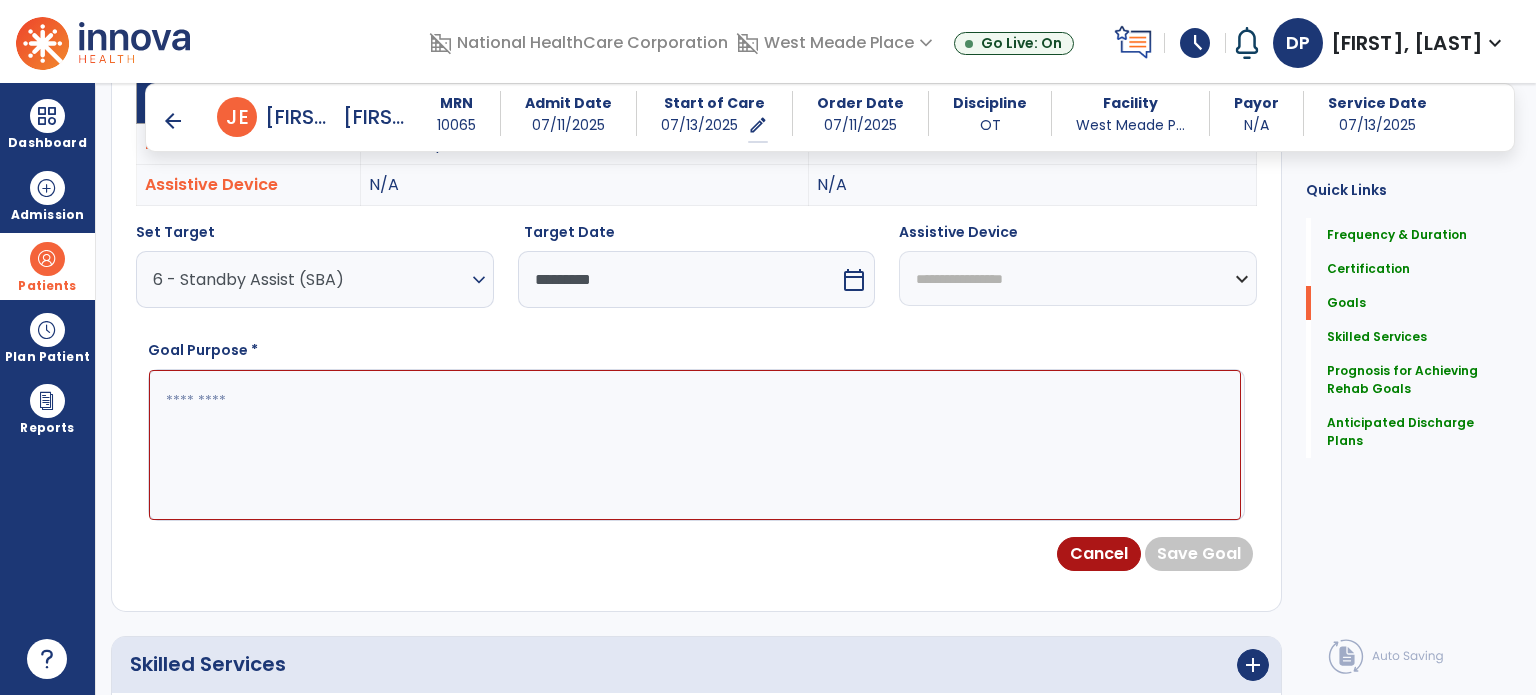 click at bounding box center (695, 445) 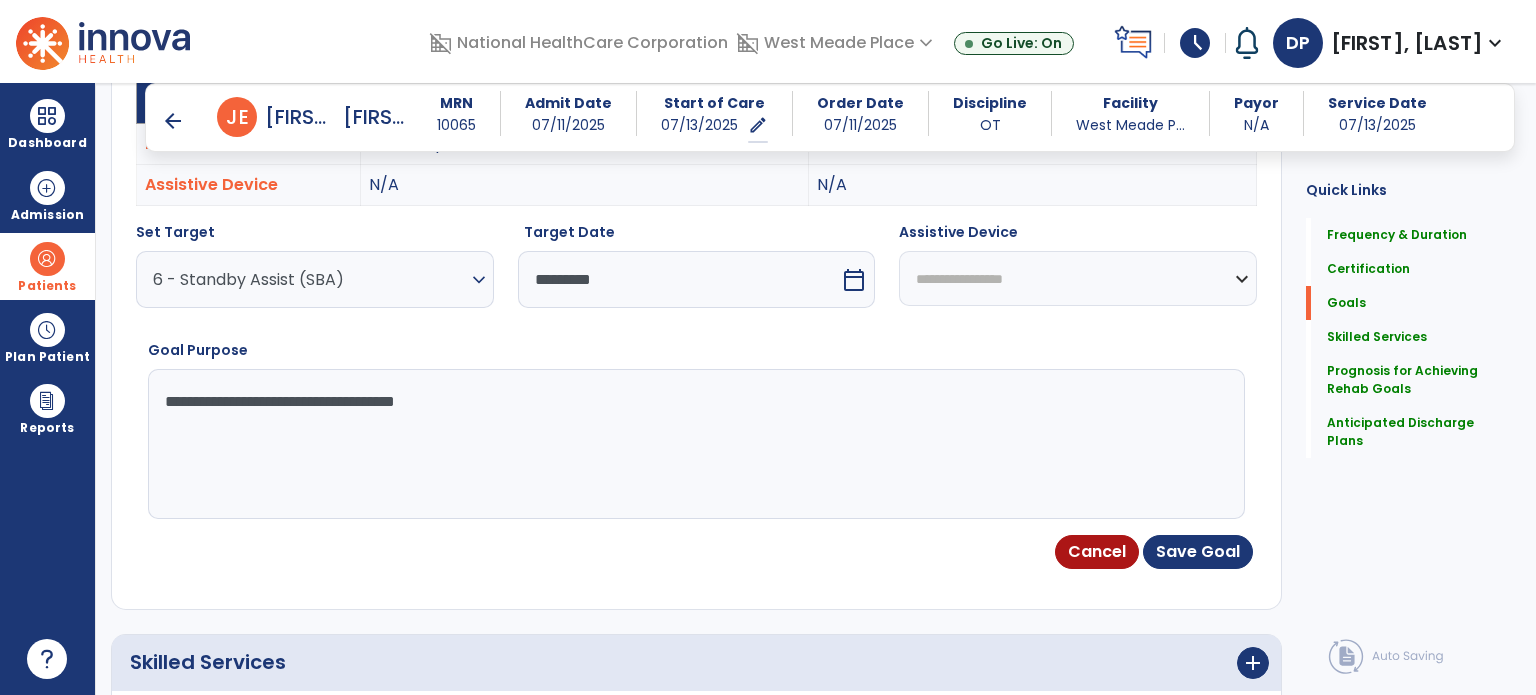 drag, startPoint x: 376, startPoint y: 399, endPoint x: 558, endPoint y: 403, distance: 182.04395 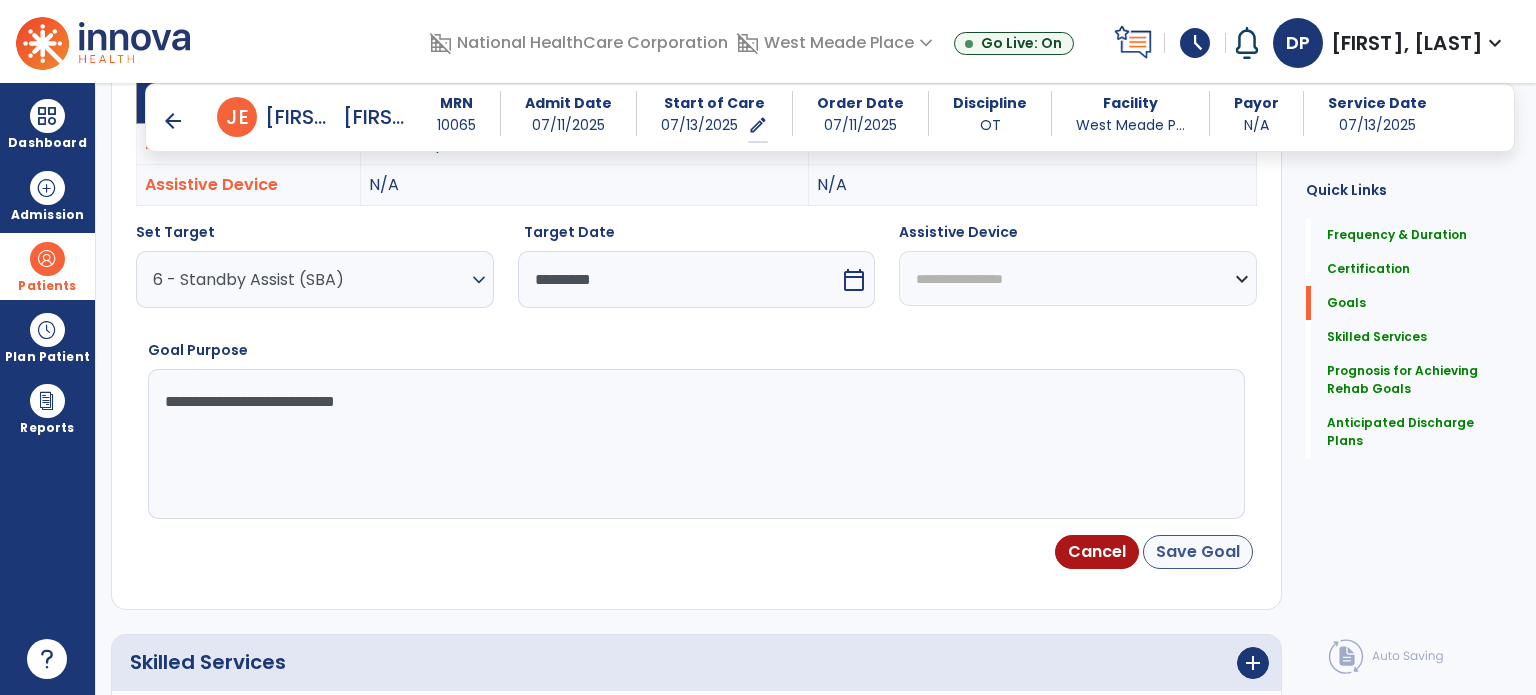 type on "**********" 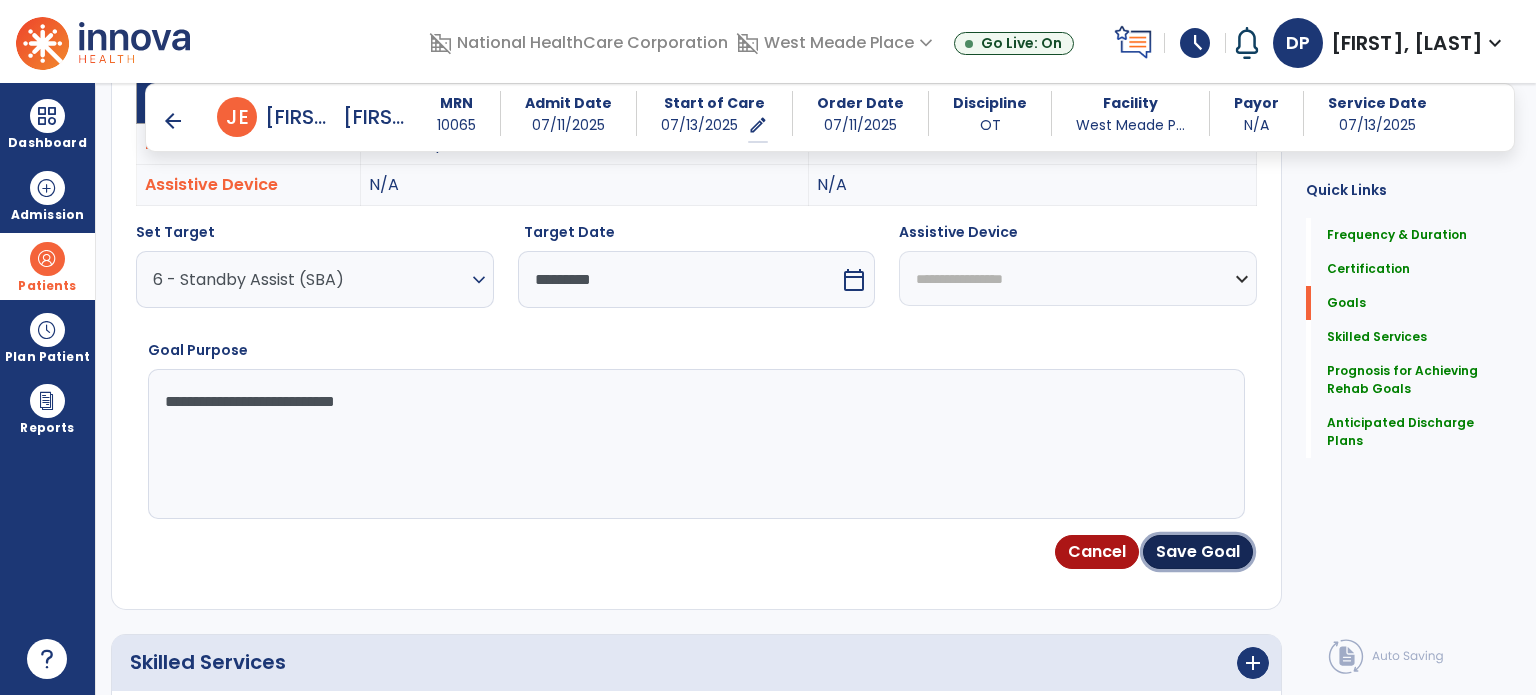 click on "Save Goal" at bounding box center (1198, 552) 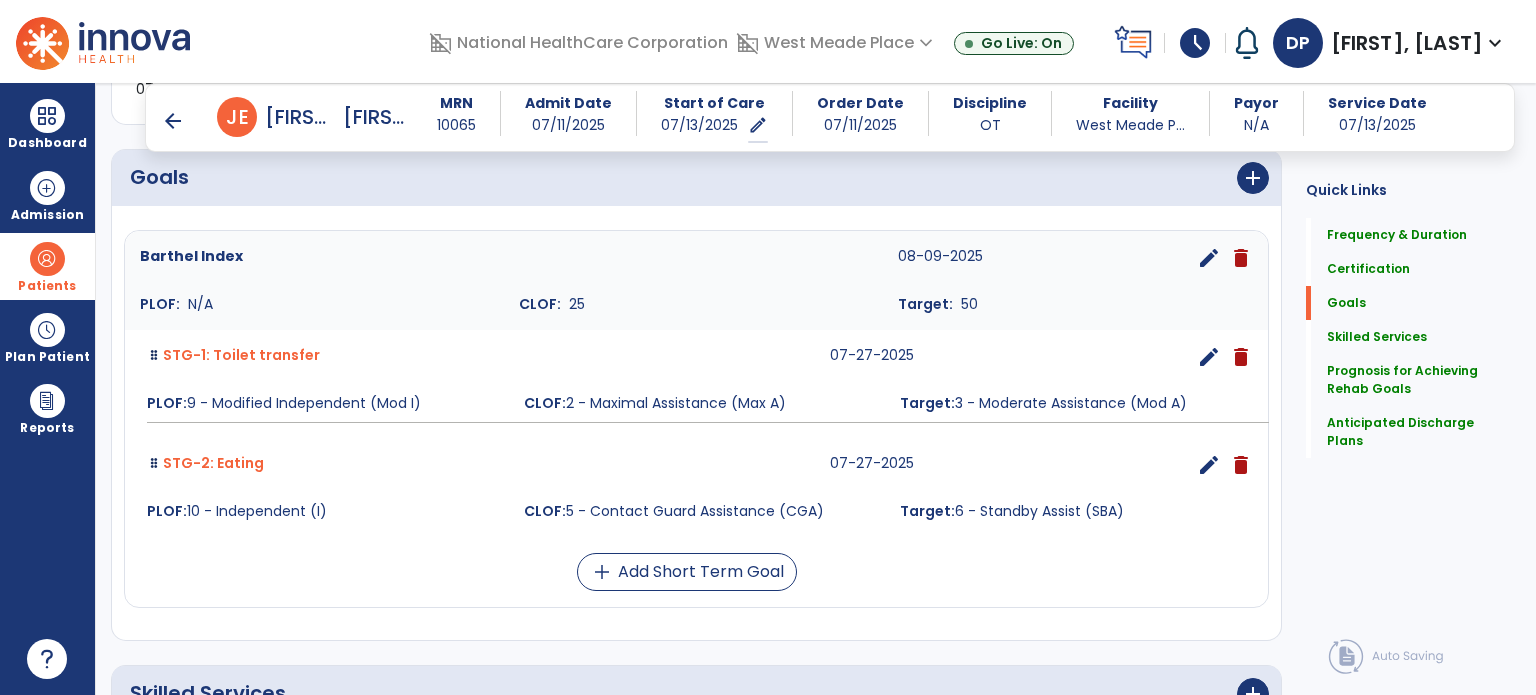 scroll, scrollTop: 567, scrollLeft: 0, axis: vertical 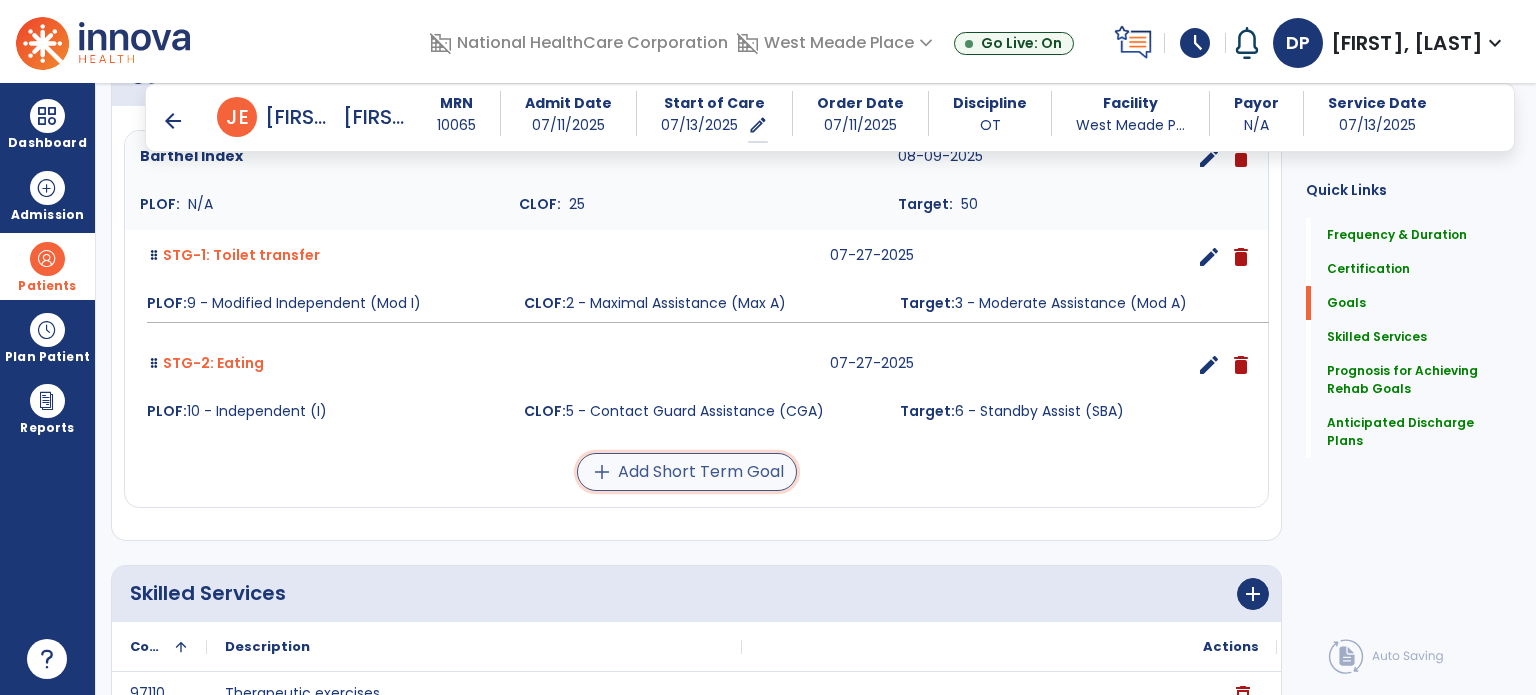 click on "add  Add Short Term Goal" at bounding box center [687, 472] 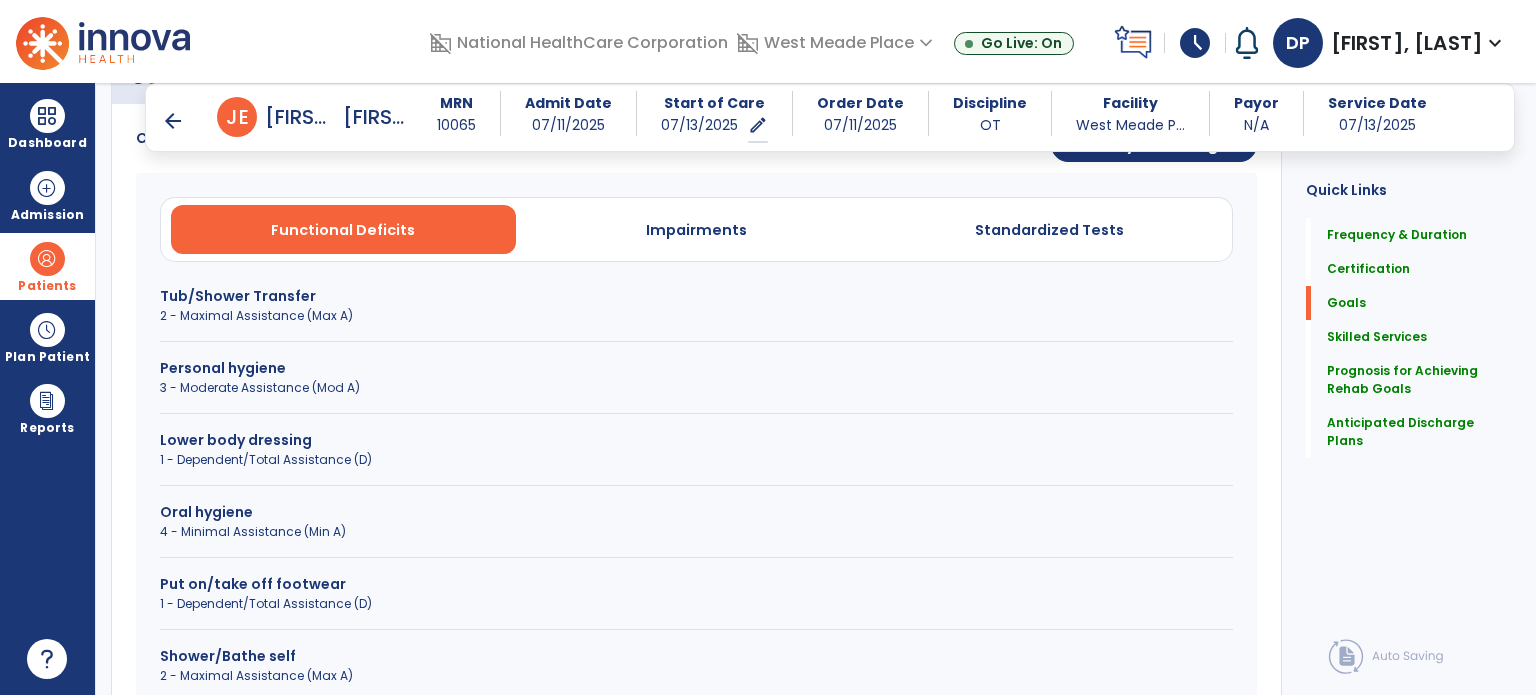 click on "Personal hygiene" at bounding box center [696, 368] 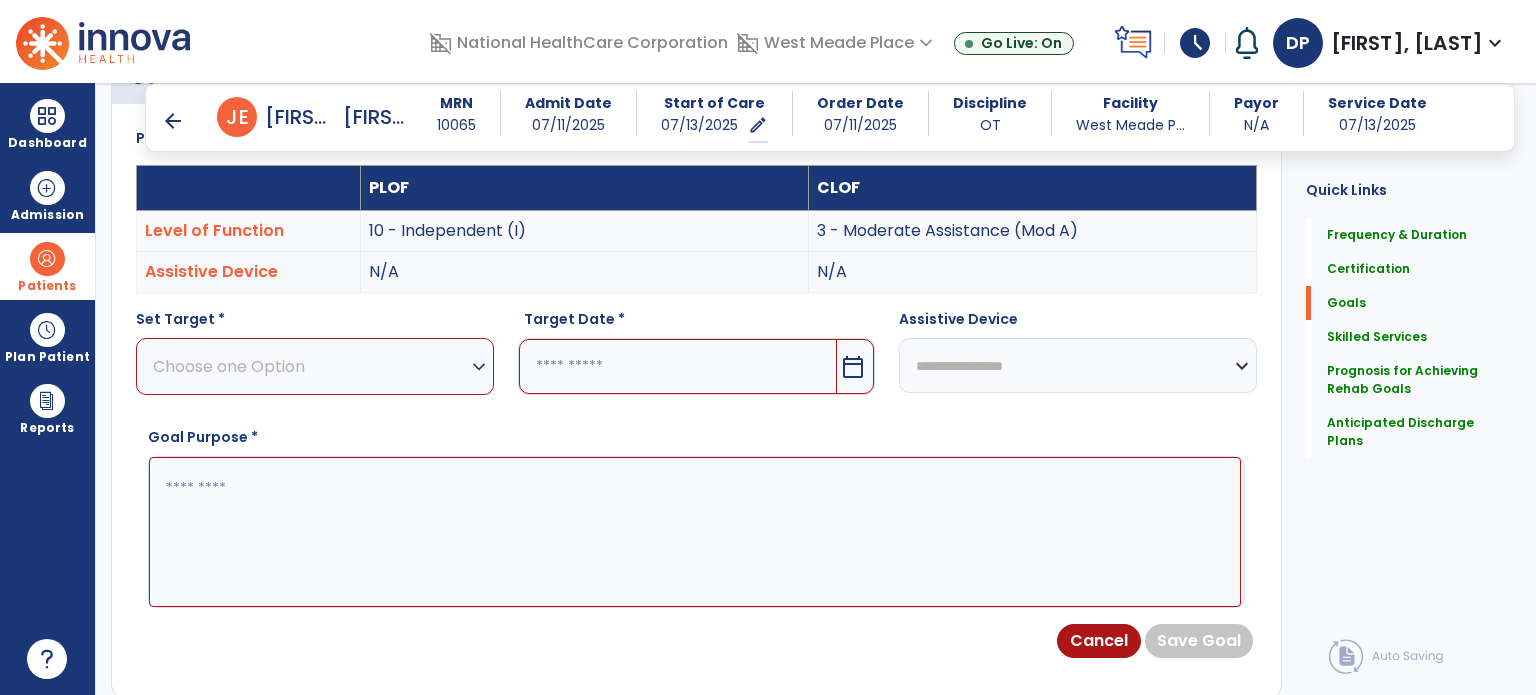 click on "Choose one Option" at bounding box center (310, 366) 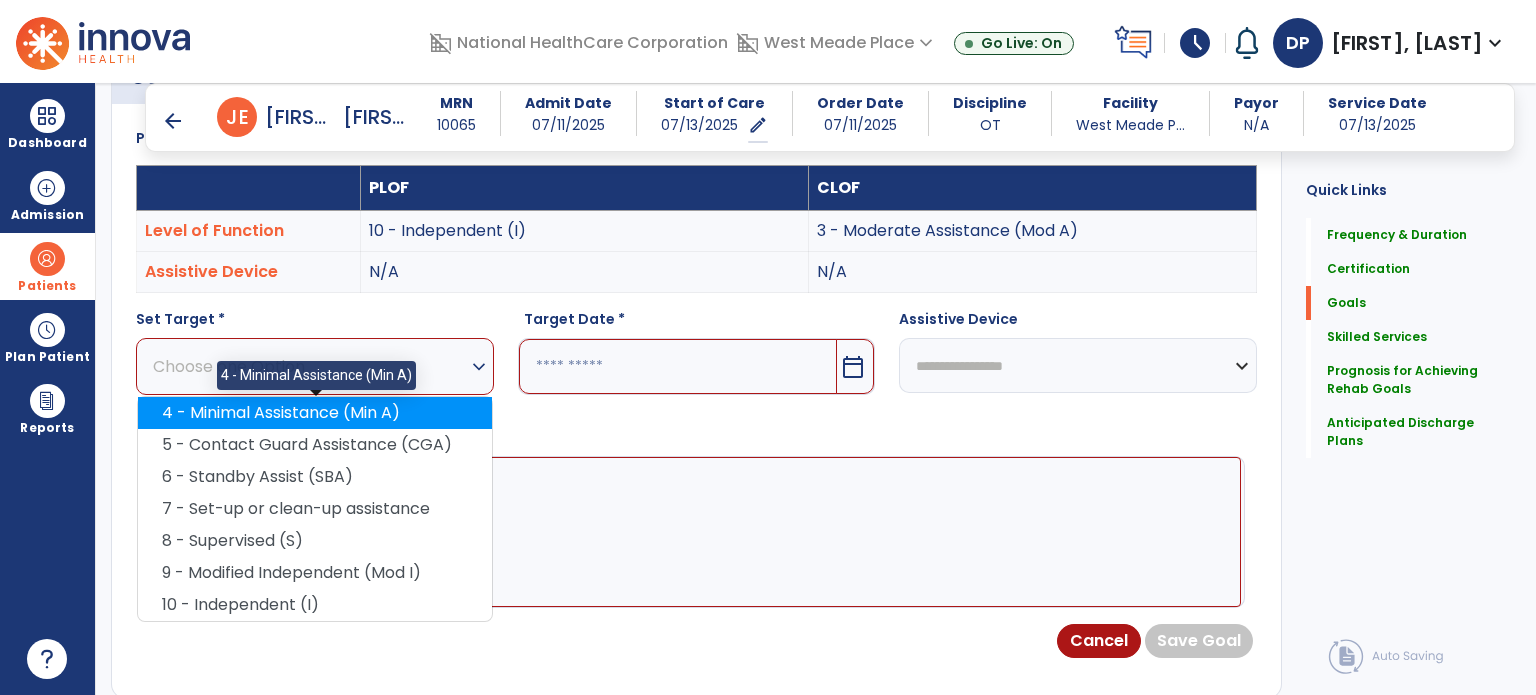 click on "4 - Minimal Assistance (Min A)" at bounding box center [315, 413] 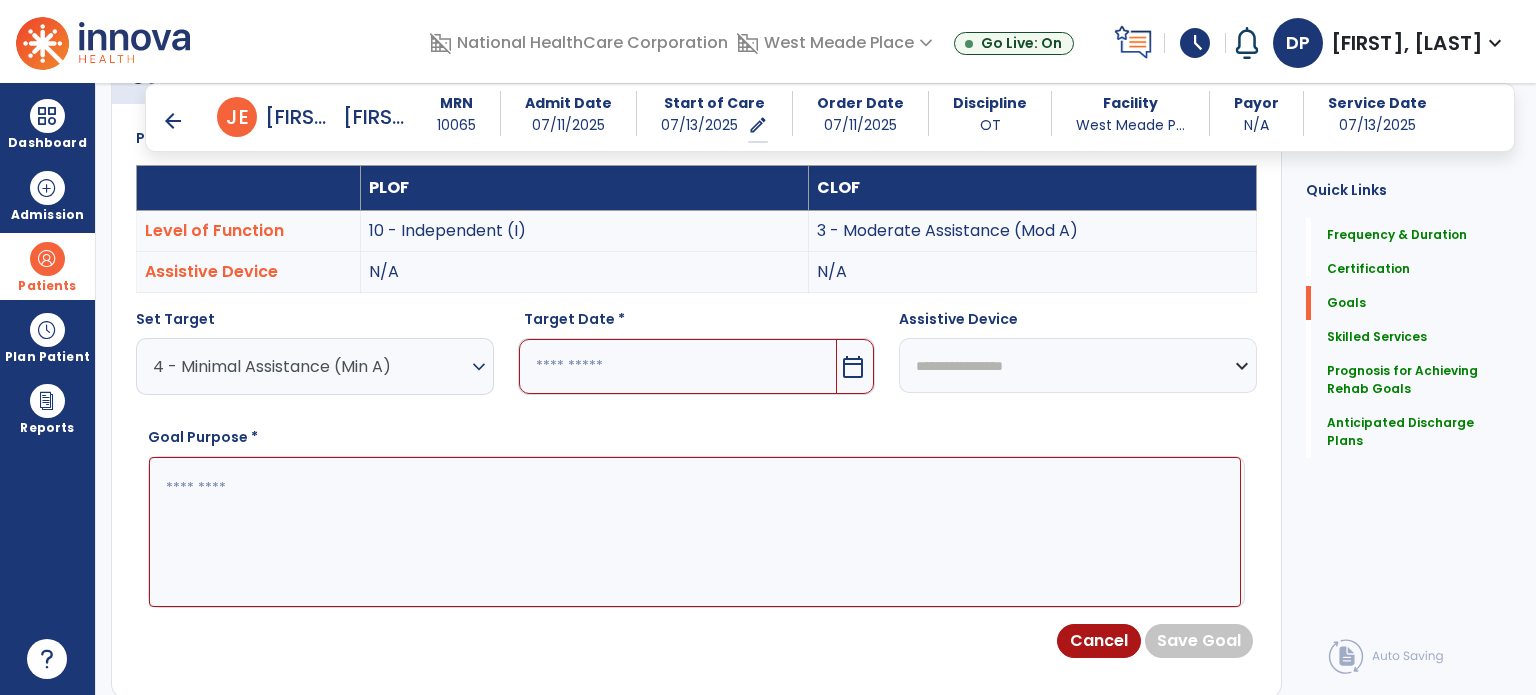 click at bounding box center (678, 366) 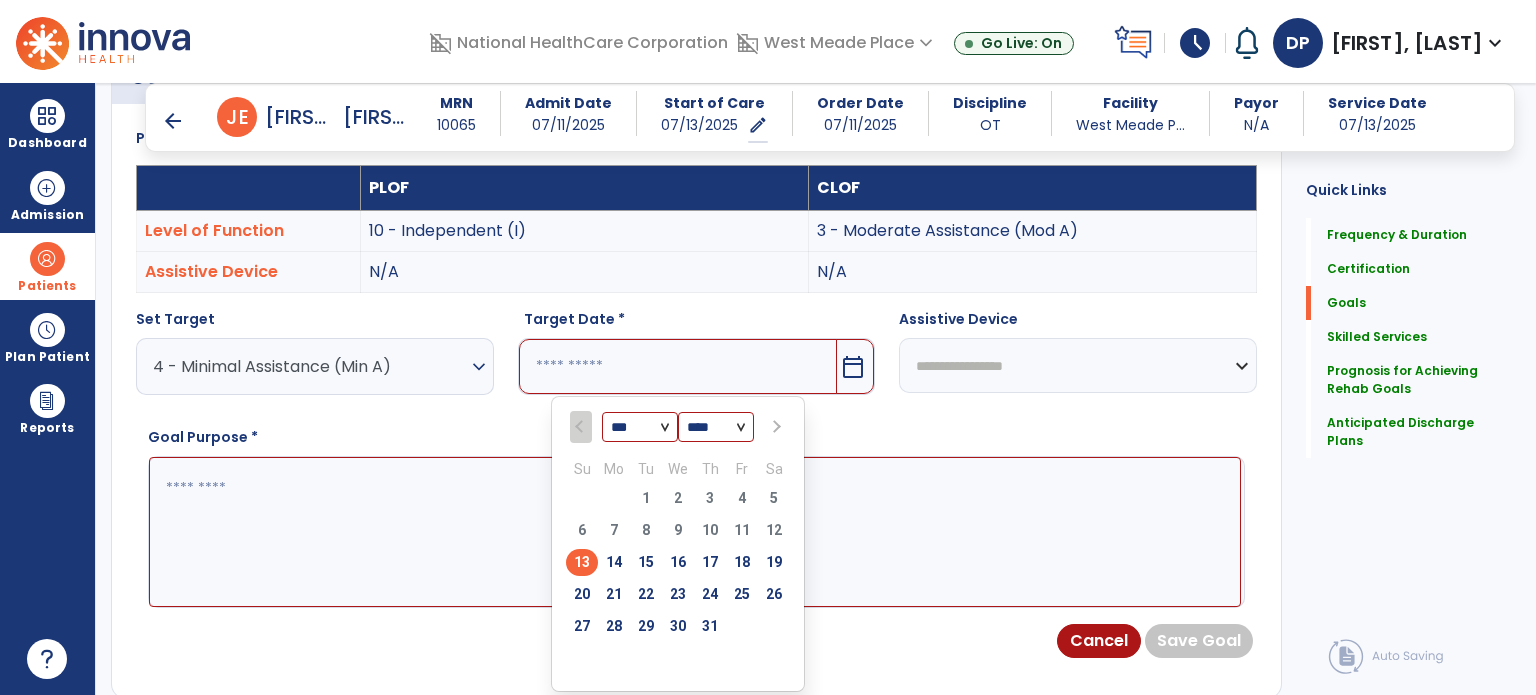 drag, startPoint x: 582, startPoint y: 622, endPoint x: 571, endPoint y: 614, distance: 13.601471 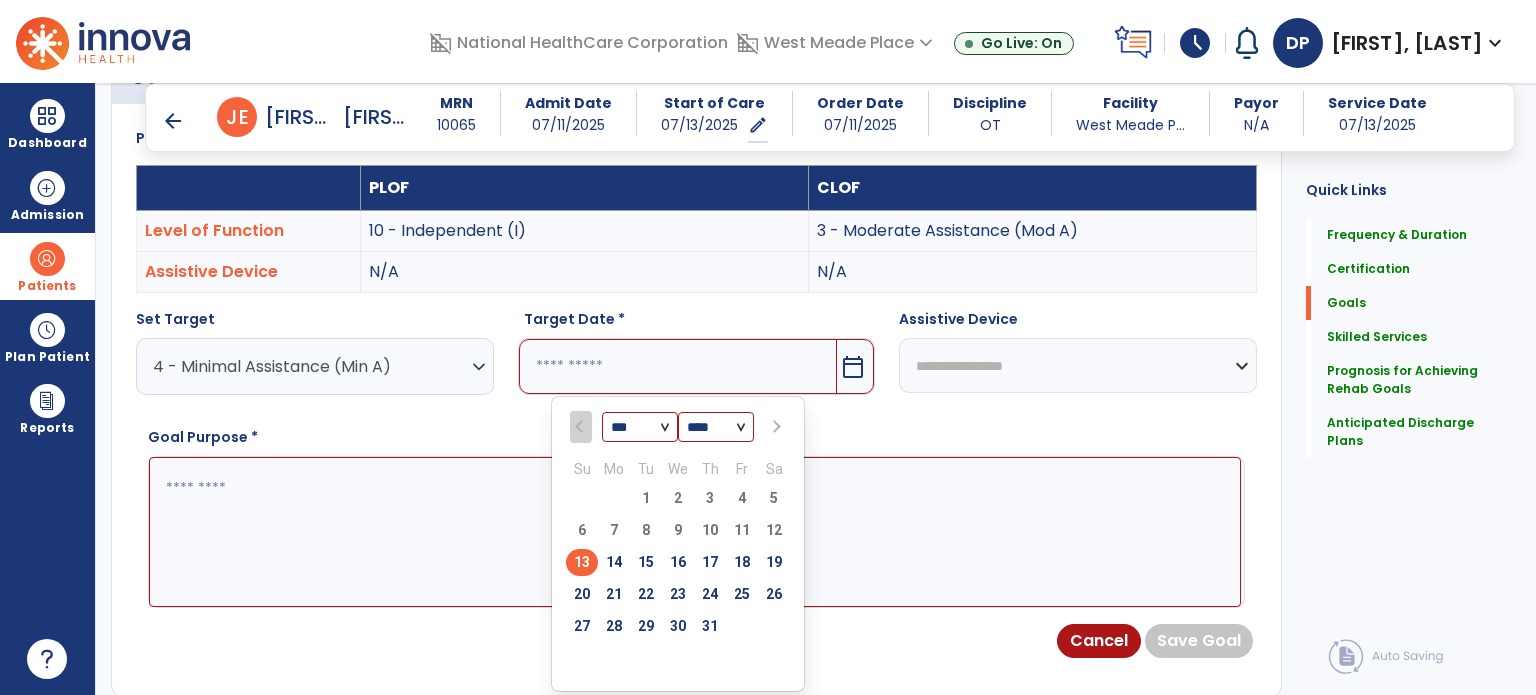 type on "*********" 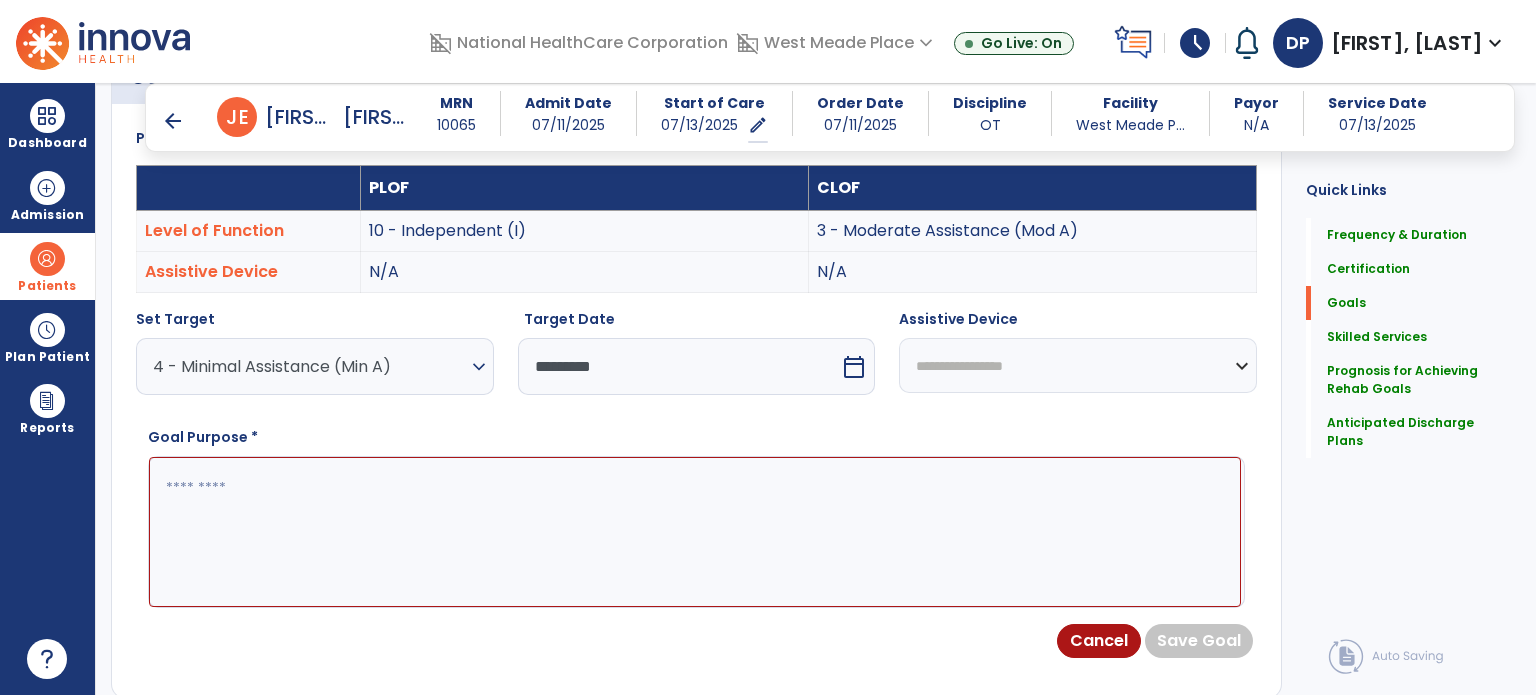 click at bounding box center [695, 532] 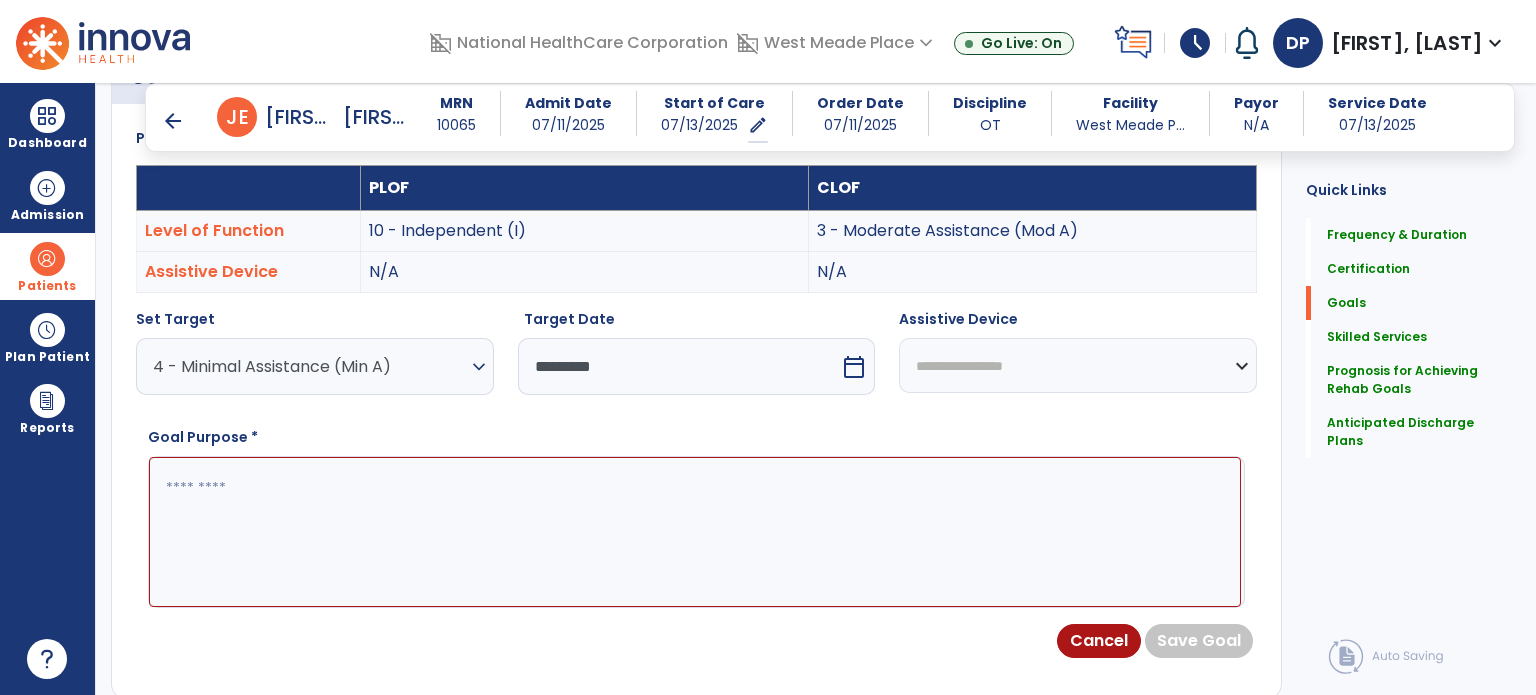 paste on "**********" 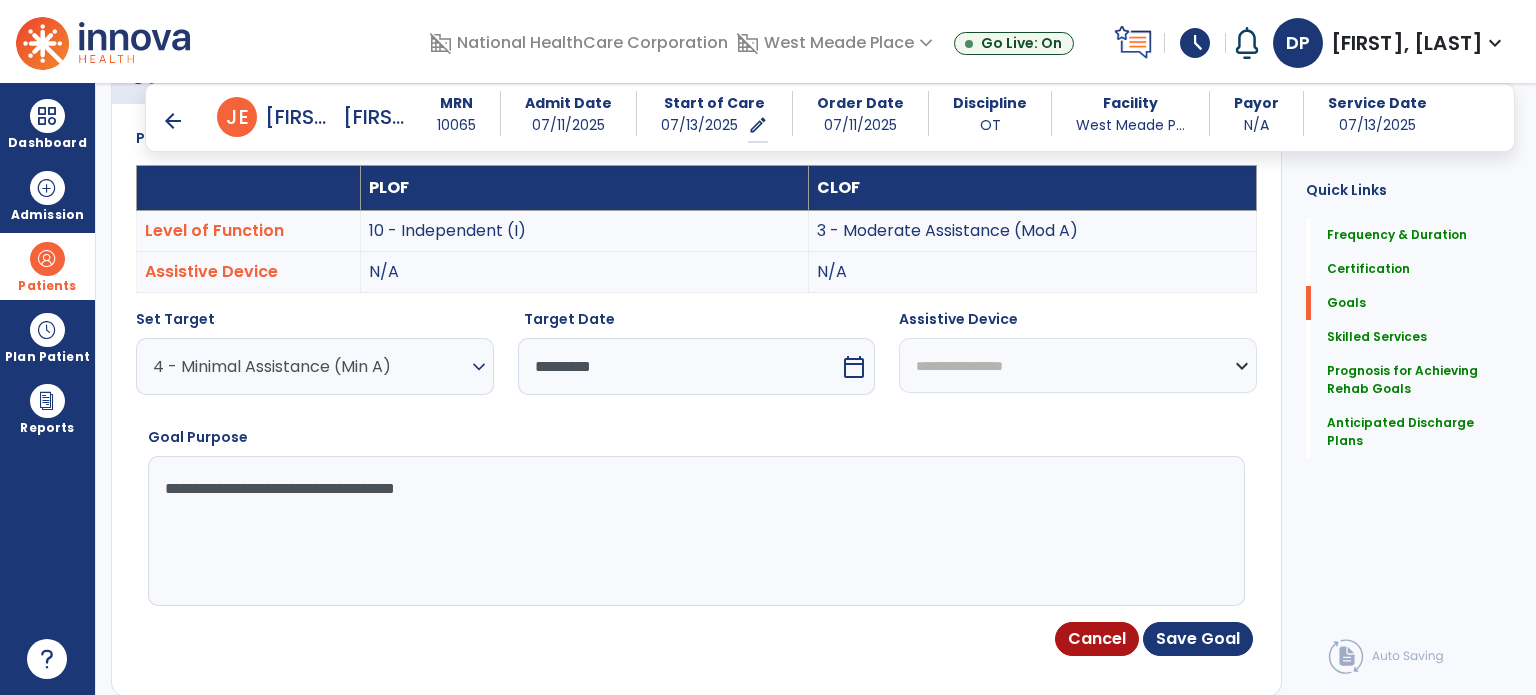 drag, startPoint x: 374, startPoint y: 485, endPoint x: 494, endPoint y: 485, distance: 120 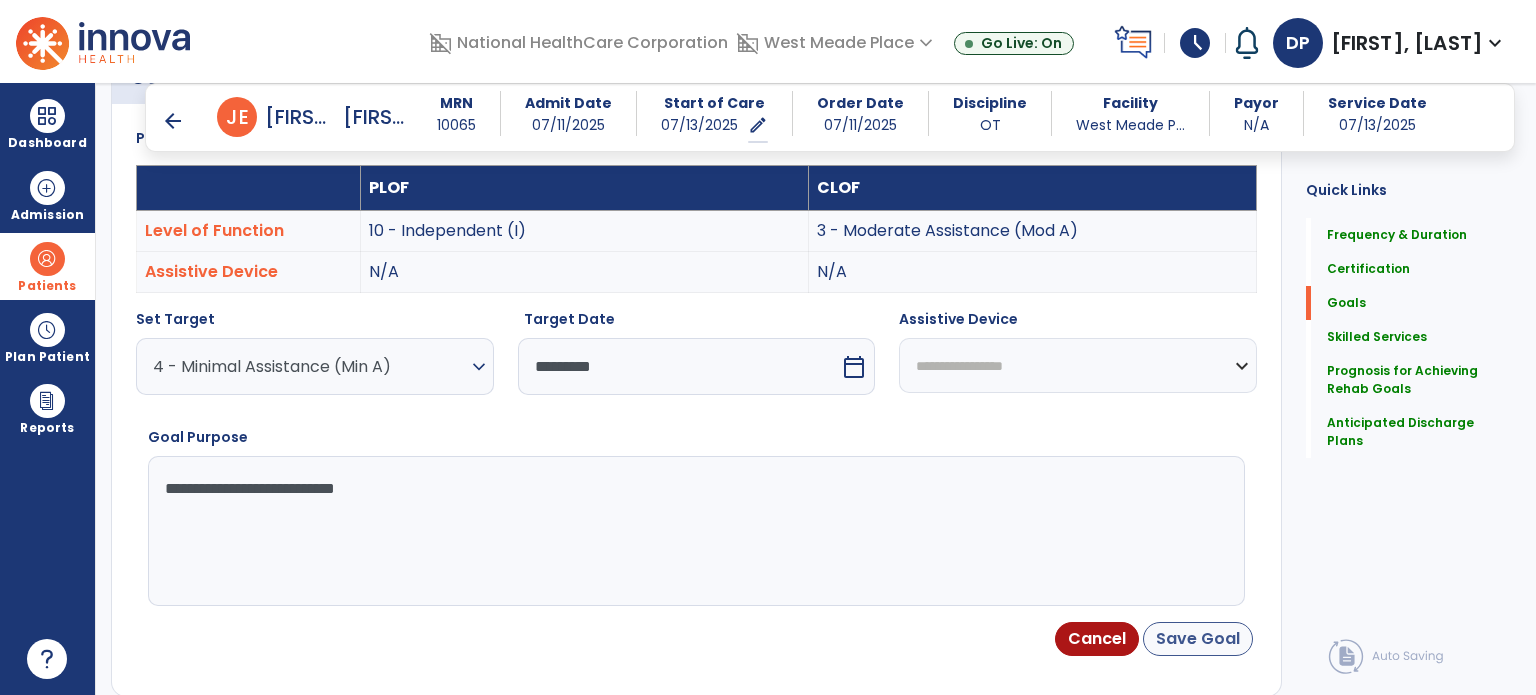 type on "**********" 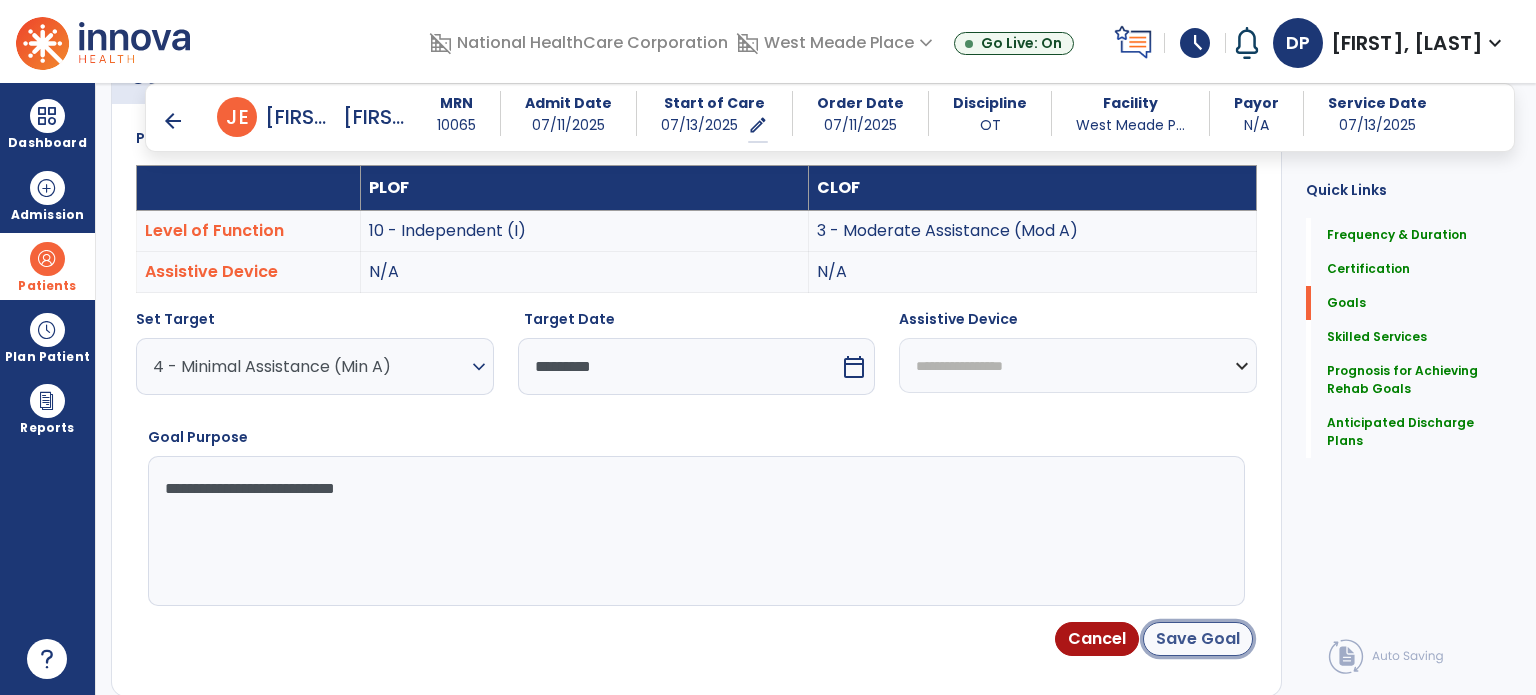 click on "Save Goal" at bounding box center [1198, 639] 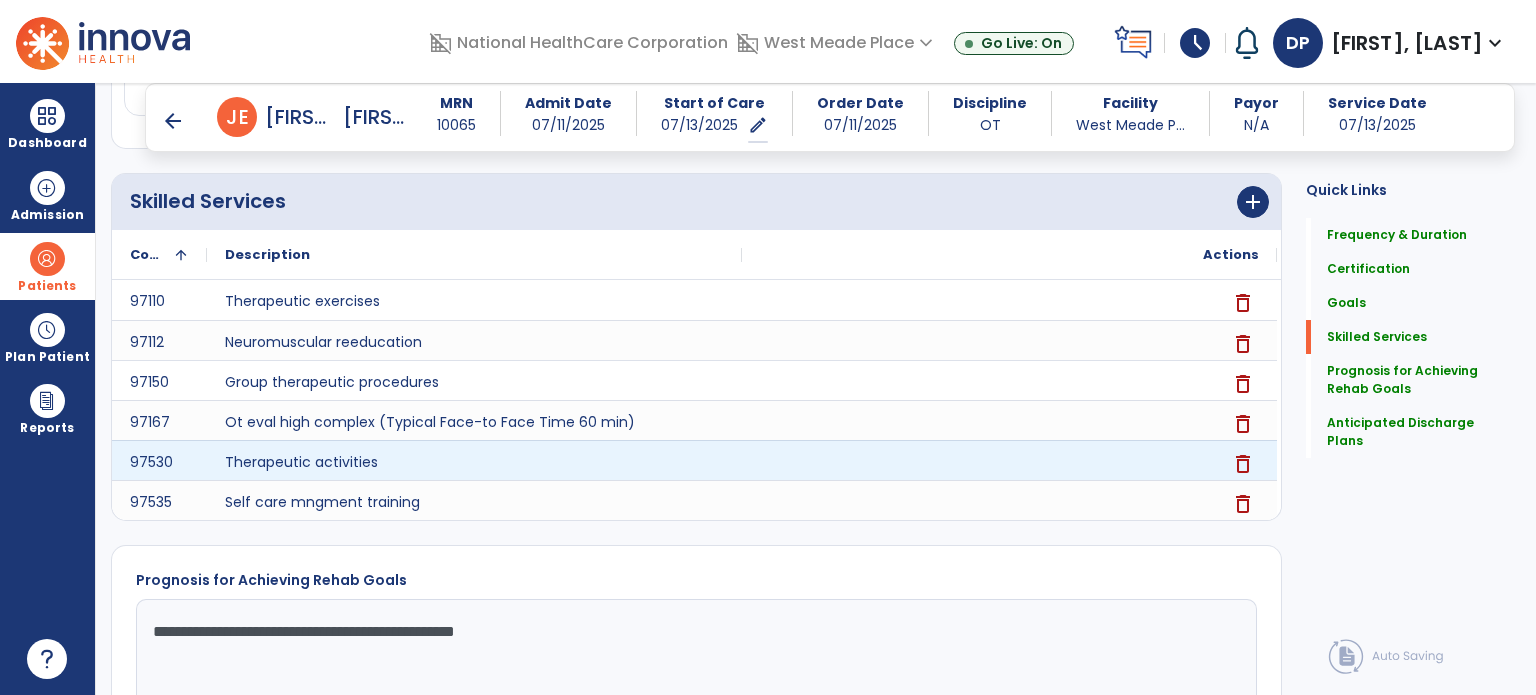 scroll, scrollTop: 767, scrollLeft: 0, axis: vertical 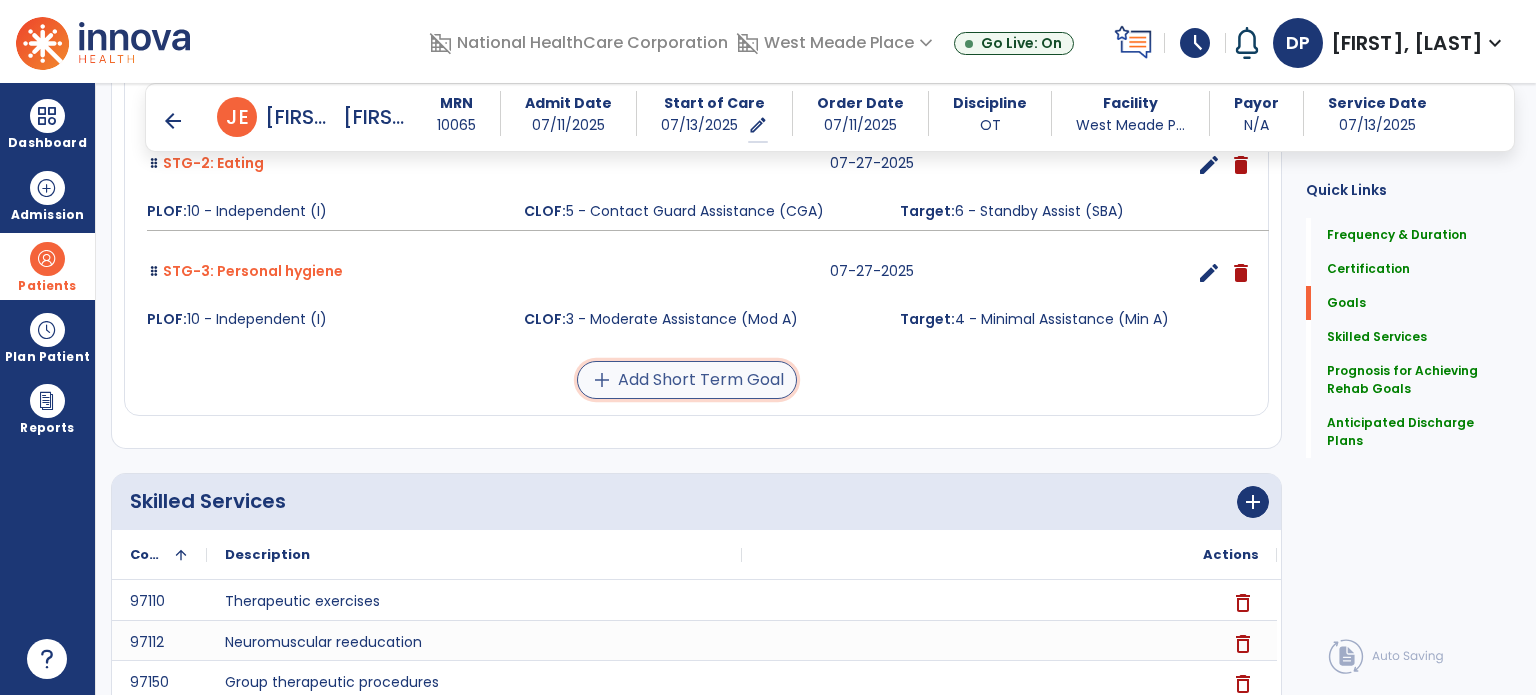 click on "add  Add Short Term Goal" at bounding box center (687, 380) 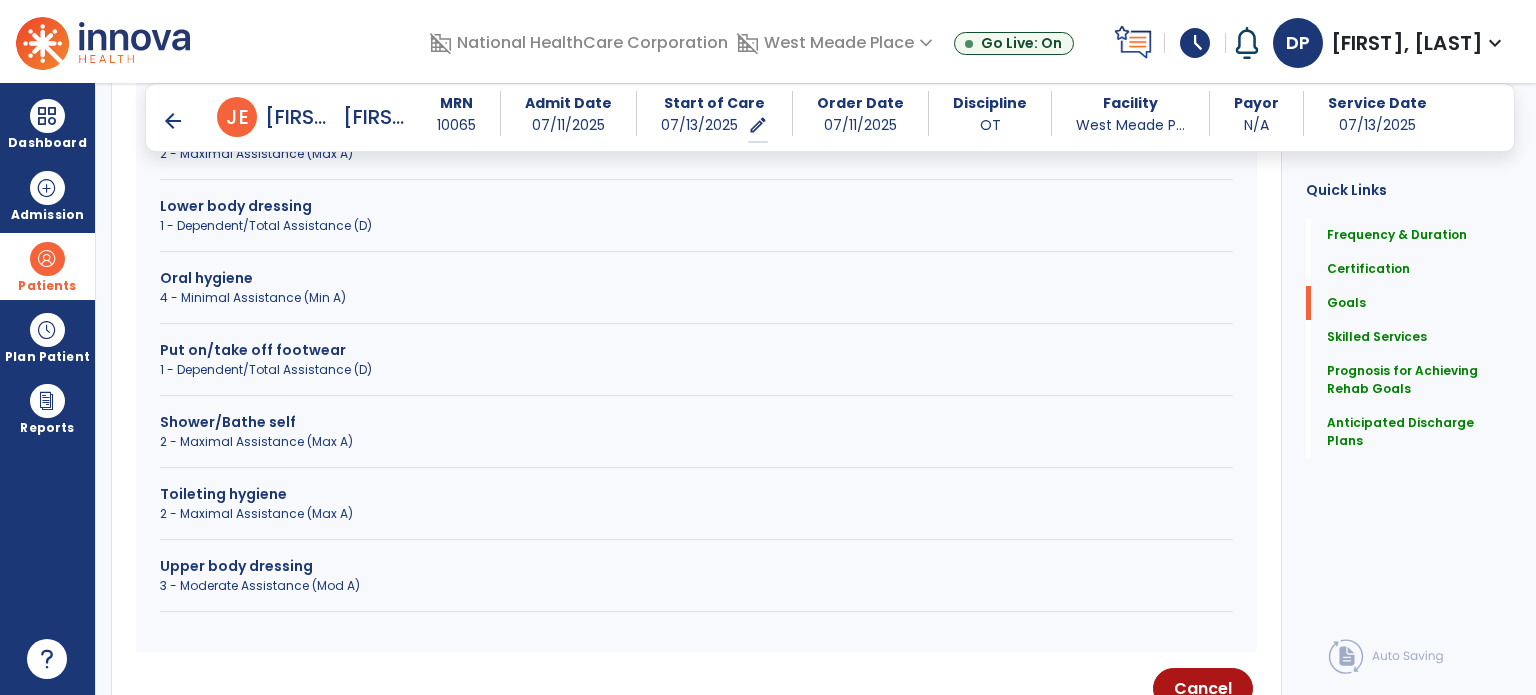 scroll, scrollTop: 756, scrollLeft: 0, axis: vertical 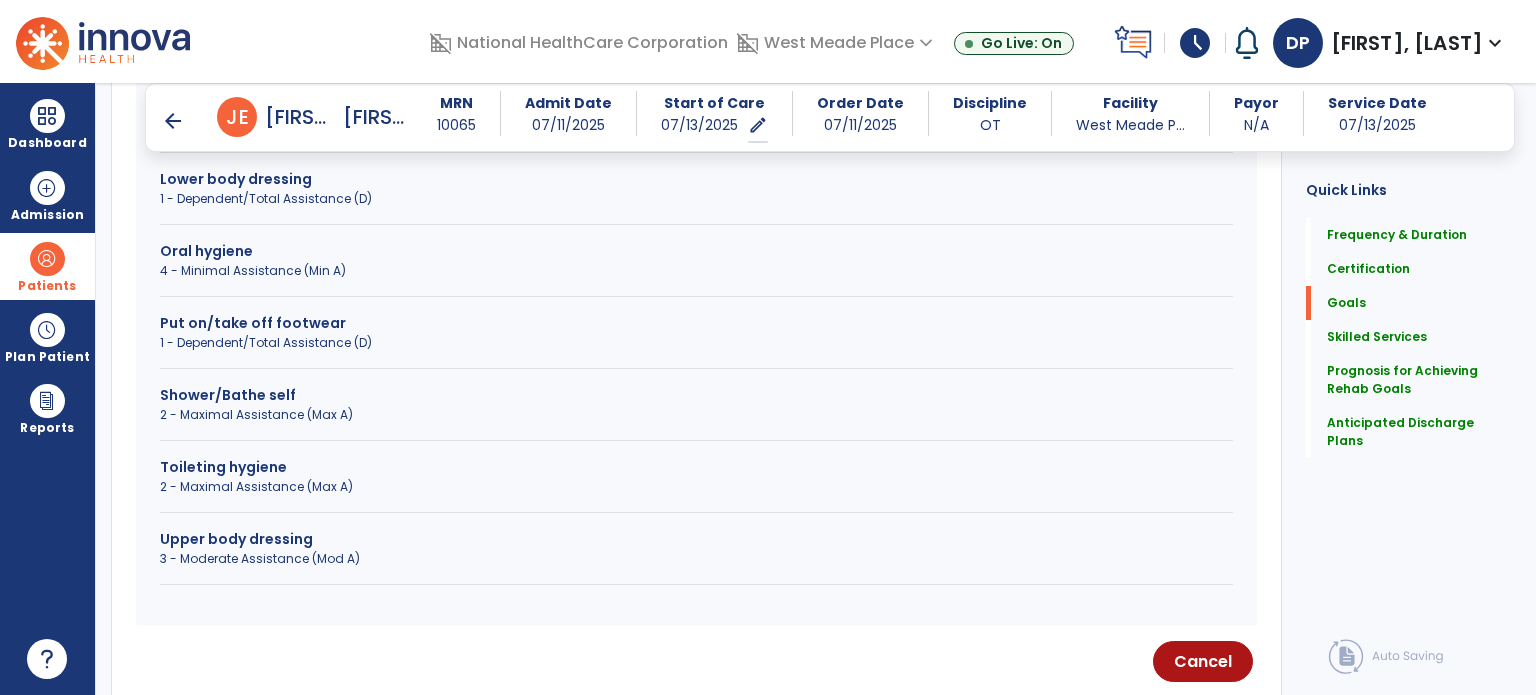 click on "Upper body dressing" at bounding box center (696, 539) 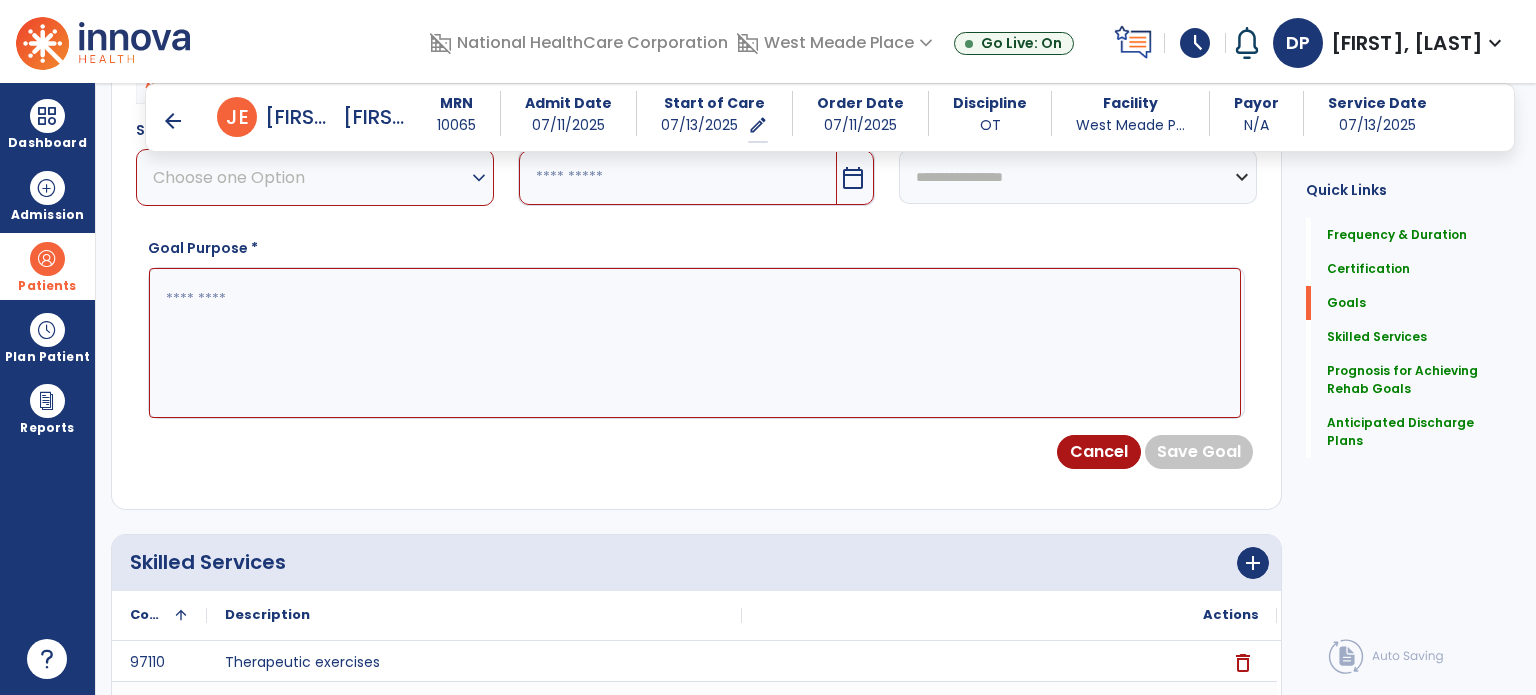 click on "Choose one Option" at bounding box center [310, 177] 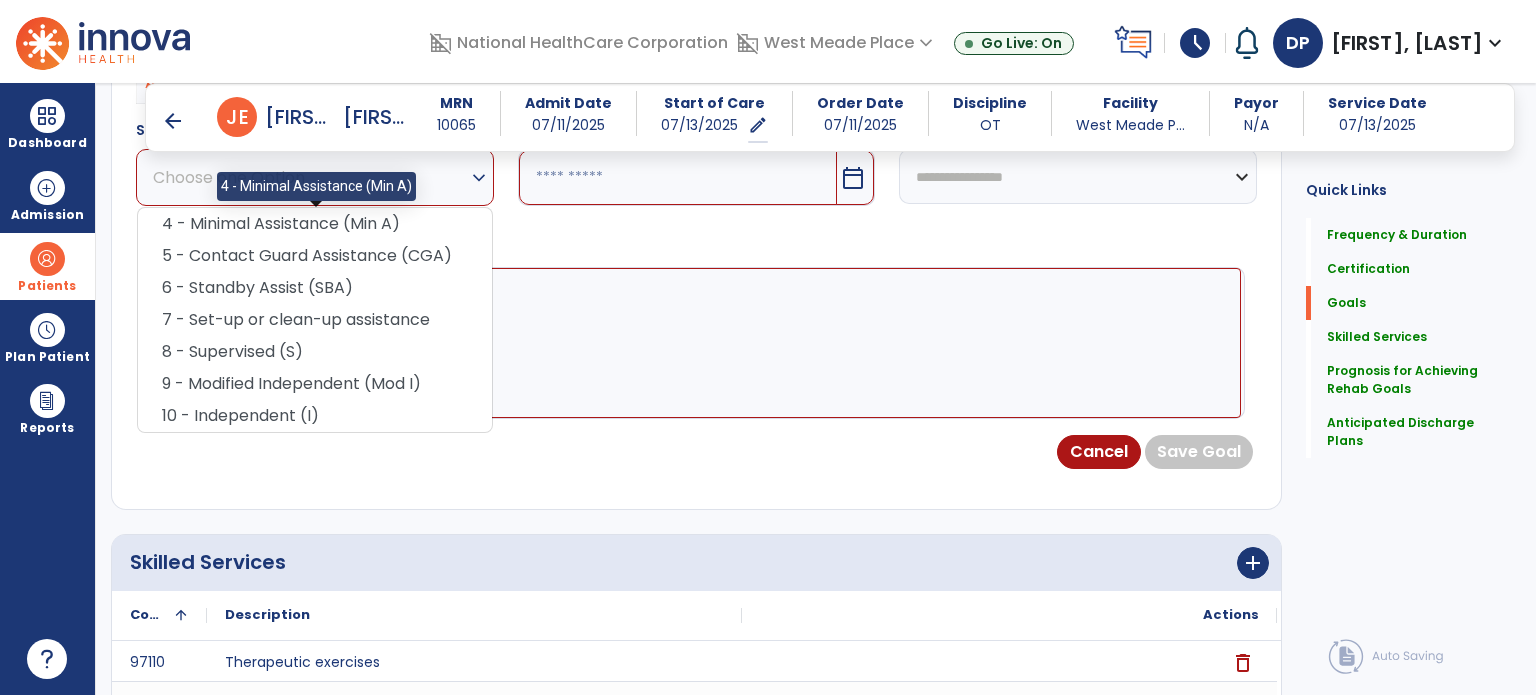 drag, startPoint x: 242, startPoint y: 223, endPoint x: 300, endPoint y: 224, distance: 58.00862 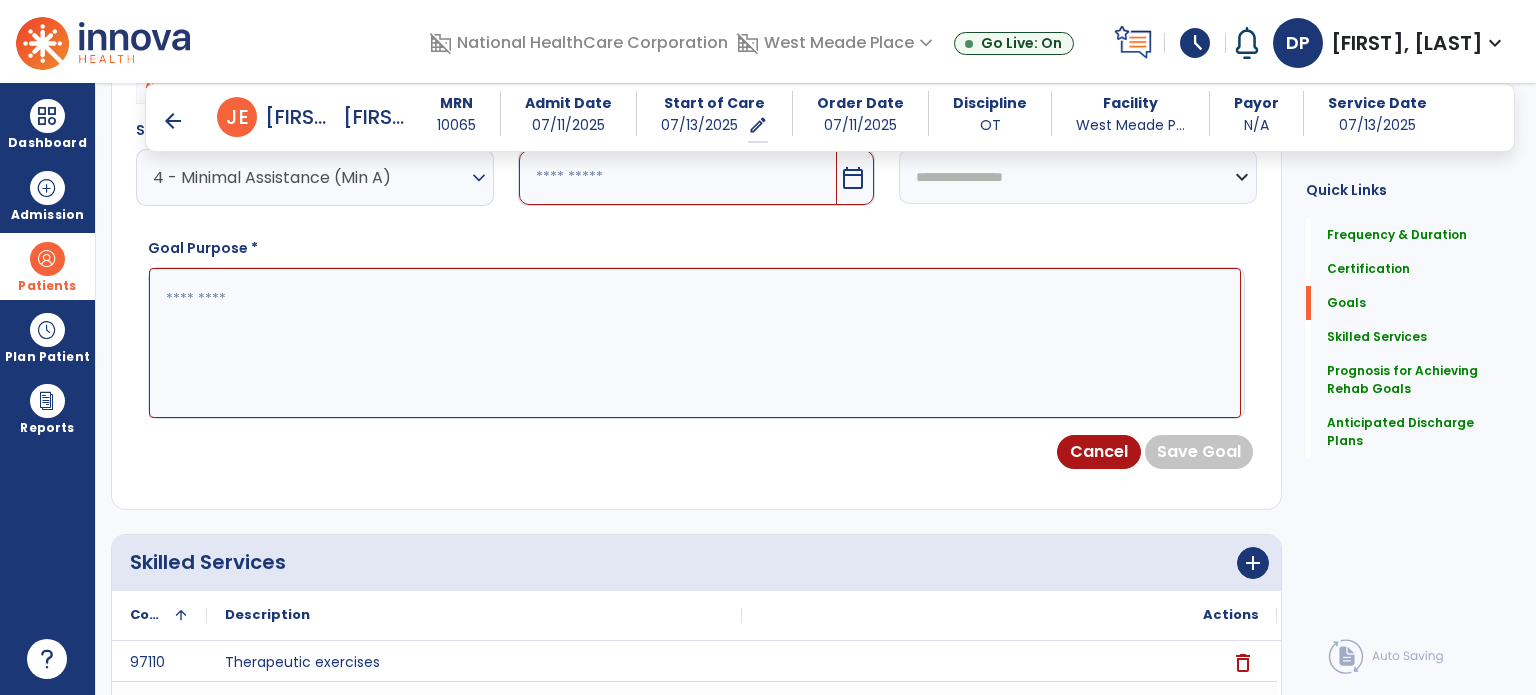 click at bounding box center [678, 177] 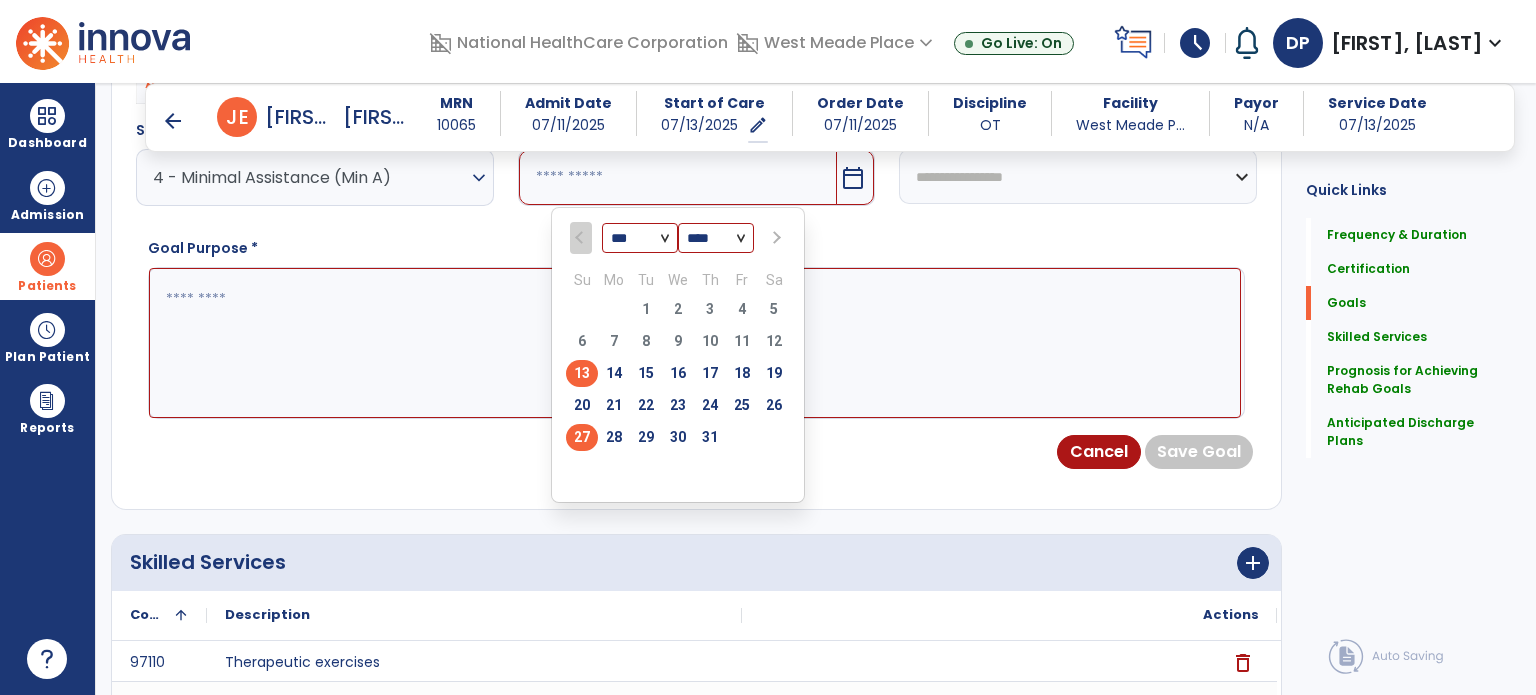 click on "27" at bounding box center [582, 437] 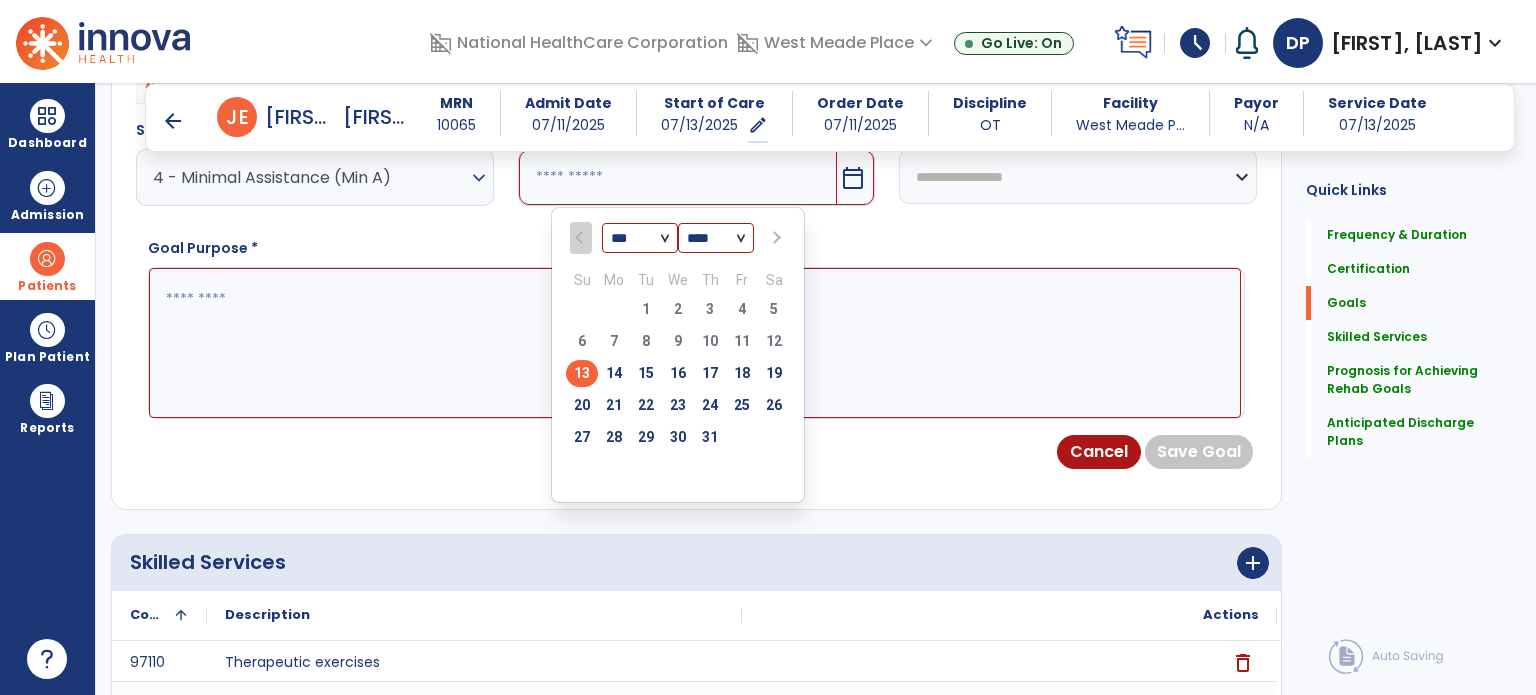 type on "*********" 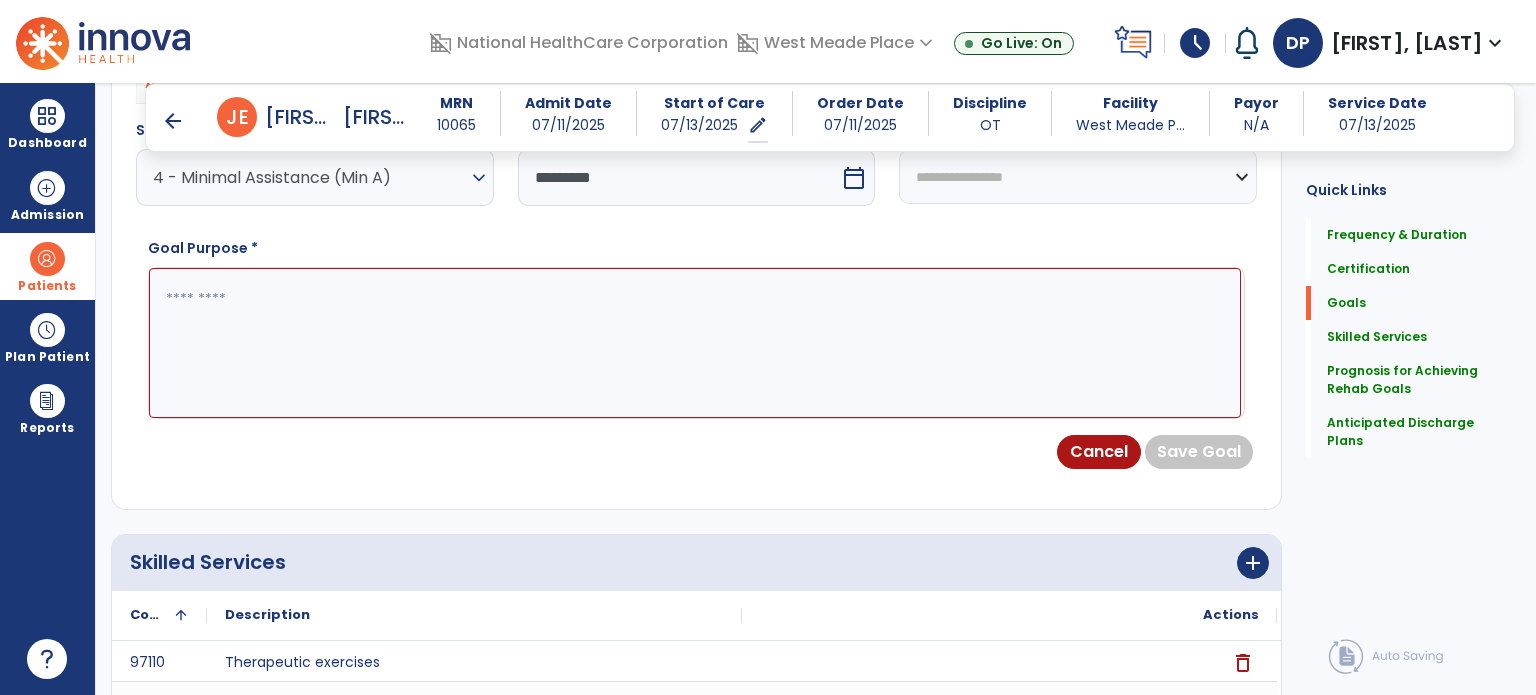 click at bounding box center [695, 343] 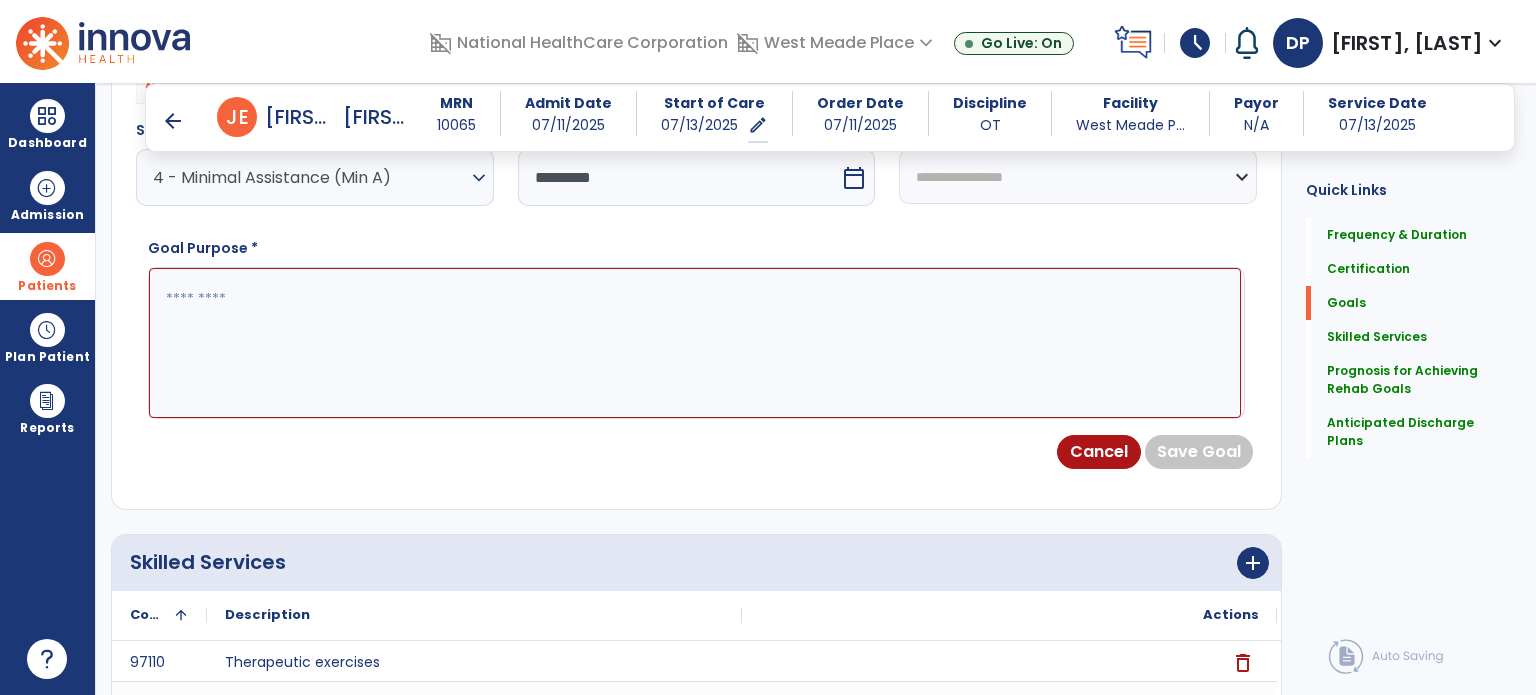 paste on "**********" 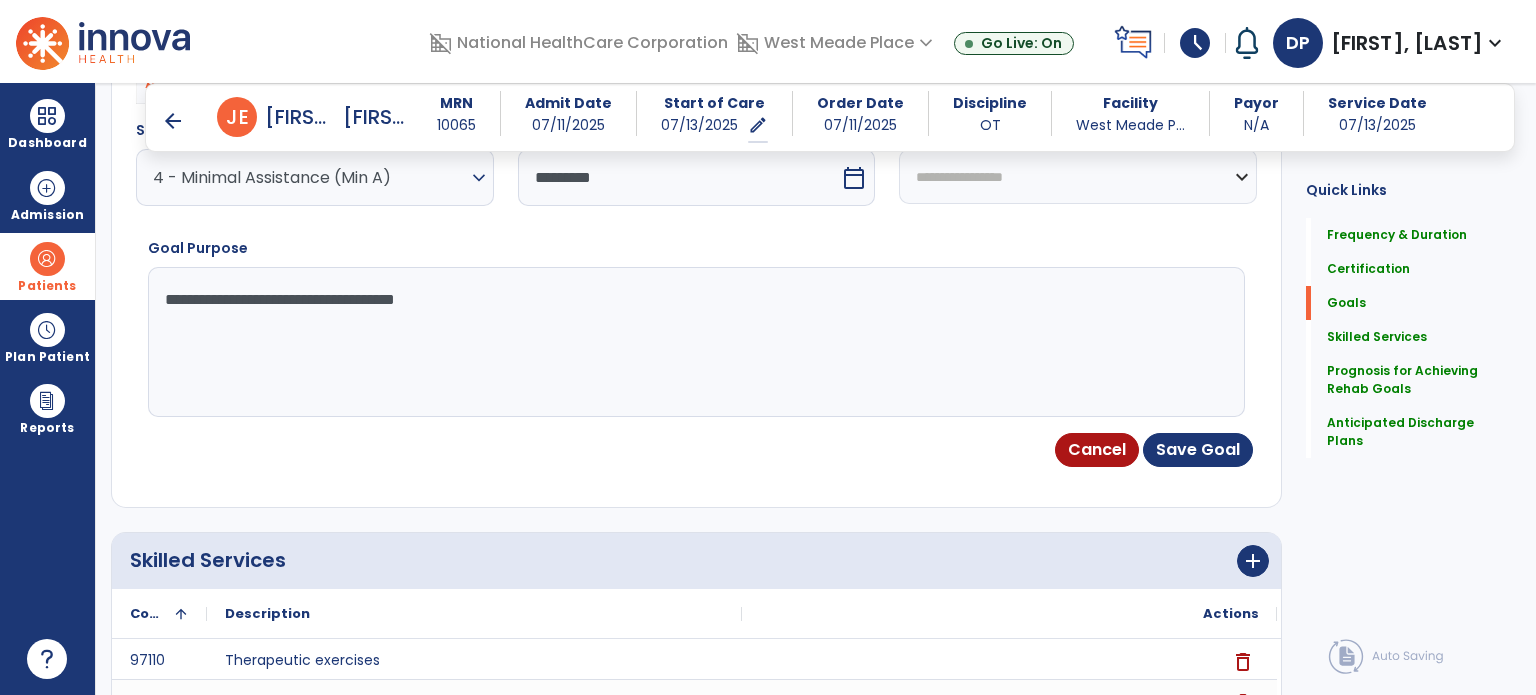 drag, startPoint x: 370, startPoint y: 294, endPoint x: 528, endPoint y: 284, distance: 158.31615 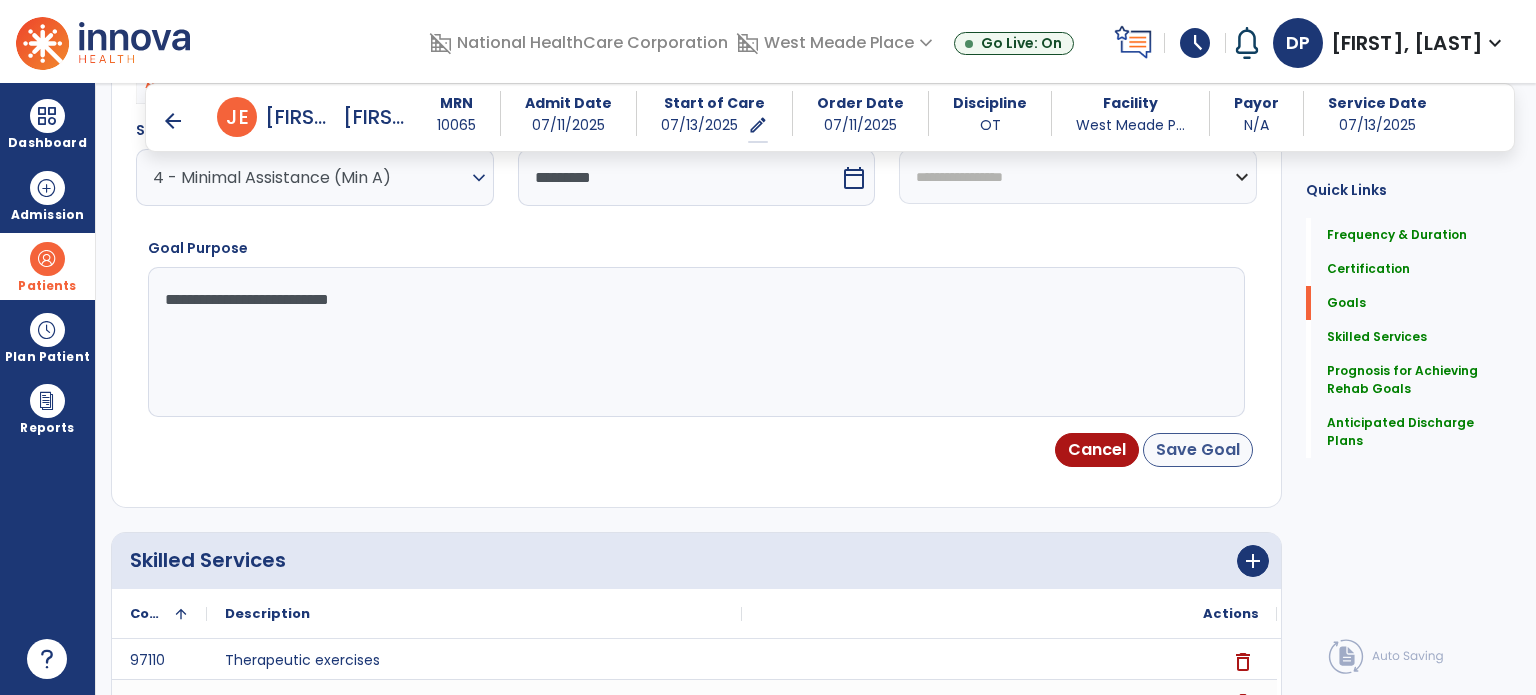 type on "**********" 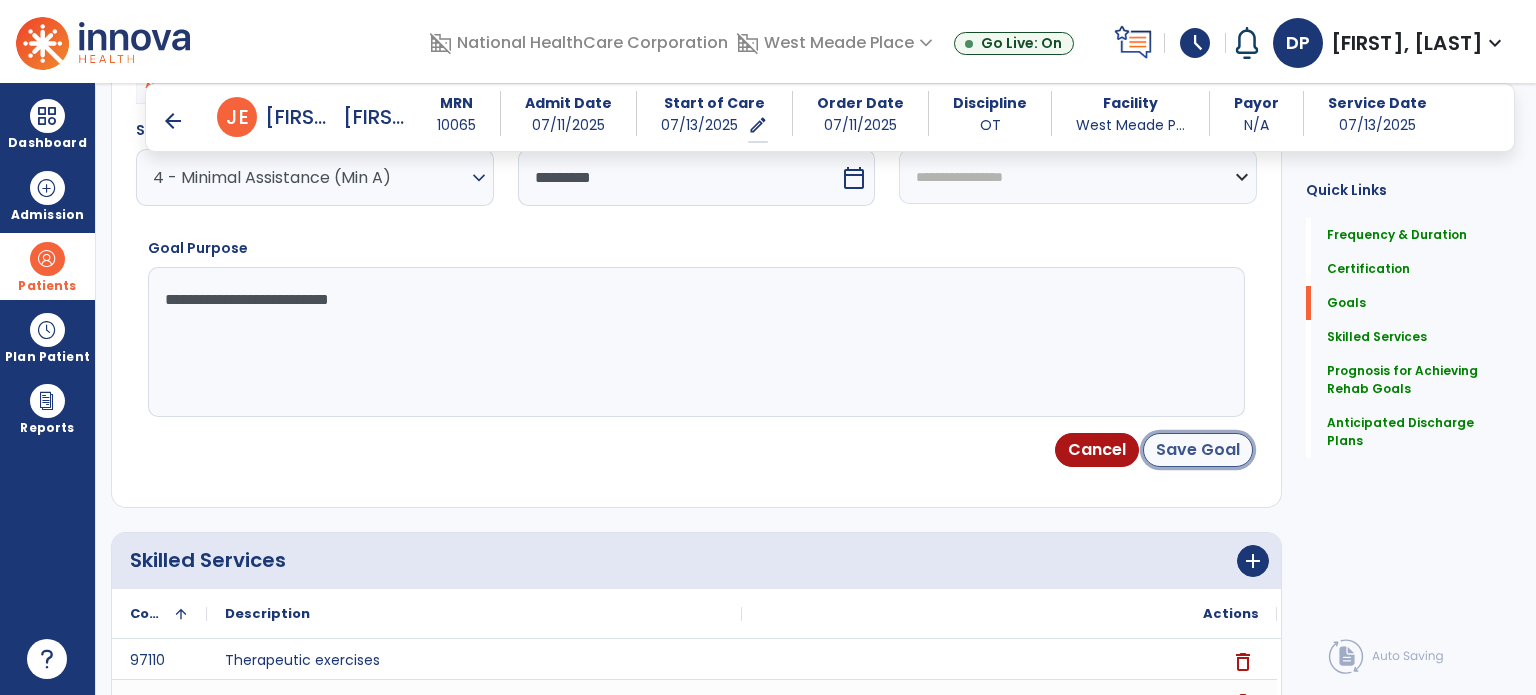 click on "Save Goal" at bounding box center [1198, 450] 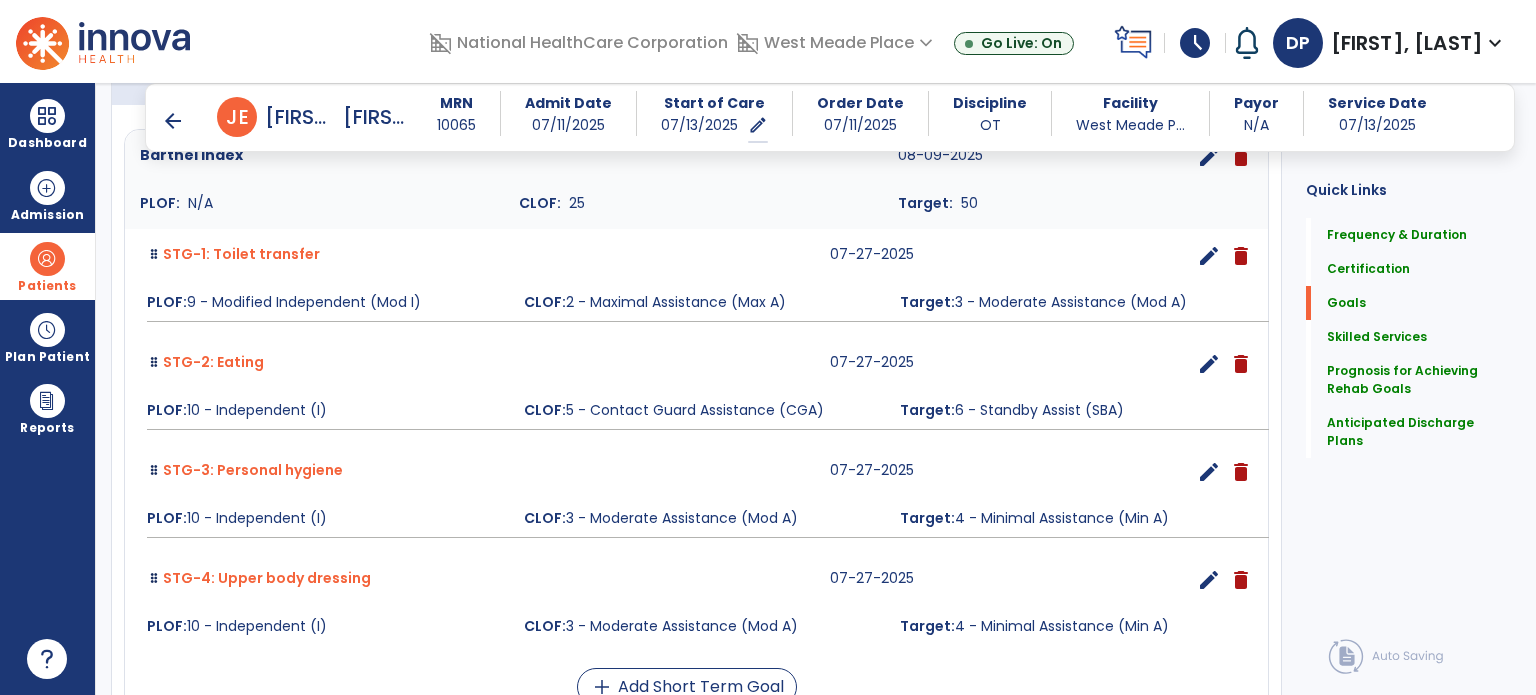 scroll, scrollTop: 468, scrollLeft: 0, axis: vertical 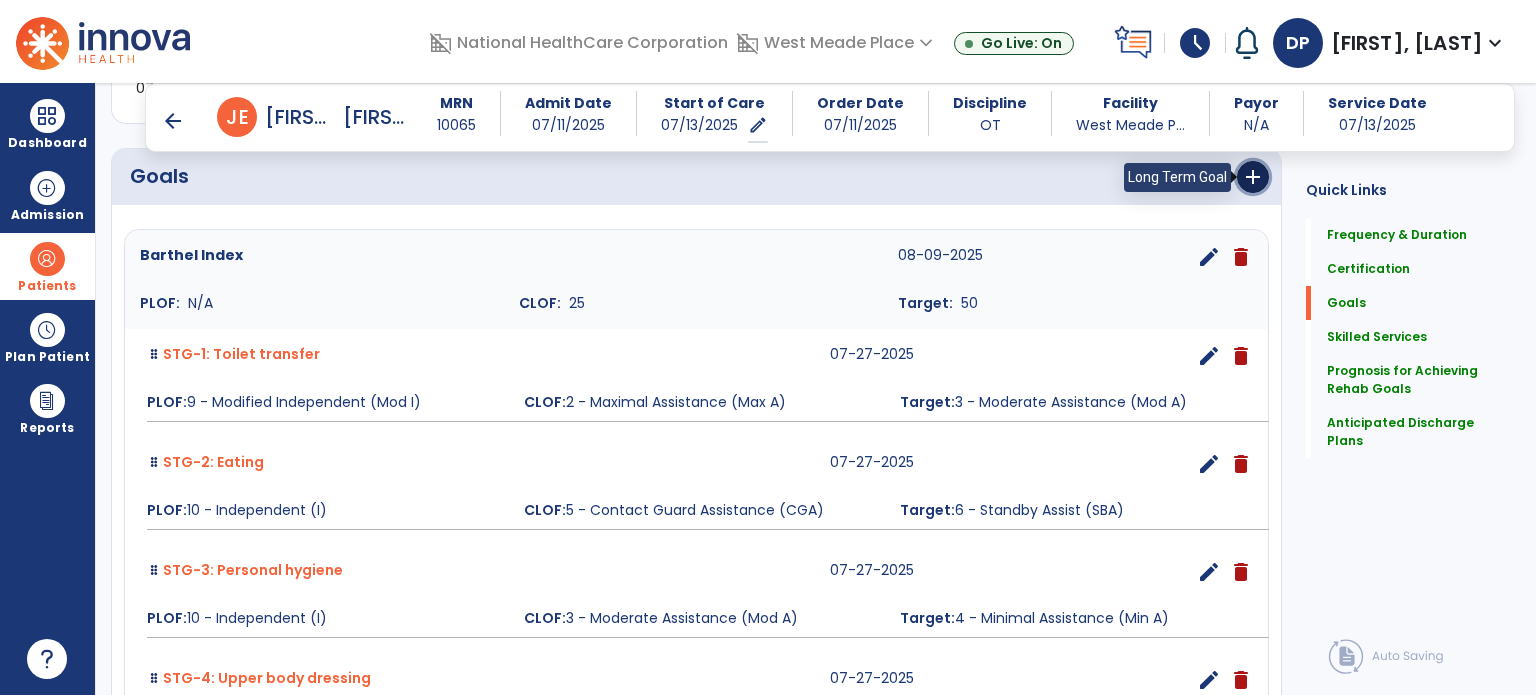 click on "add" at bounding box center [1253, 177] 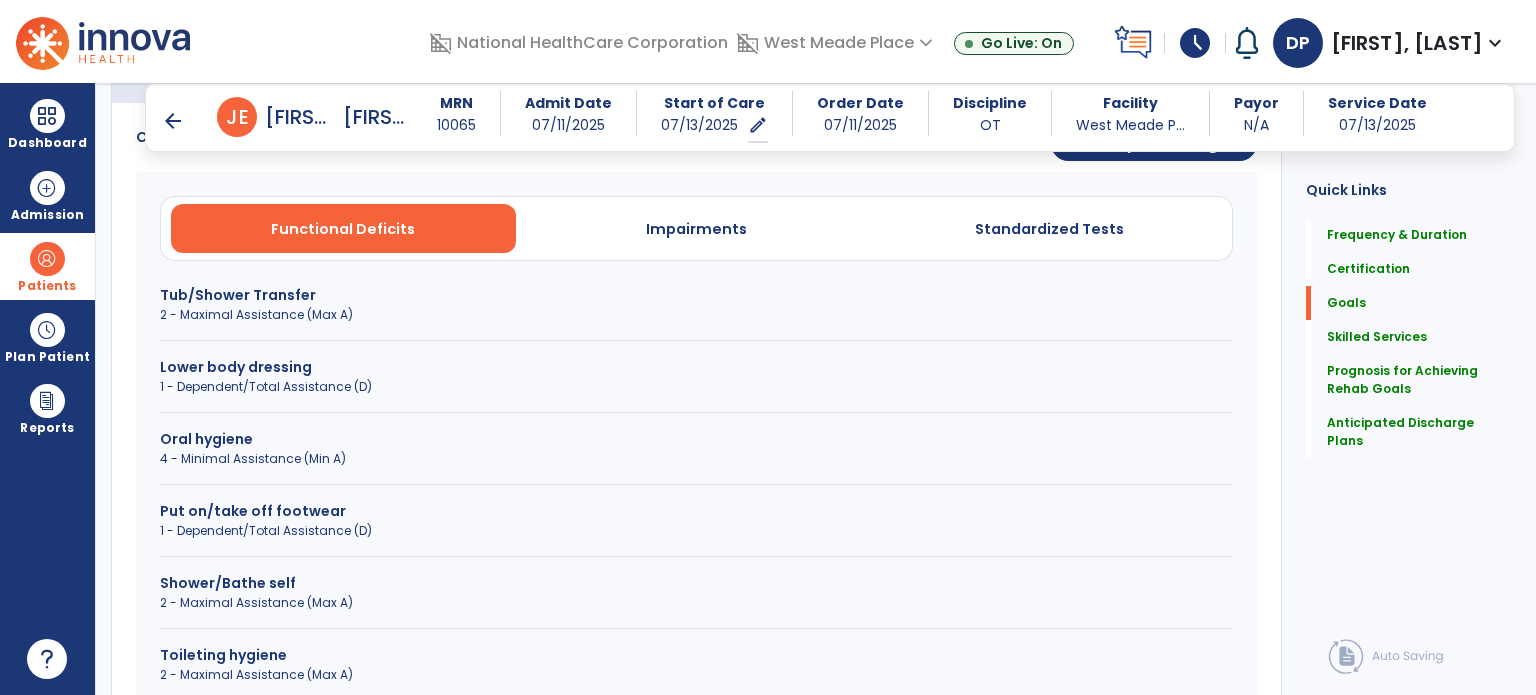 scroll, scrollTop: 668, scrollLeft: 0, axis: vertical 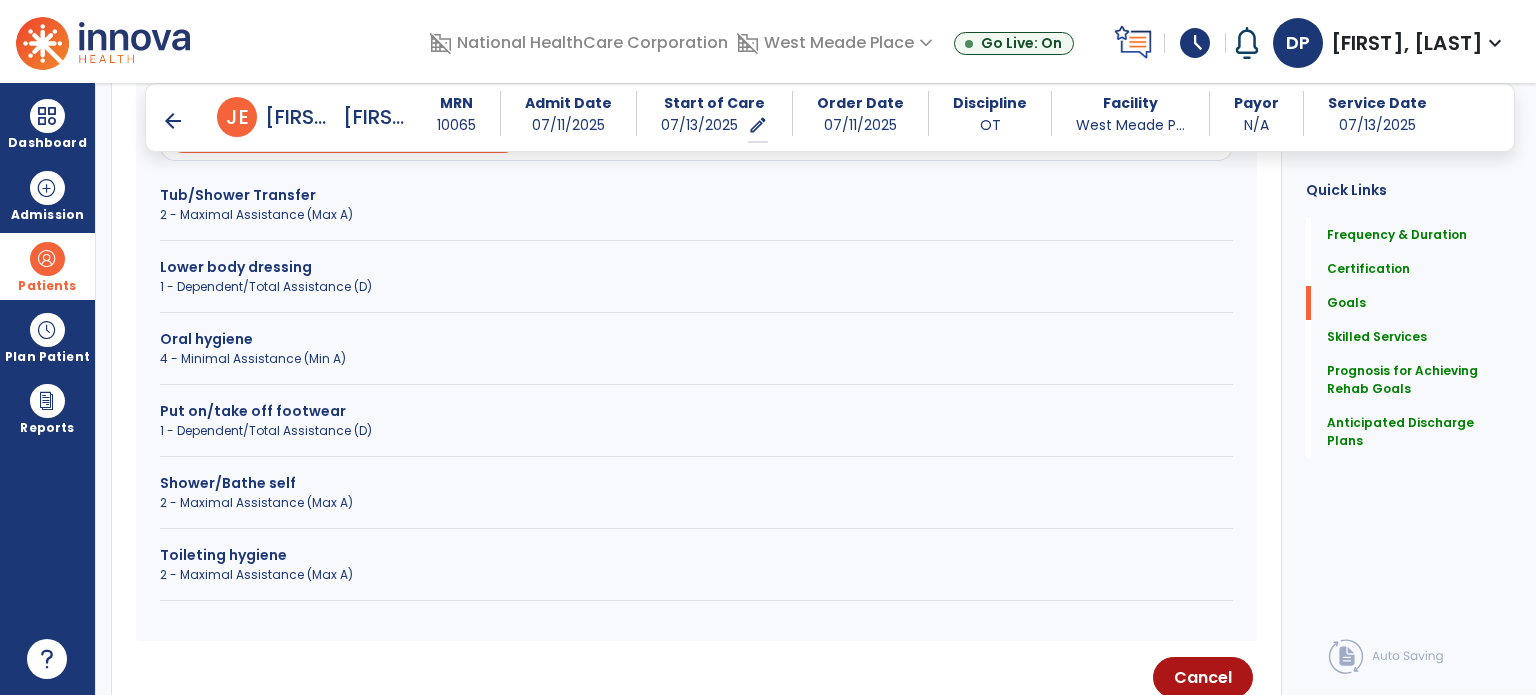 click on "Shower/Bathe self" at bounding box center (696, 483) 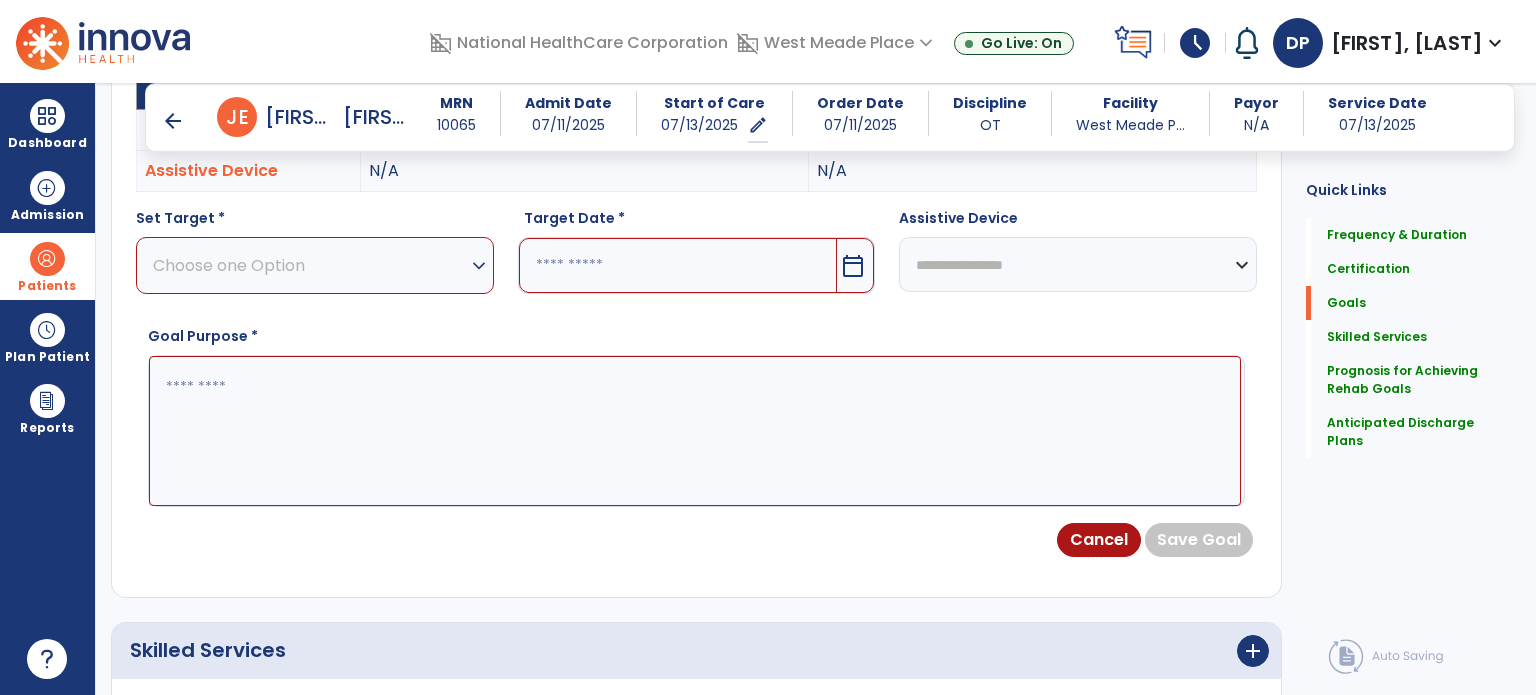 click on "Choose one Option" at bounding box center (310, 265) 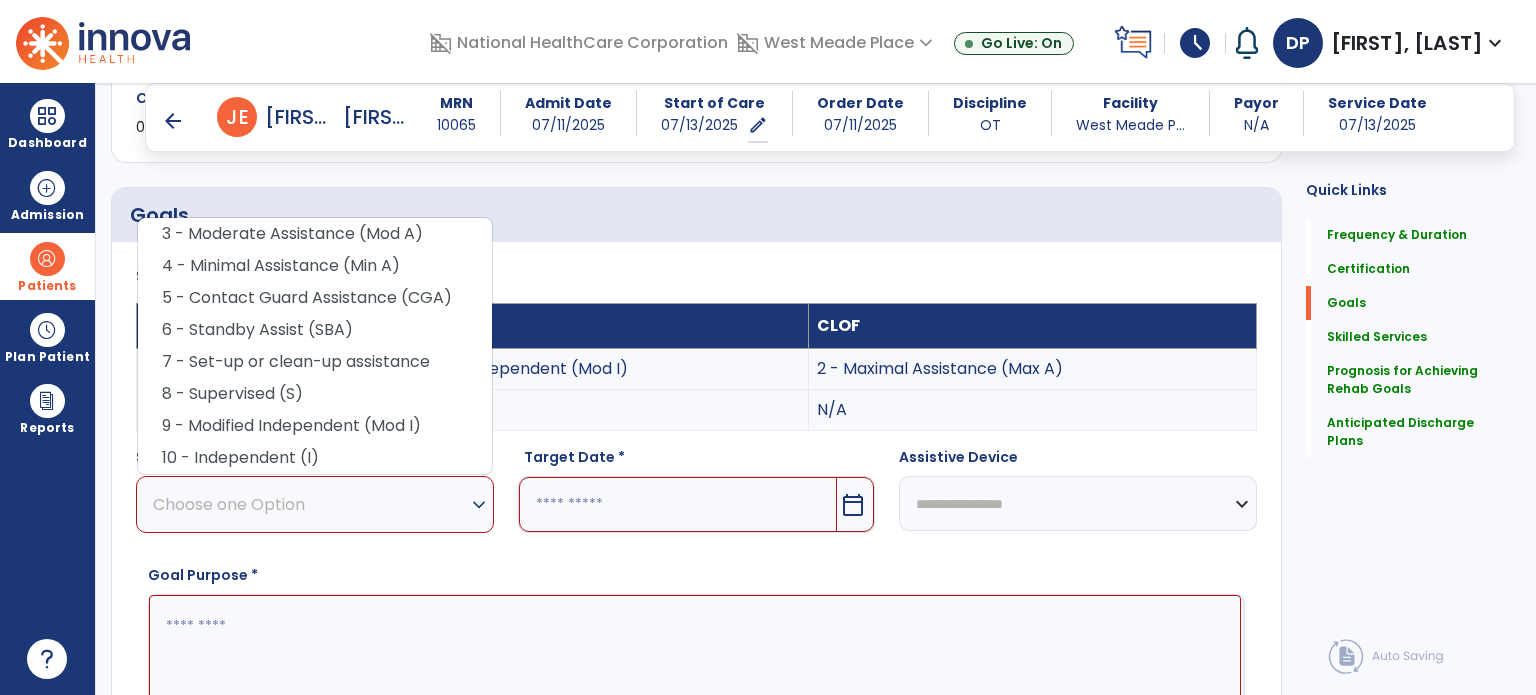 scroll, scrollTop: 568, scrollLeft: 0, axis: vertical 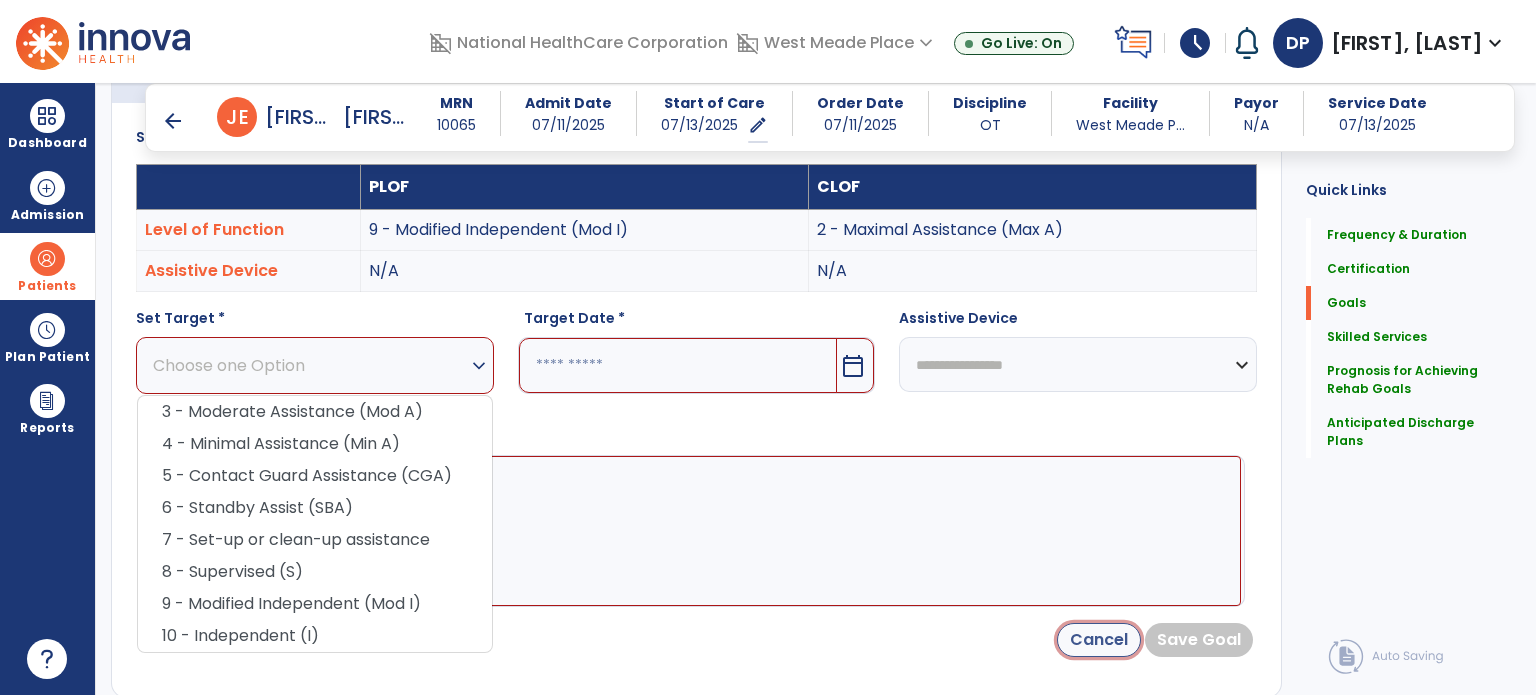 click on "Cancel" at bounding box center (1099, 640) 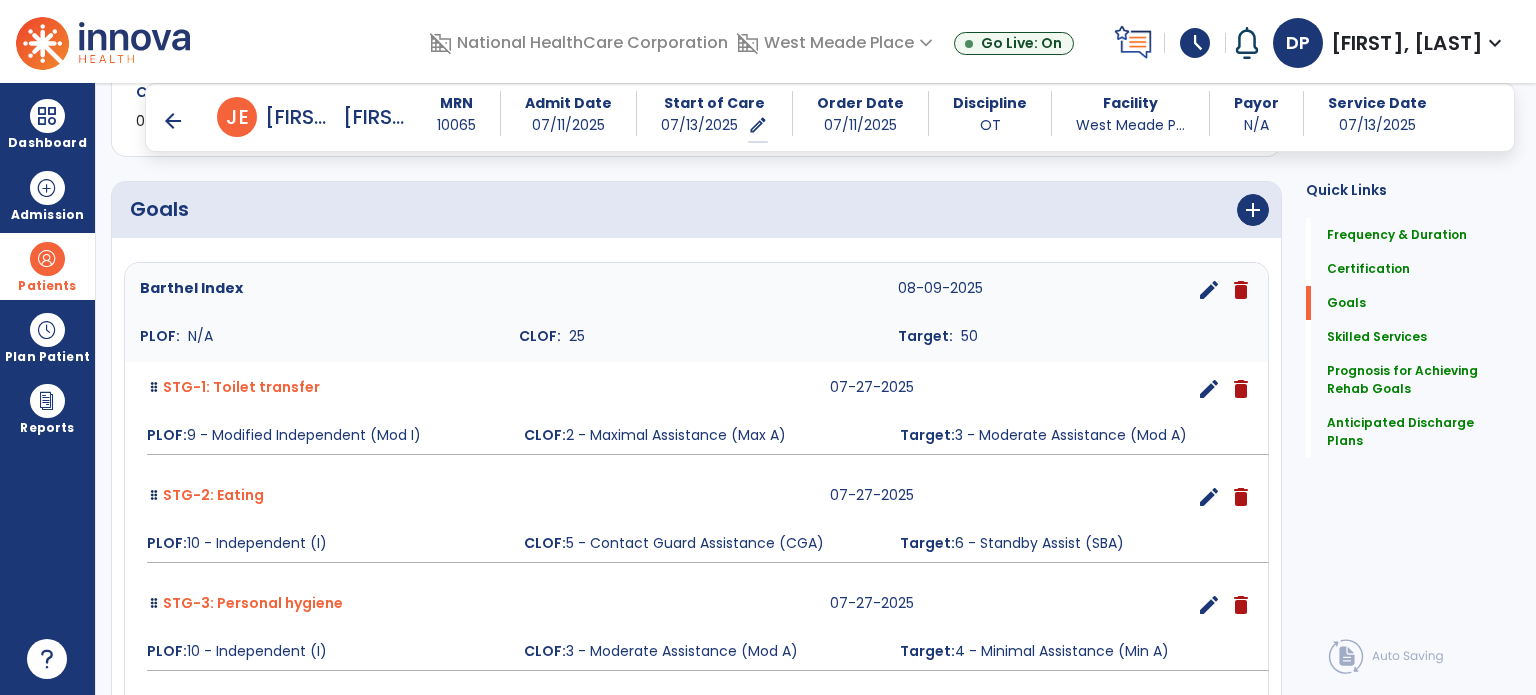 scroll, scrollTop: 368, scrollLeft: 0, axis: vertical 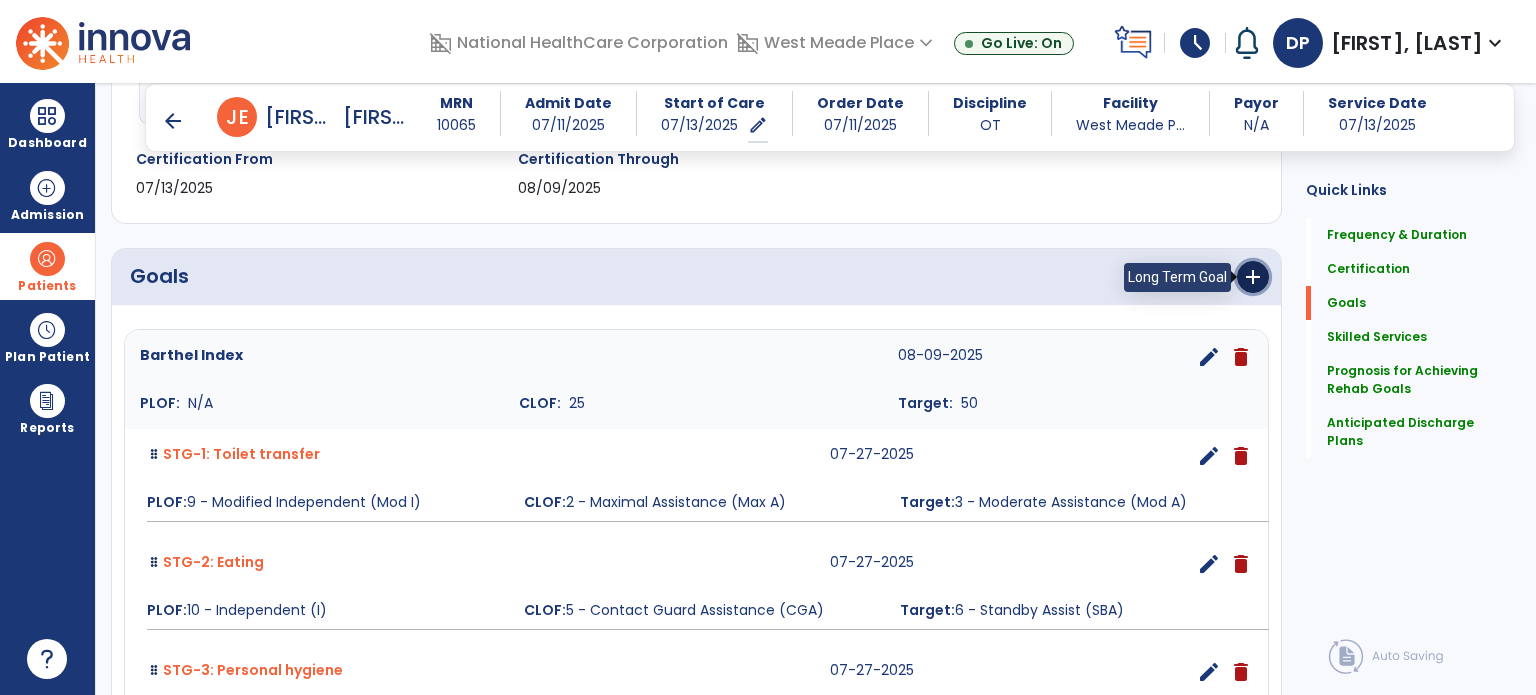 click on "add" at bounding box center [1253, 277] 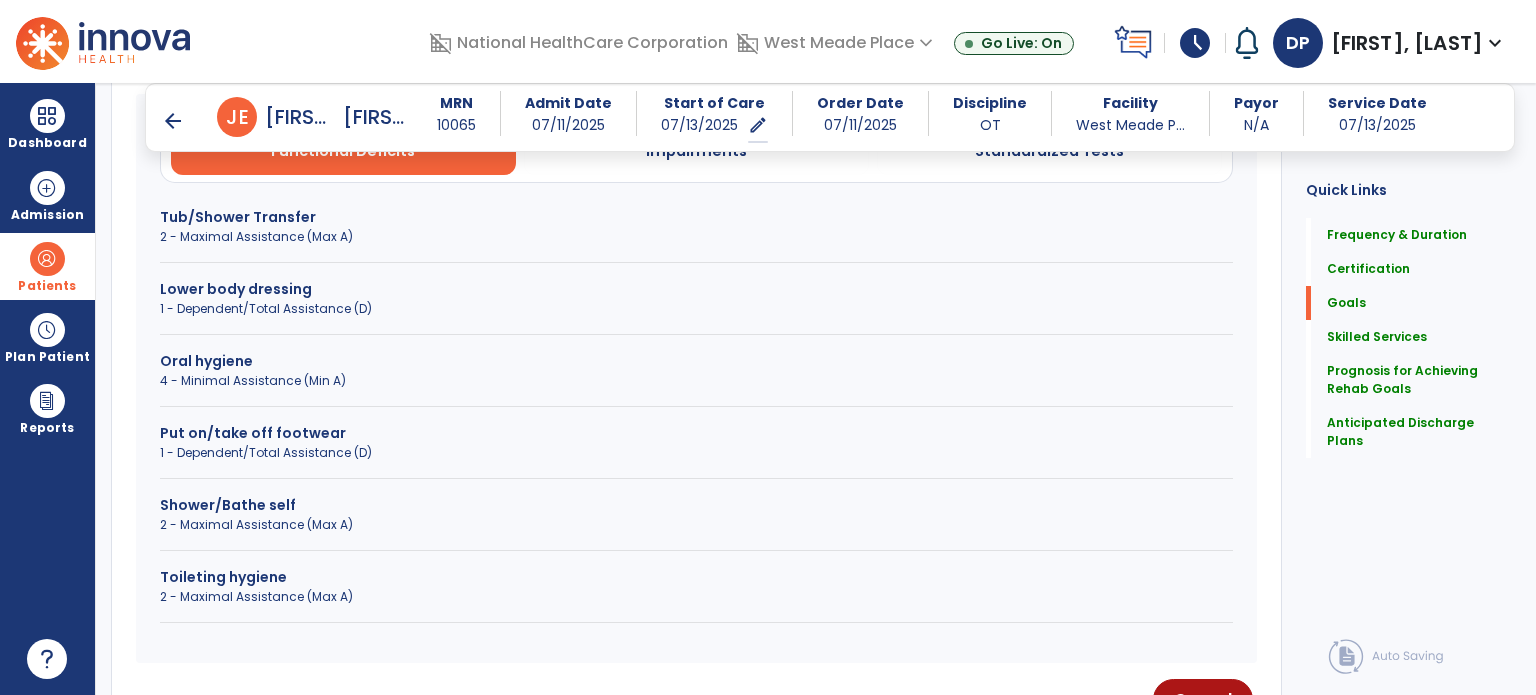 scroll, scrollTop: 668, scrollLeft: 0, axis: vertical 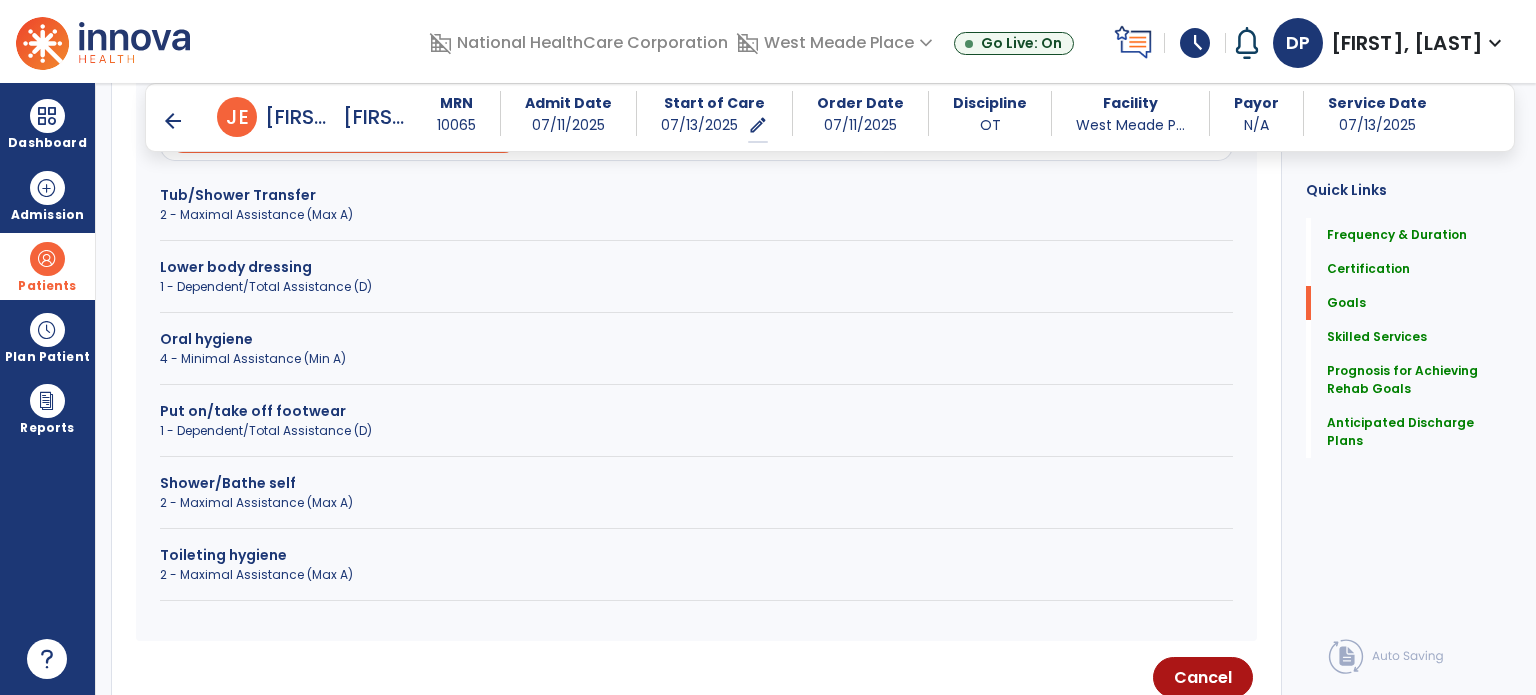 click on "1 - Dependent/Total Assistance (D)" at bounding box center [696, 287] 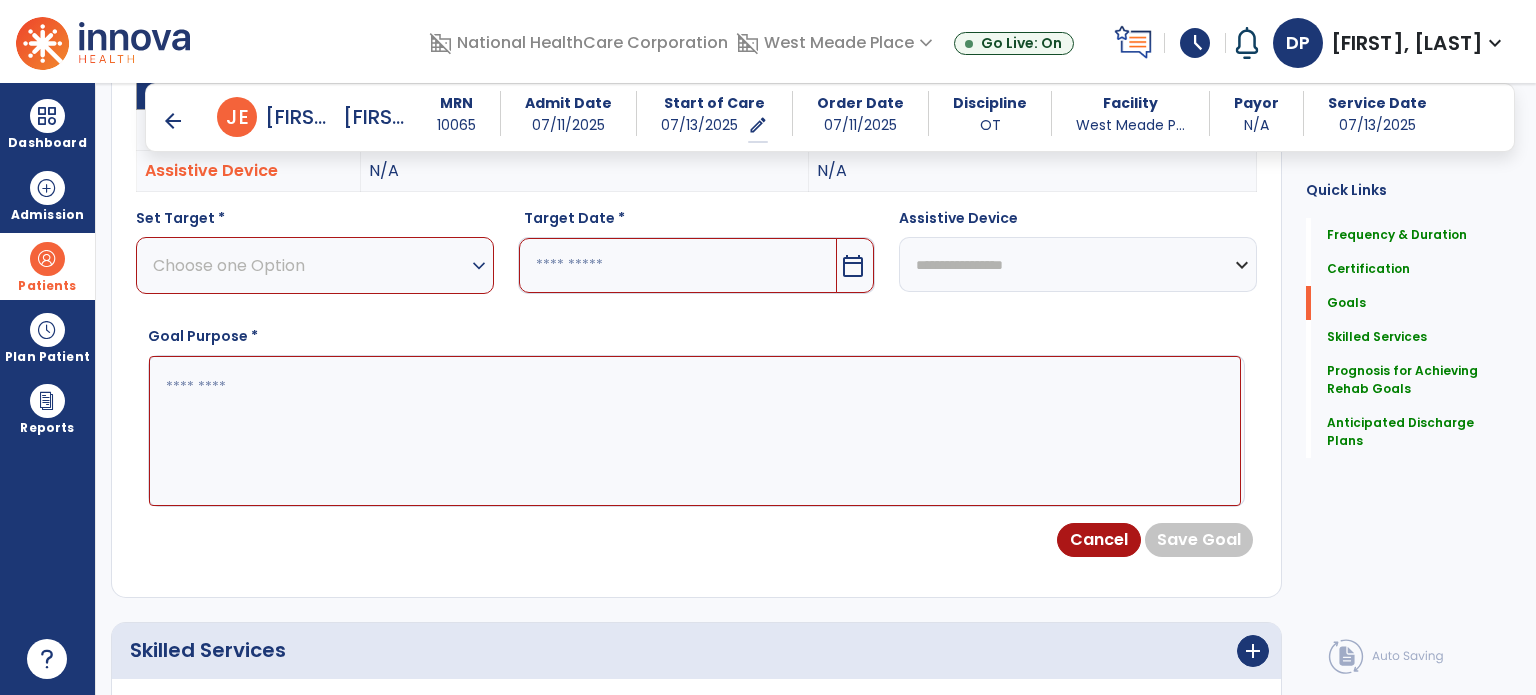 click on "Choose one Option" at bounding box center (310, 265) 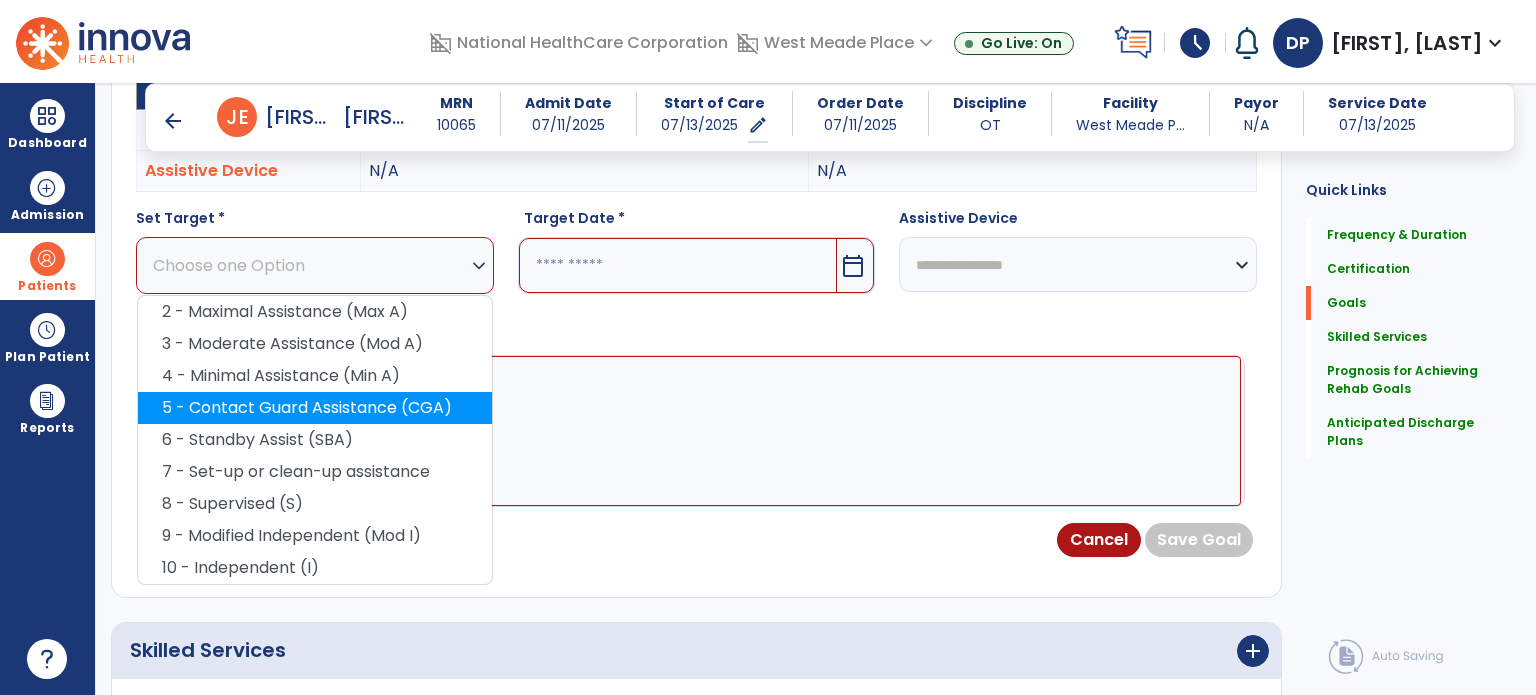 click on "5 - Contact Guard Assistance (CGA)" at bounding box center [315, 408] 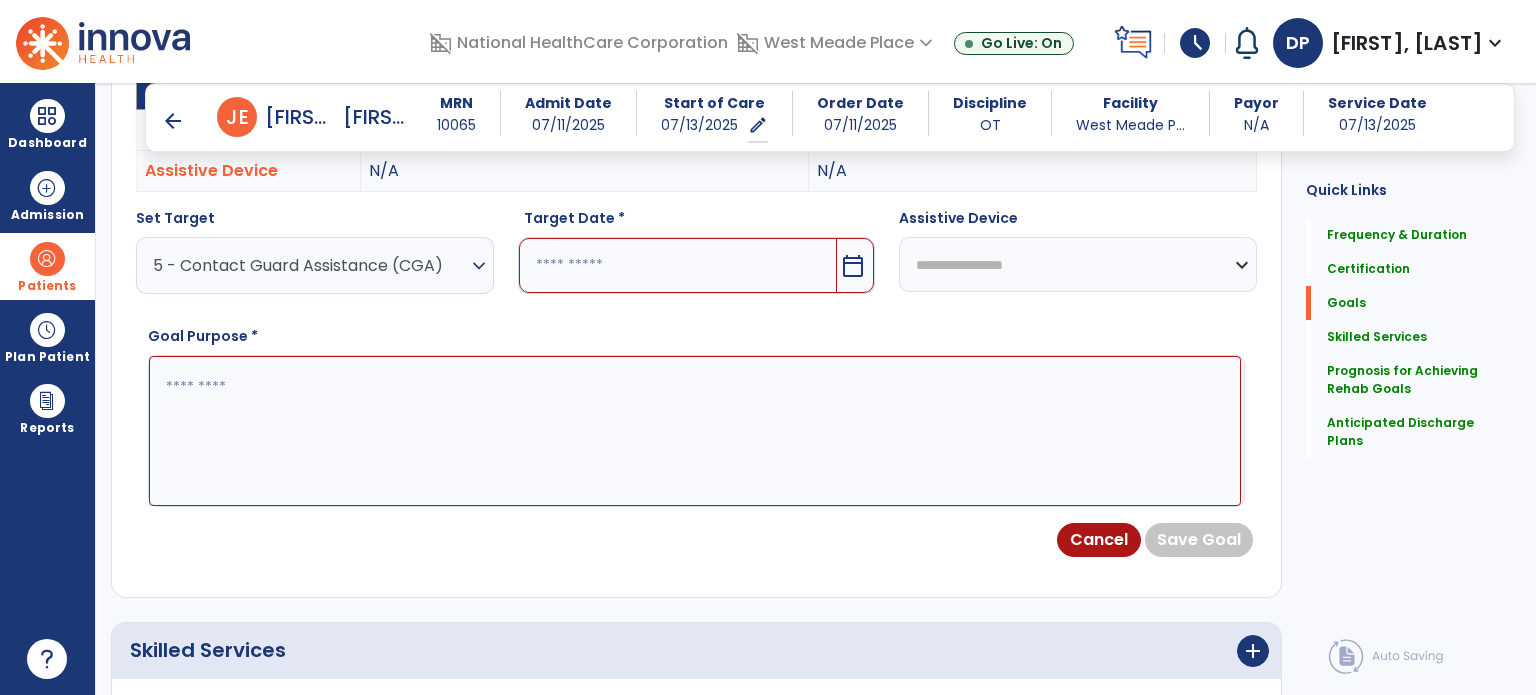 click at bounding box center (678, 265) 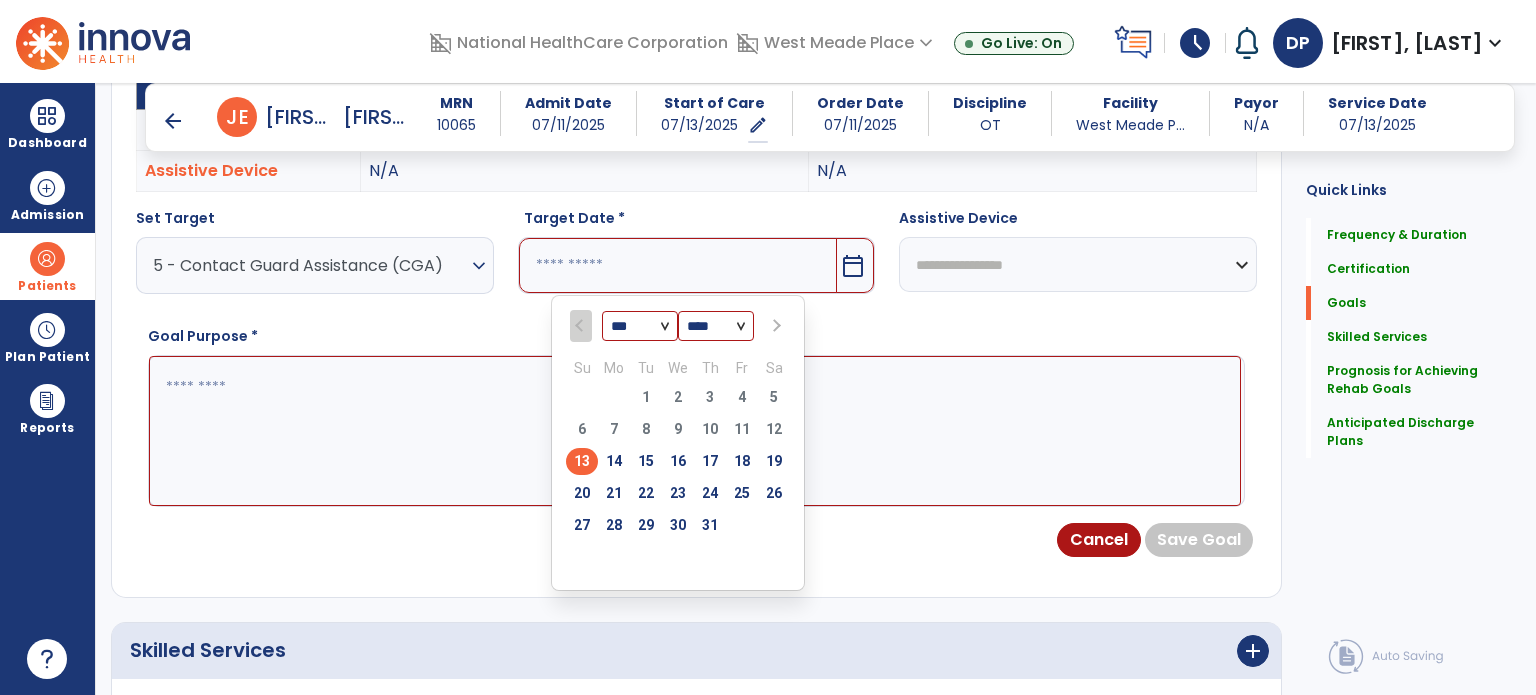 click at bounding box center (774, 326) 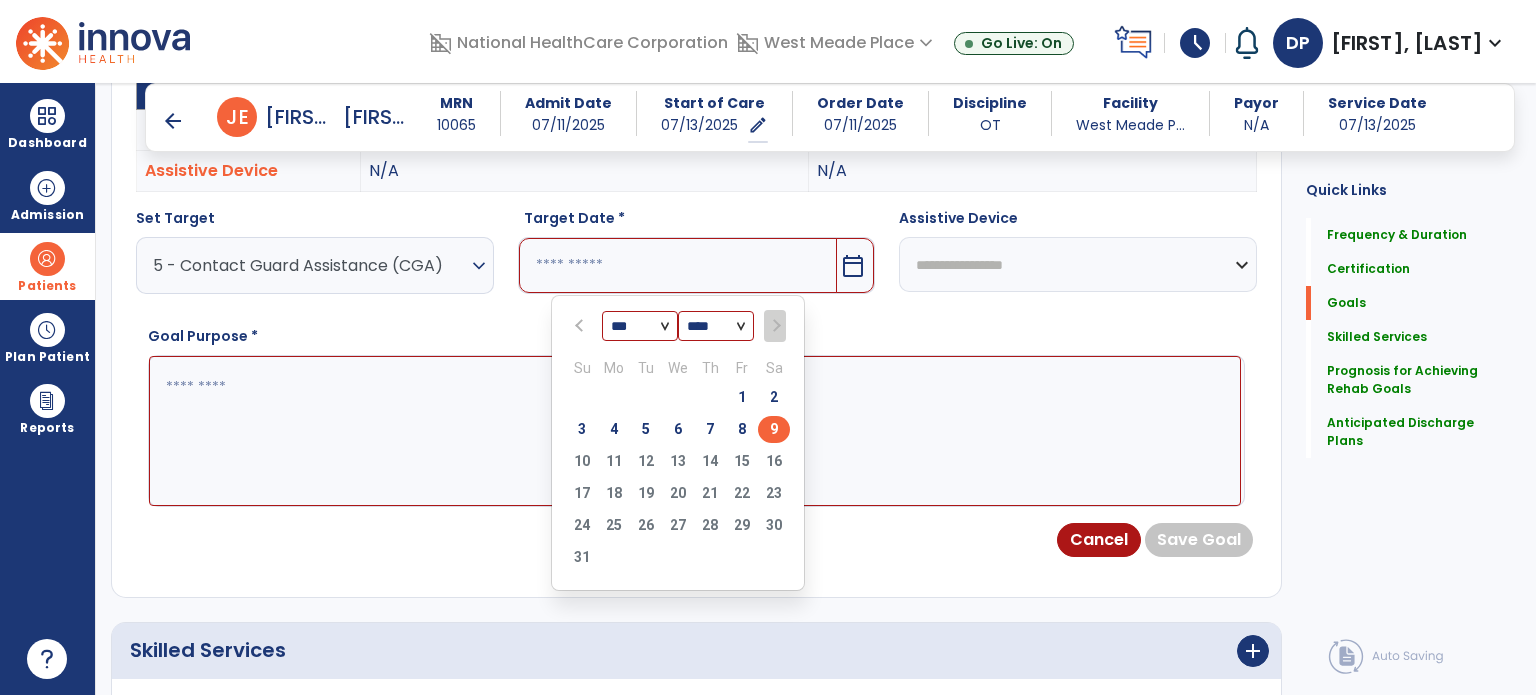 click on "9" at bounding box center [774, 429] 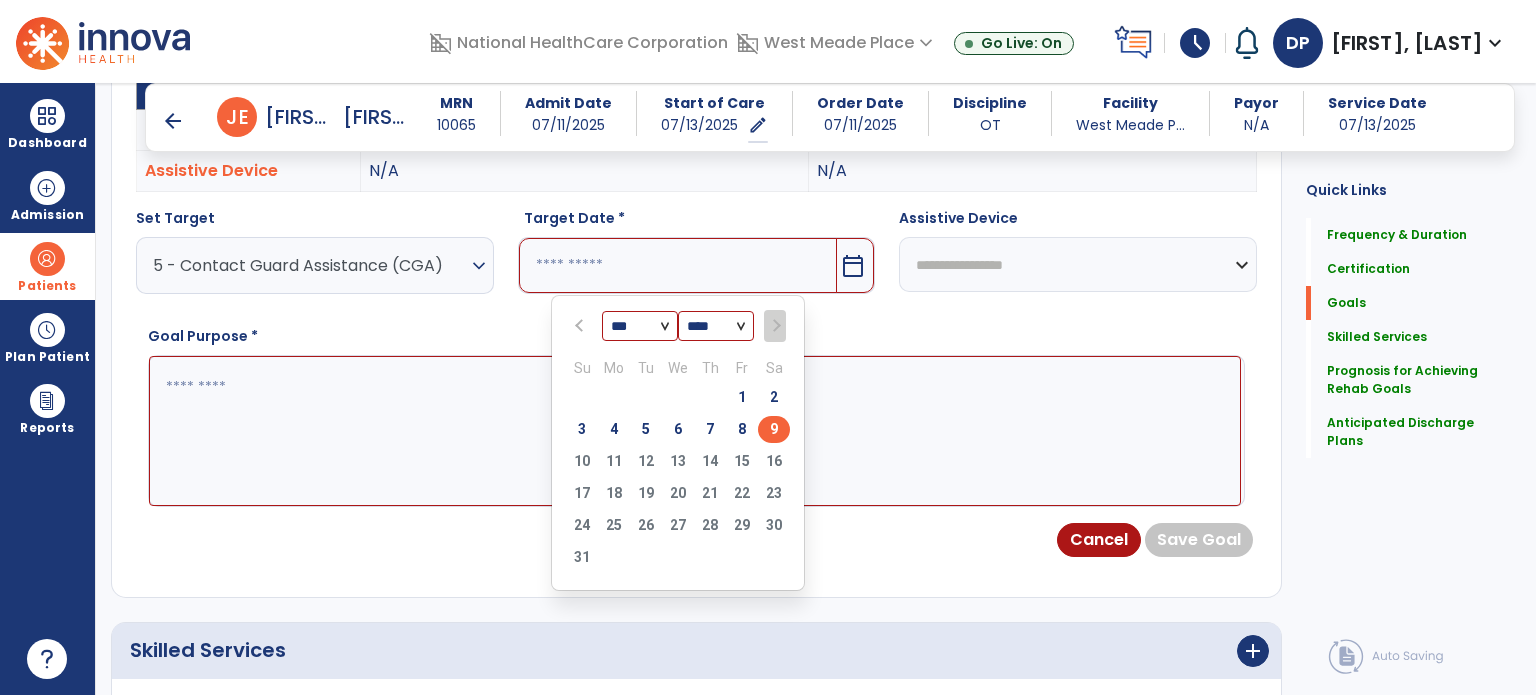type on "********" 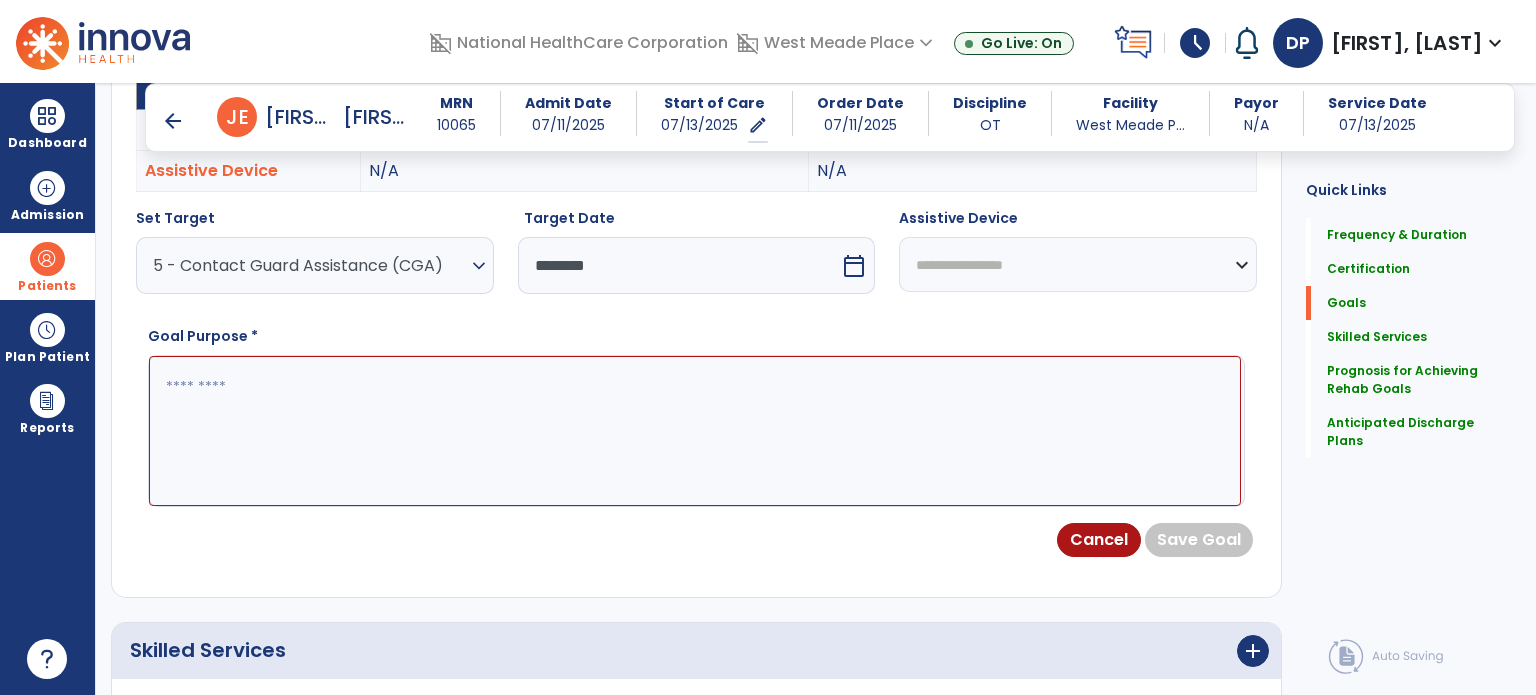 click at bounding box center (695, 431) 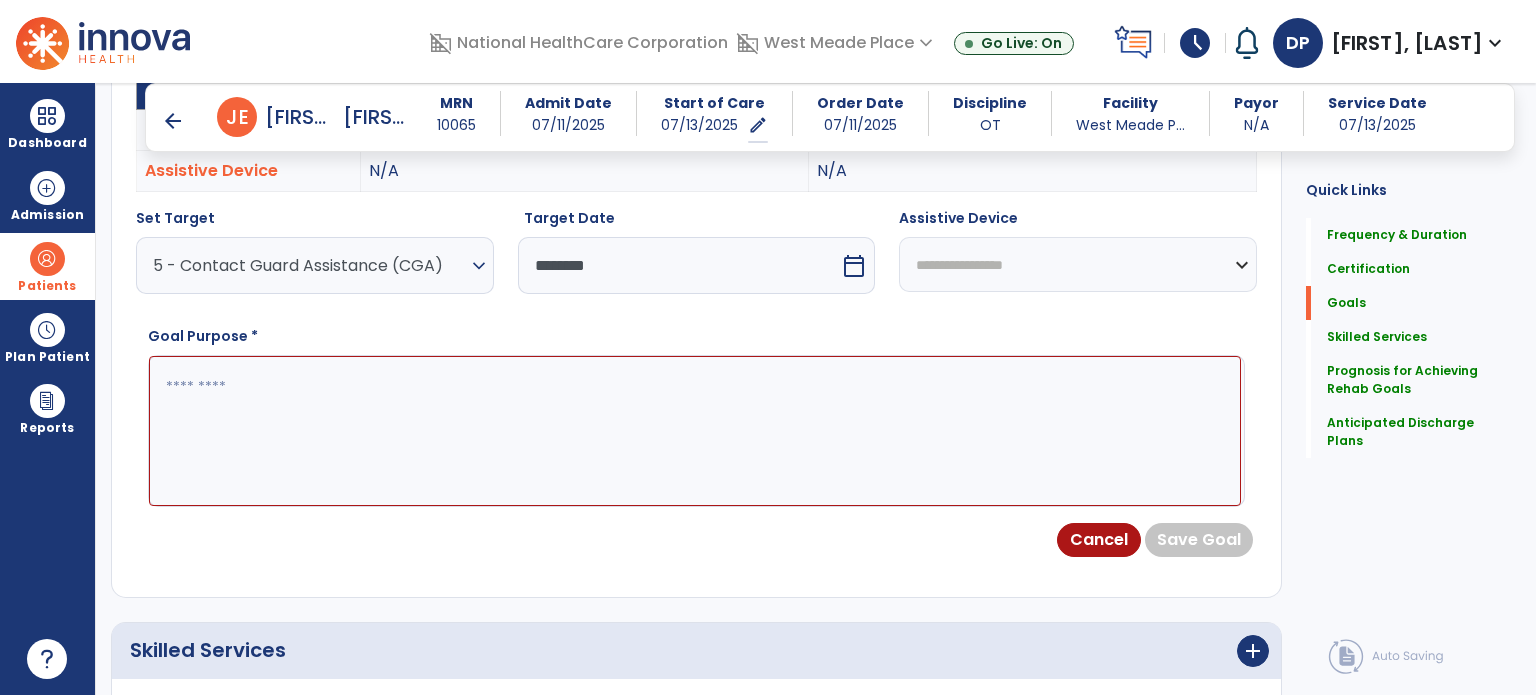 paste on "**********" 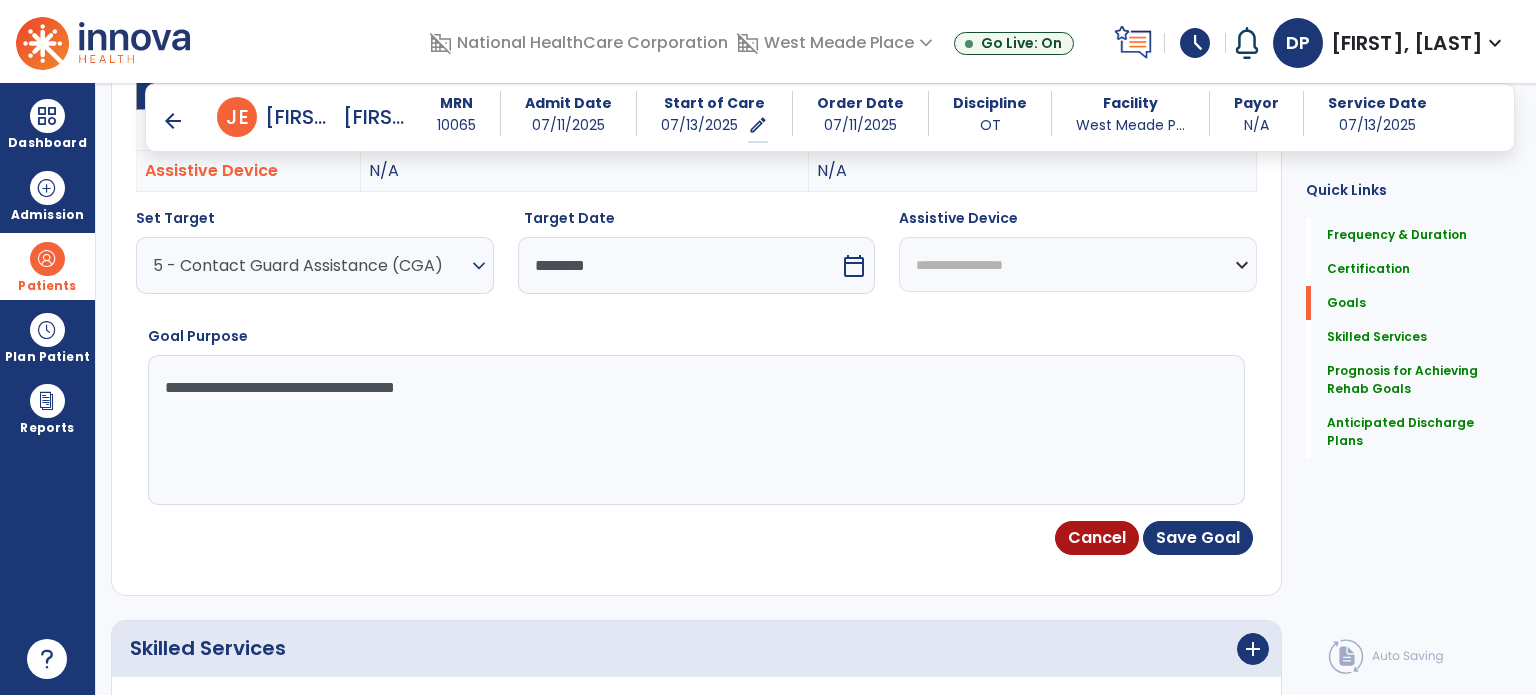 drag, startPoint x: 375, startPoint y: 383, endPoint x: 533, endPoint y: 377, distance: 158.11388 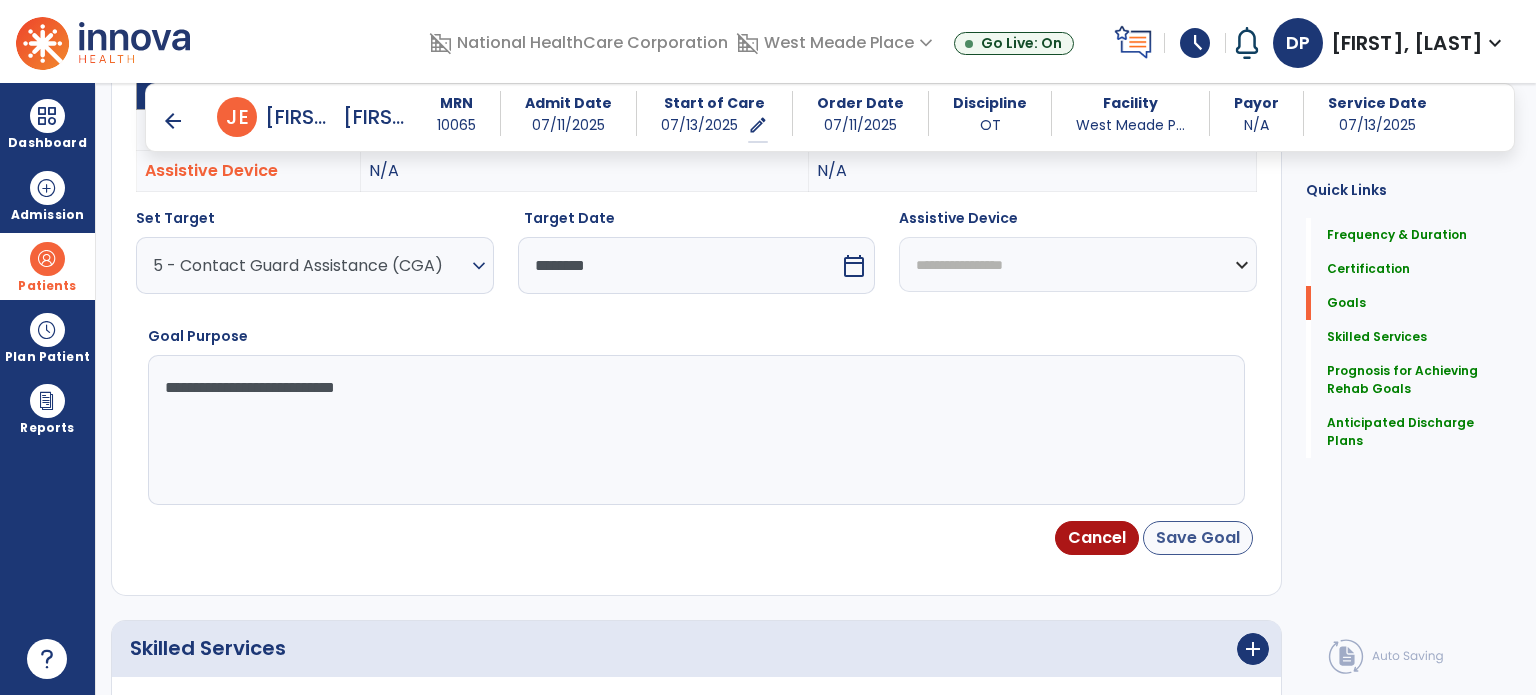 type on "**********" 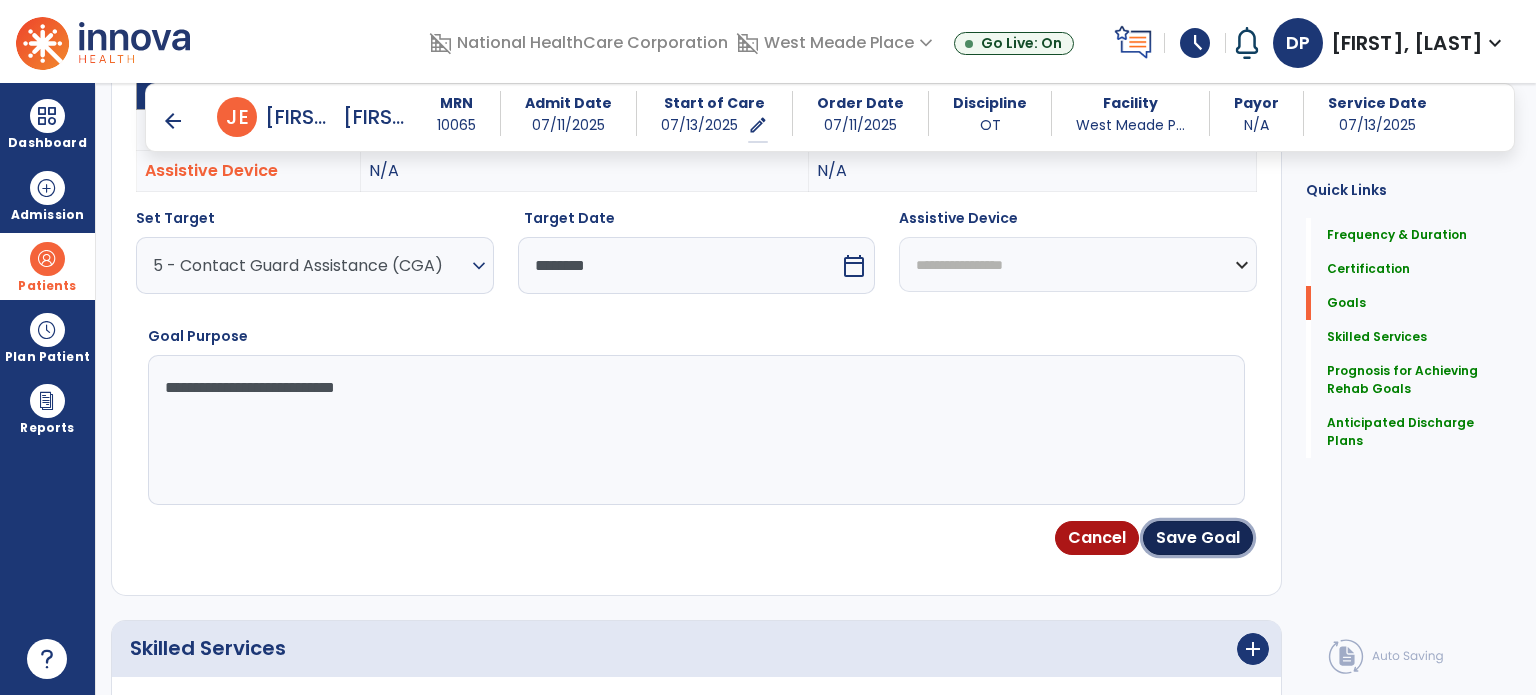 click on "Save Goal" at bounding box center (1198, 538) 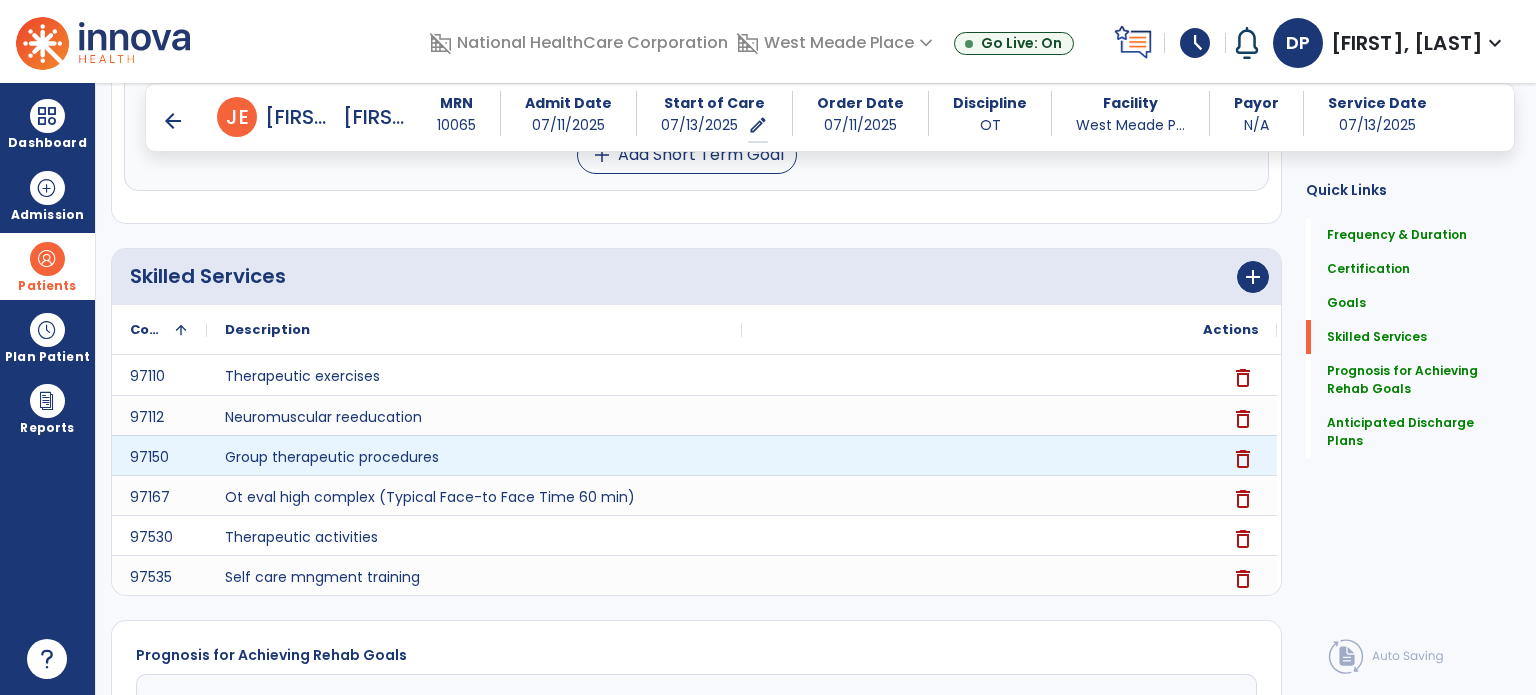 scroll, scrollTop: 1804, scrollLeft: 0, axis: vertical 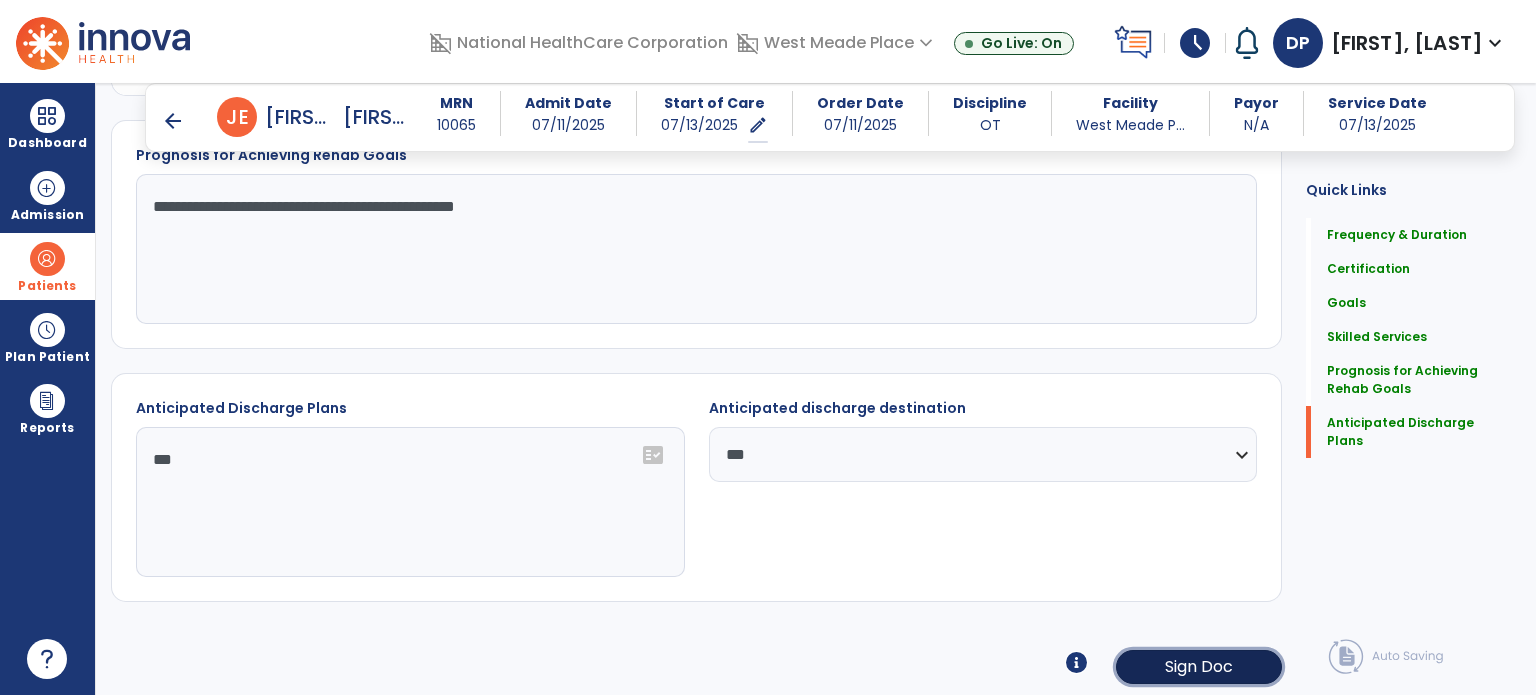 click on "Sign Doc" 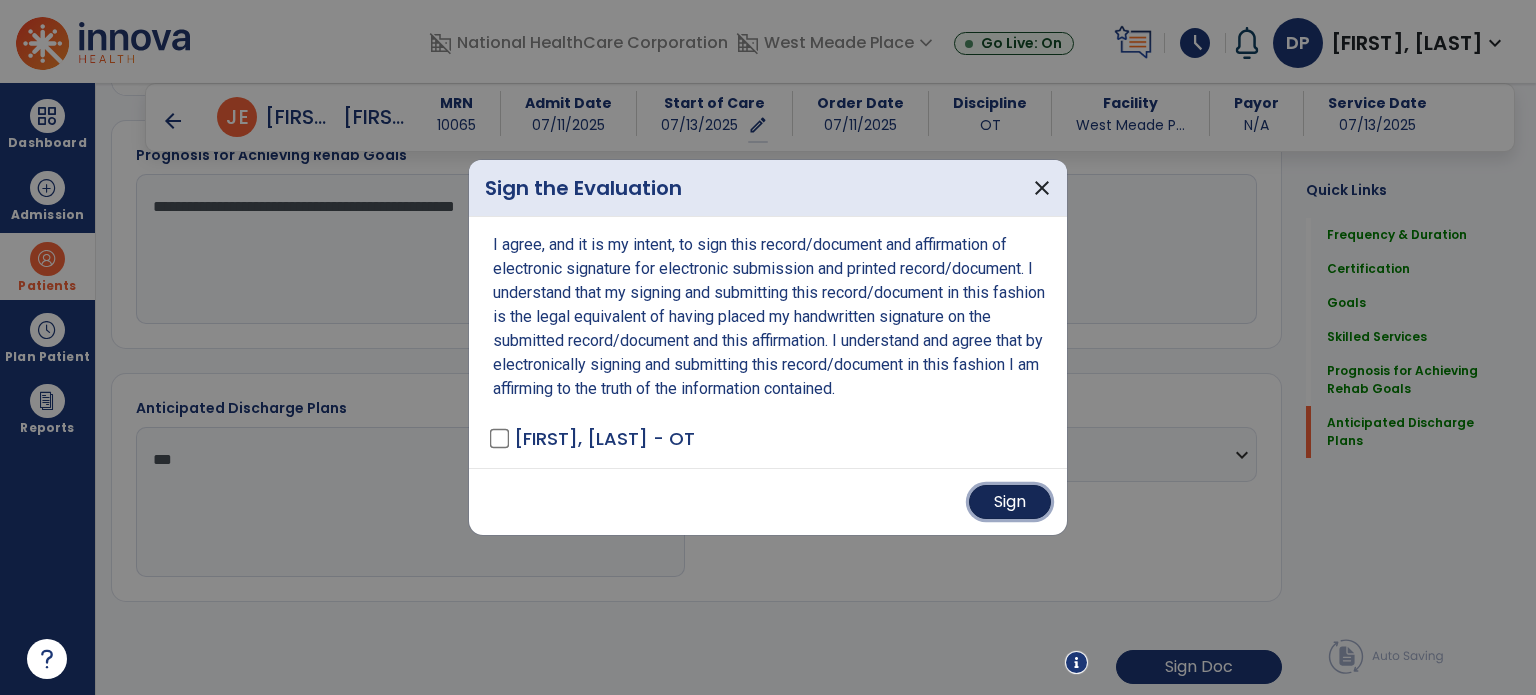 click on "Sign" at bounding box center (1010, 502) 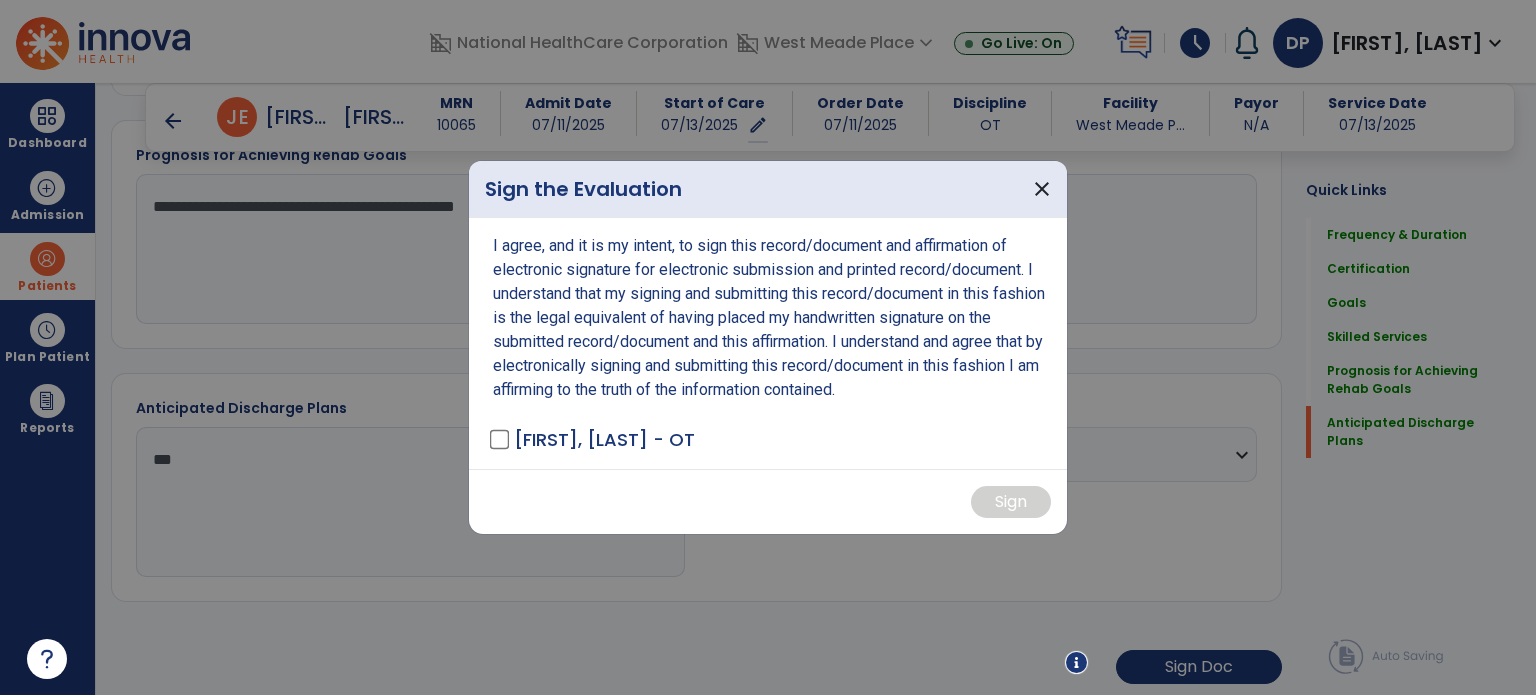 scroll, scrollTop: 1803, scrollLeft: 0, axis: vertical 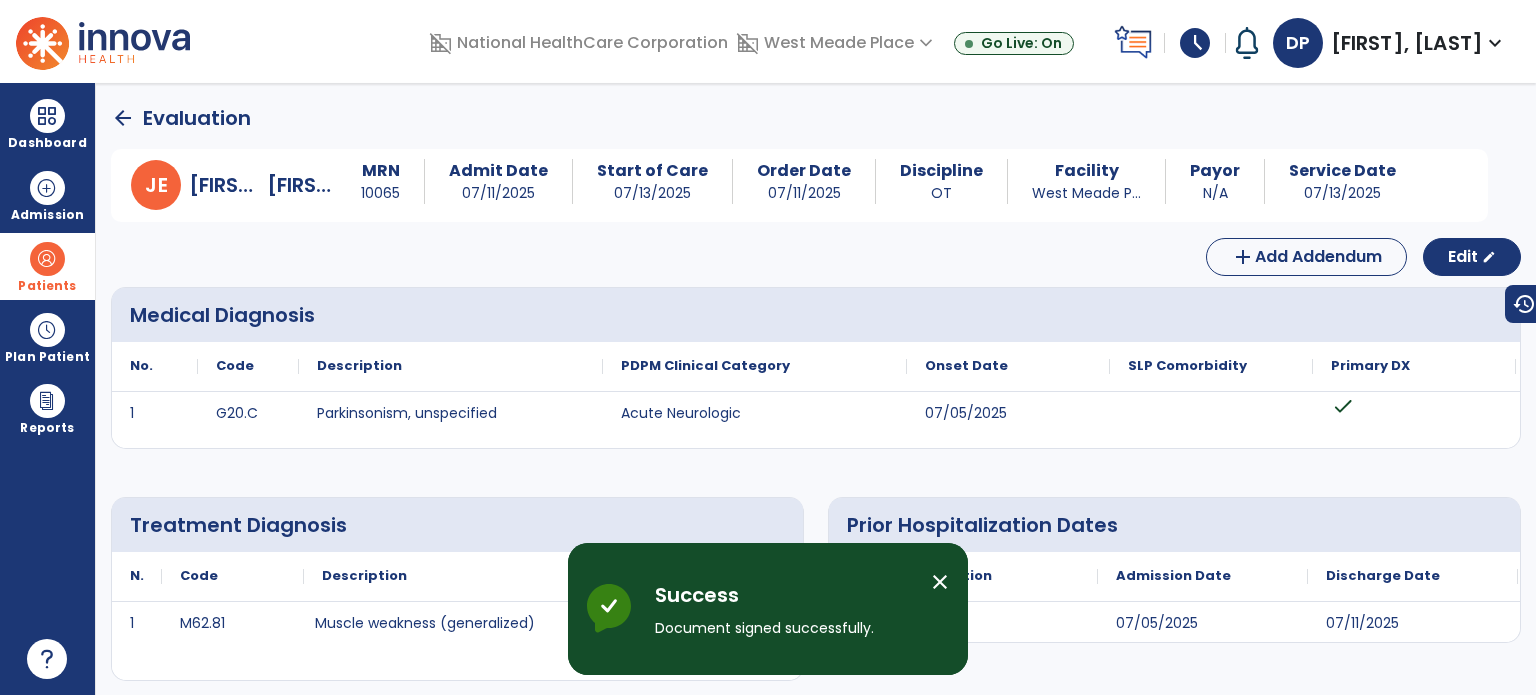 click on "close" at bounding box center (940, 582) 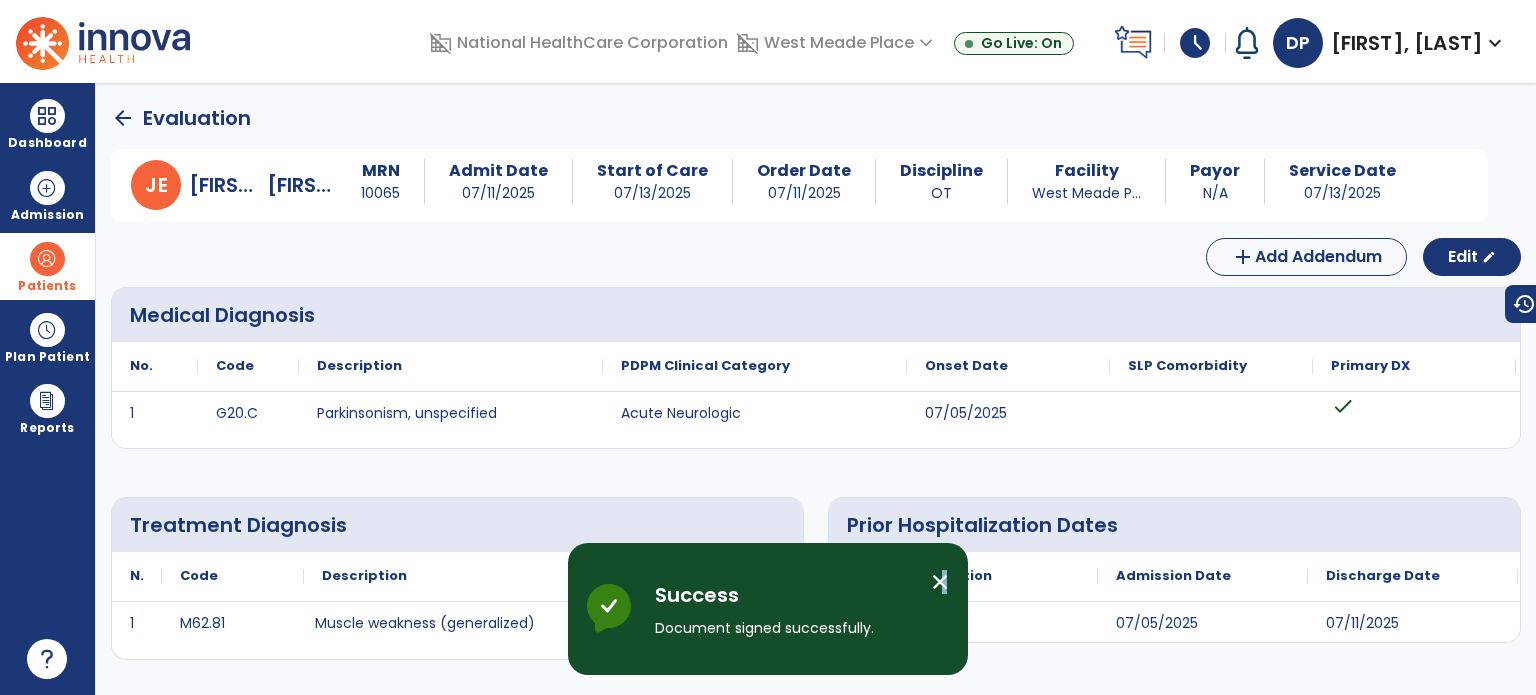drag, startPoint x: 940, startPoint y: 582, endPoint x: 837, endPoint y: 548, distance: 108.46658 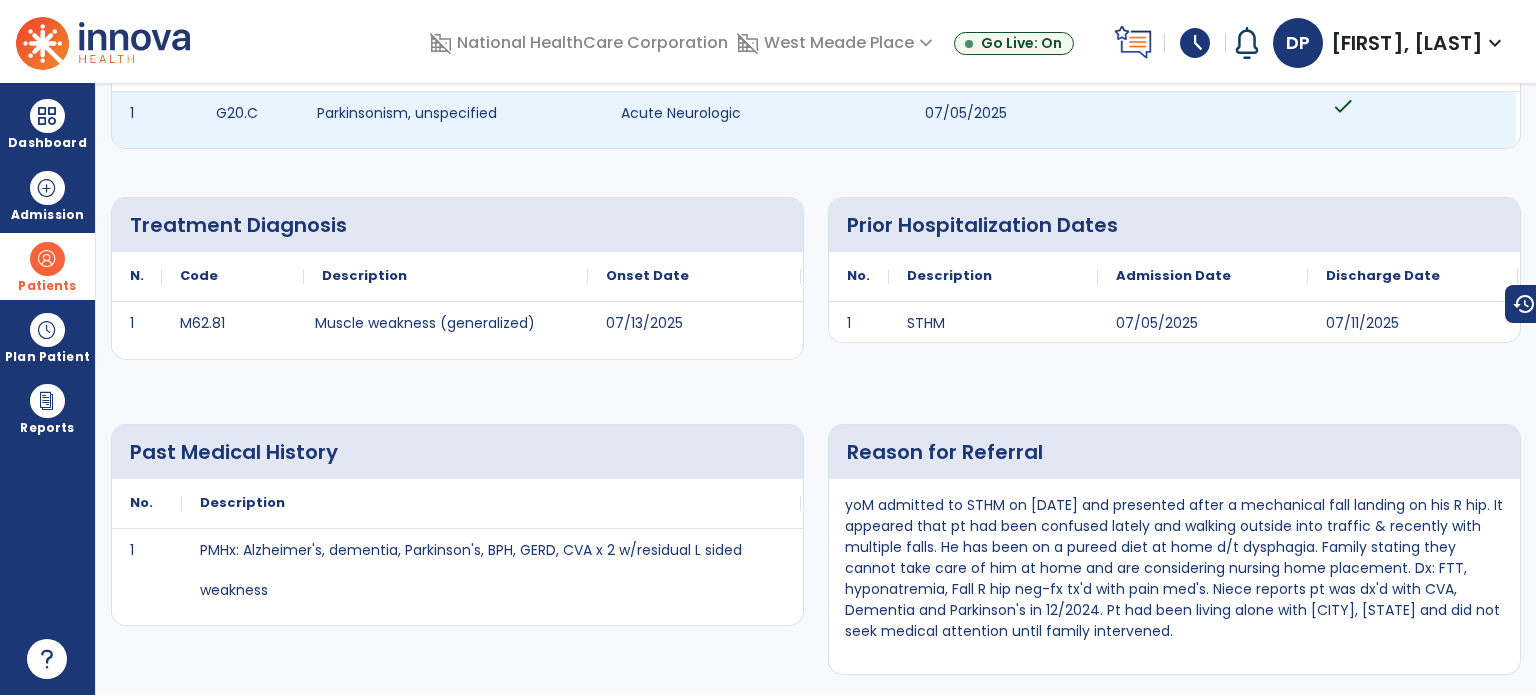 scroll, scrollTop: 0, scrollLeft: 0, axis: both 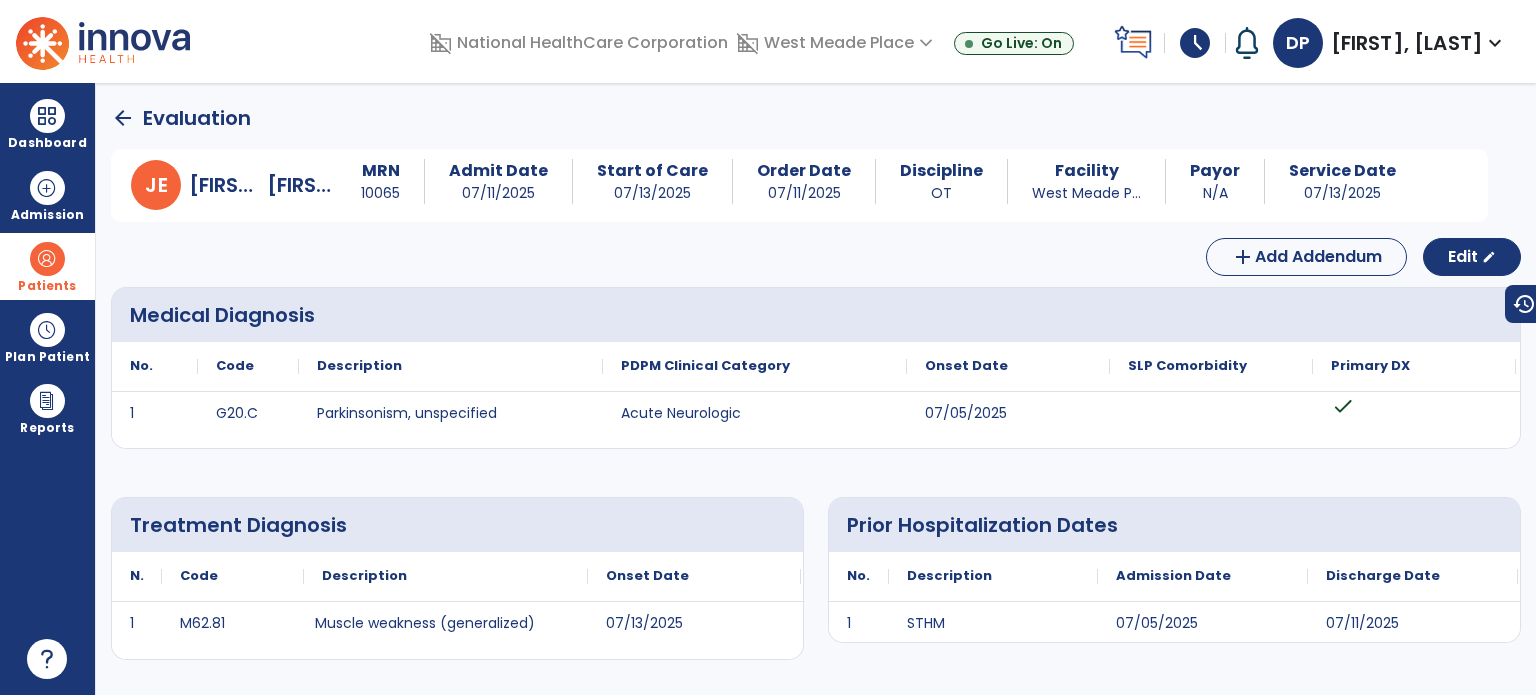click at bounding box center (47, 259) 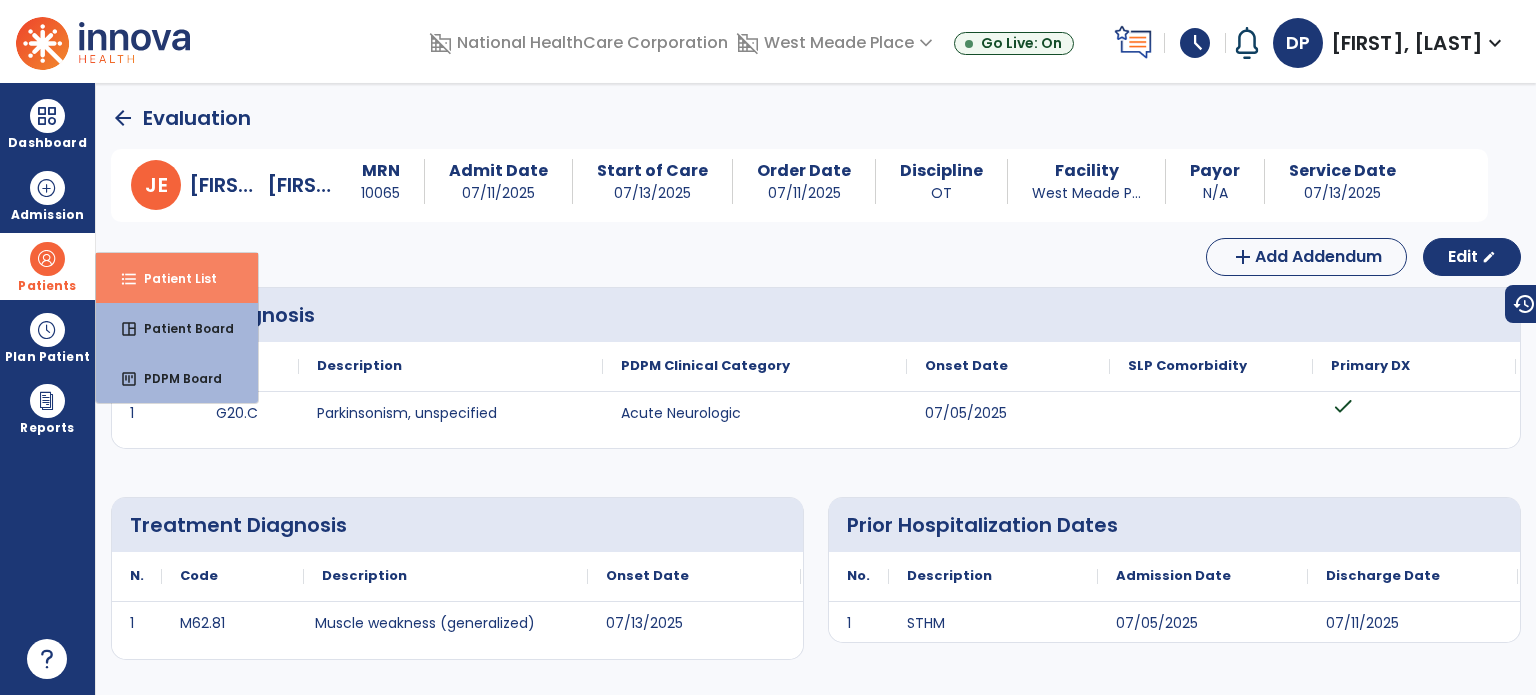 click on "Patient List" at bounding box center [172, 278] 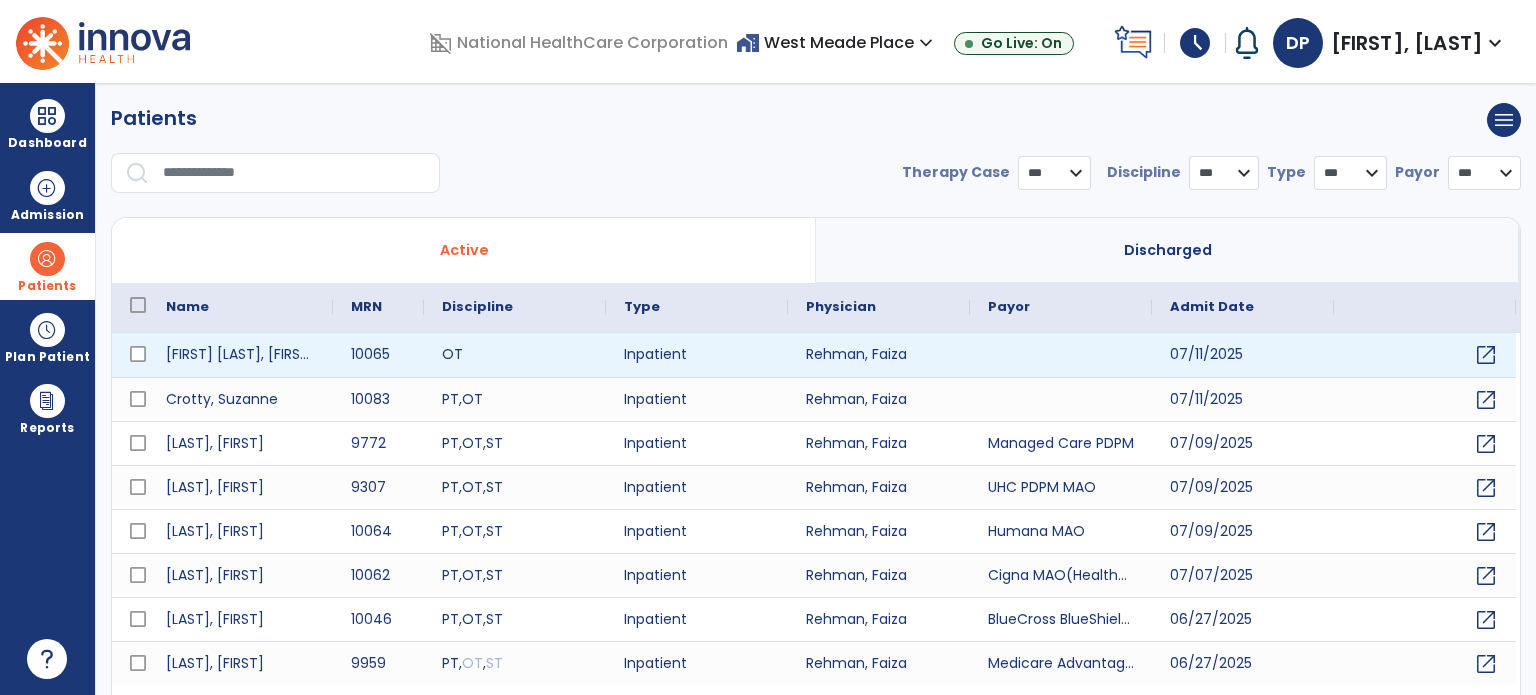 select on "***" 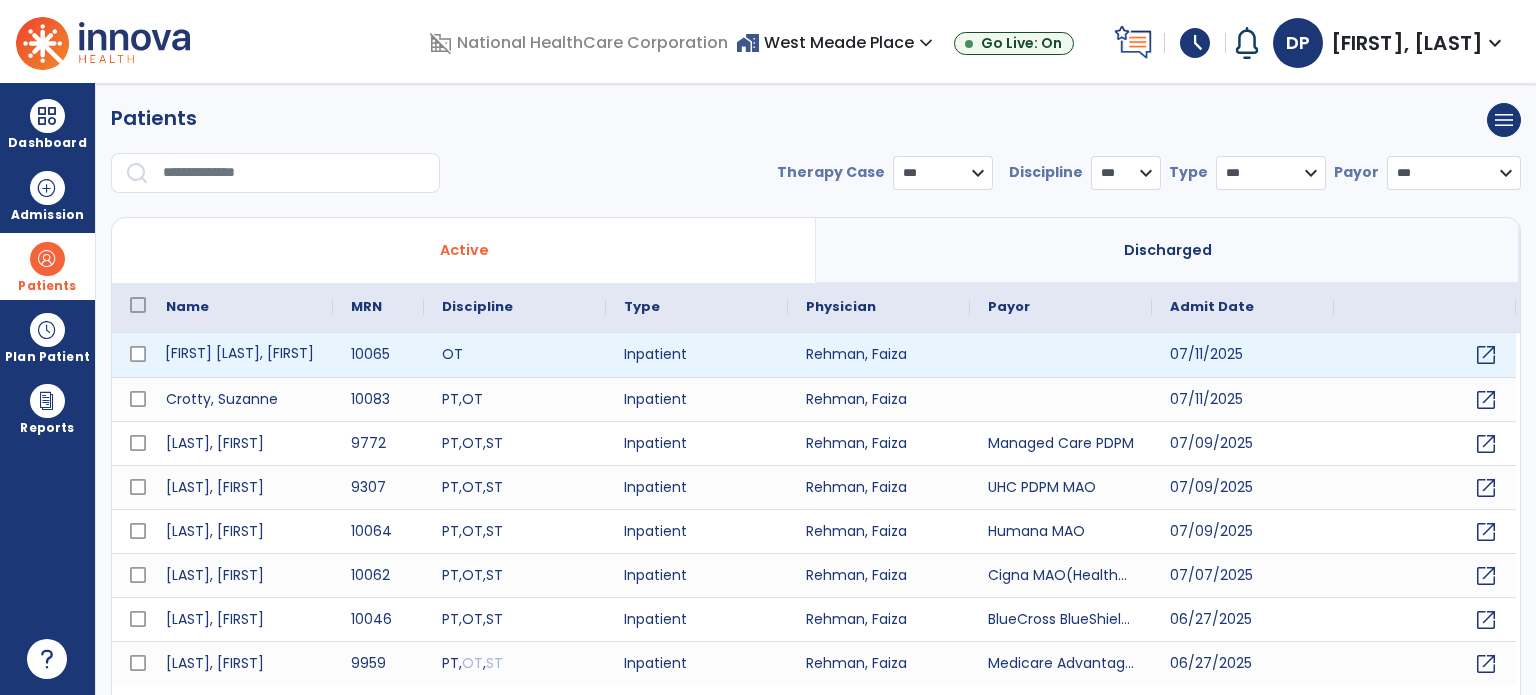 click on "[FIRST] [LAST], [FIRST]" at bounding box center (240, 355) 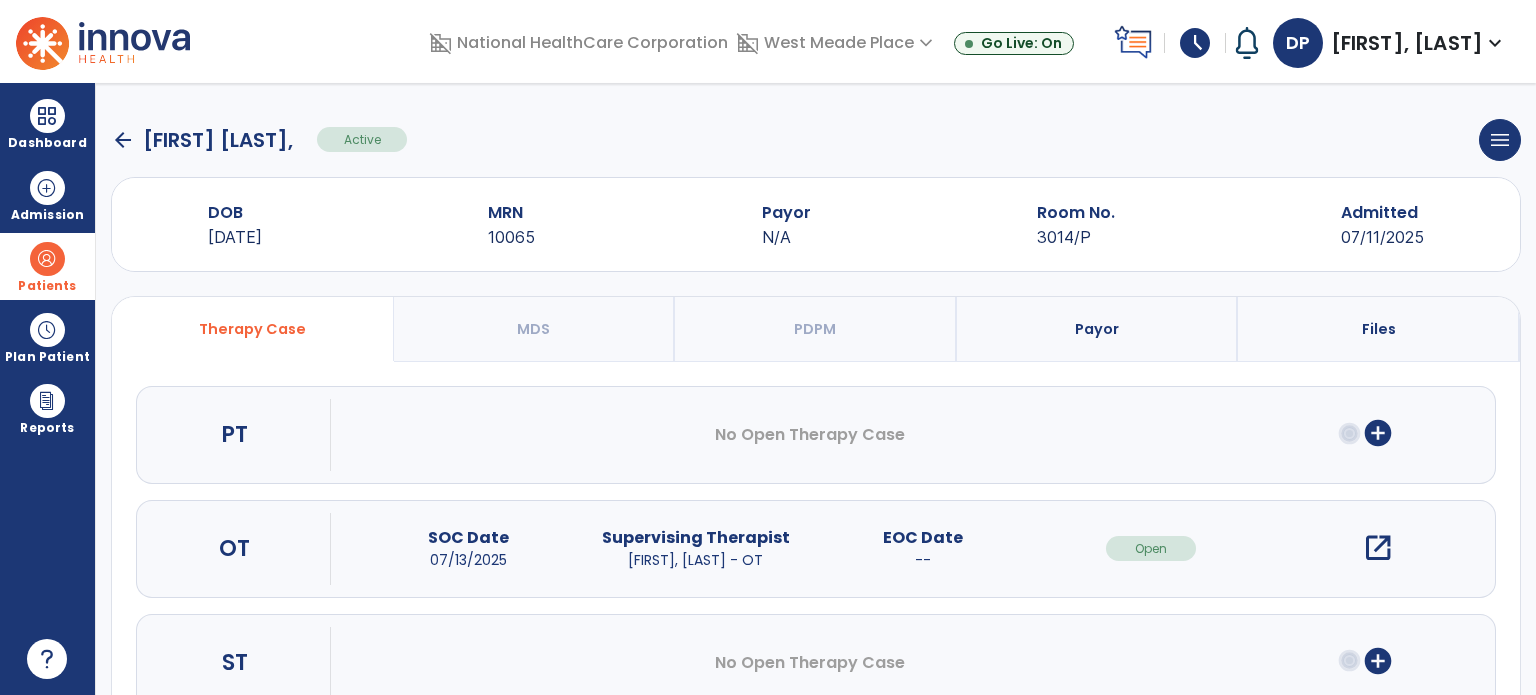 click on "open_in_new" at bounding box center [1378, 548] 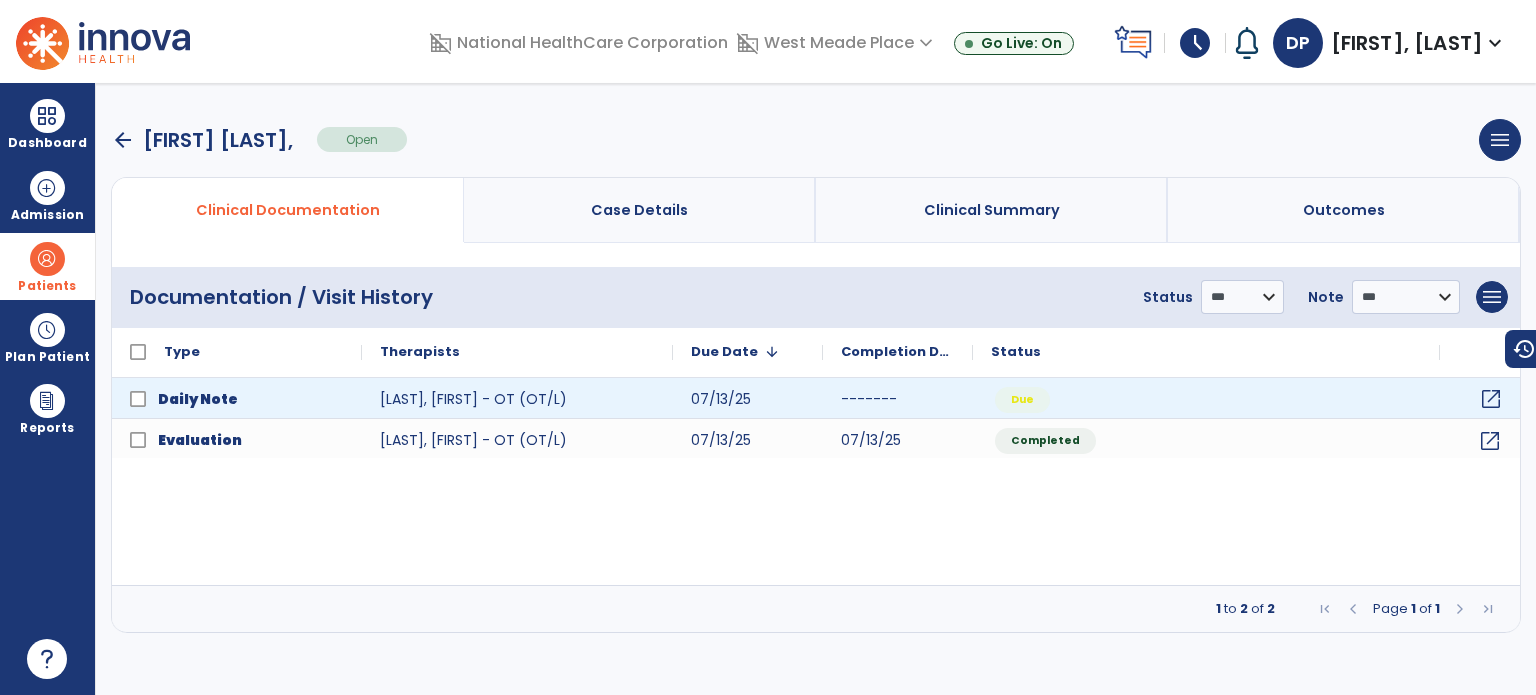 click on "open_in_new" 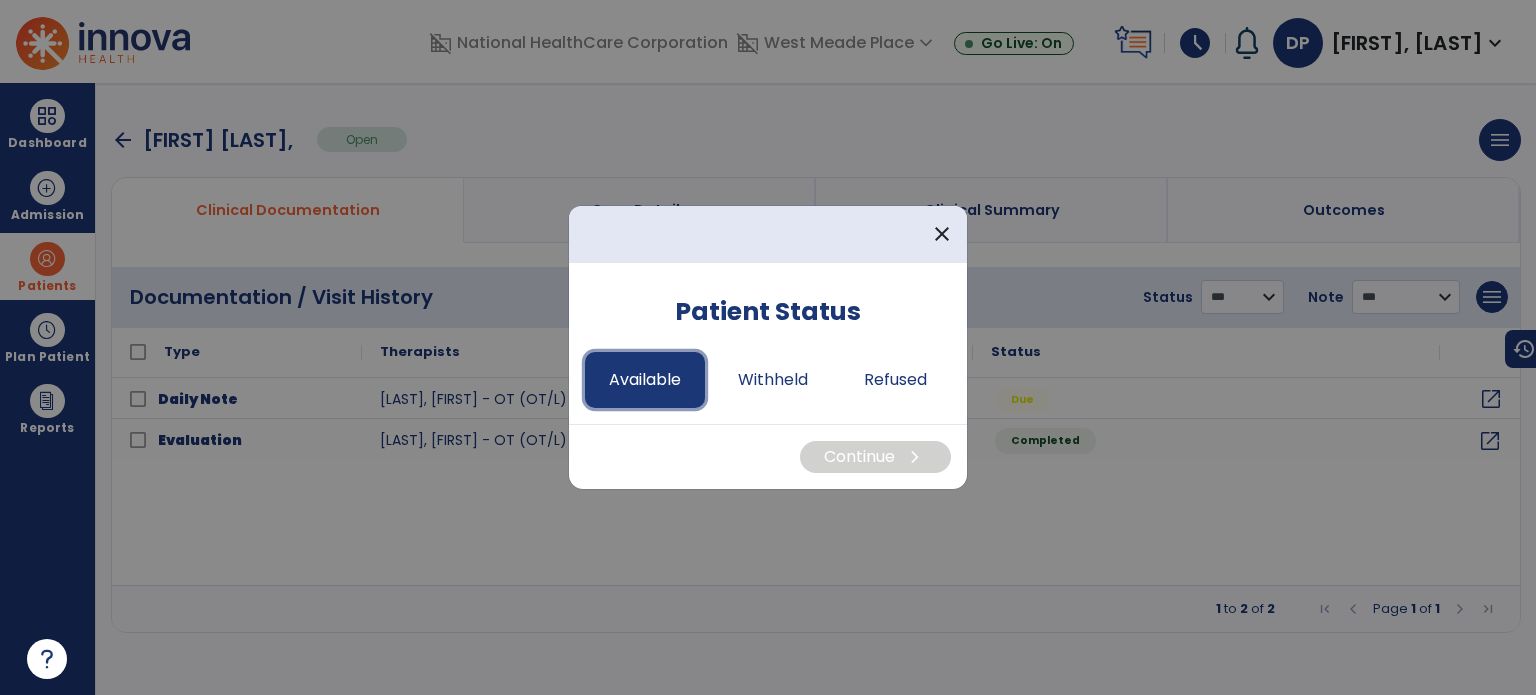 click on "Available" at bounding box center (645, 380) 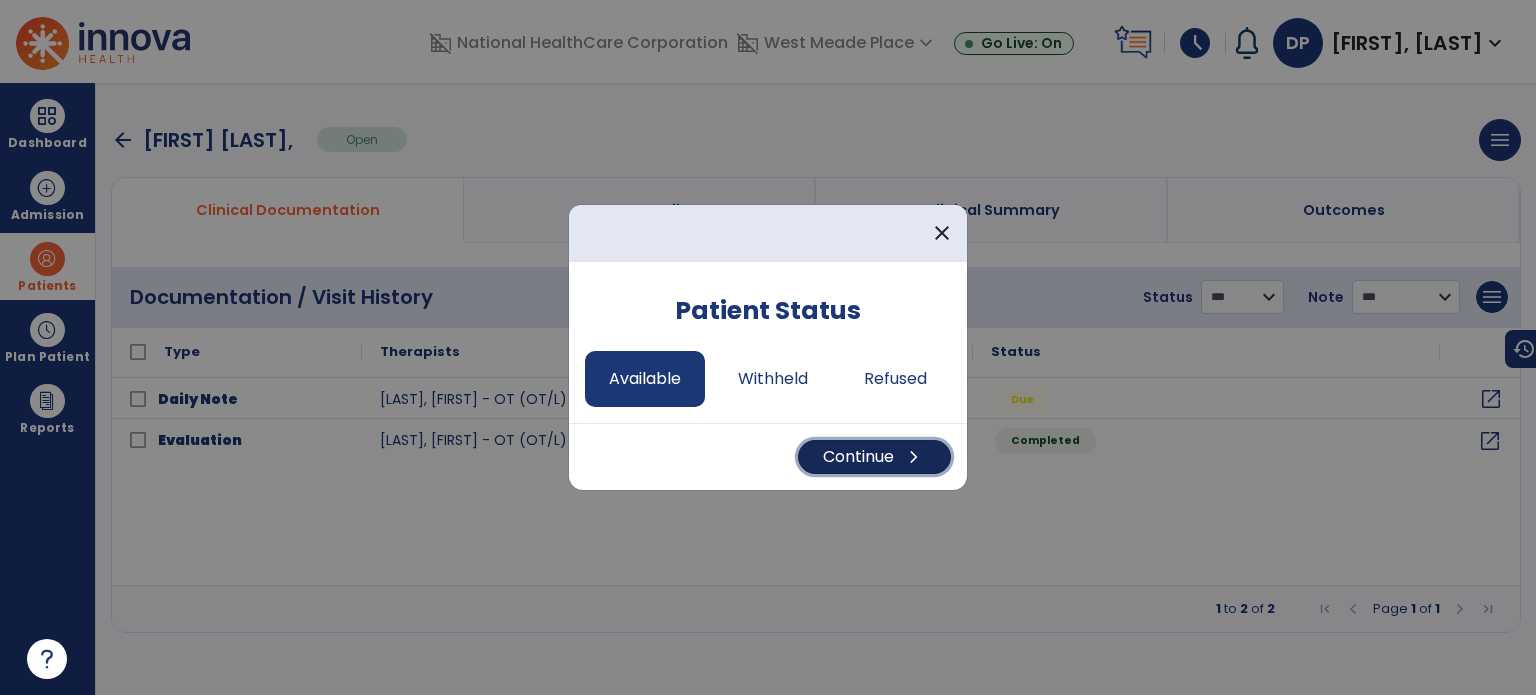 click on "Continue   chevron_right" at bounding box center [874, 457] 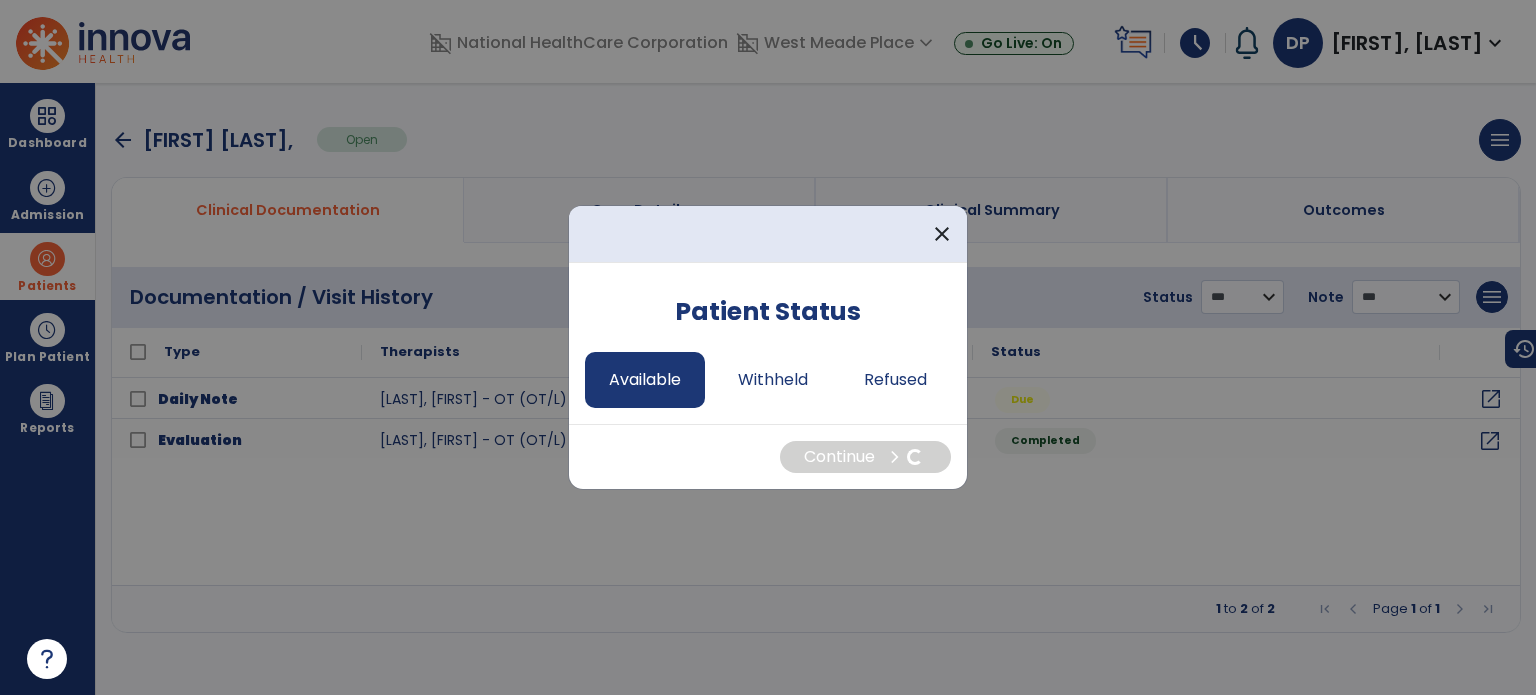 select on "*" 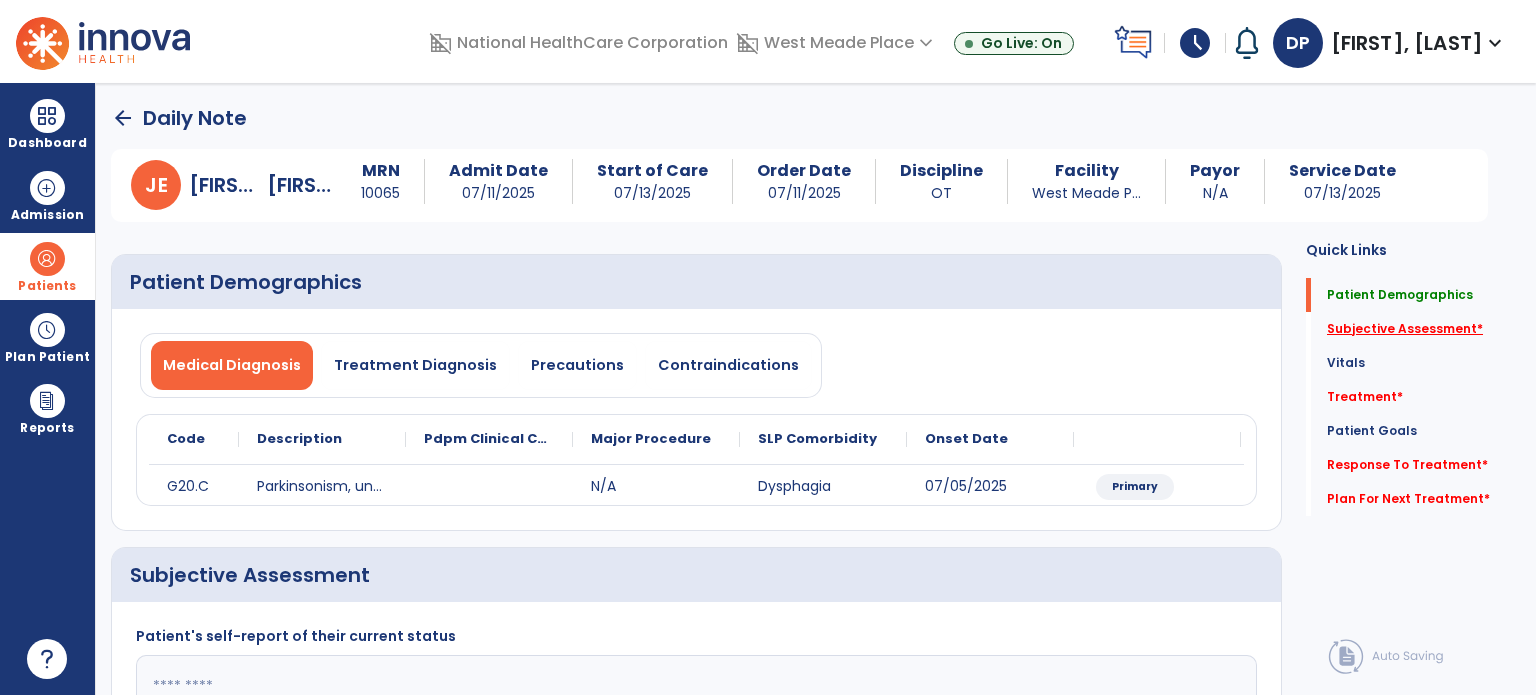 click on "Subjective Assessment   *" 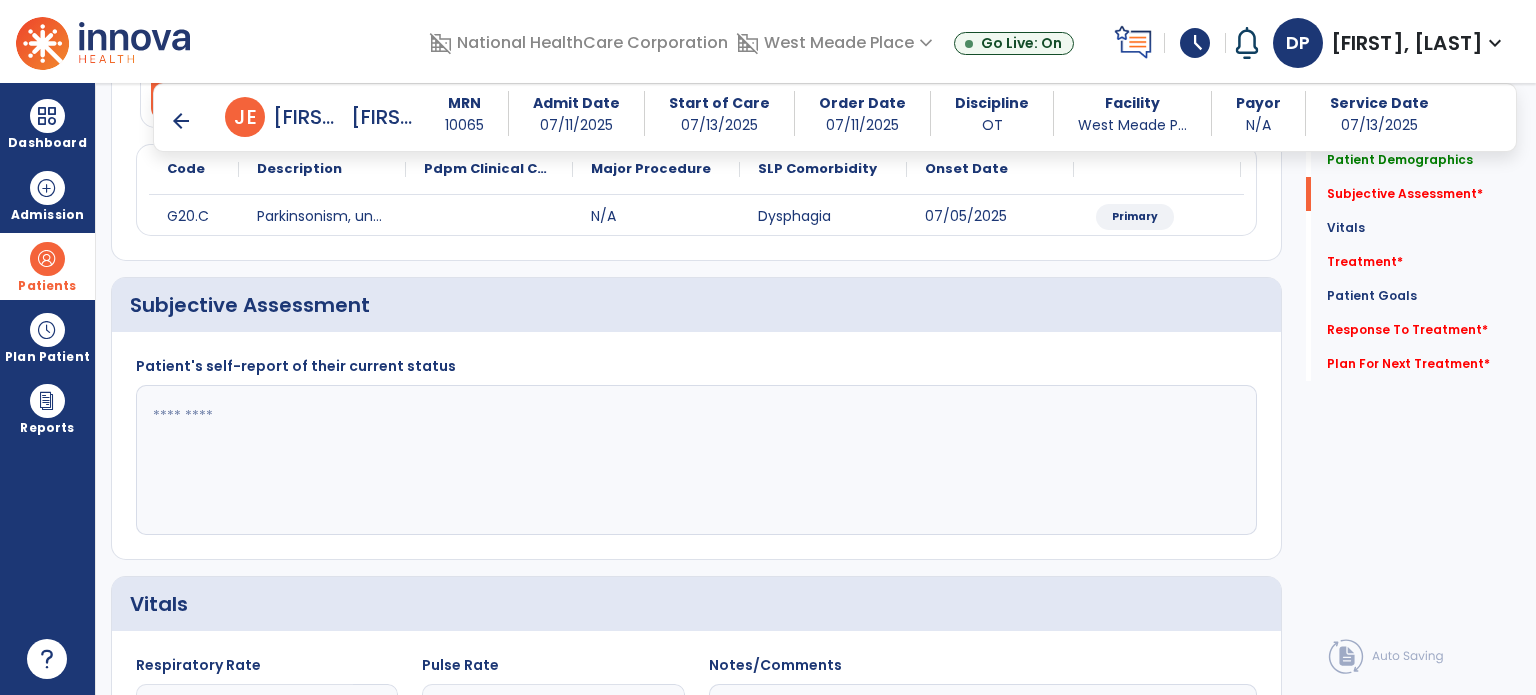 scroll, scrollTop: 298, scrollLeft: 0, axis: vertical 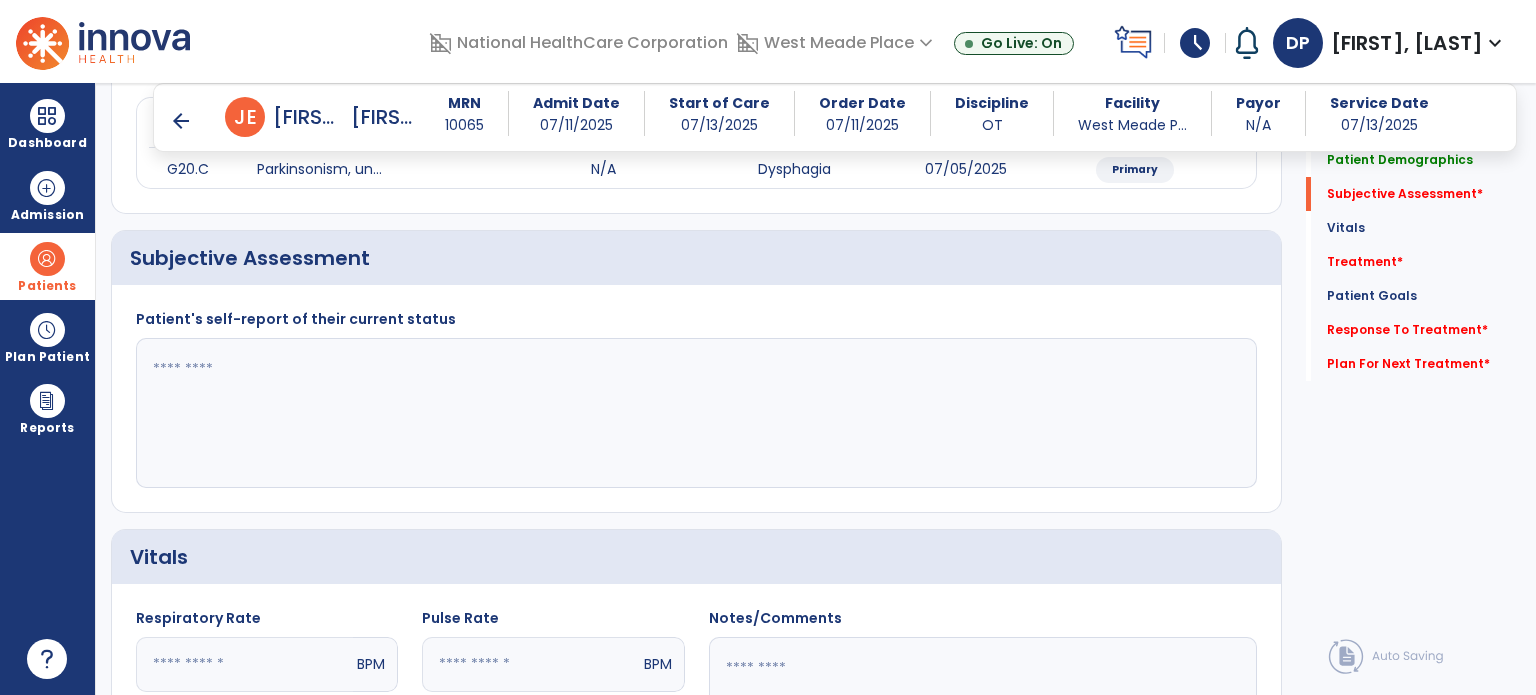 drag, startPoint x: 123, startPoint y: 367, endPoint x: 143, endPoint y: 368, distance: 20.024984 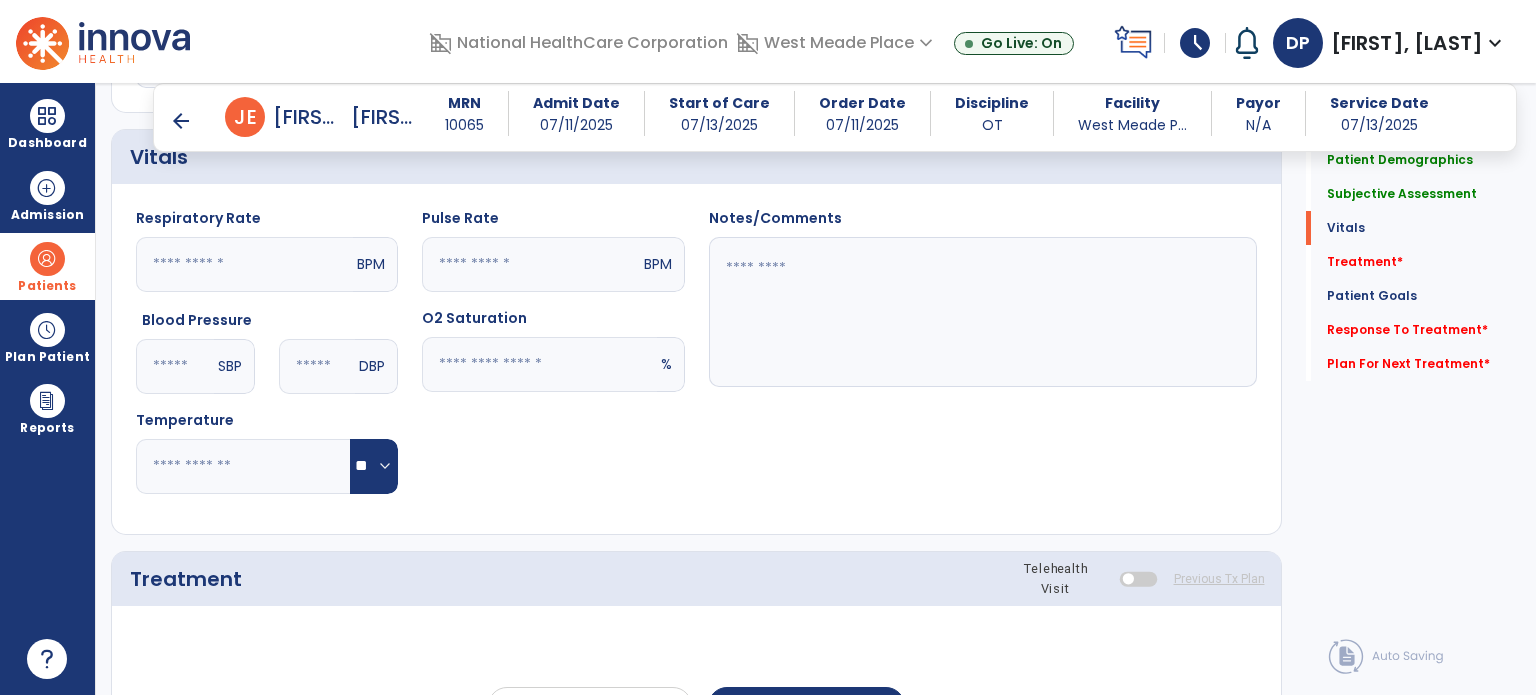 scroll, scrollTop: 898, scrollLeft: 0, axis: vertical 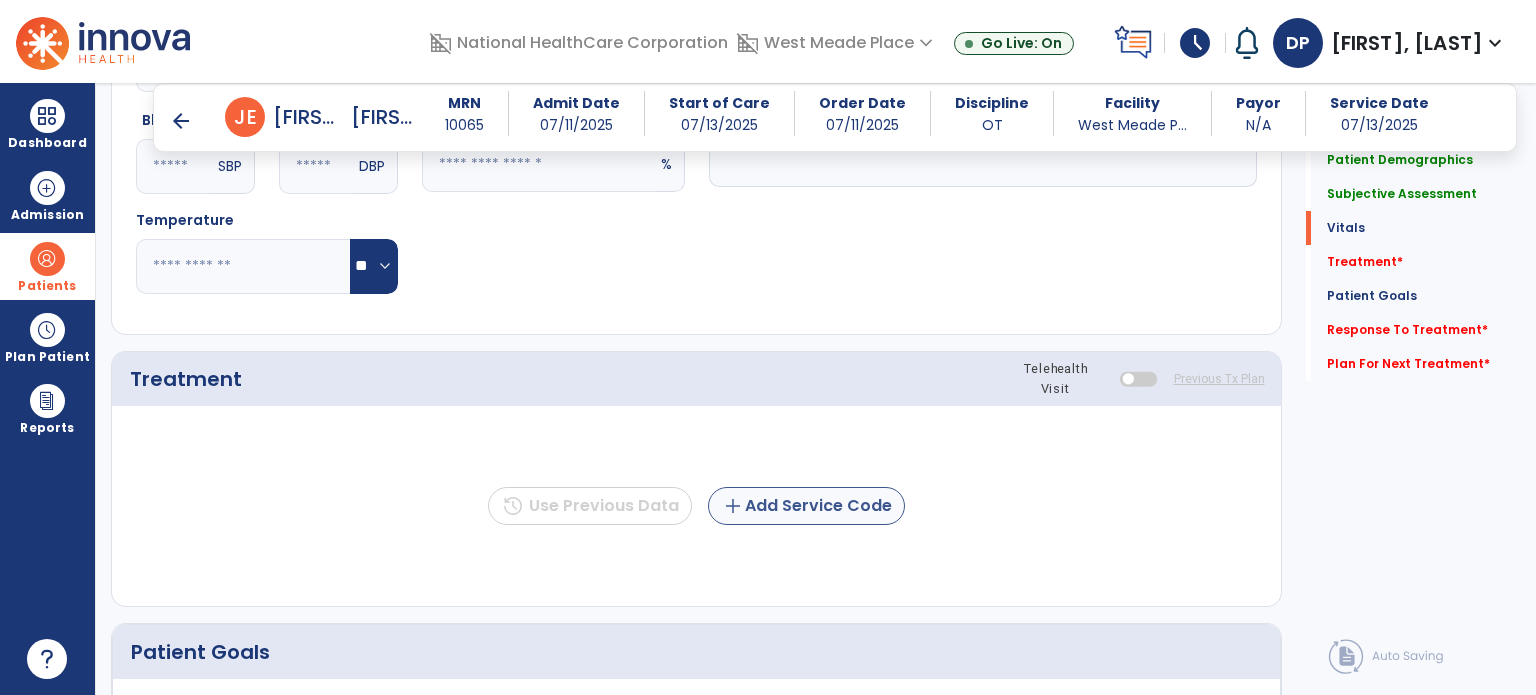 type on "**********" 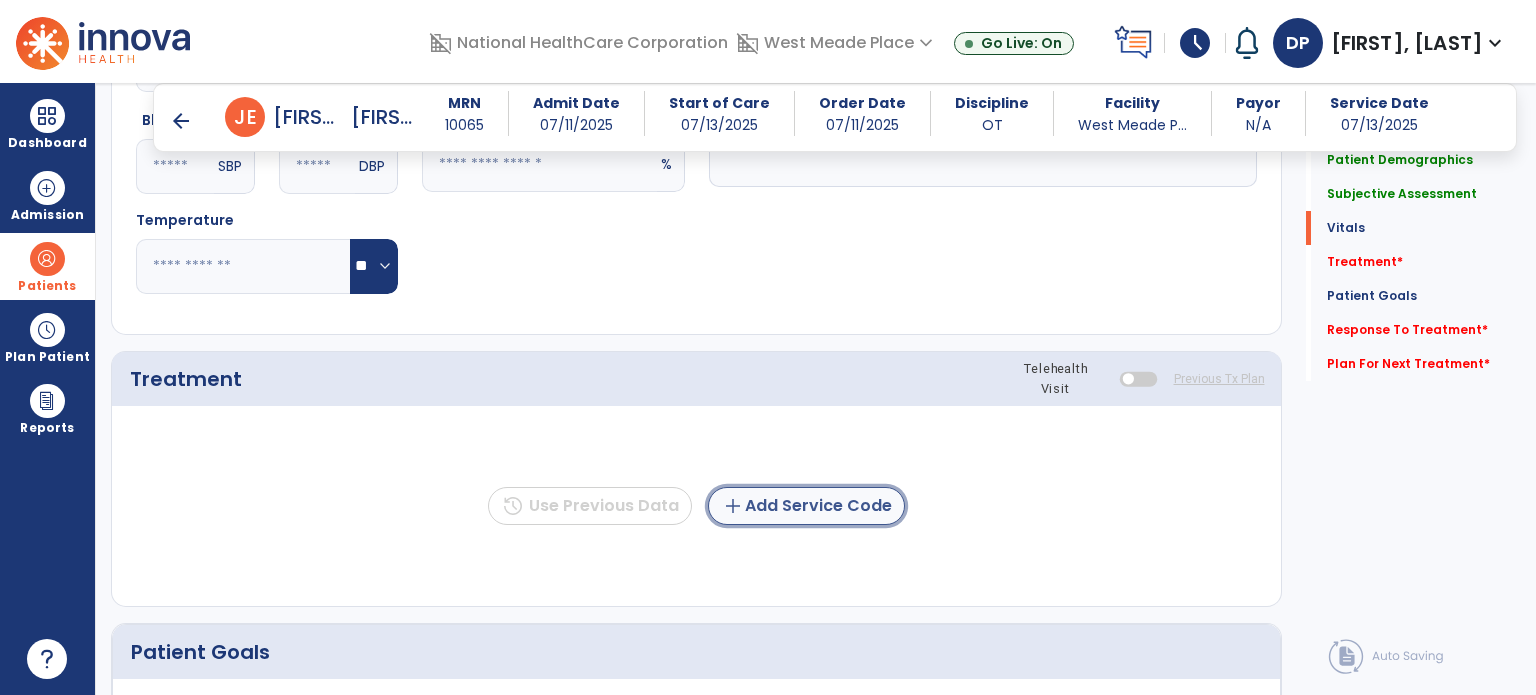 click on "add  Add Service Code" 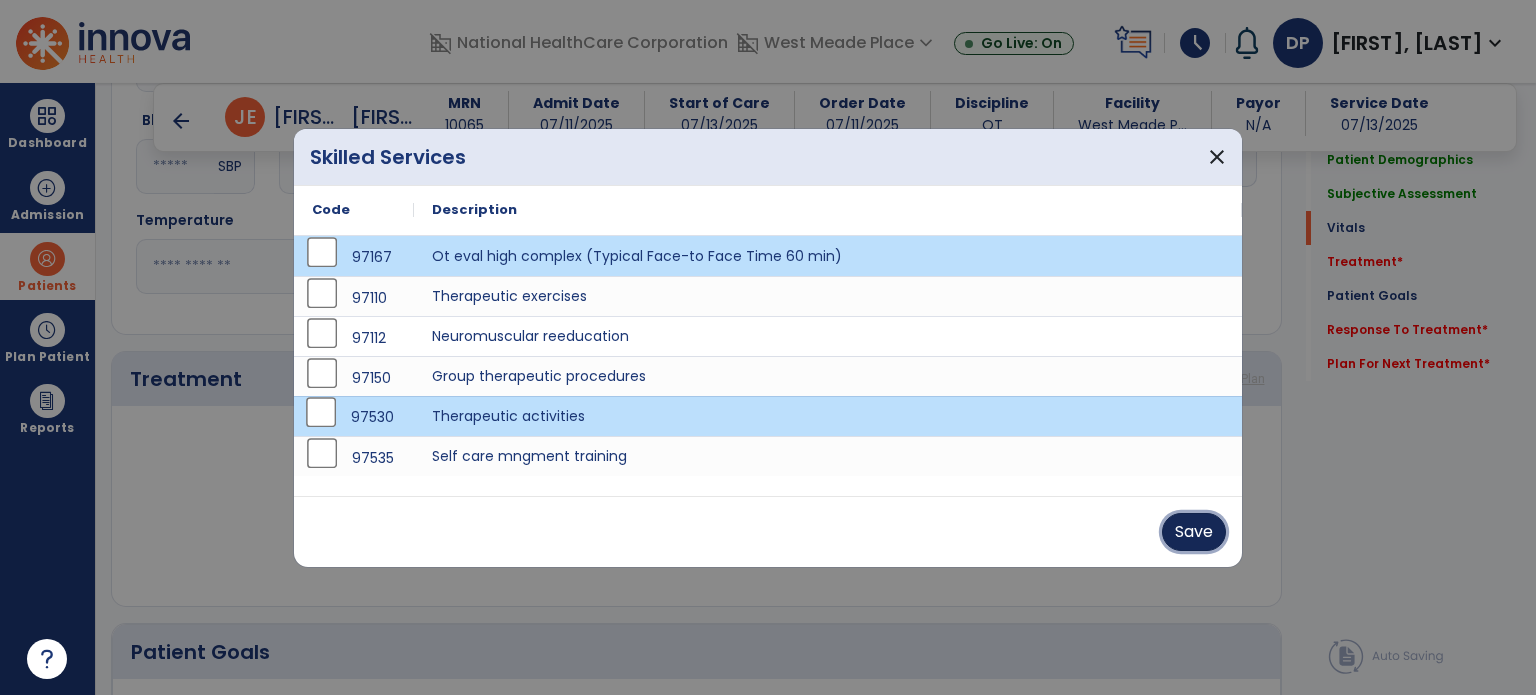 click on "Save" at bounding box center (1194, 532) 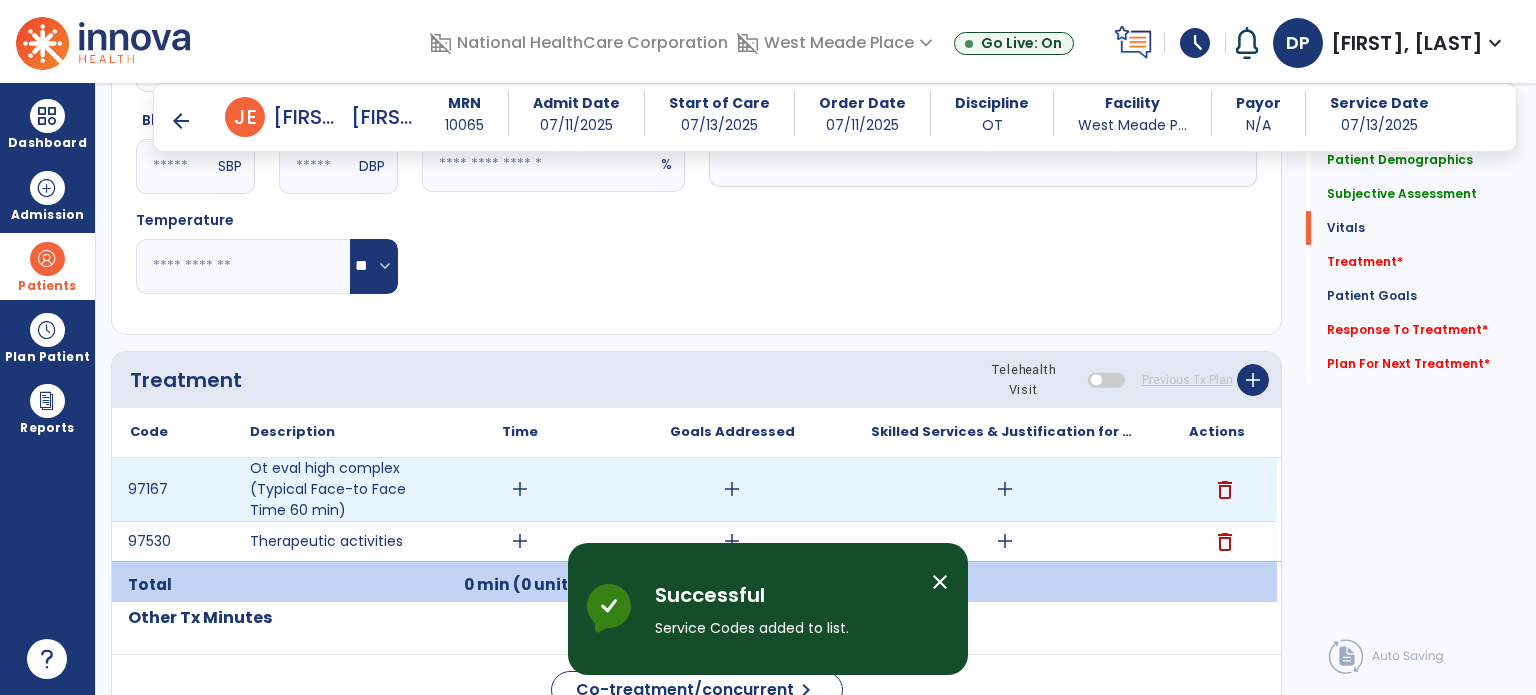 click on "add" at bounding box center [520, 489] 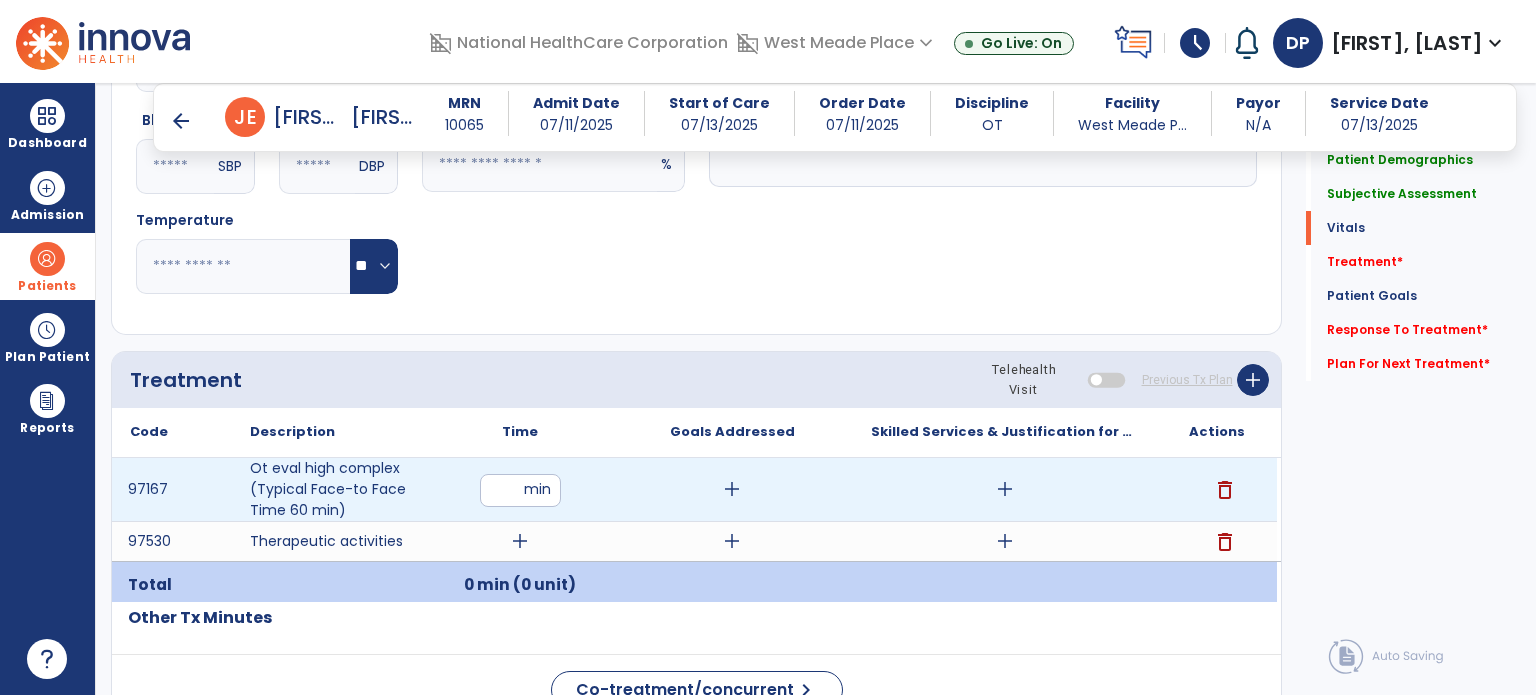 type on "**" 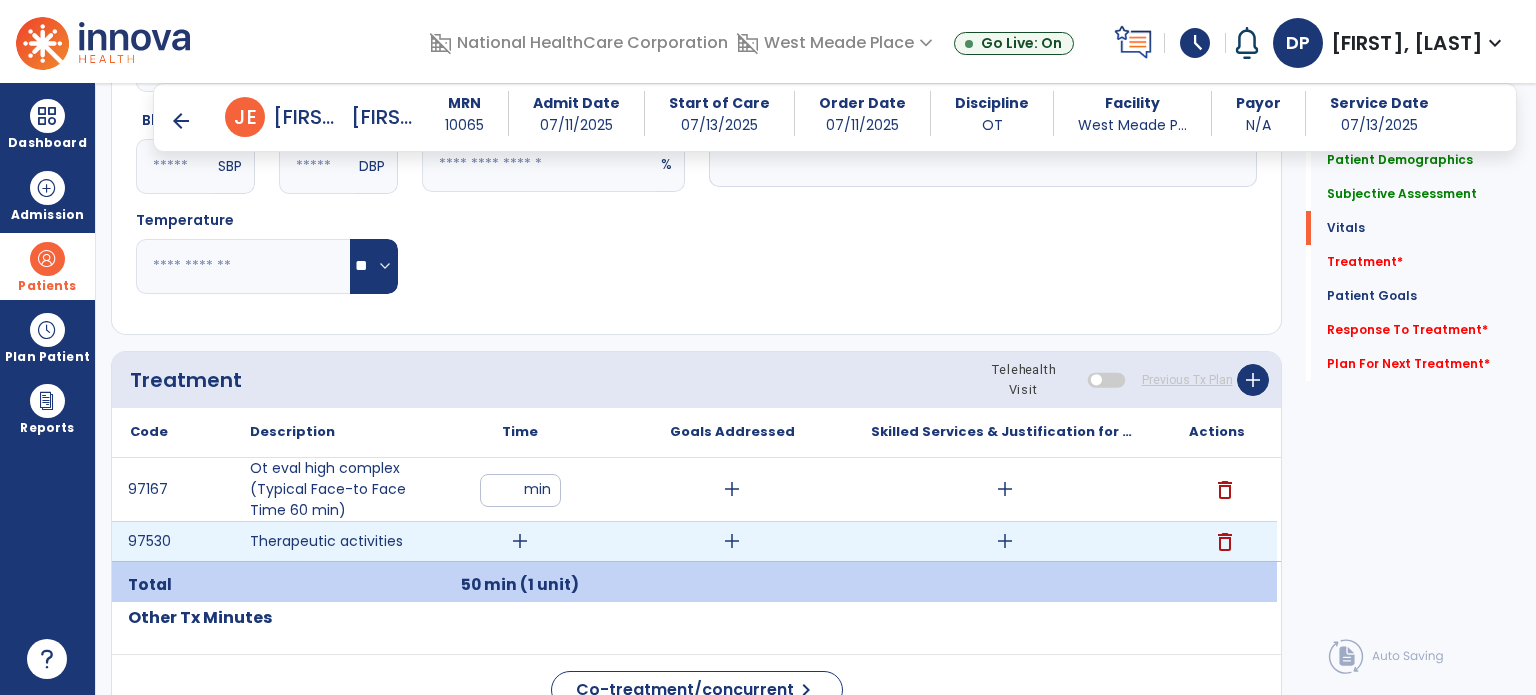 click on "add" at bounding box center (520, 541) 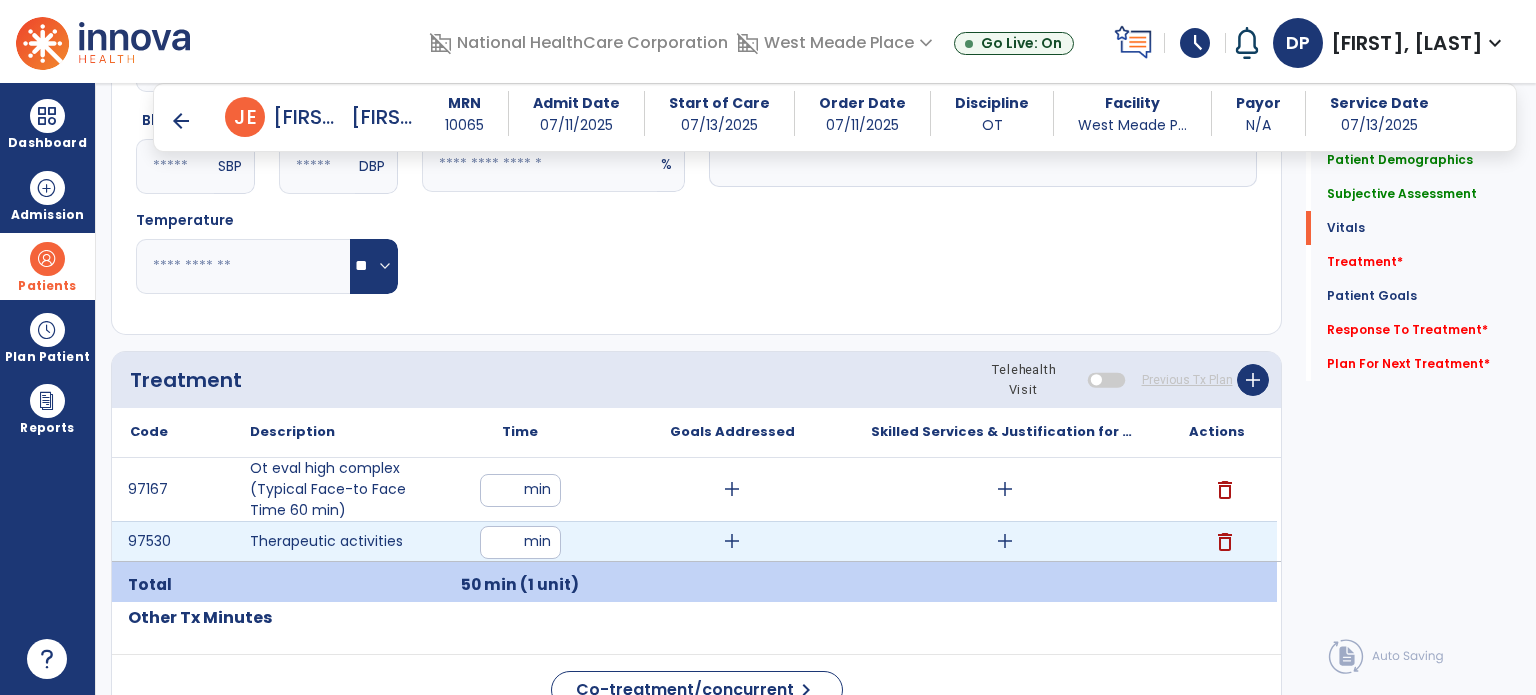 type on "**" 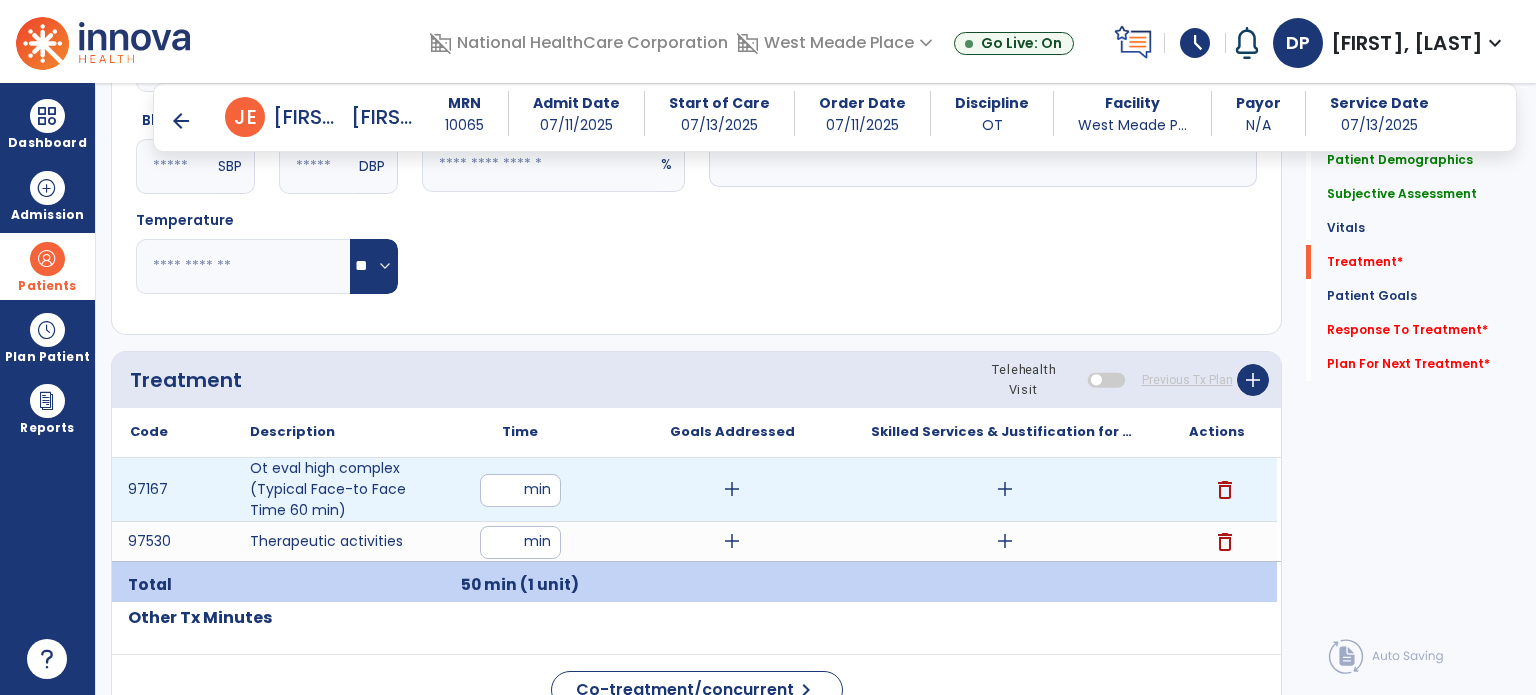 scroll, scrollTop: 1098, scrollLeft: 0, axis: vertical 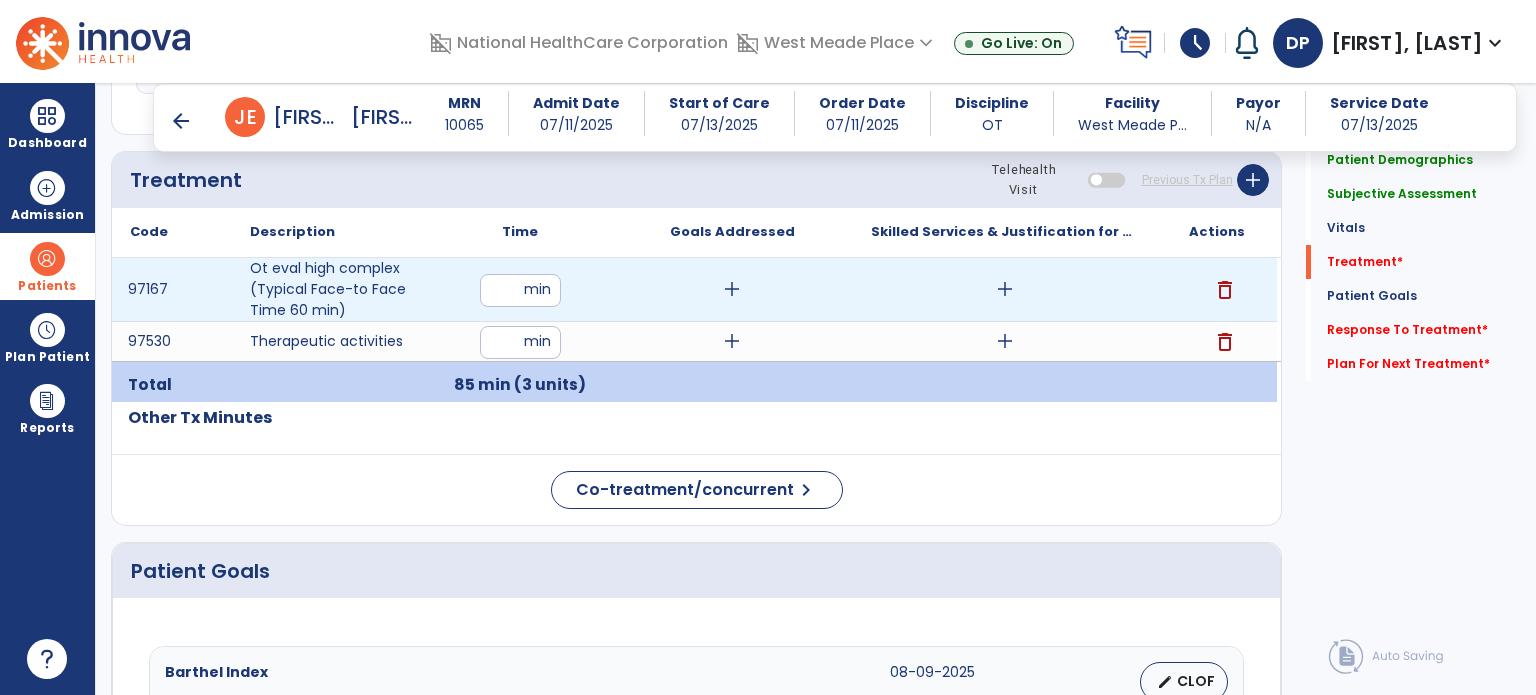 click on "add" at bounding box center [1005, 289] 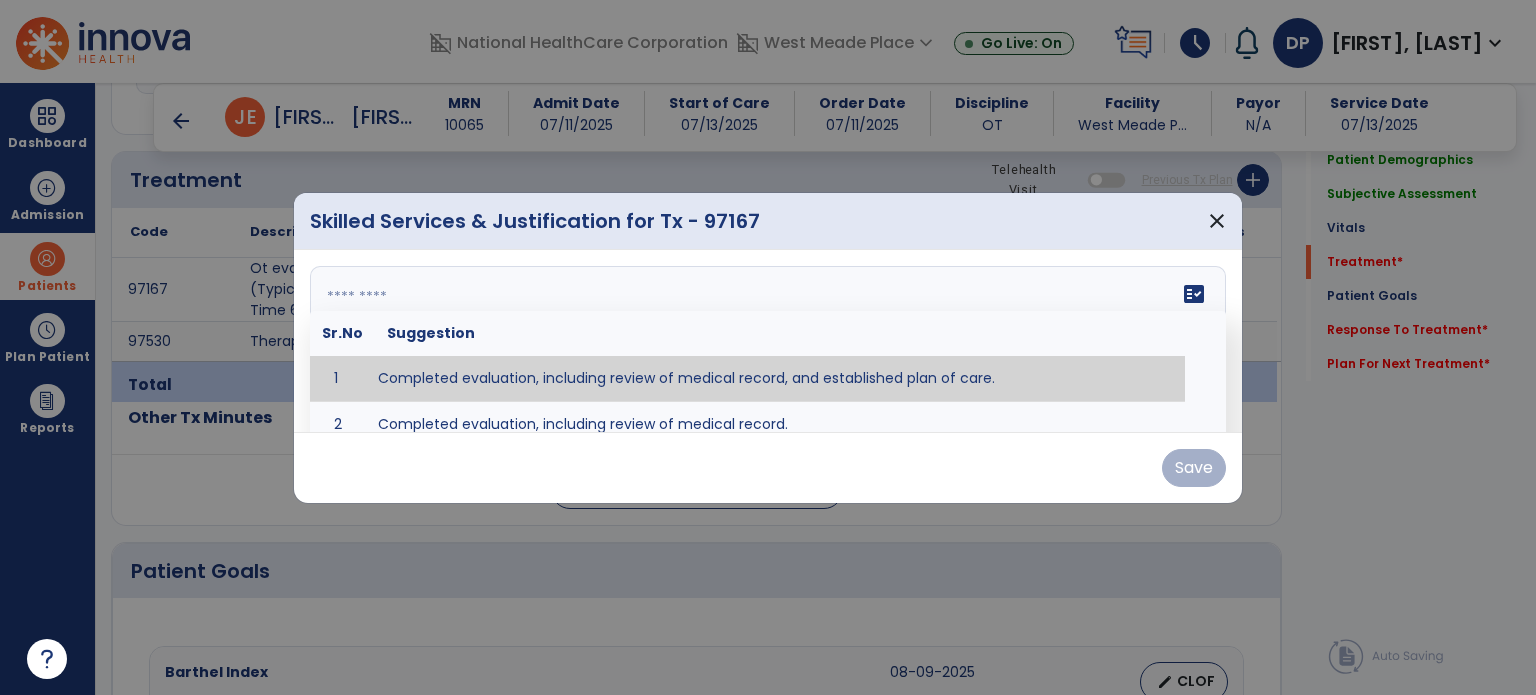 click on "fact_check  Sr.No Suggestion 1 Completed evaluation, including review of medical record, and established plan of care. 2 Completed evaluation, including review of medical record." at bounding box center [768, 341] 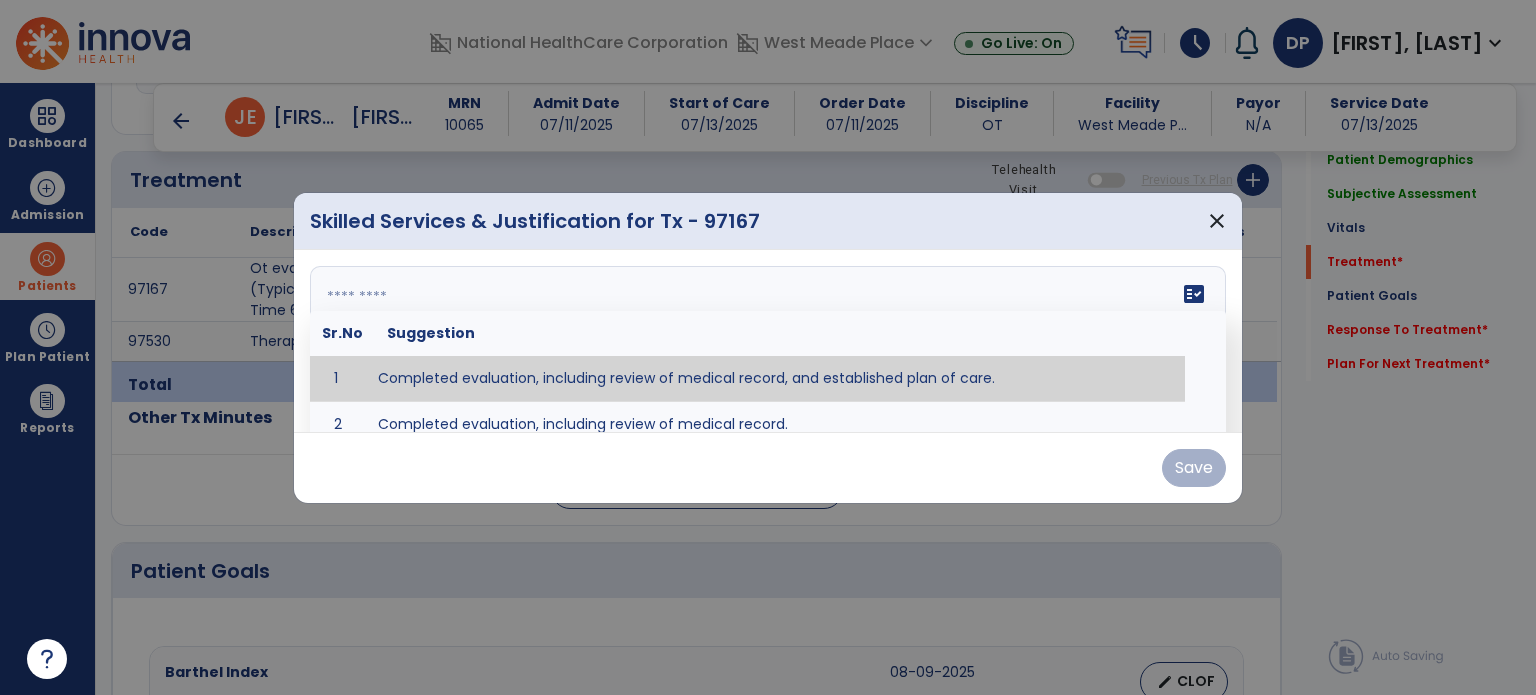 type on "**********" 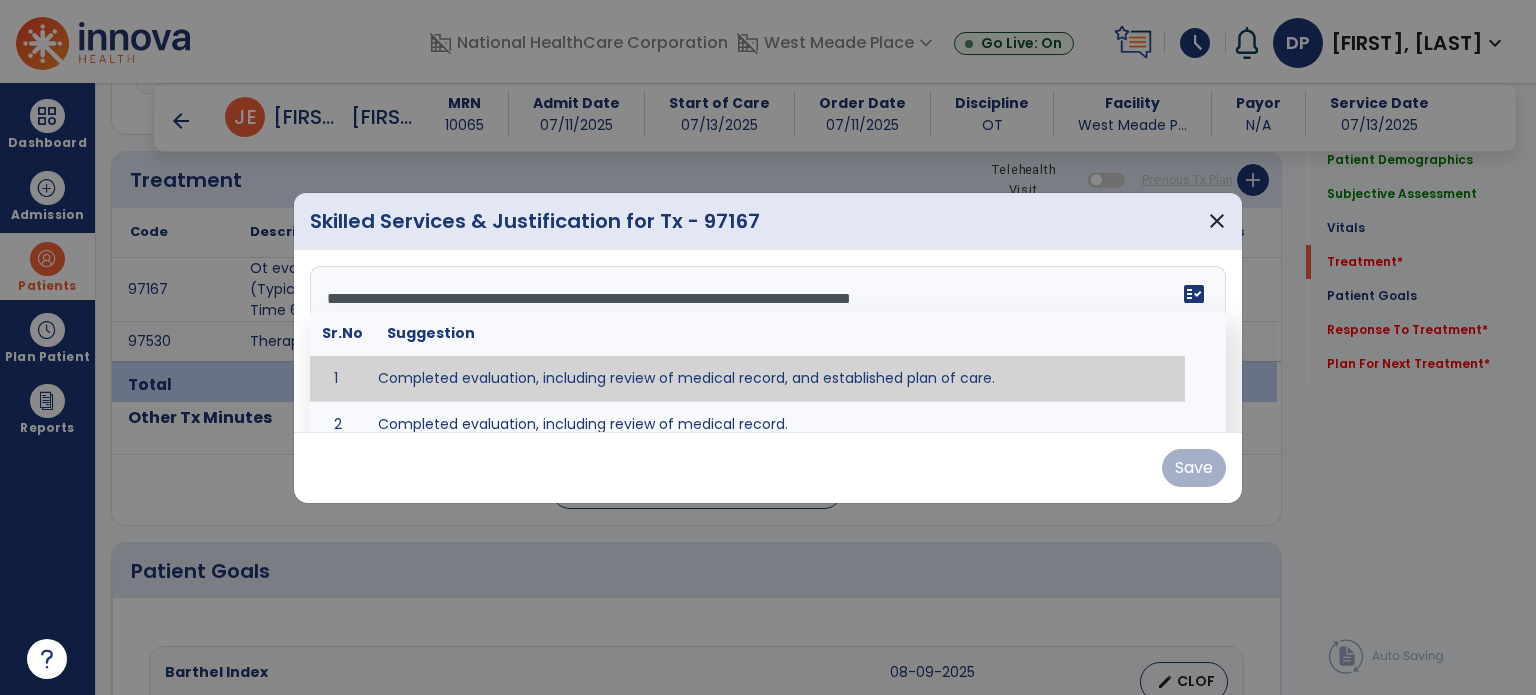 drag, startPoint x: 526, startPoint y: 377, endPoint x: 548, endPoint y: 380, distance: 22.203604 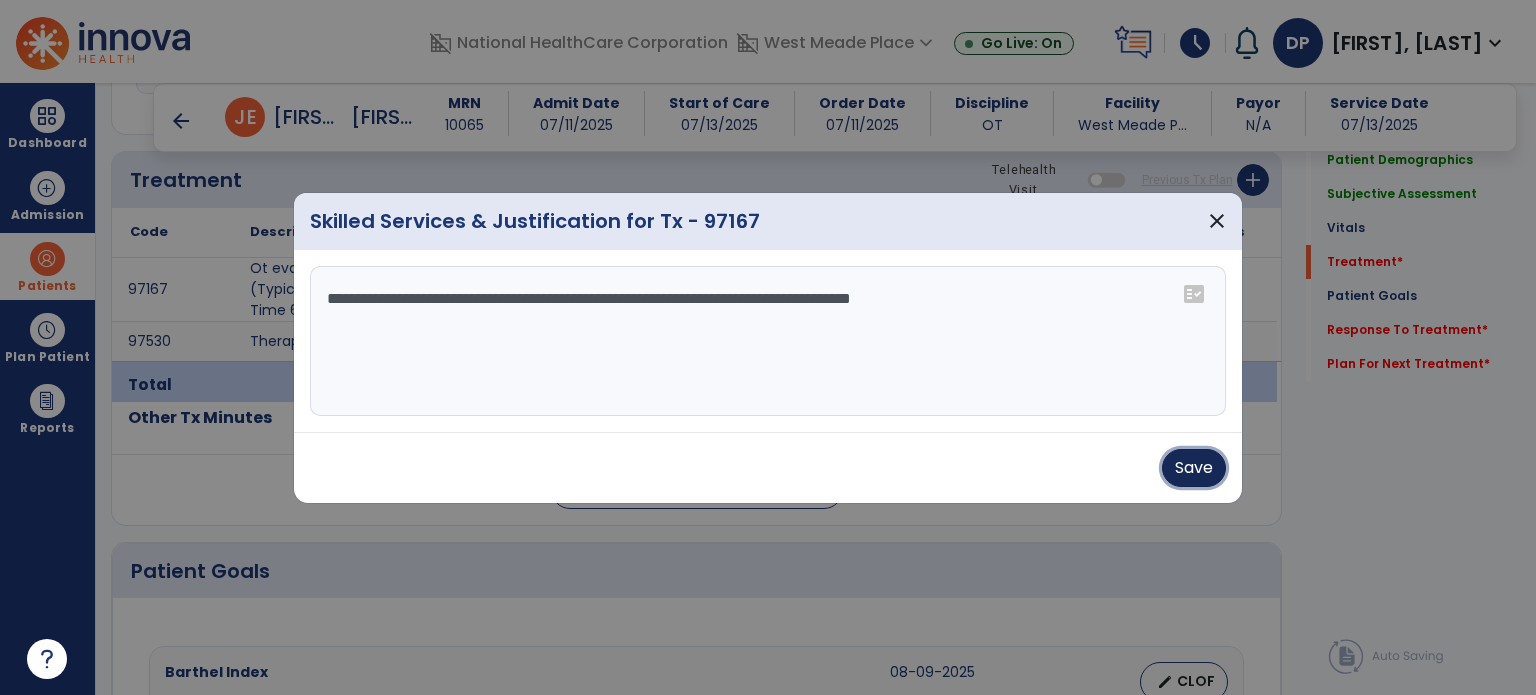 click on "Save" at bounding box center (1194, 468) 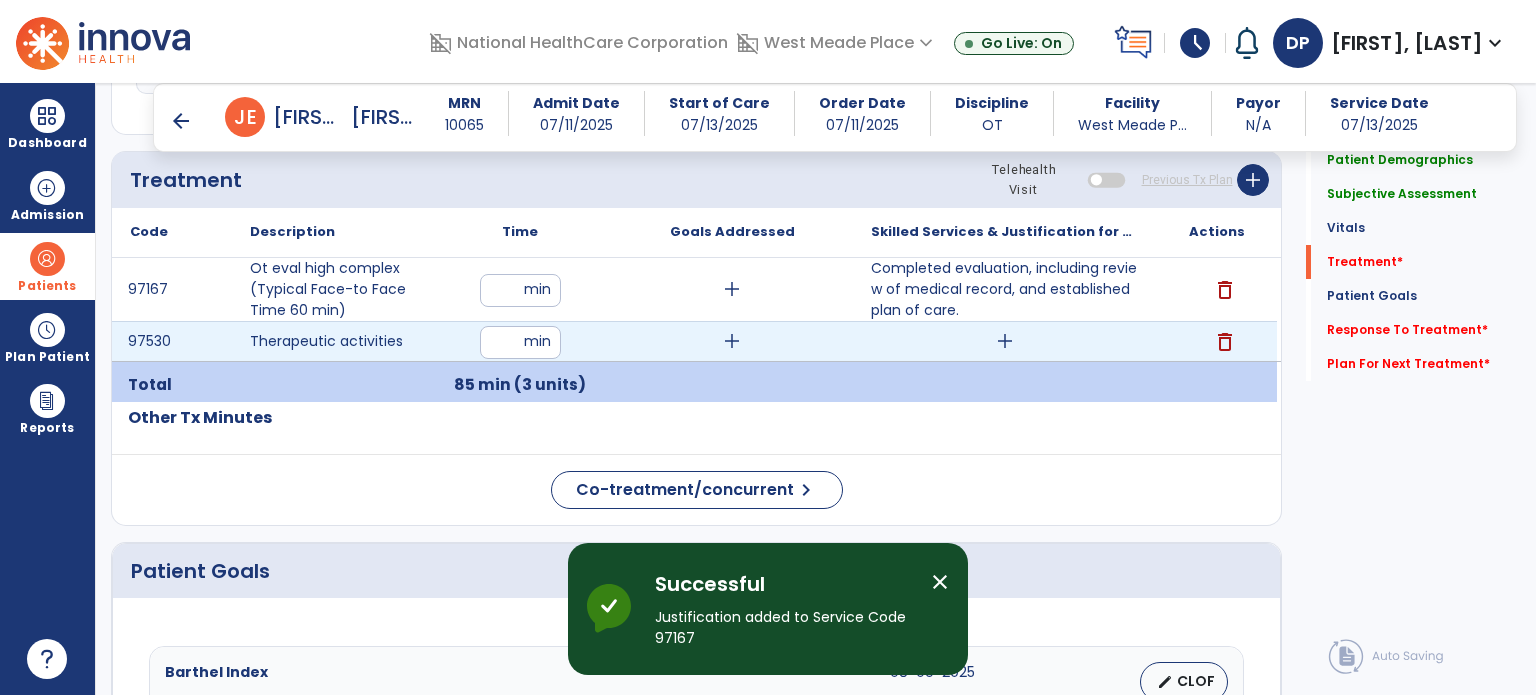 click on "add" at bounding box center (1005, 341) 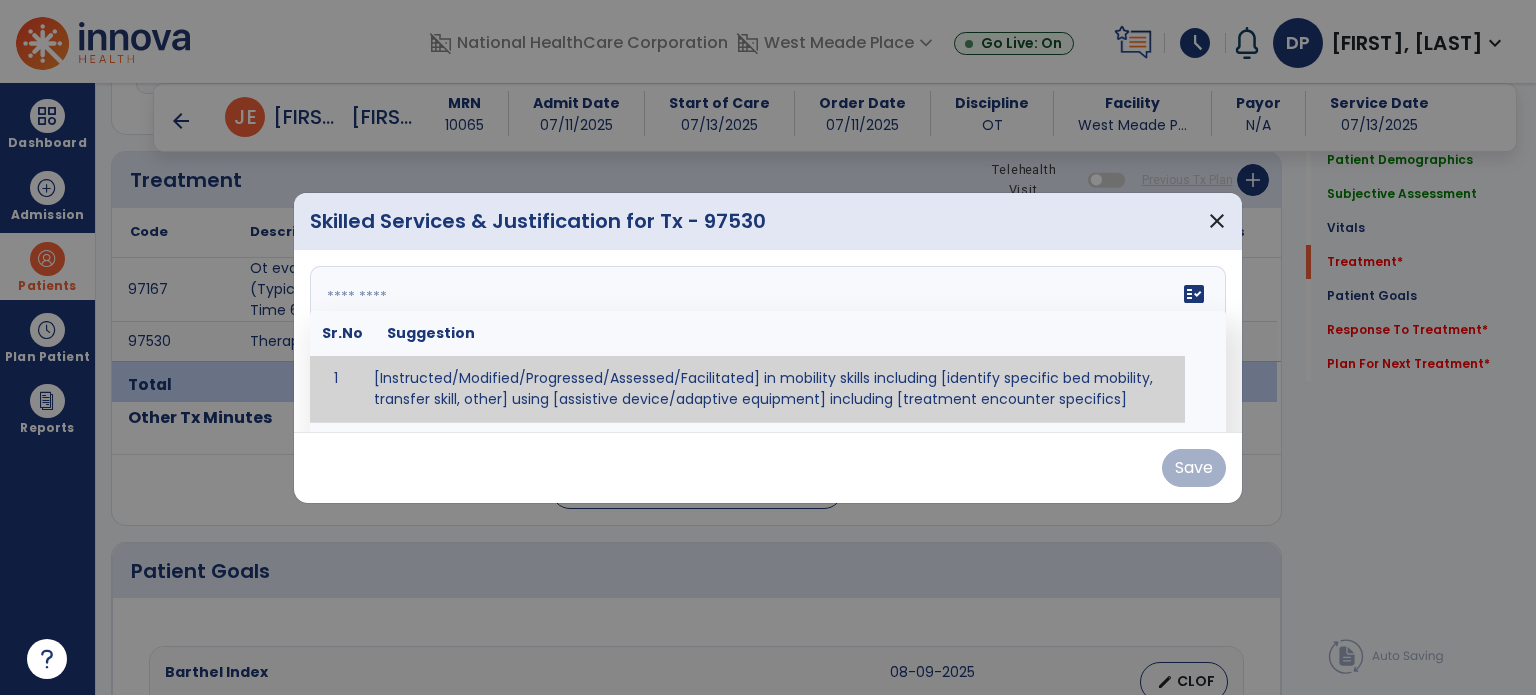 click on "fact_check  Sr.No Suggestion 1 [Instructed/Modified/Progressed/Assessed/Facilitated] in mobility skills including [identify specific bed mobility, transfer skill, other] using [assistive device/adaptive equipment] including [treatment encounter specifics]" at bounding box center [768, 341] 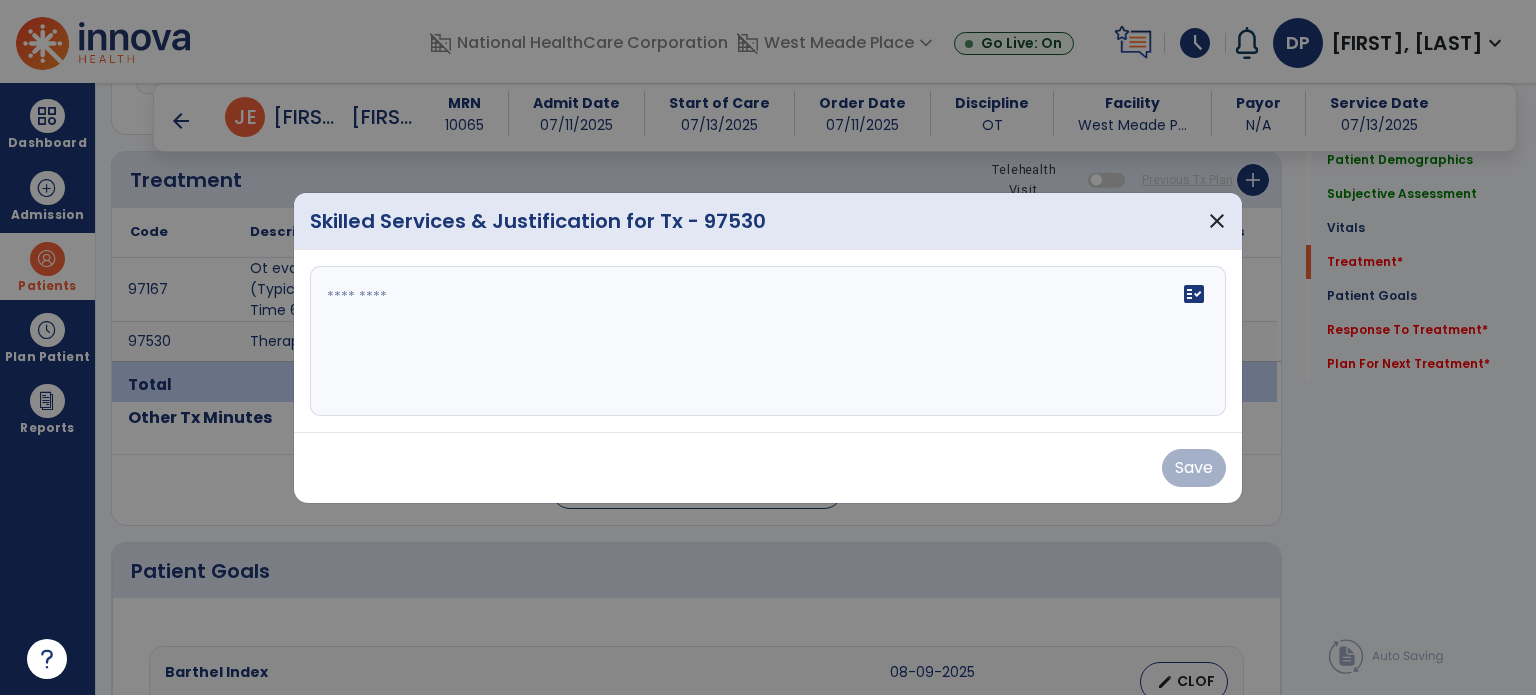 drag, startPoint x: 903, startPoint y: 297, endPoint x: 766, endPoint y: 302, distance: 137.09122 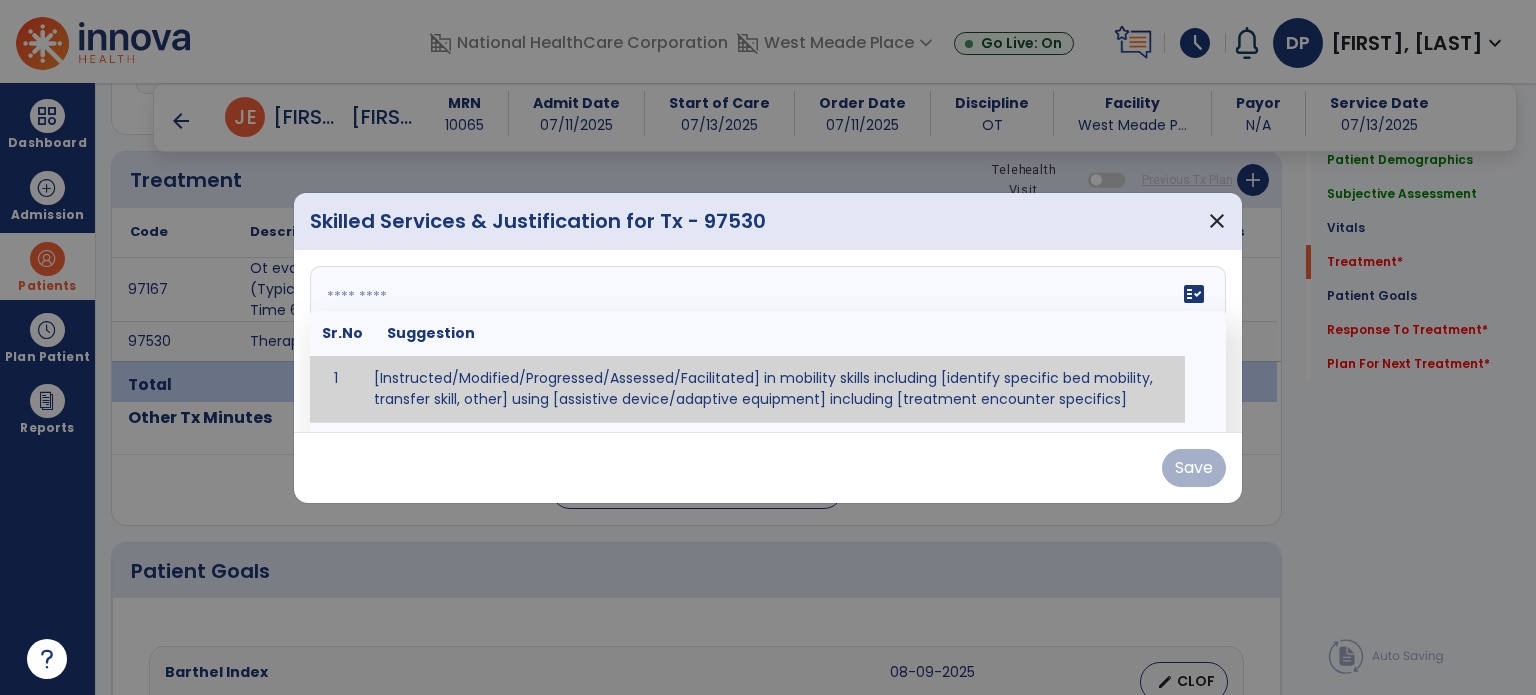 paste on "**********" 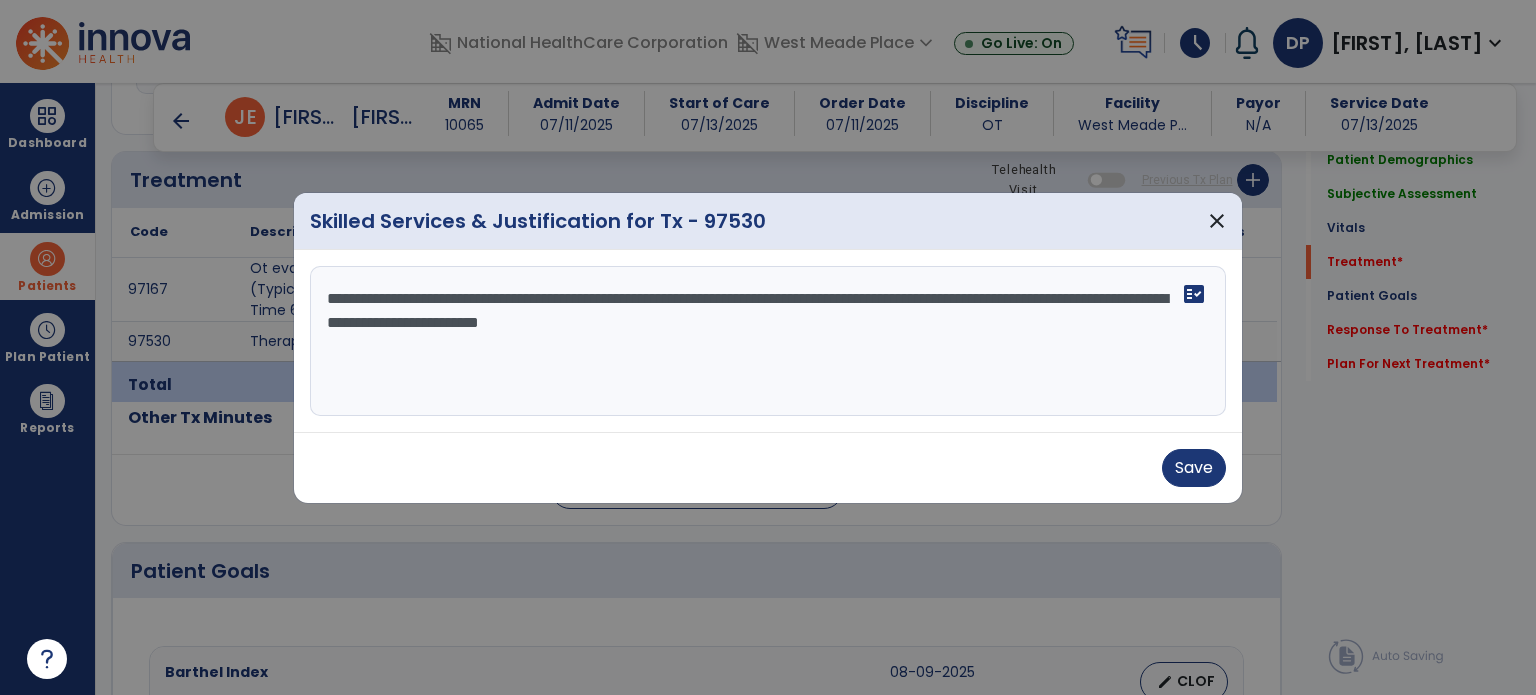 click on "**********" at bounding box center (768, 341) 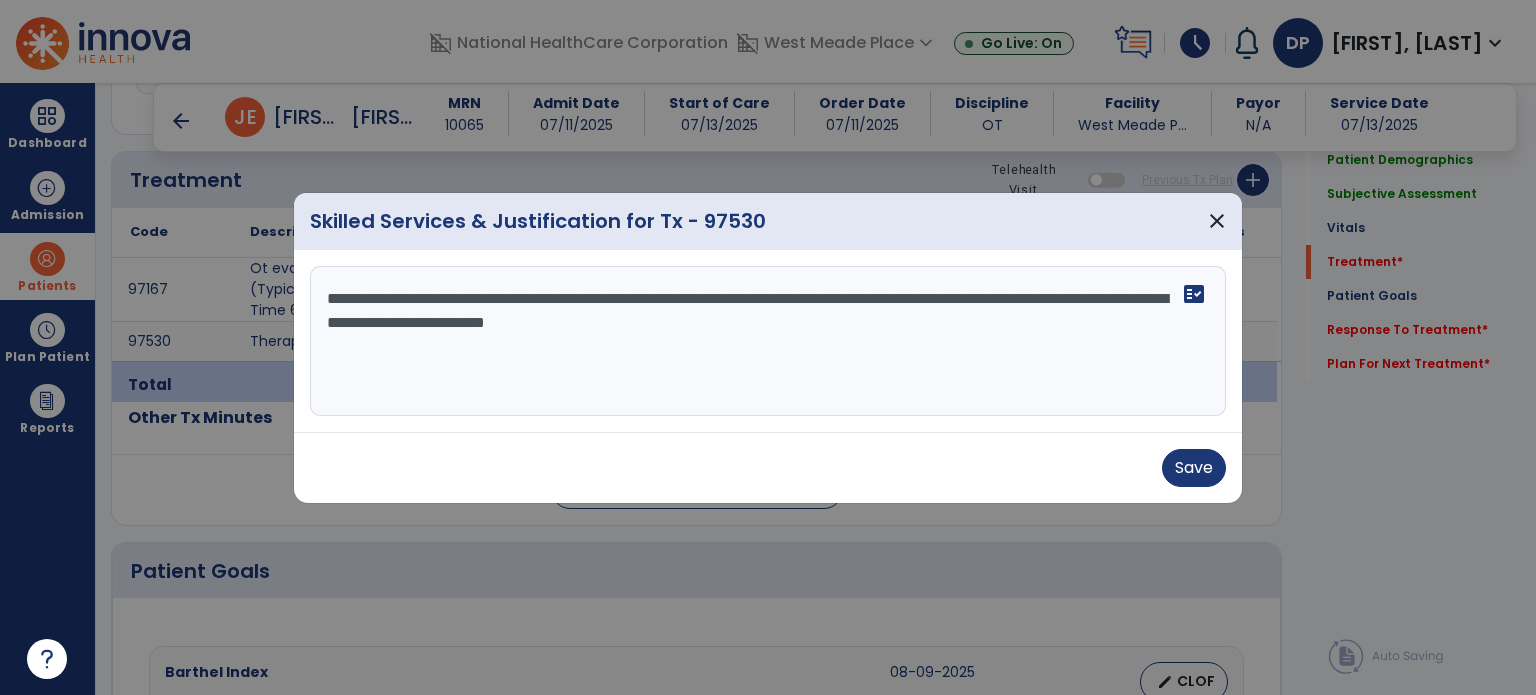 click on "**********" at bounding box center [768, 341] 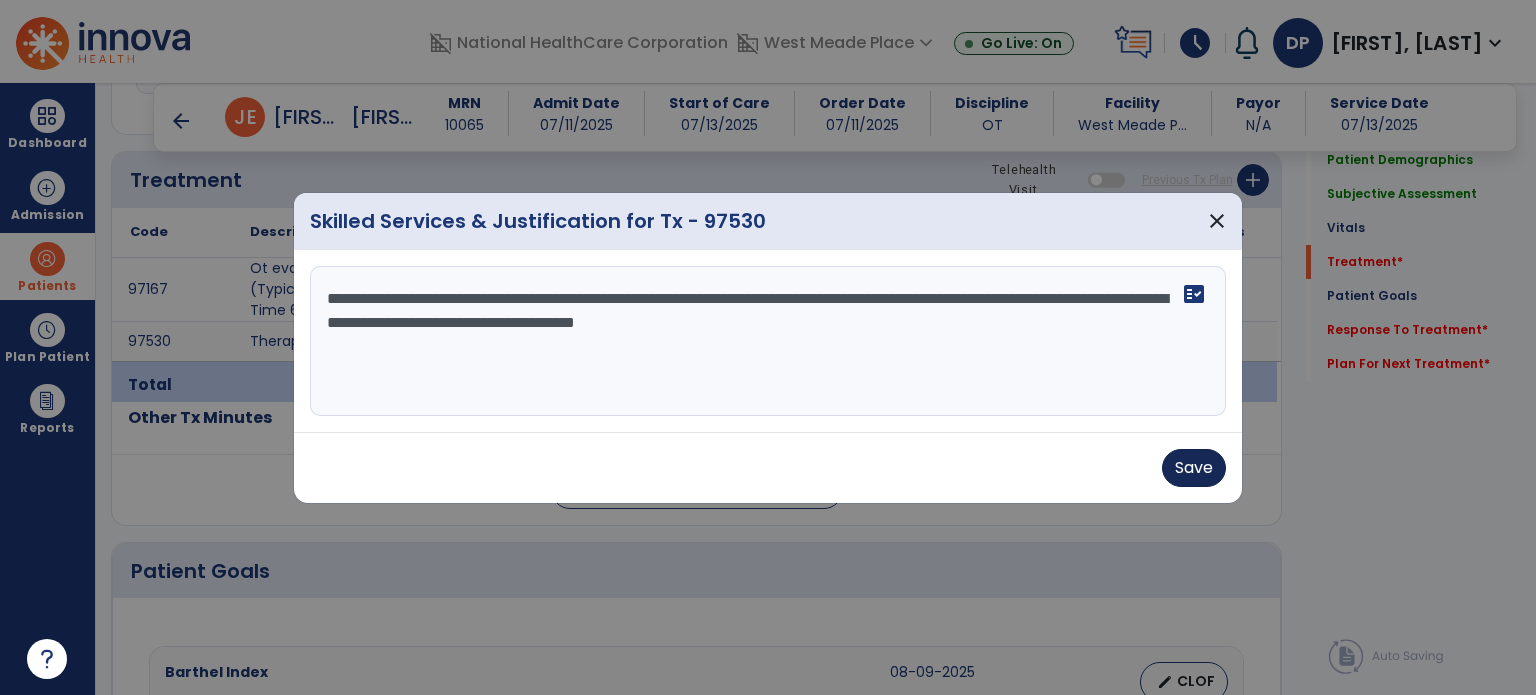 type on "**********" 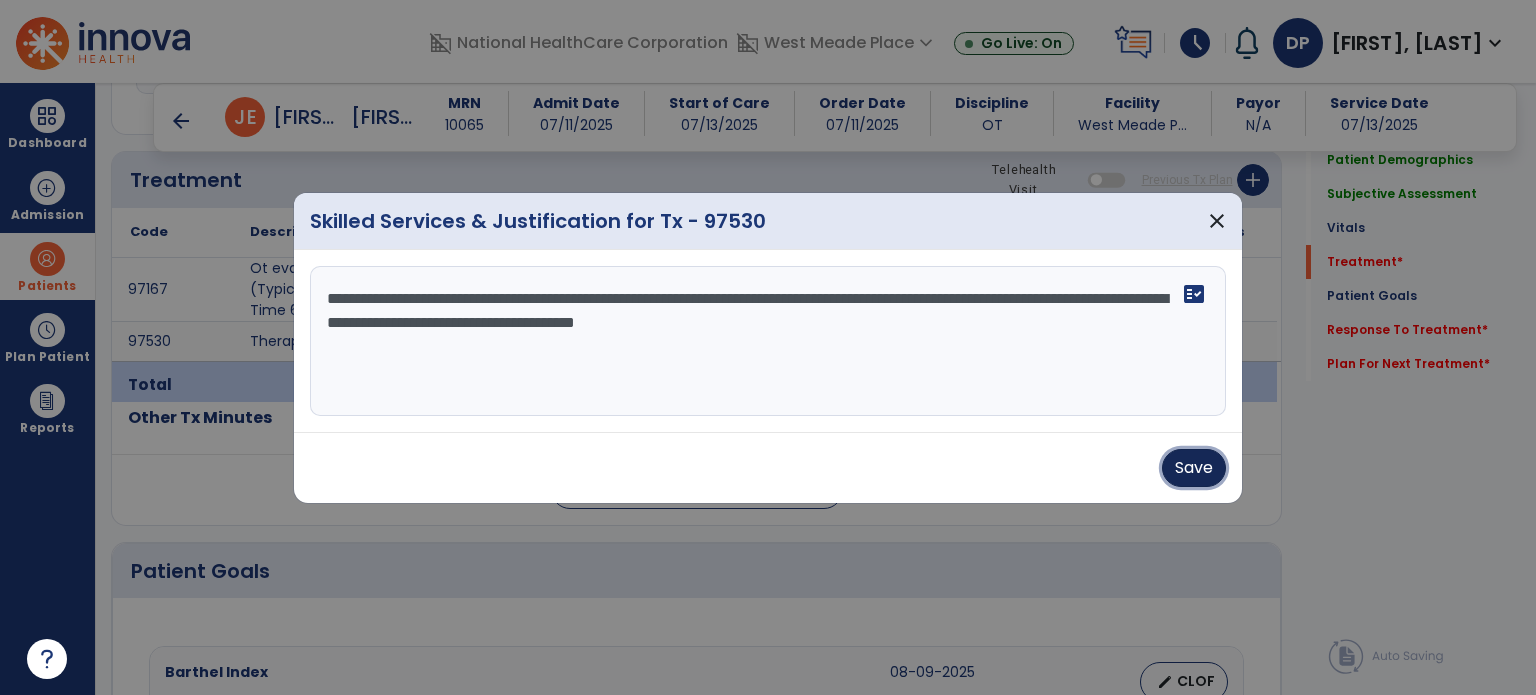click on "Save" at bounding box center [1194, 468] 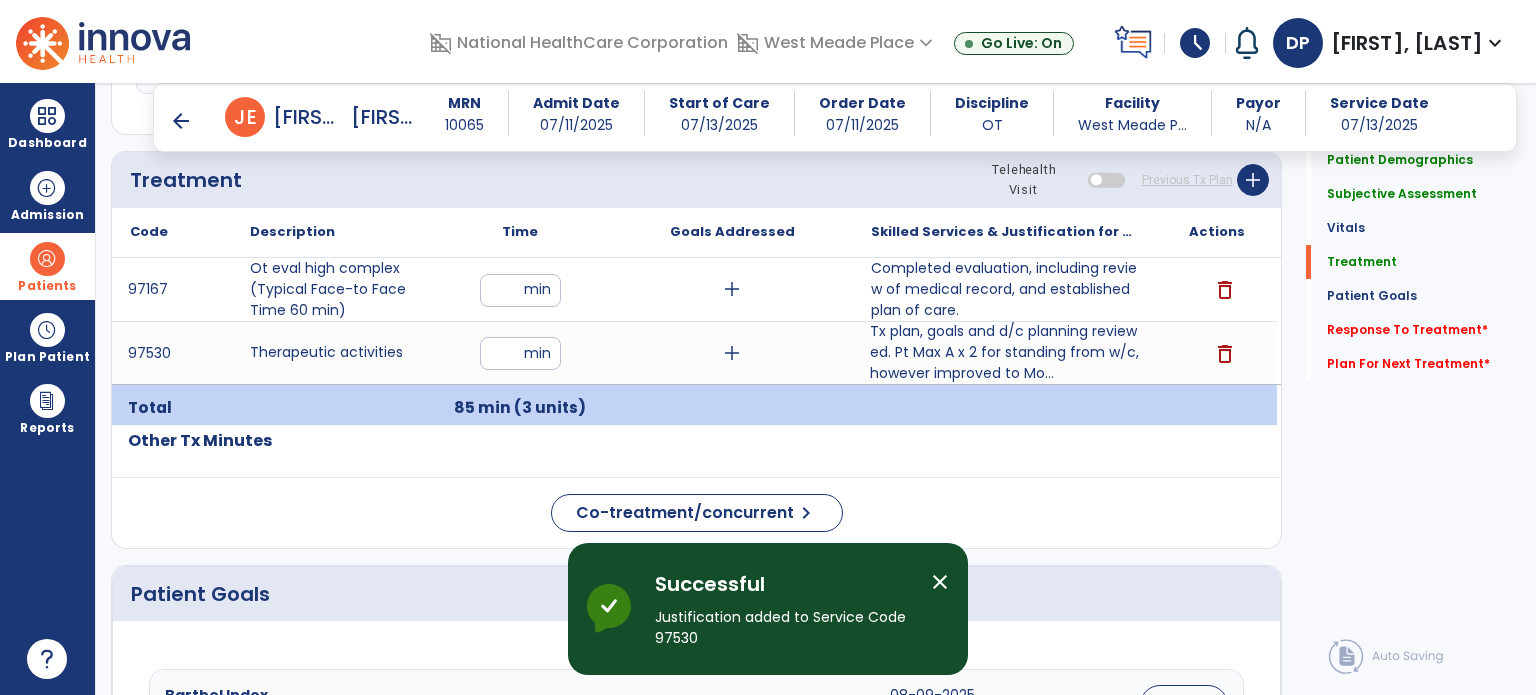 click on "close" at bounding box center [940, 582] 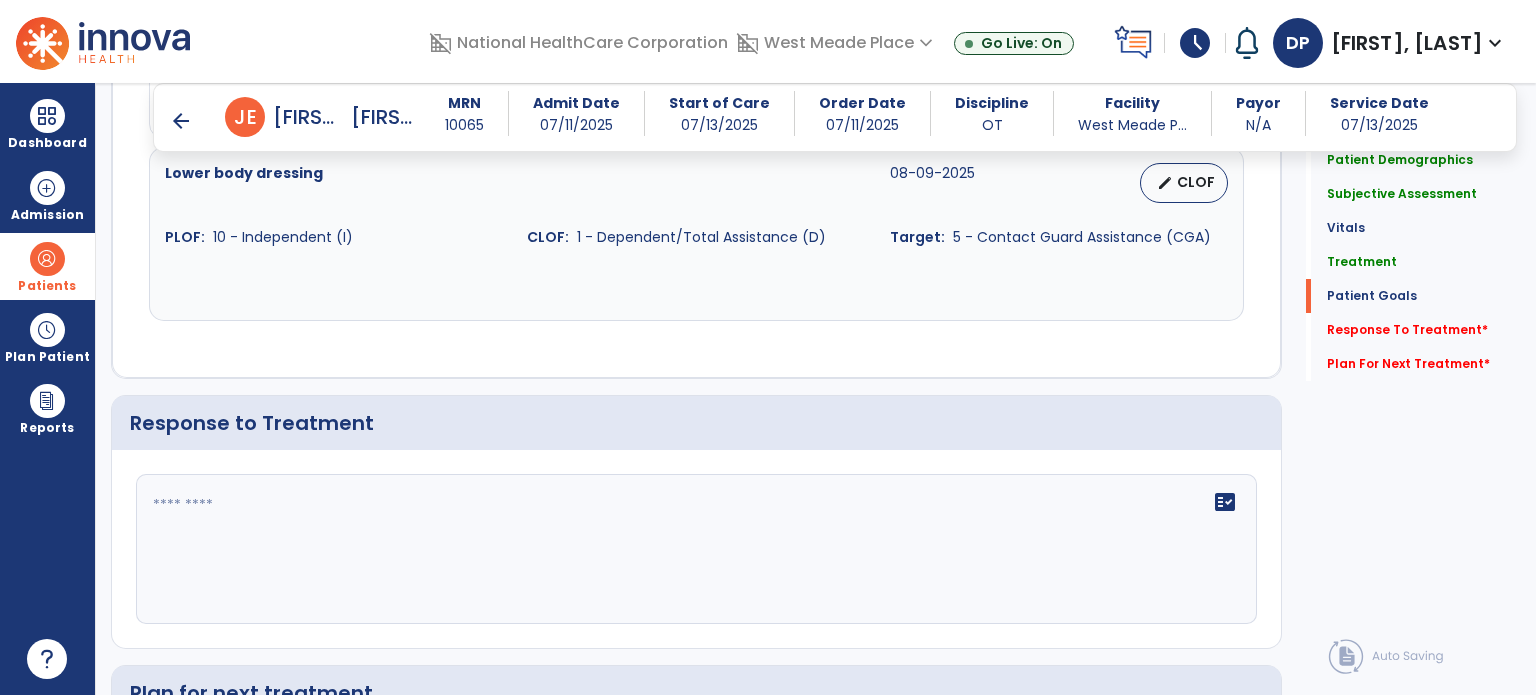 scroll, scrollTop: 2298, scrollLeft: 0, axis: vertical 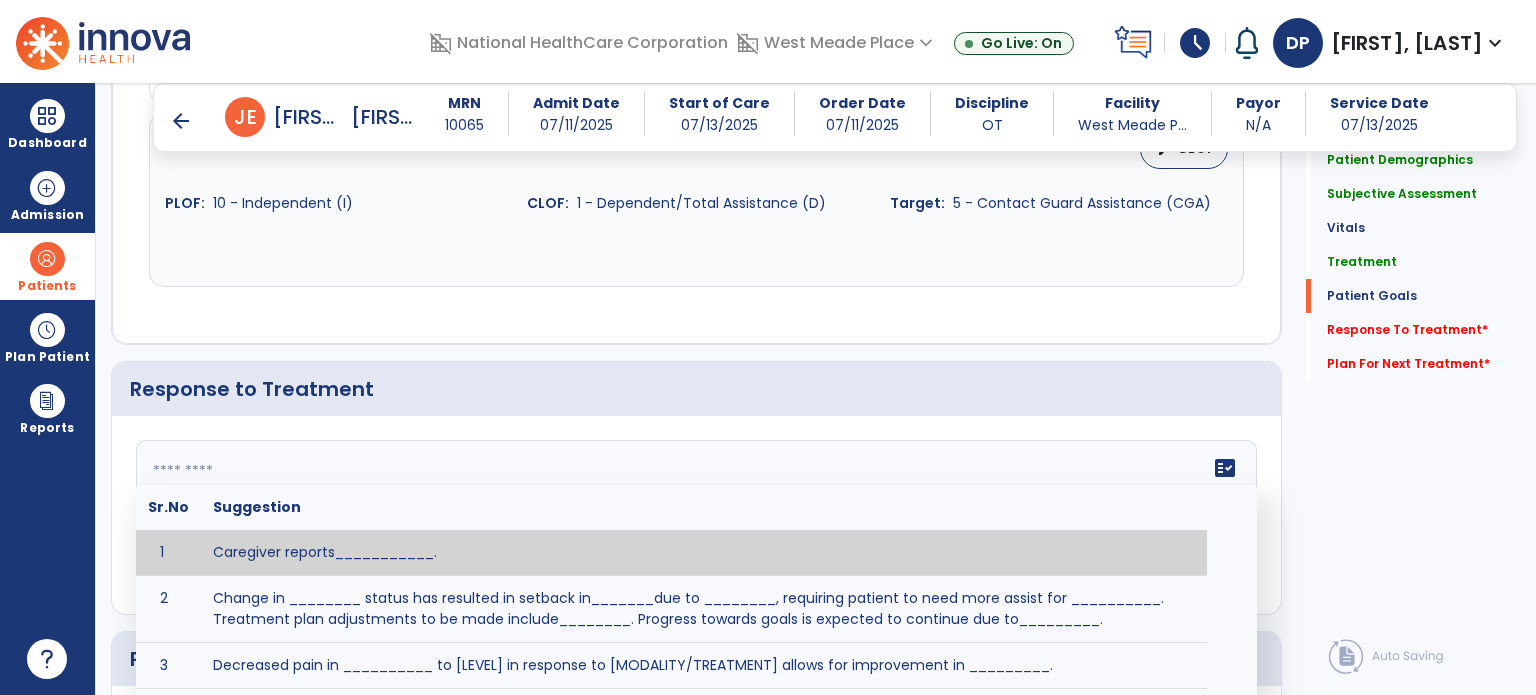 click 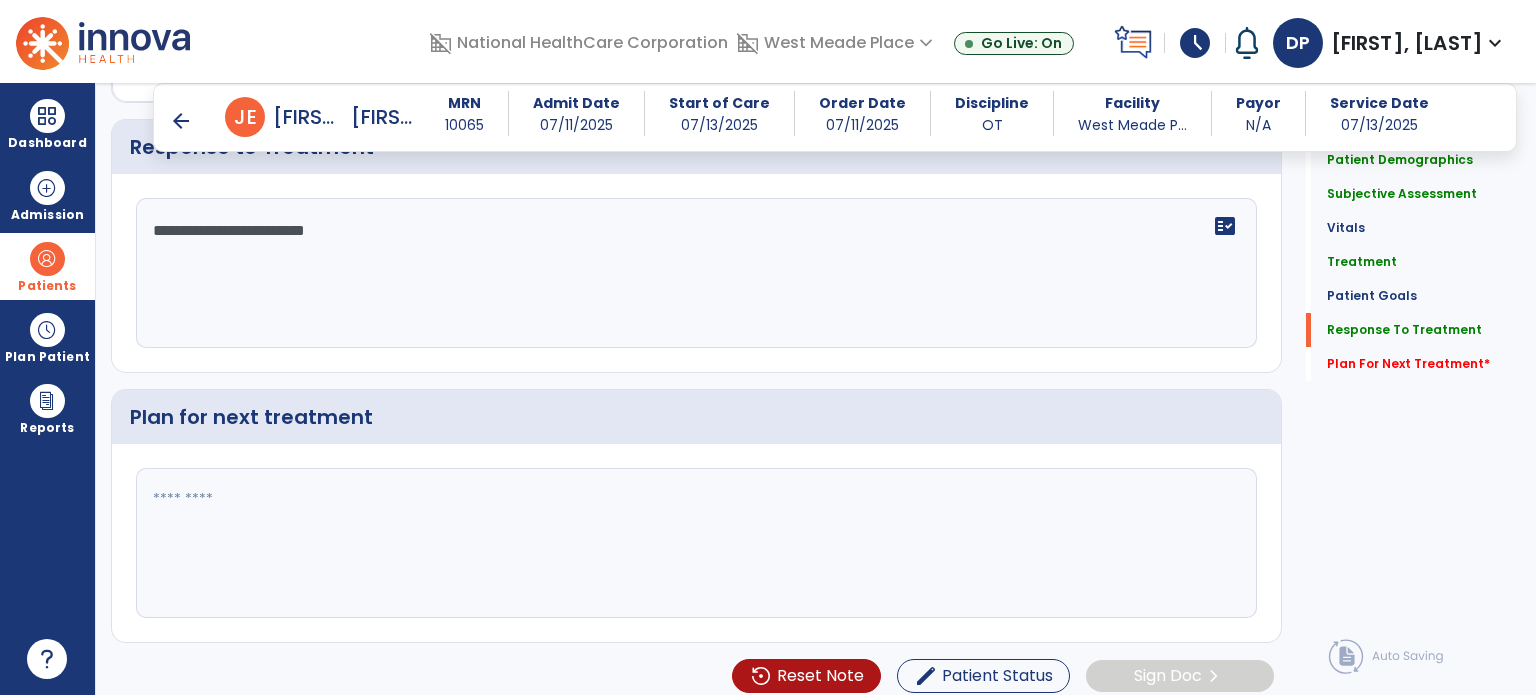 scroll, scrollTop: 2547, scrollLeft: 0, axis: vertical 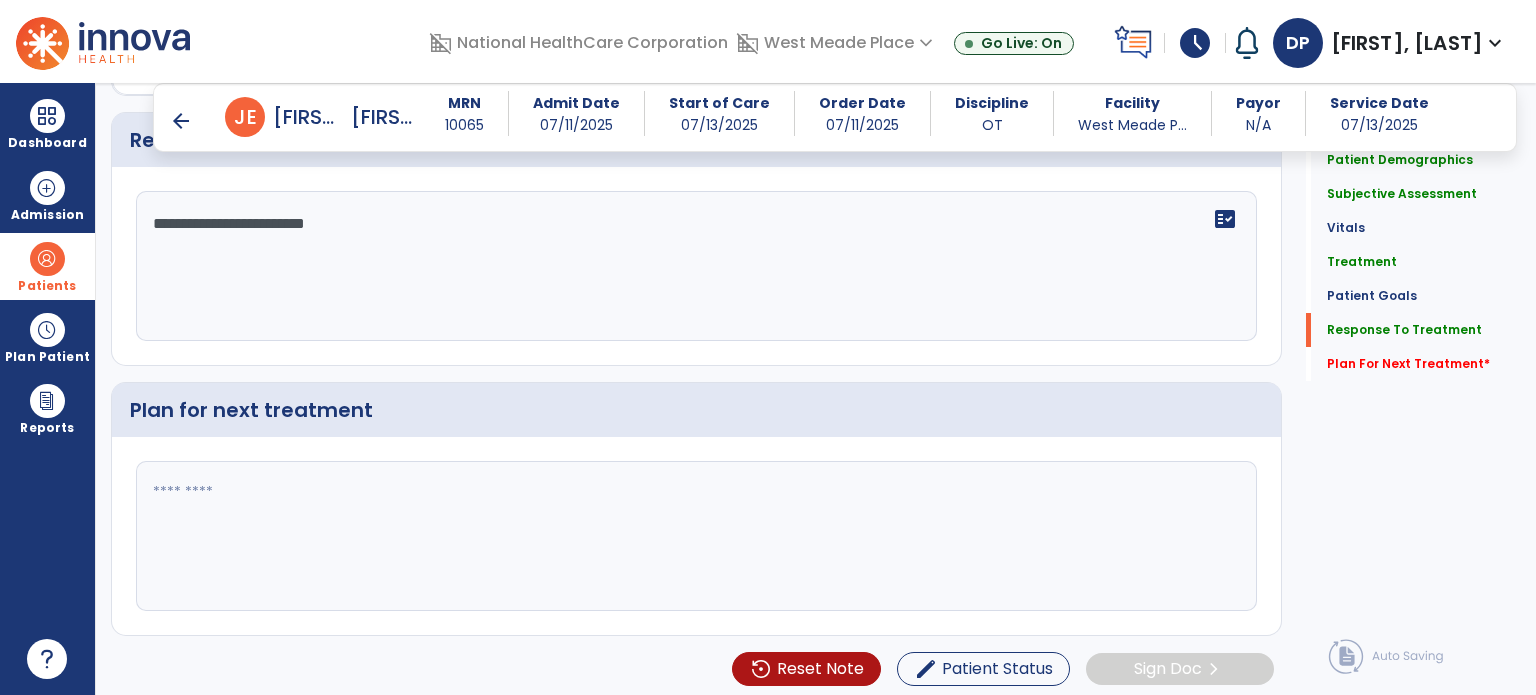 type on "**********" 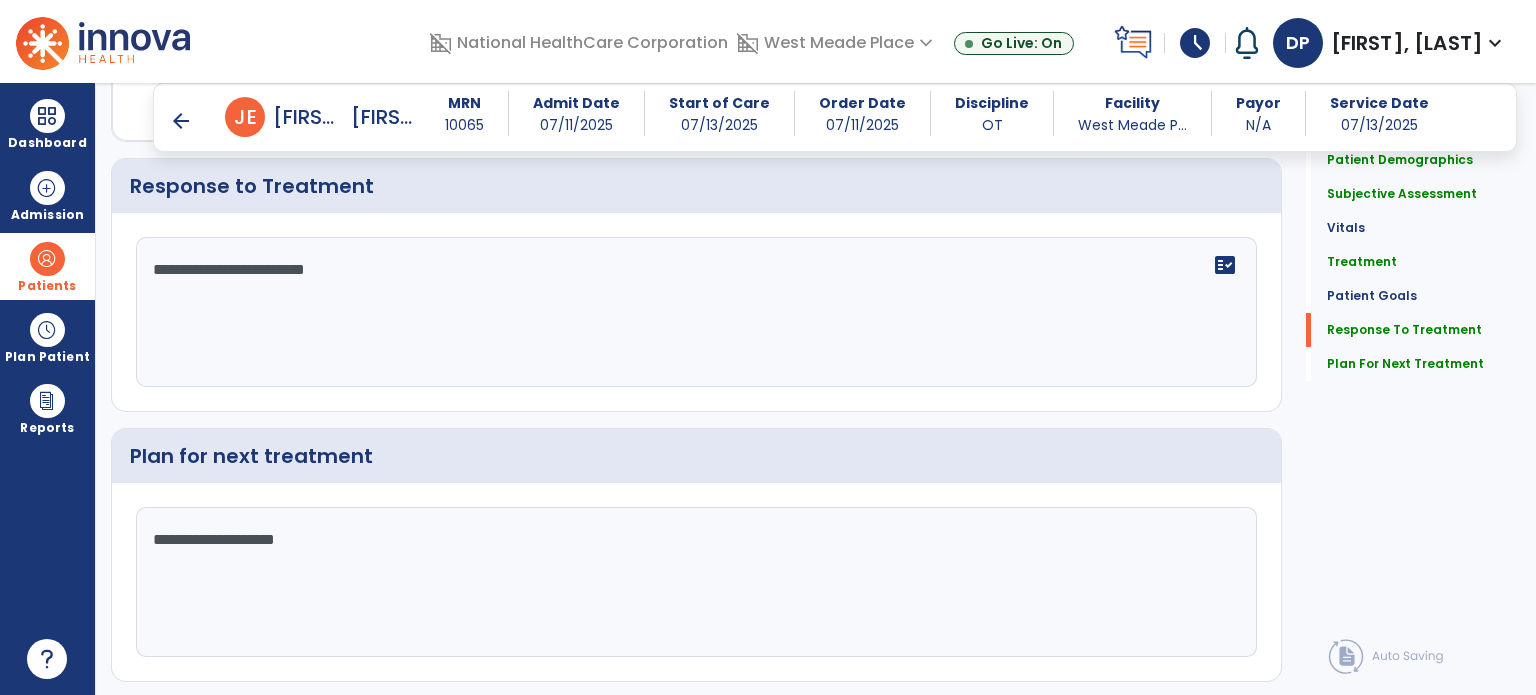 scroll, scrollTop: 2547, scrollLeft: 0, axis: vertical 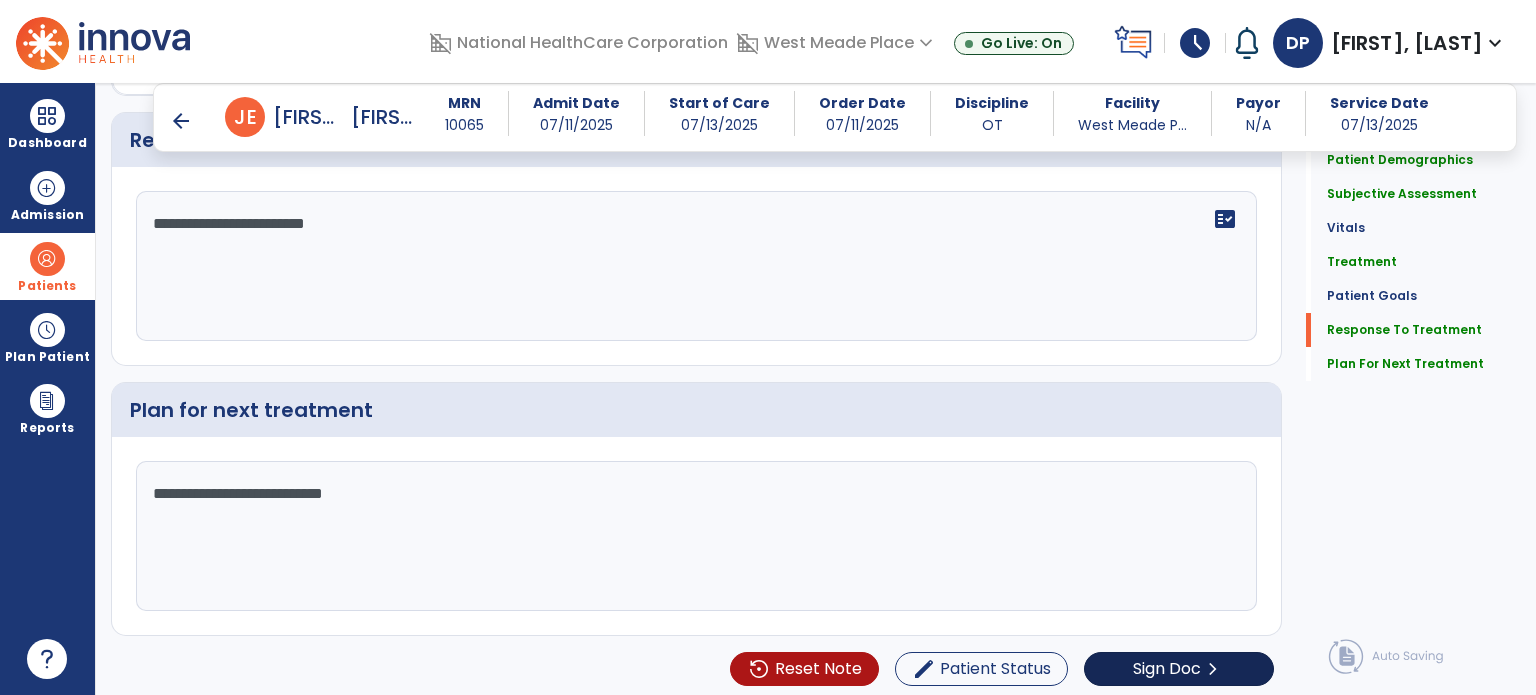 type on "**********" 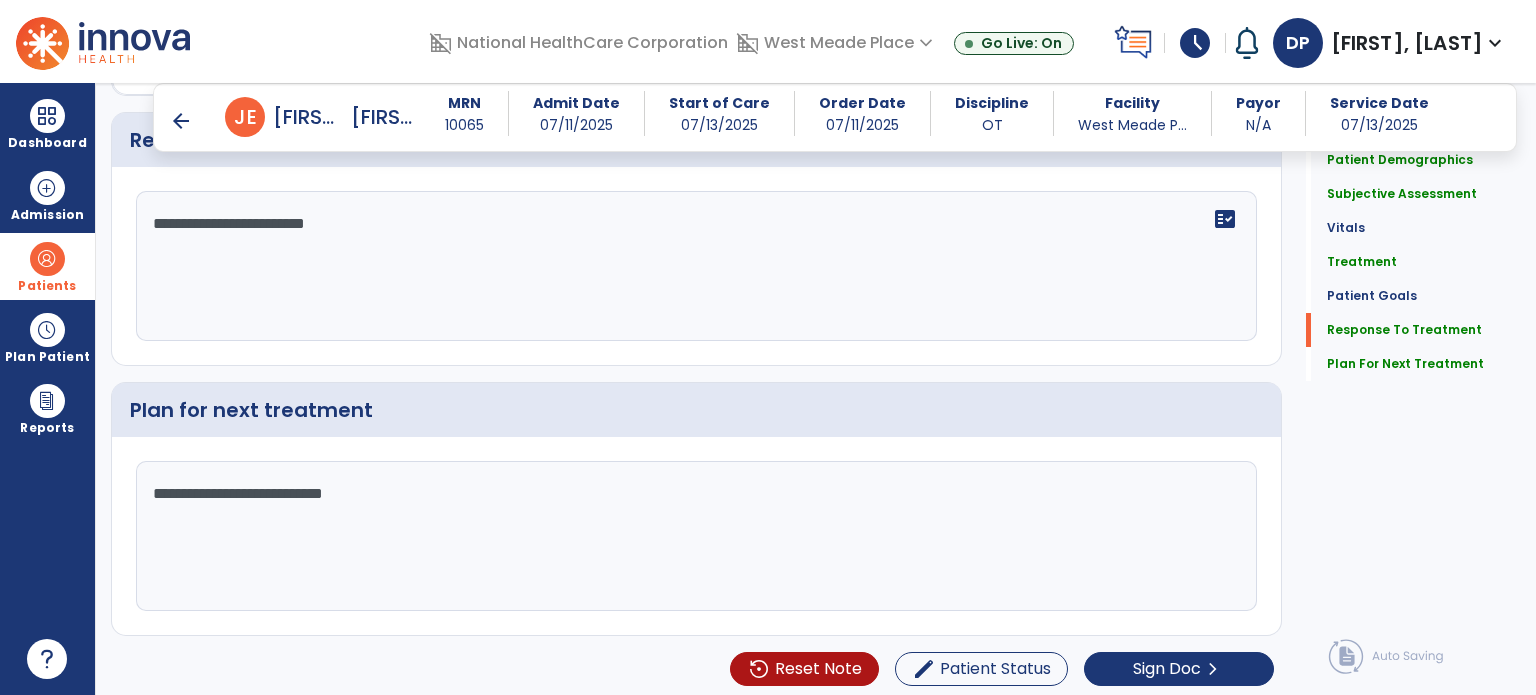 scroll, scrollTop: 2547, scrollLeft: 0, axis: vertical 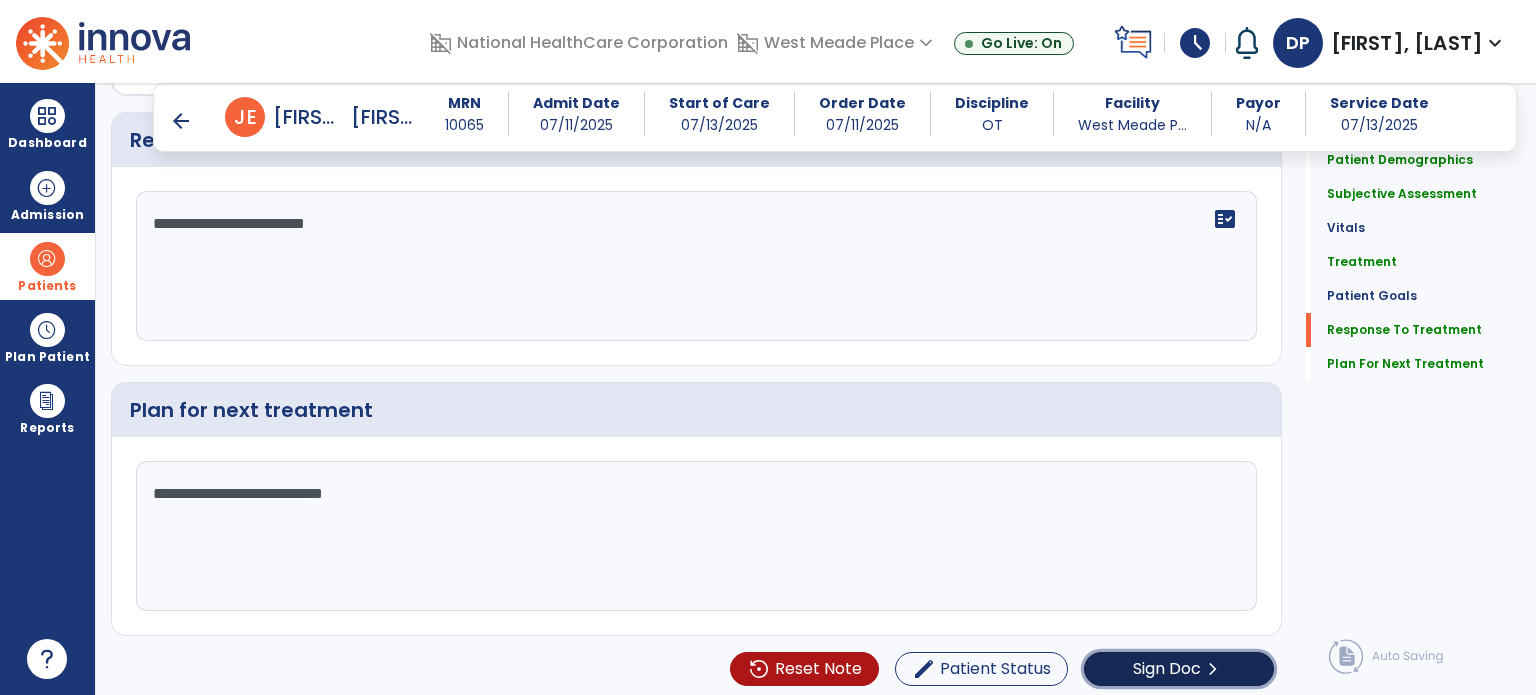 click on "Sign Doc" 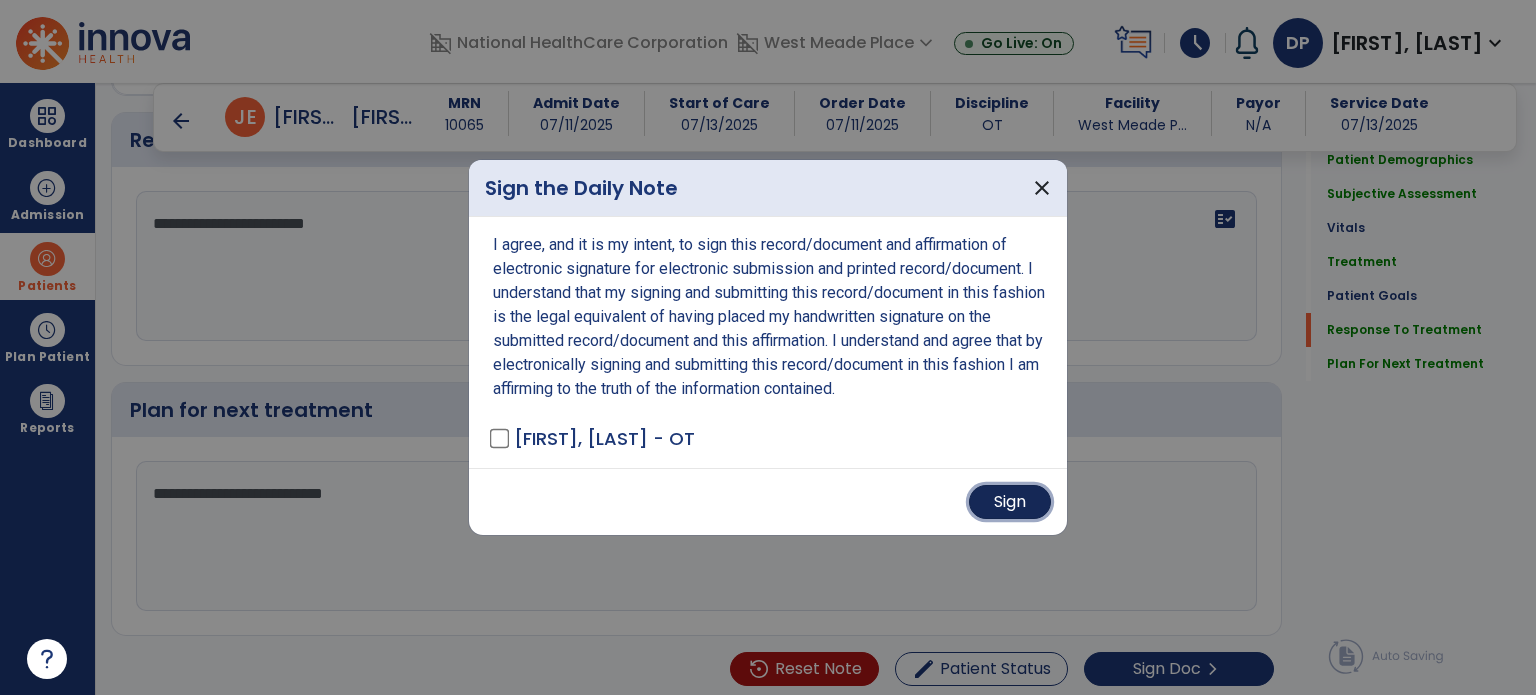 click on "Sign" at bounding box center [1010, 502] 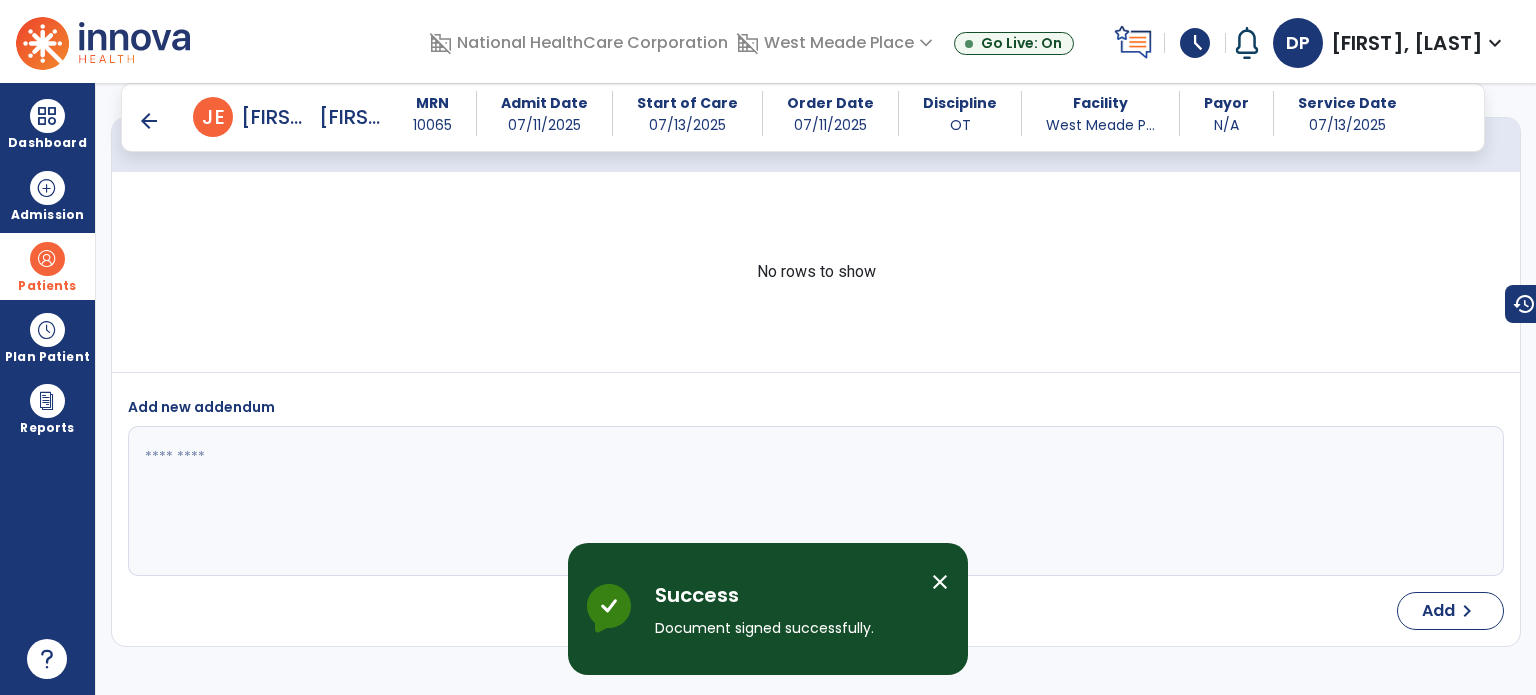 scroll, scrollTop: 3416, scrollLeft: 0, axis: vertical 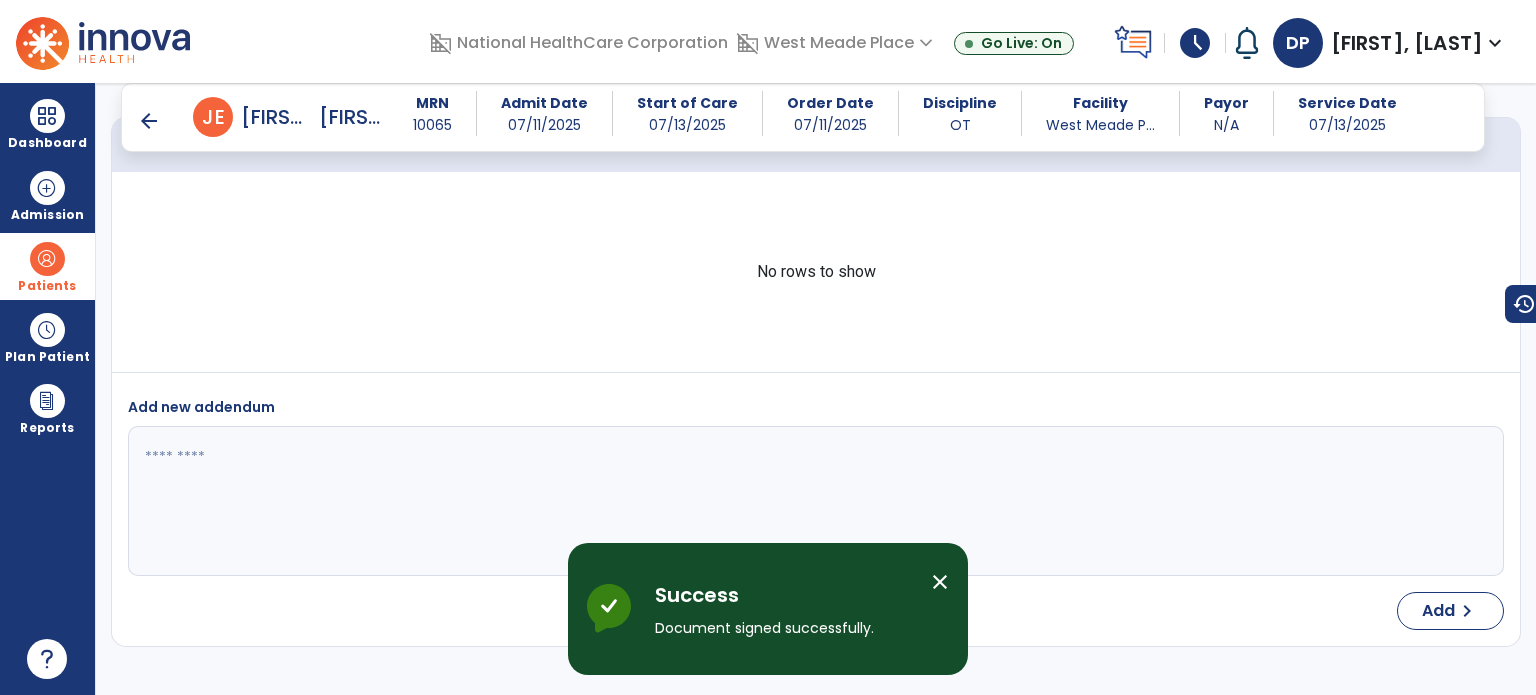 click on "close" at bounding box center (940, 582) 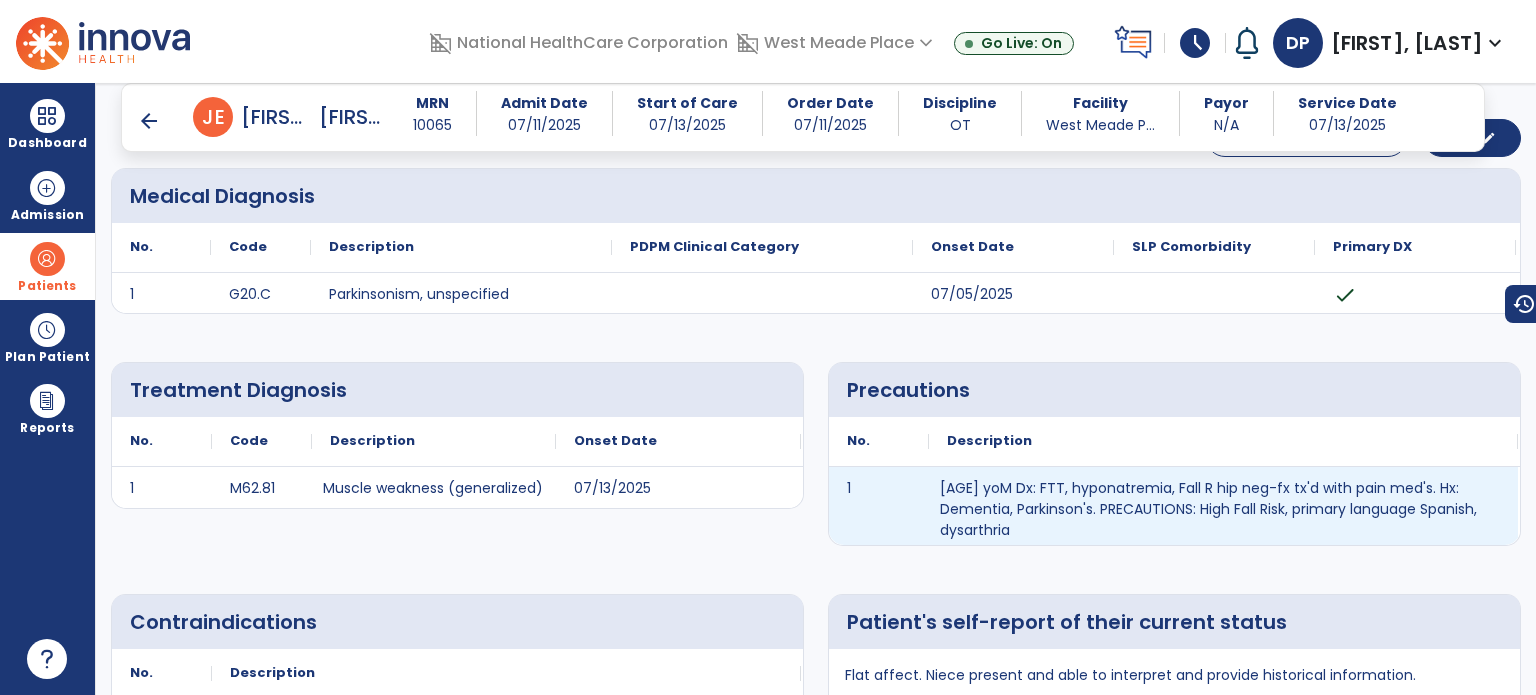 scroll, scrollTop: 0, scrollLeft: 0, axis: both 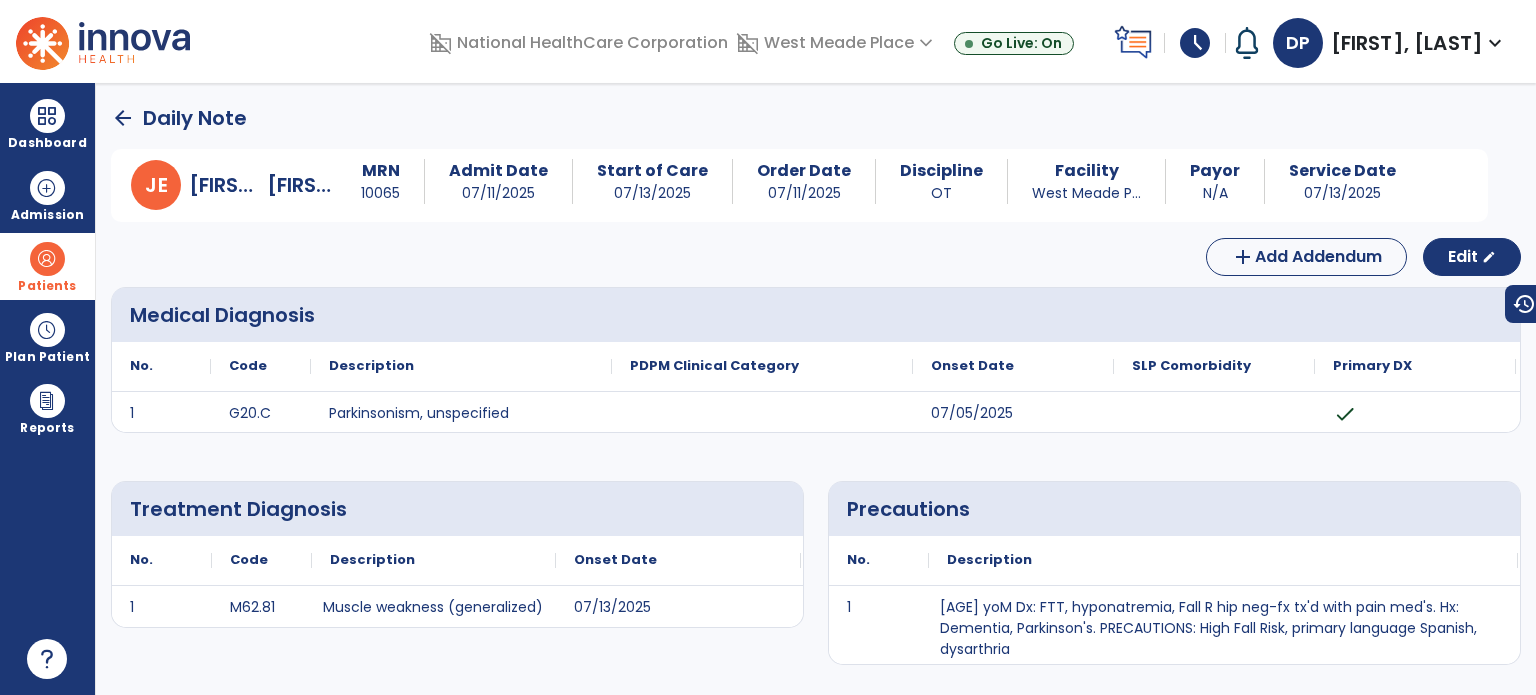 click on "arrow_back" 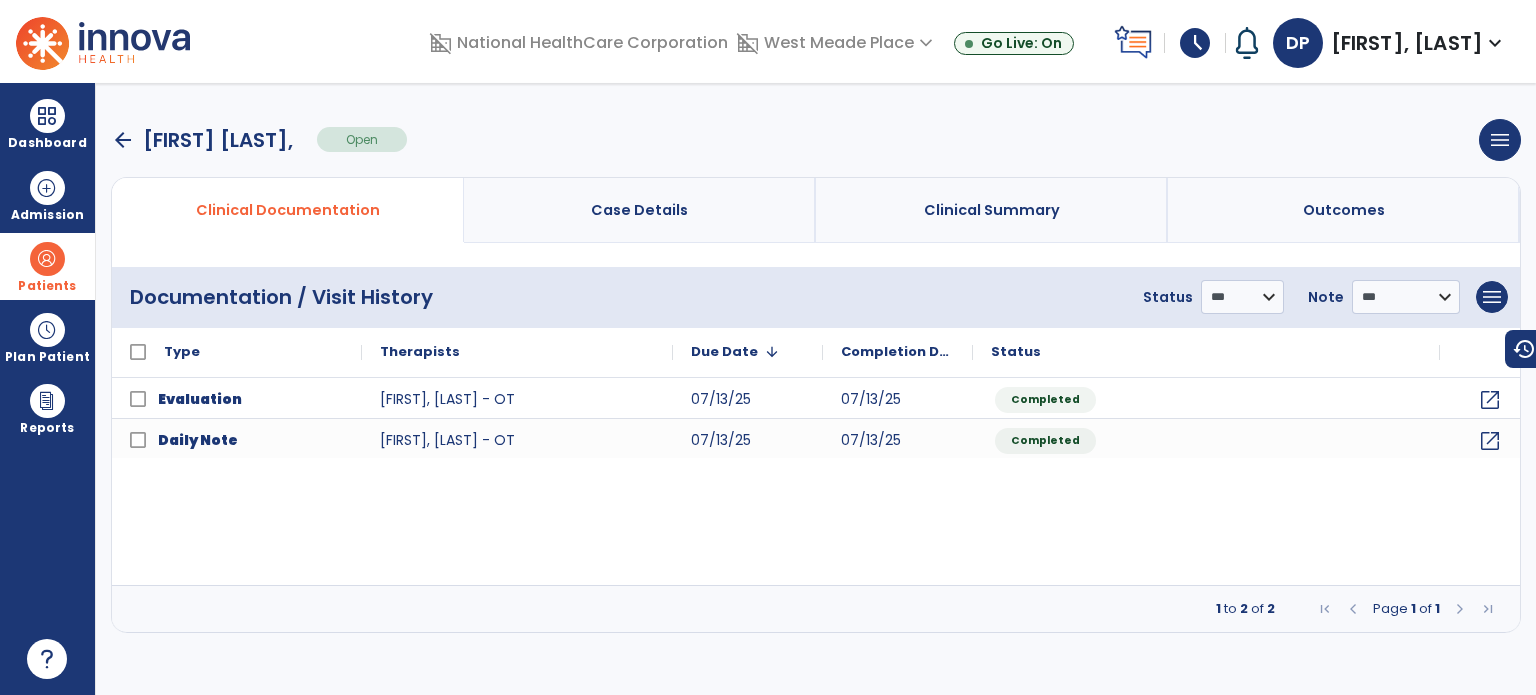 click on "schedule" at bounding box center [1195, 43] 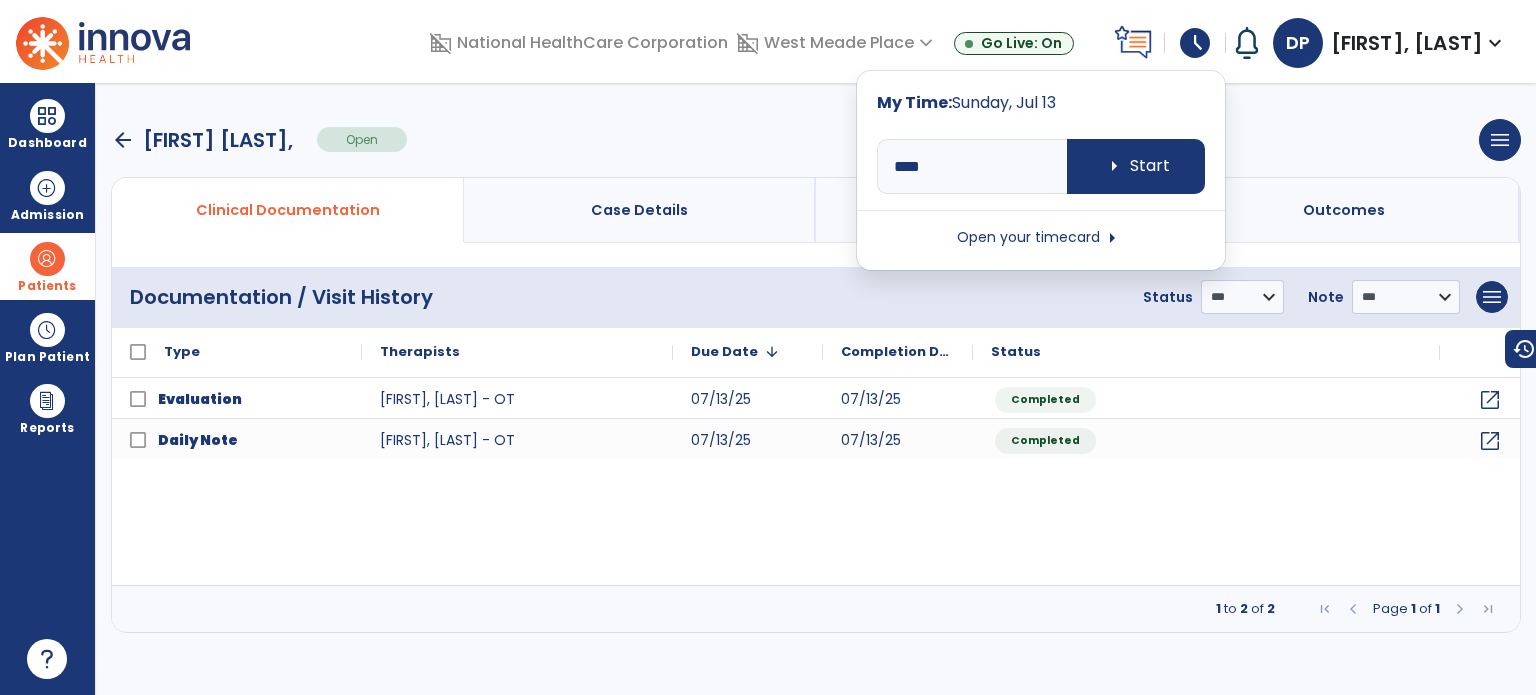 click on "arrow_right" at bounding box center [1112, 238] 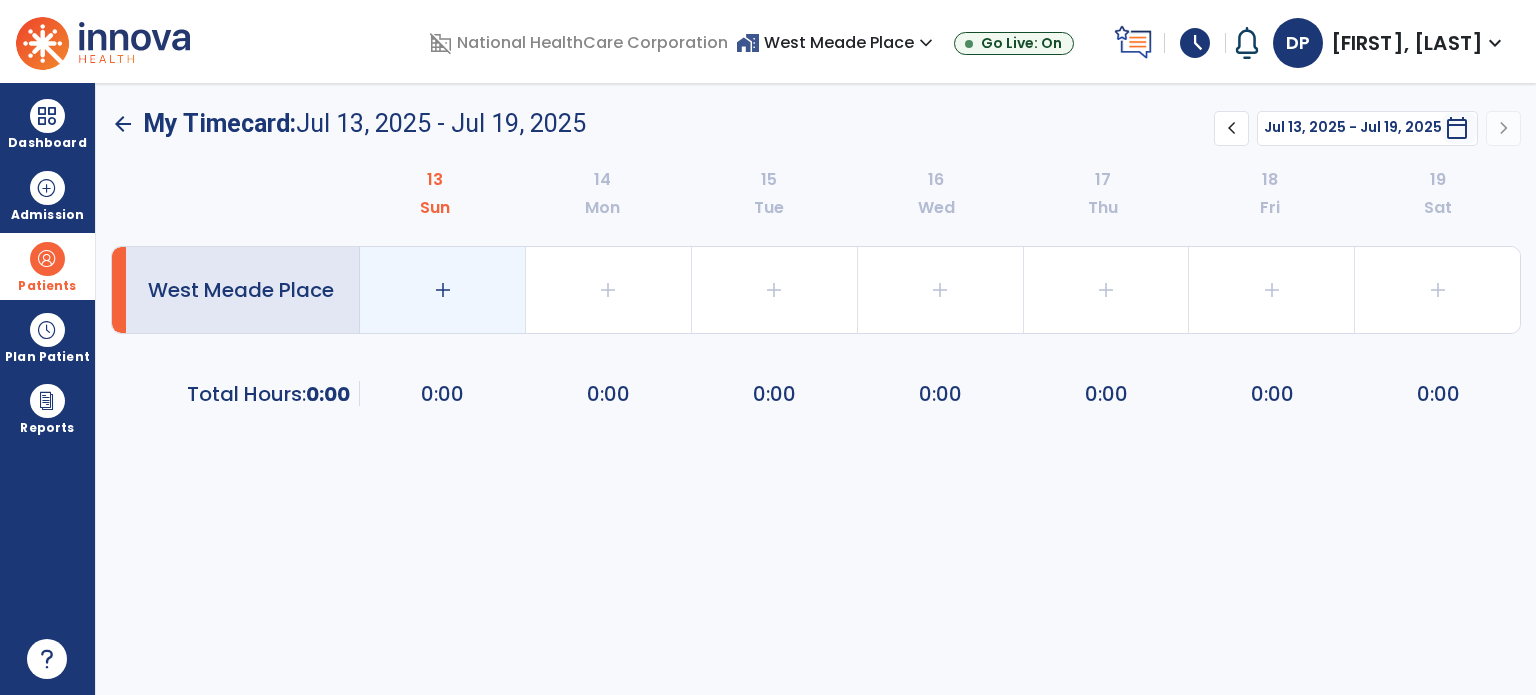 click on "add" 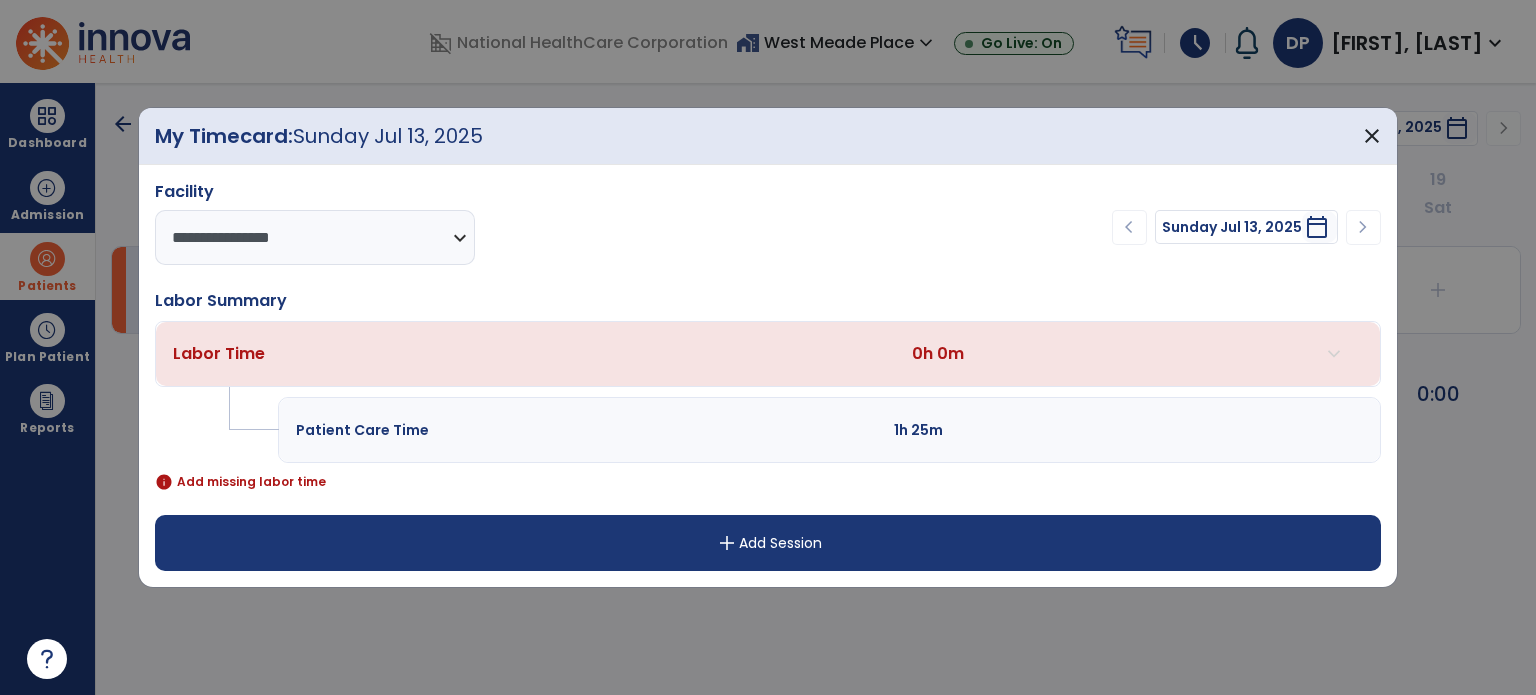 click on "add" at bounding box center (727, 543) 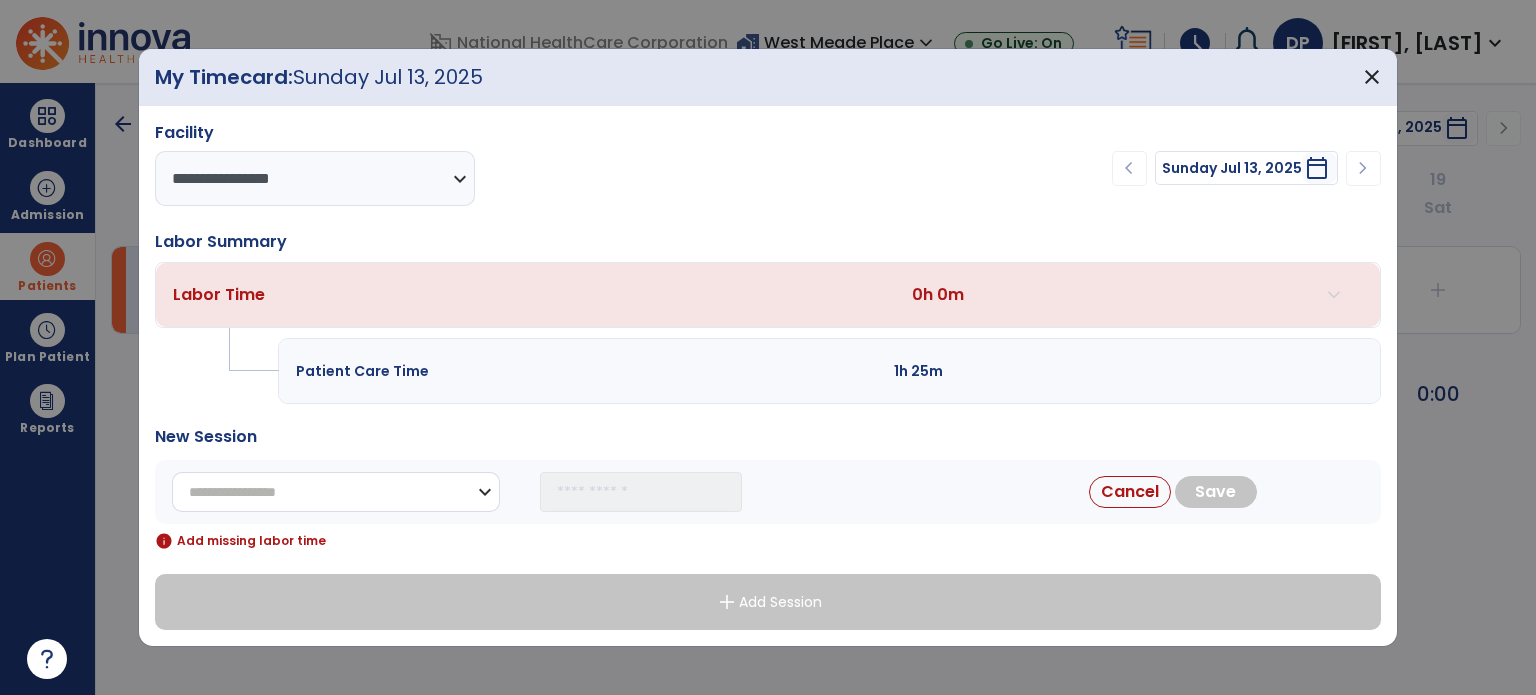 click on "**********" at bounding box center [336, 492] 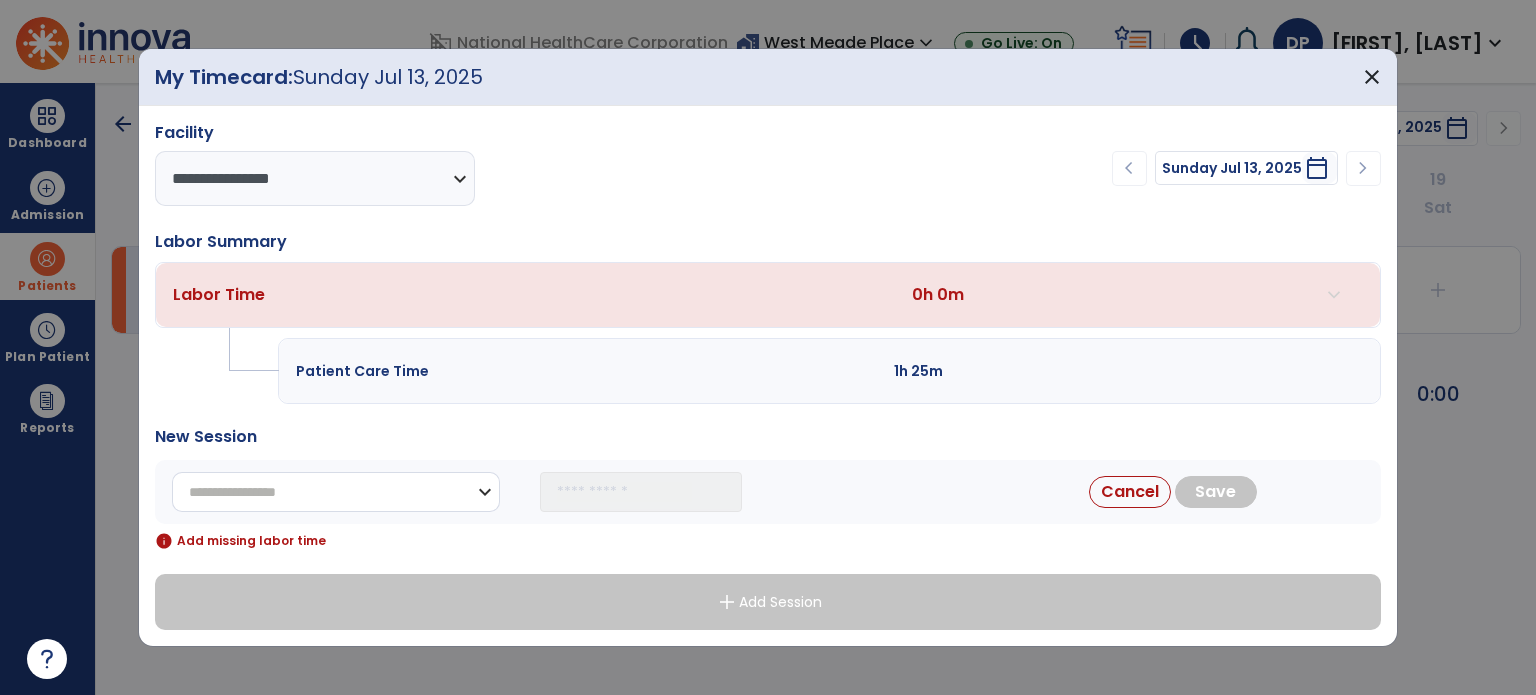 select on "**********" 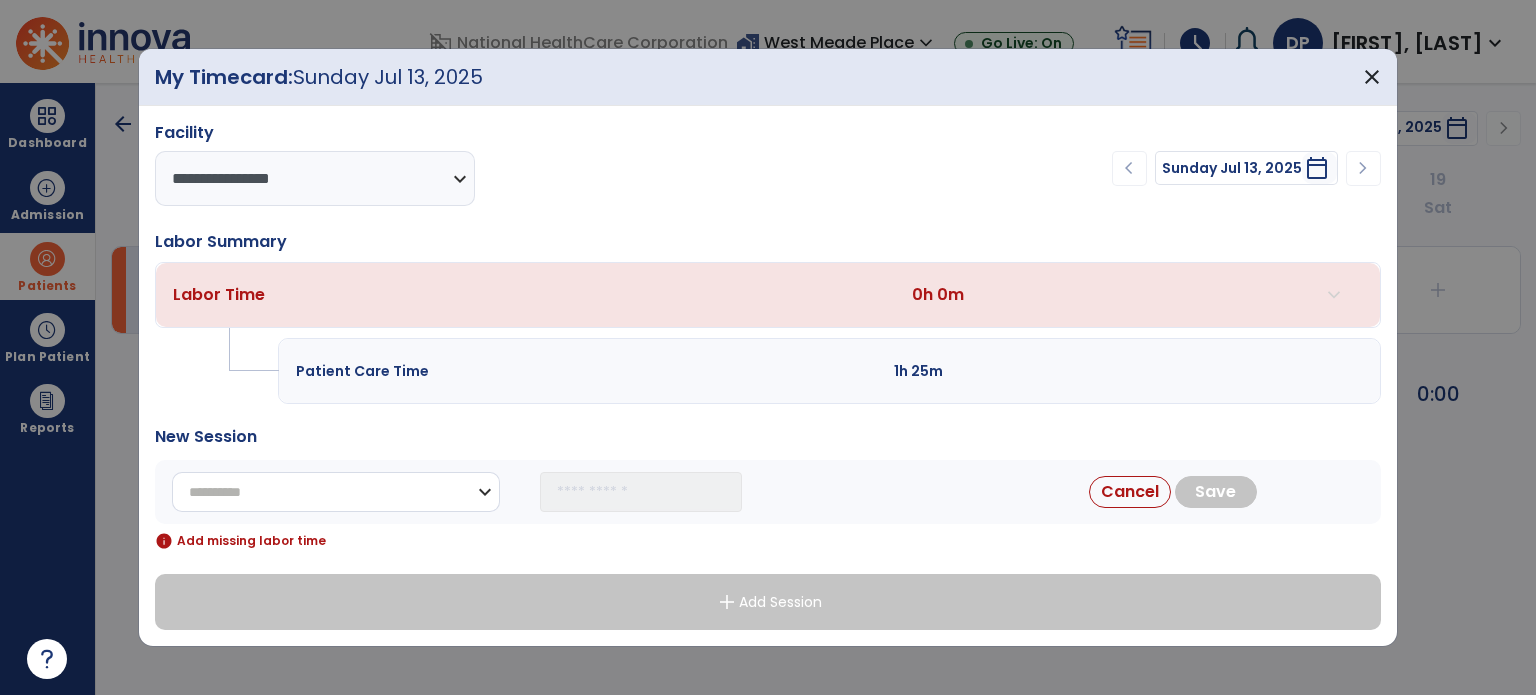 click on "**********" at bounding box center [336, 492] 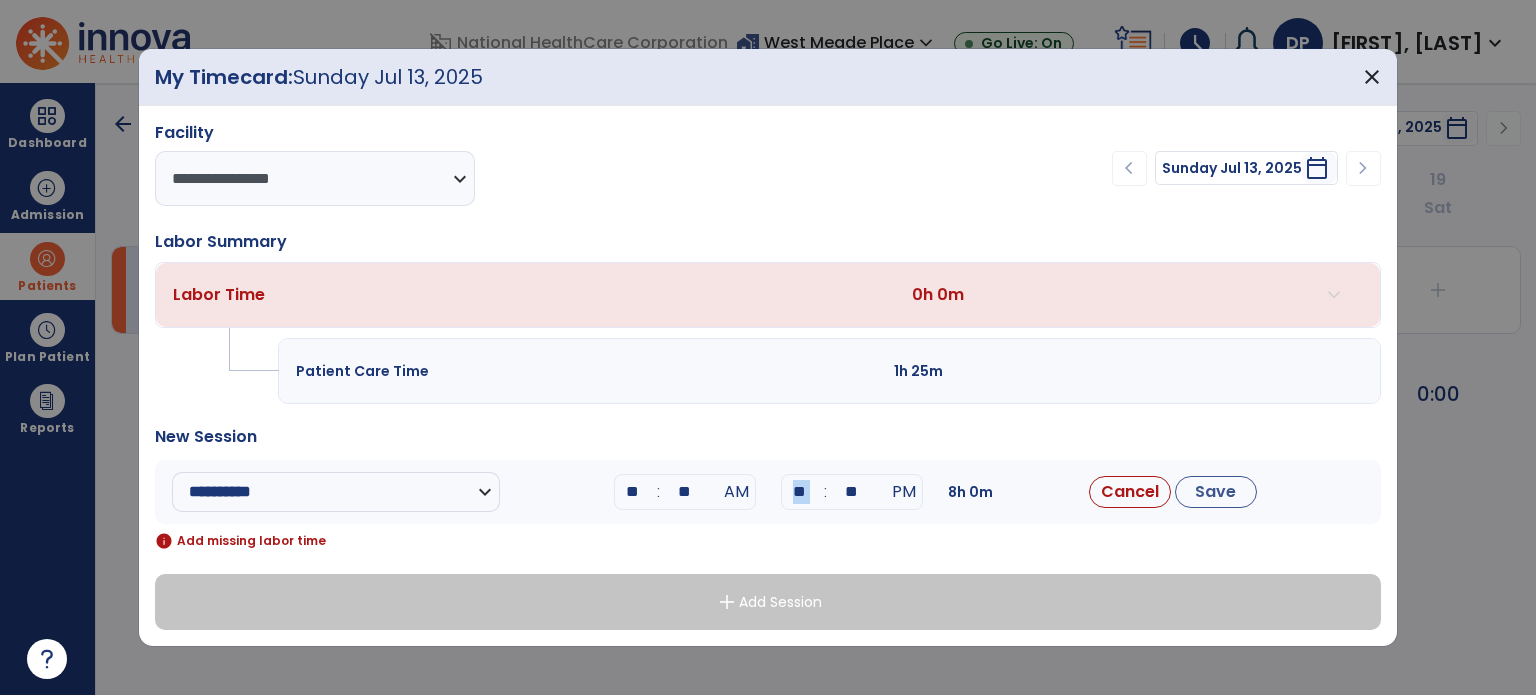 drag, startPoint x: 819, startPoint y: 483, endPoint x: 804, endPoint y: 484, distance: 15.033297 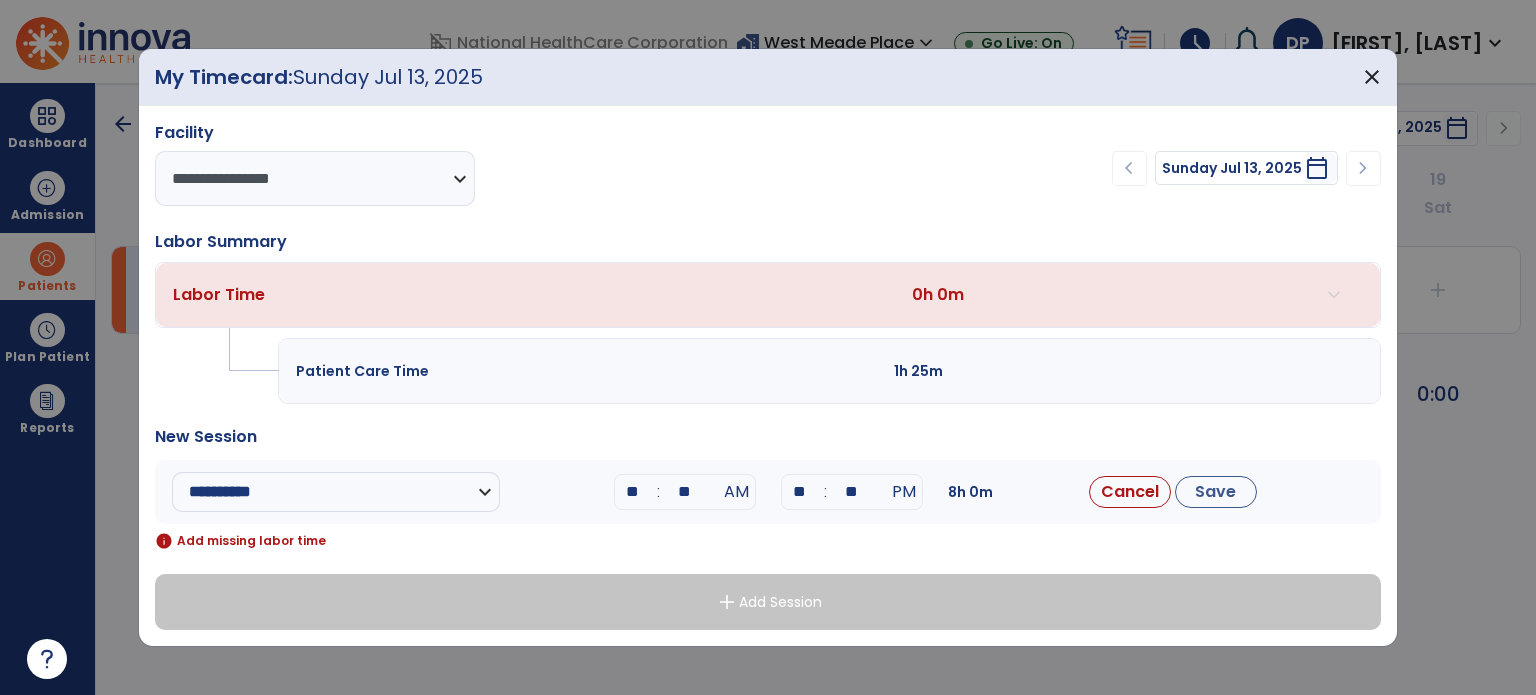drag, startPoint x: 808, startPoint y: 491, endPoint x: 779, endPoint y: 485, distance: 29.614185 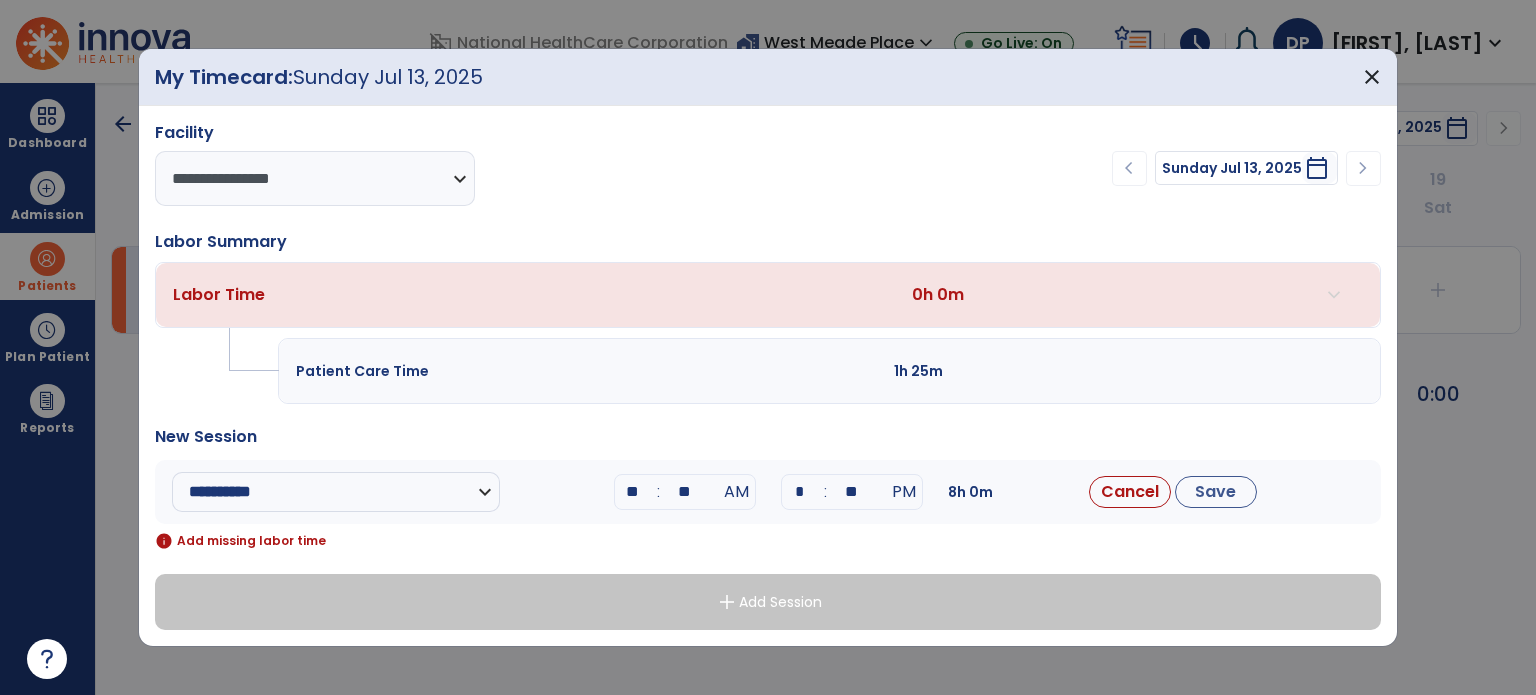 type on "**" 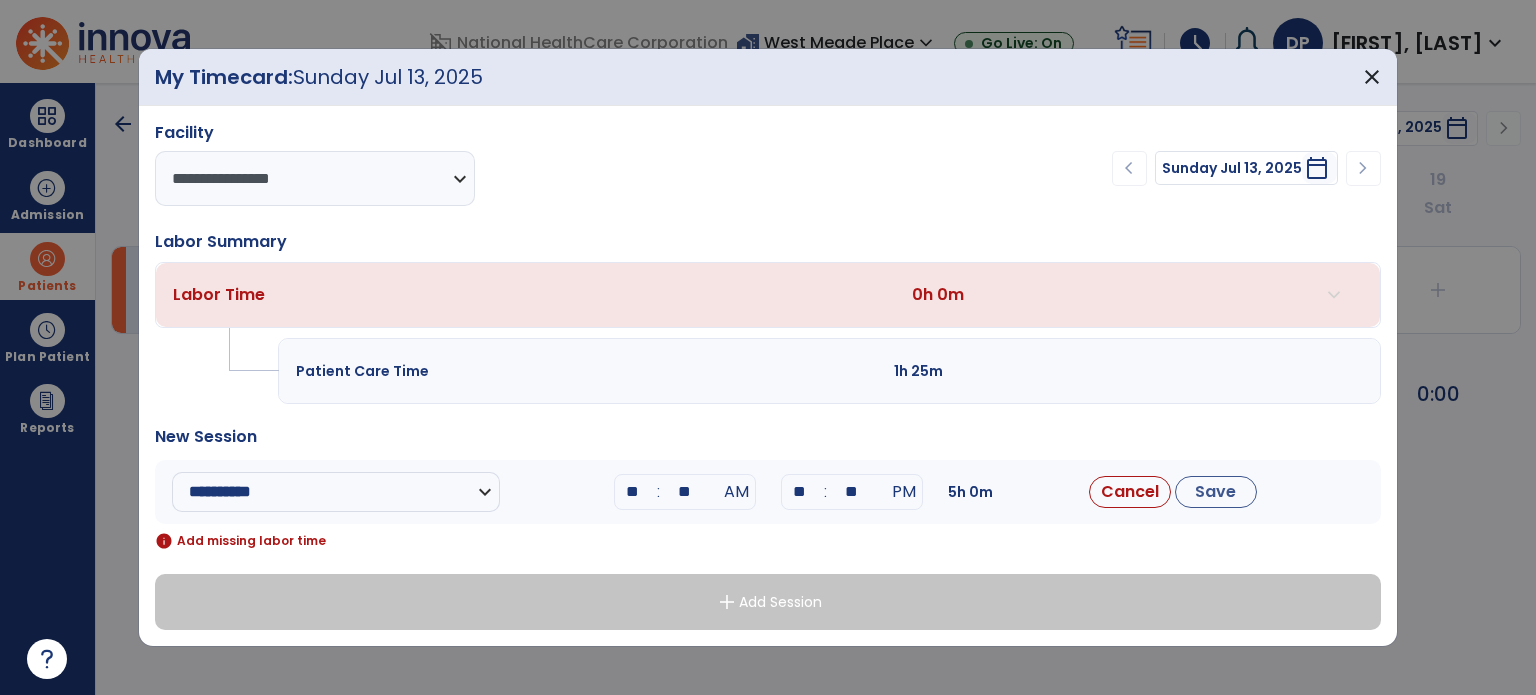 drag, startPoint x: 867, startPoint y: 491, endPoint x: 831, endPoint y: 480, distance: 37.64306 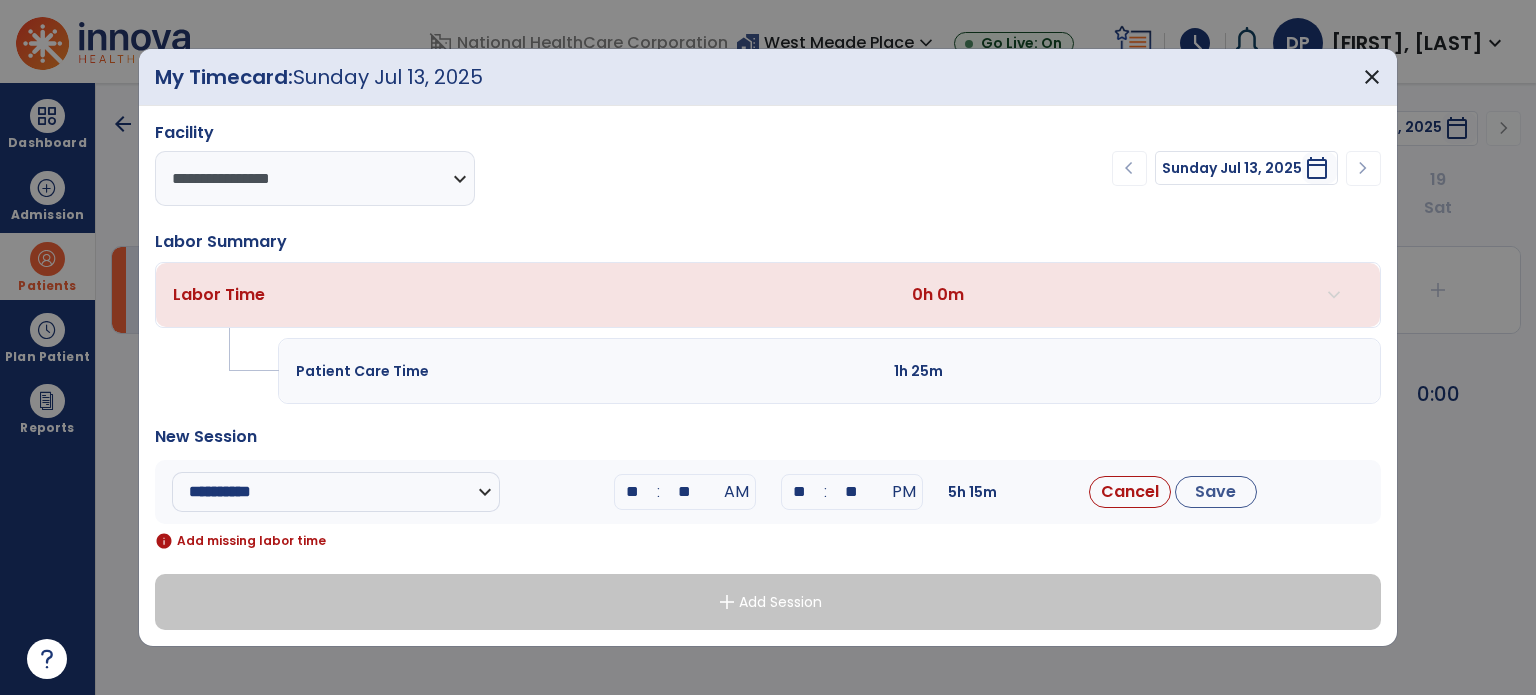 drag, startPoint x: 645, startPoint y: 491, endPoint x: 616, endPoint y: 494, distance: 29.15476 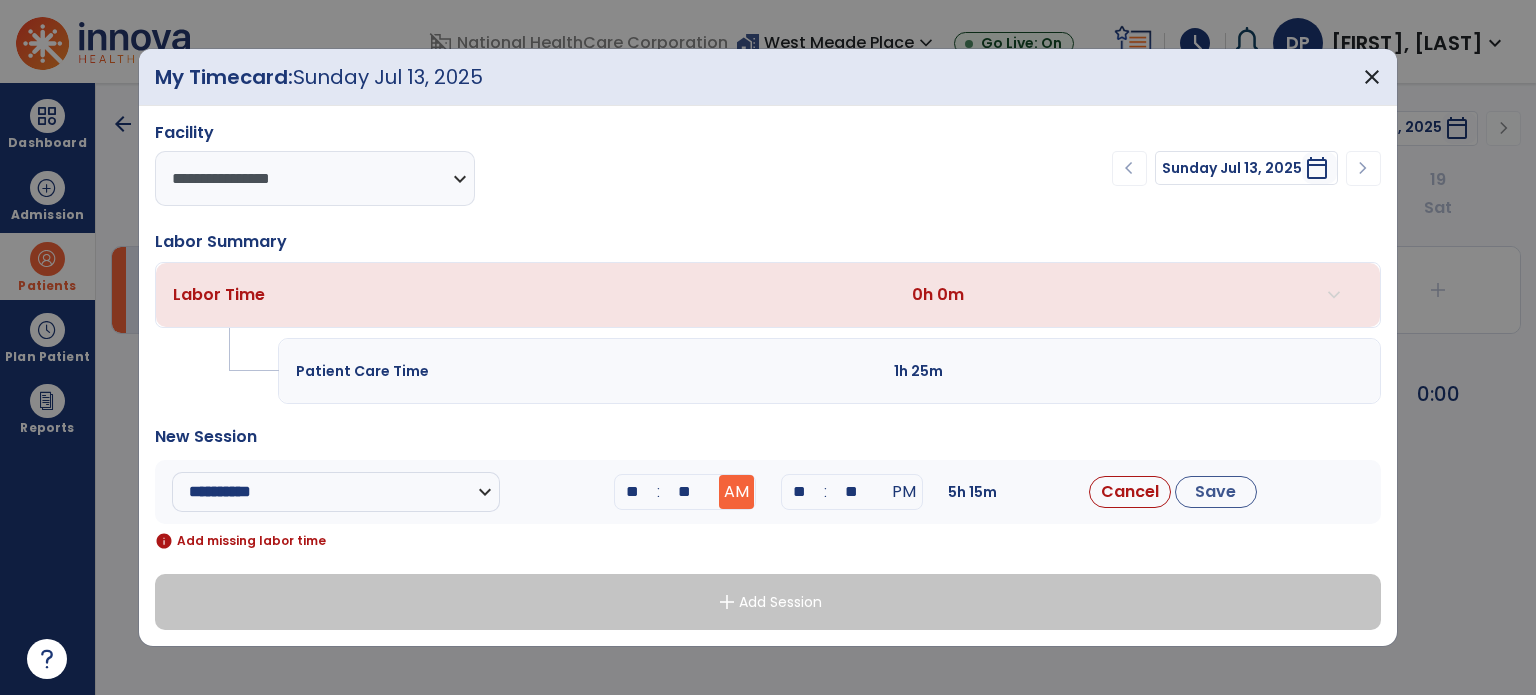 type on "**" 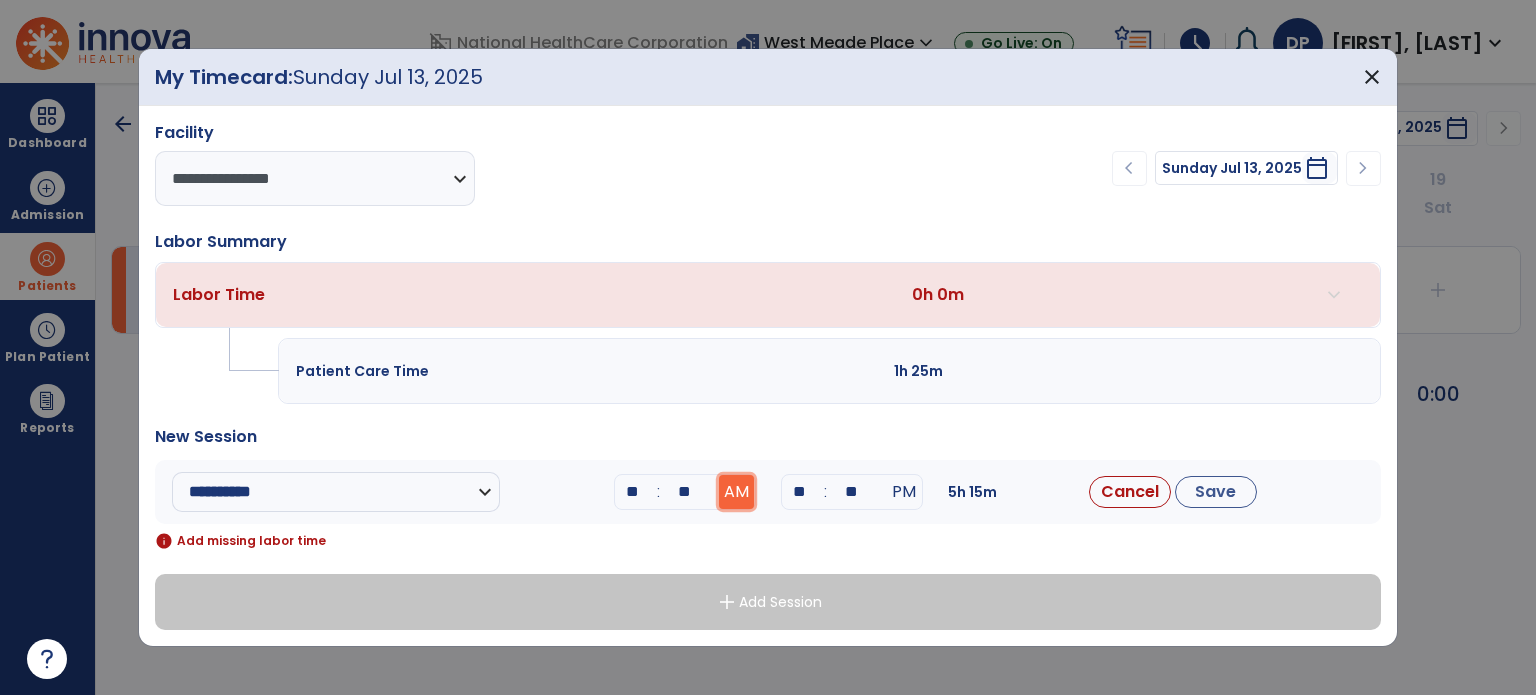 click on "AM" at bounding box center [736, 492] 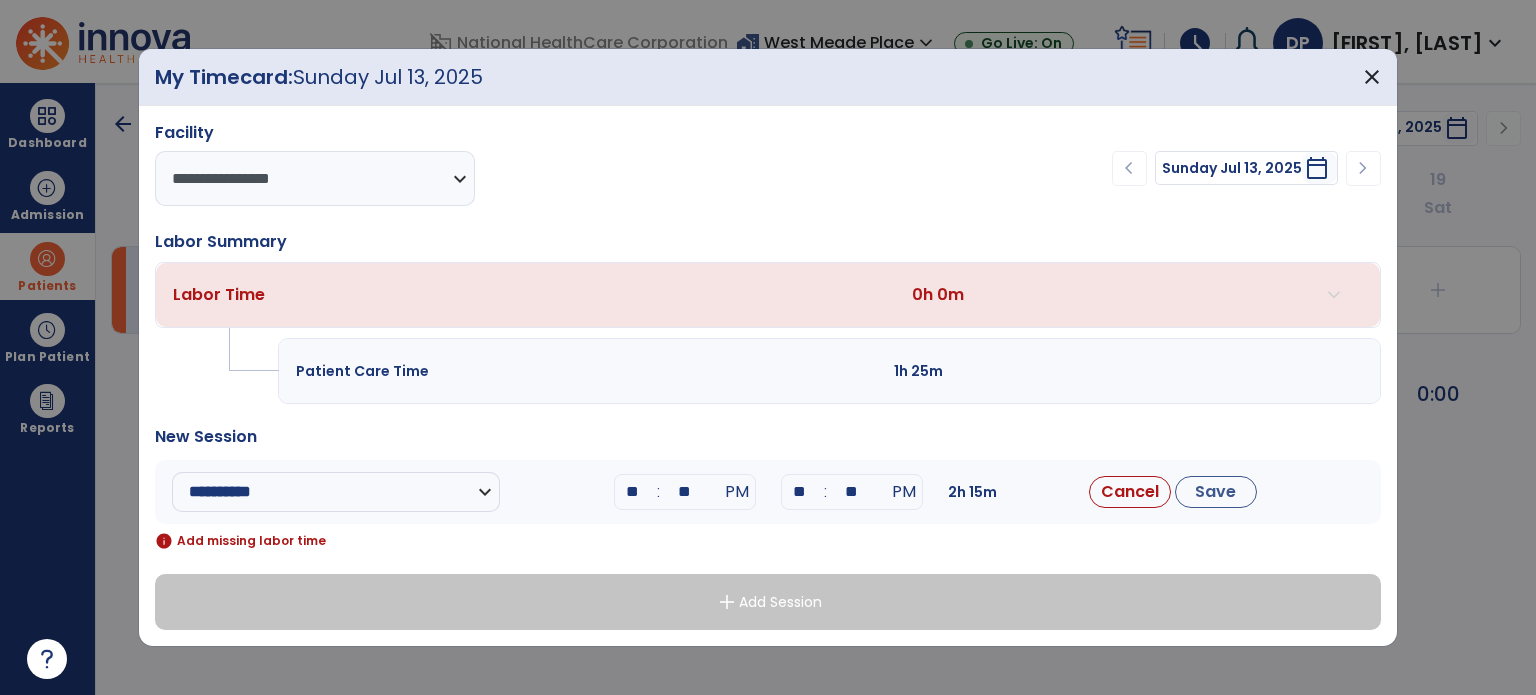 drag, startPoint x: 695, startPoint y: 489, endPoint x: 667, endPoint y: 488, distance: 28.01785 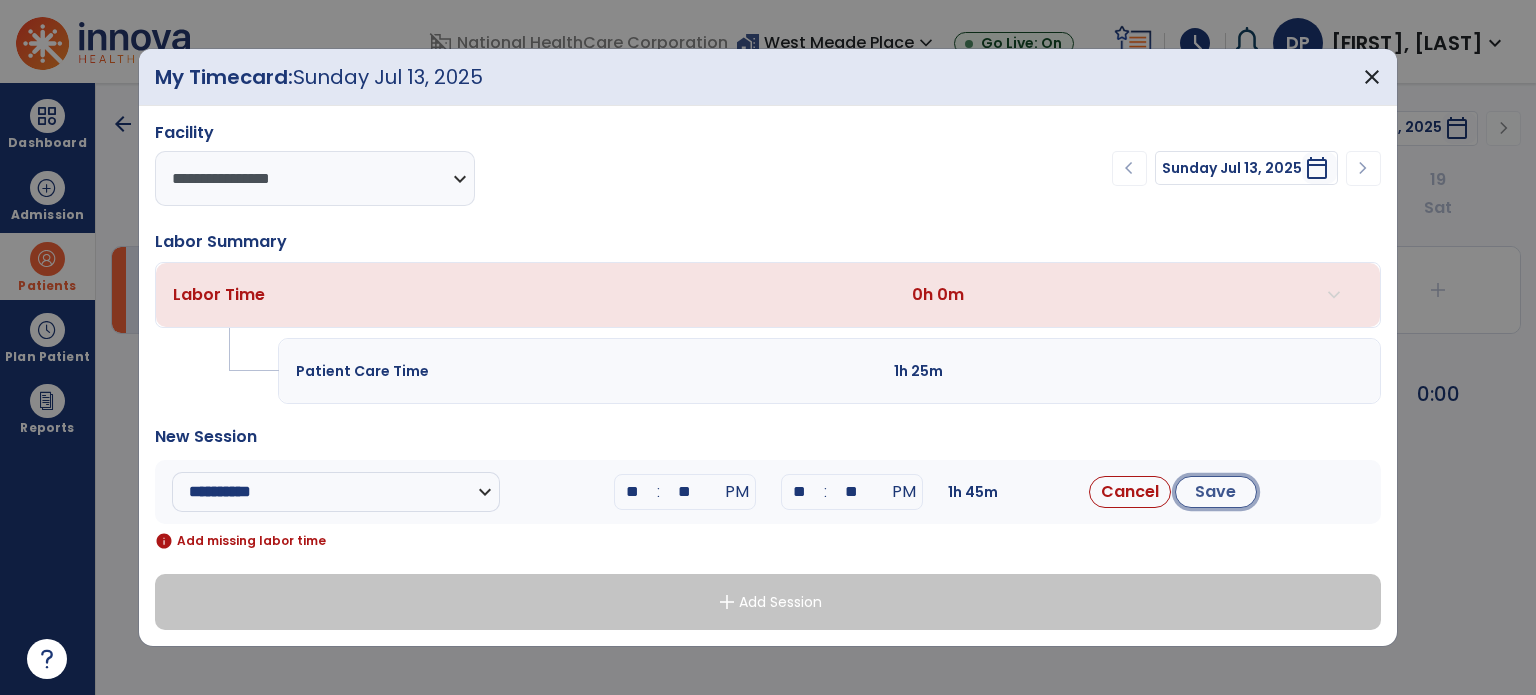 click on "Save" at bounding box center (1216, 492) 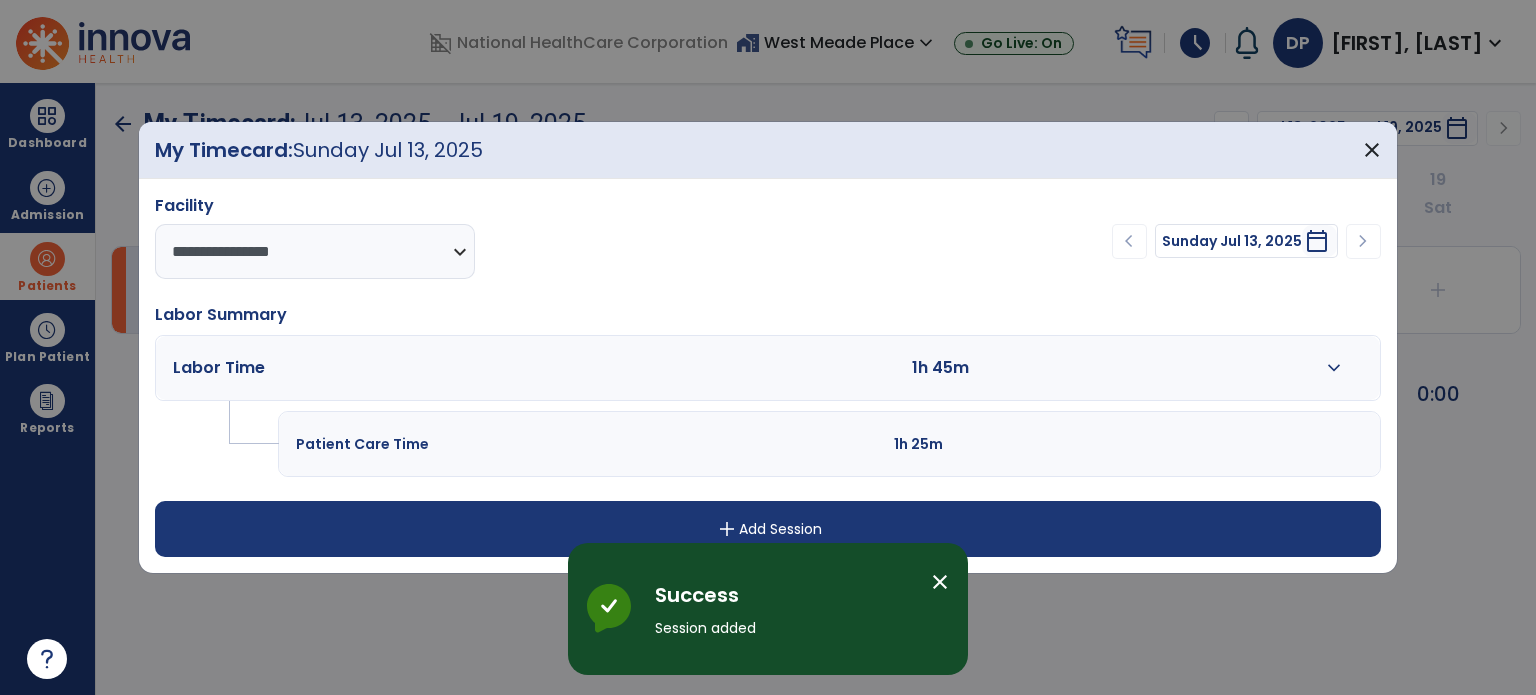 click on "close" at bounding box center [940, 582] 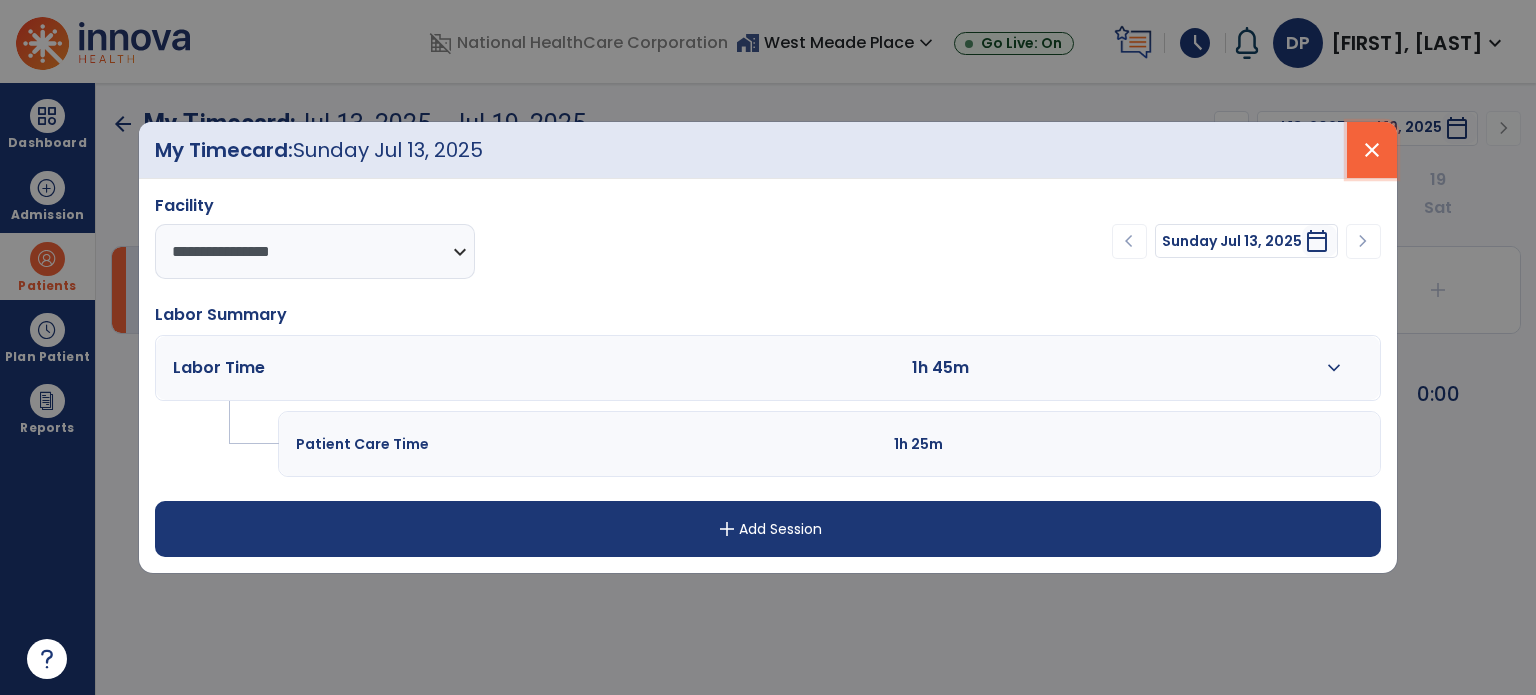 click on "close" at bounding box center [1372, 150] 